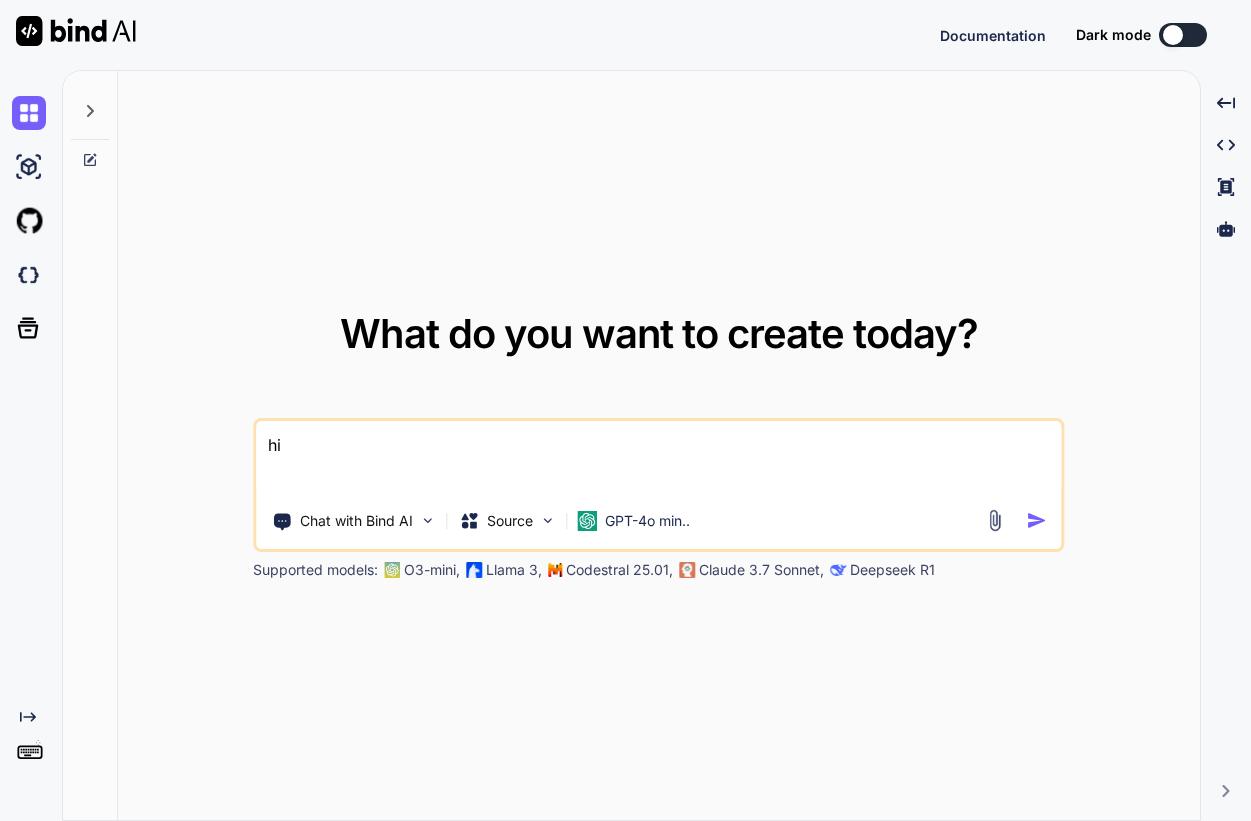 scroll, scrollTop: 0, scrollLeft: 0, axis: both 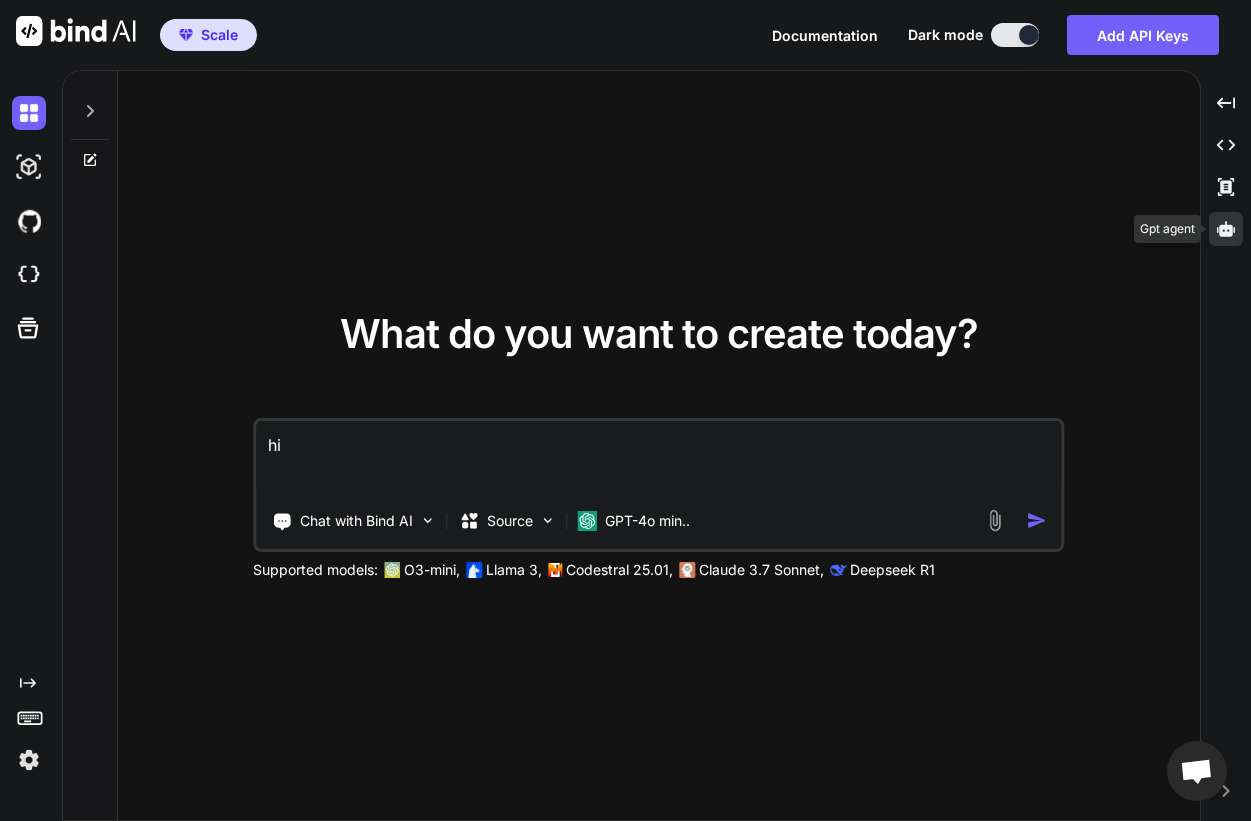 click 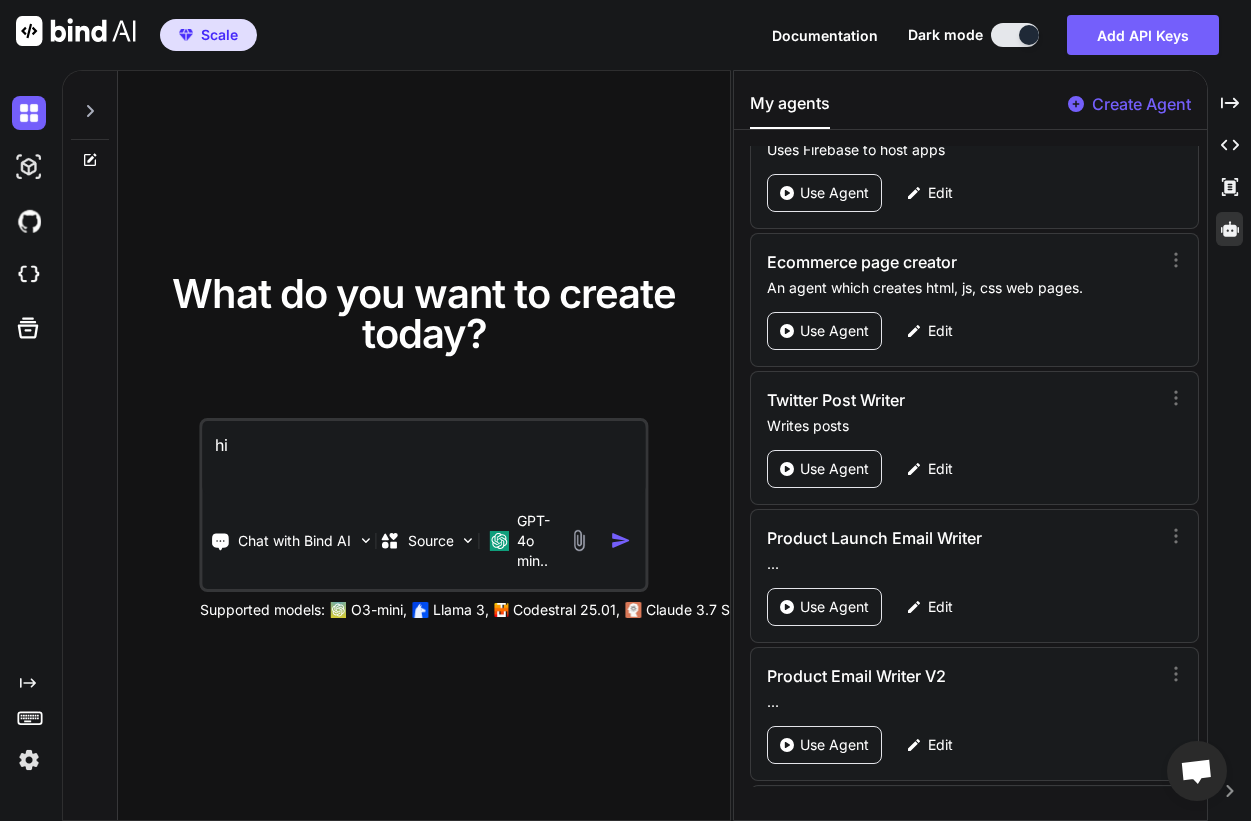 scroll, scrollTop: 1815, scrollLeft: 0, axis: vertical 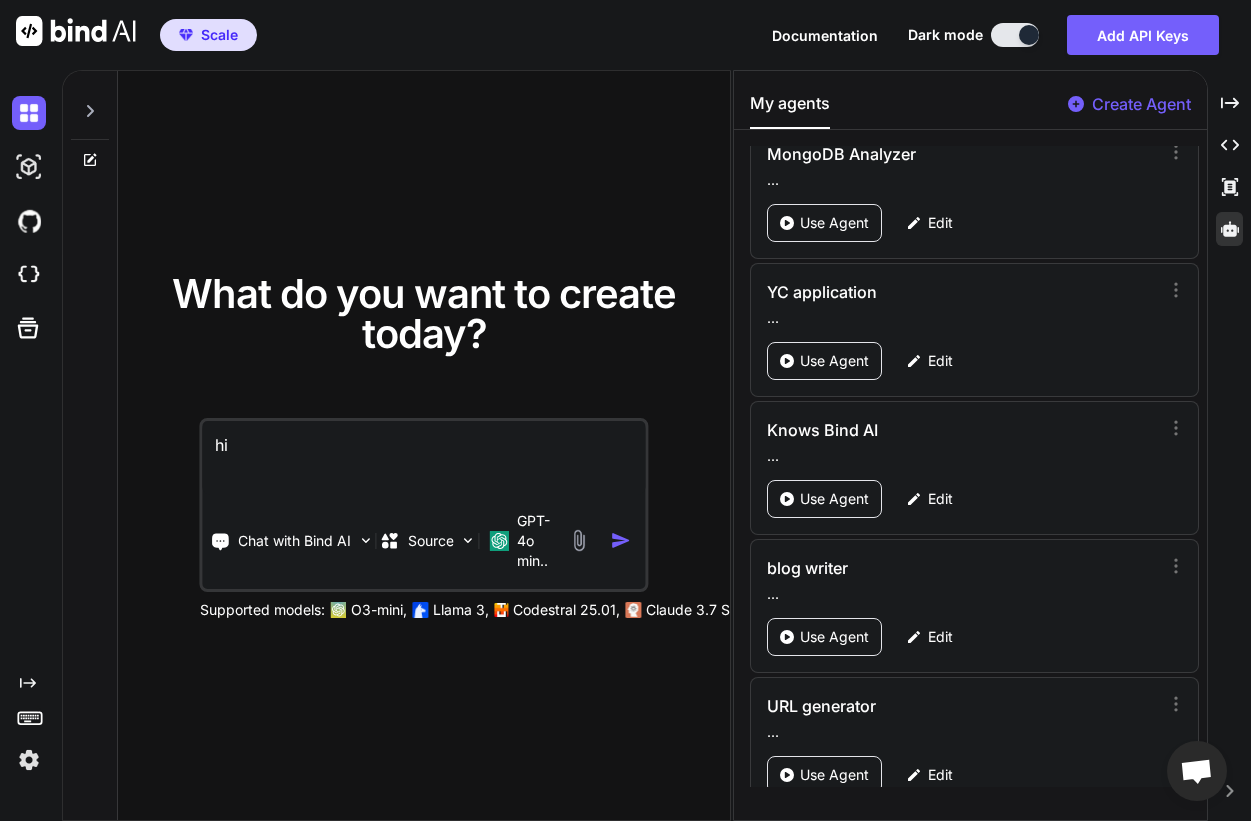 click on "Create Agent" at bounding box center [1141, 104] 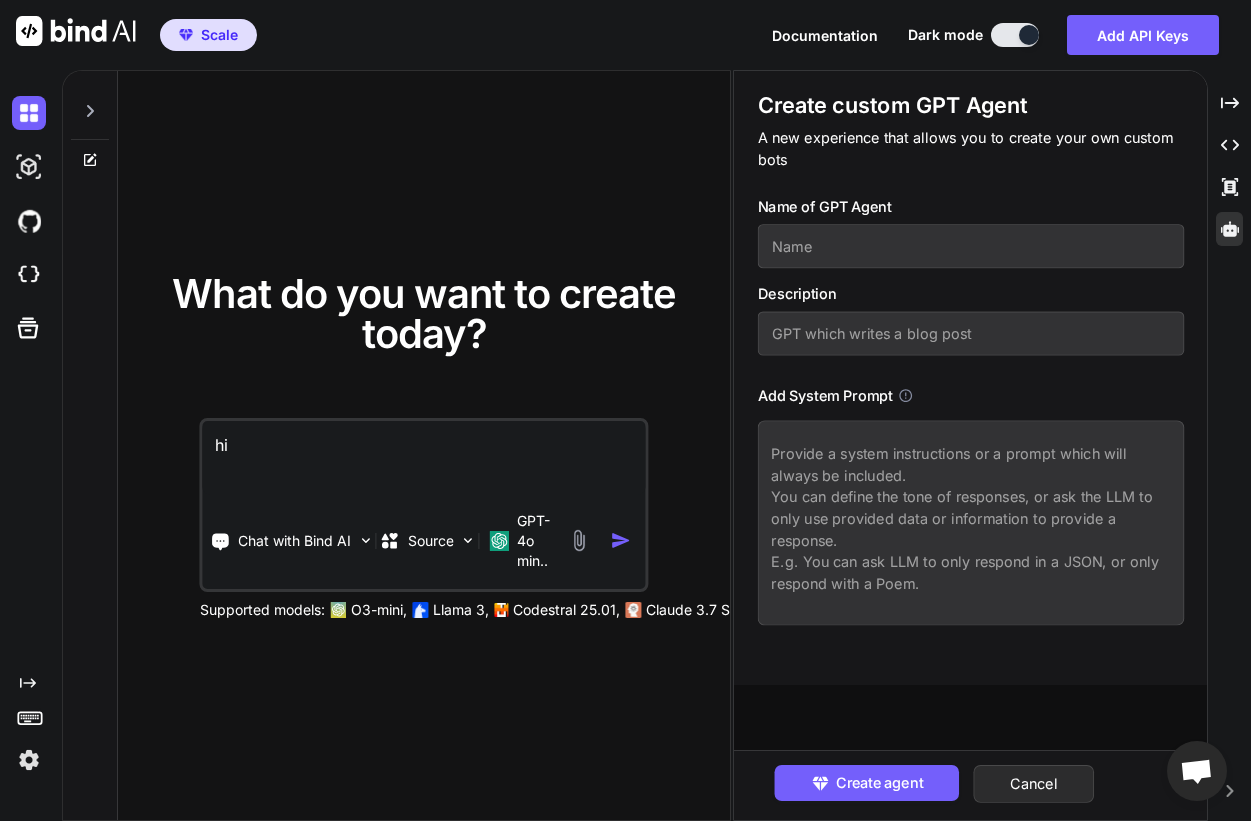click at bounding box center (970, 246) 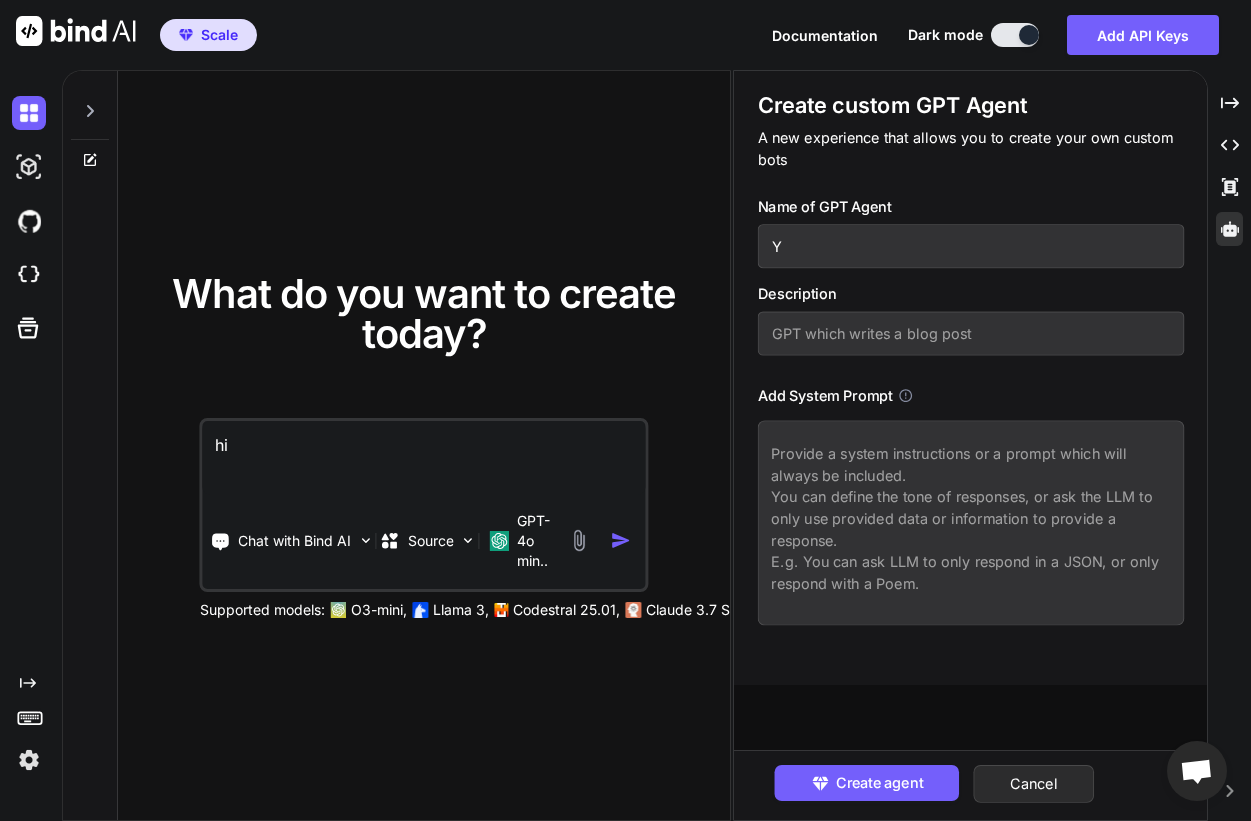 type on "x" 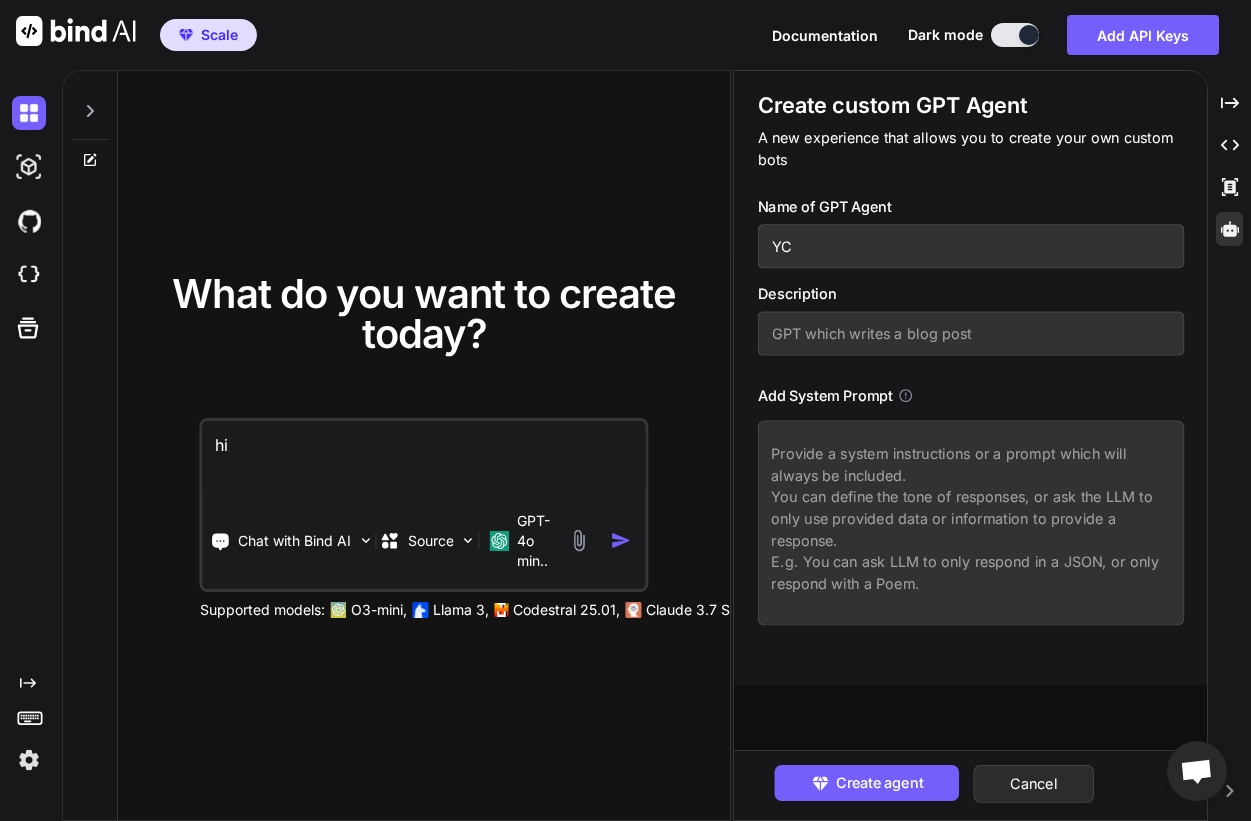 type on "x" 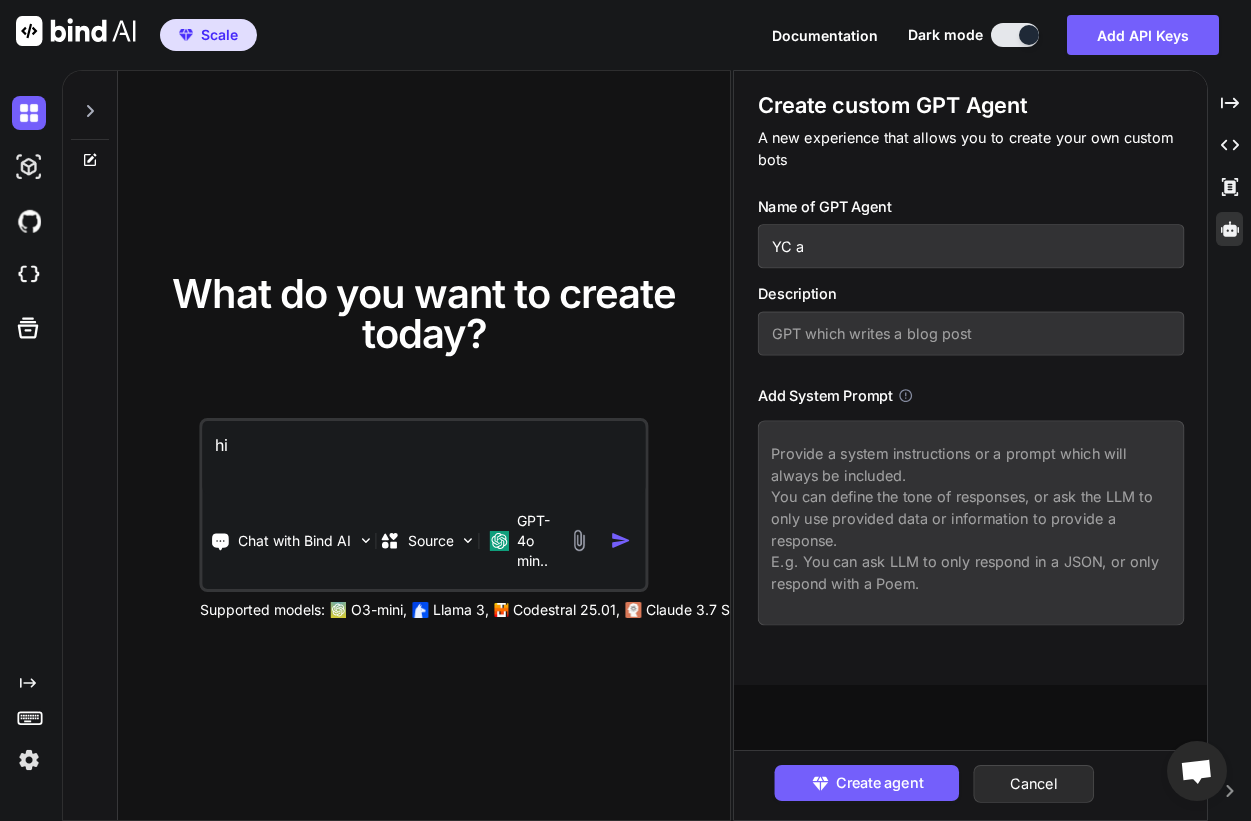 type on "YC ap" 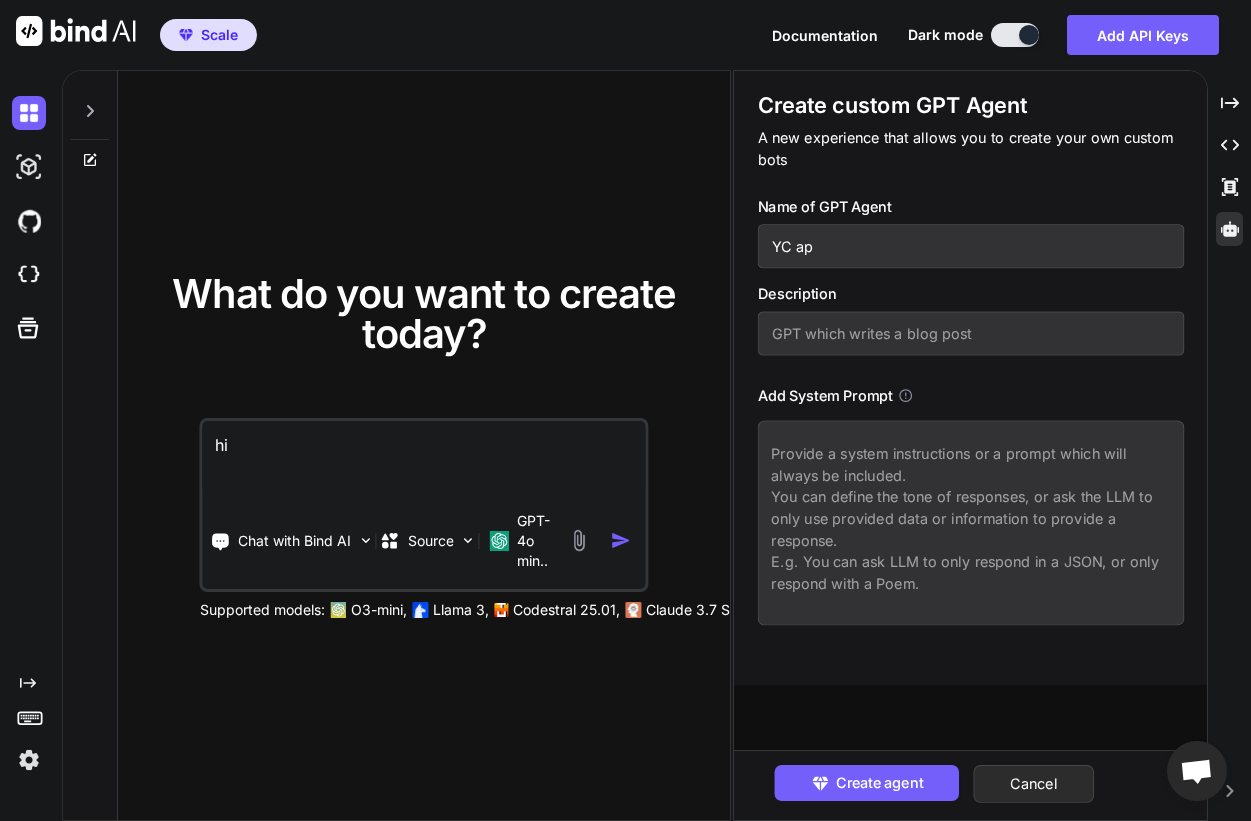 type on "x" 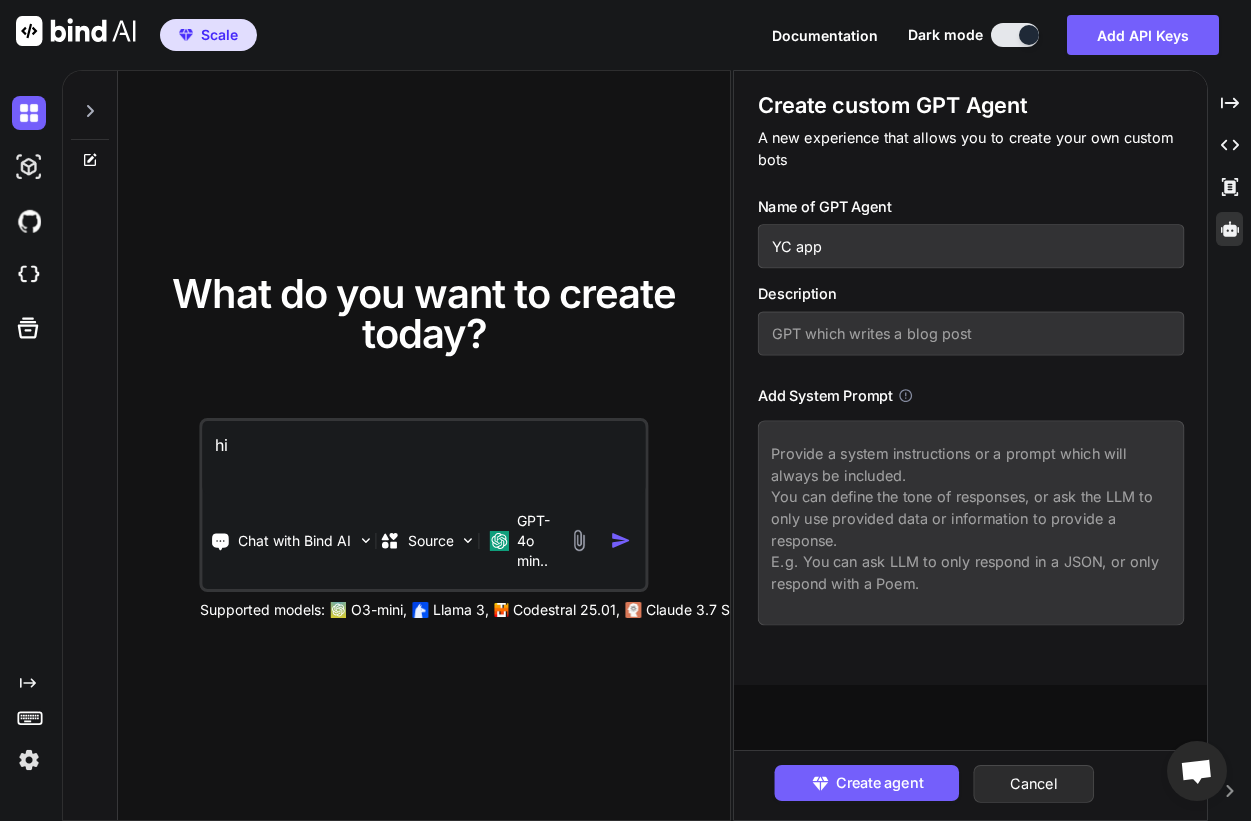 type on "x" 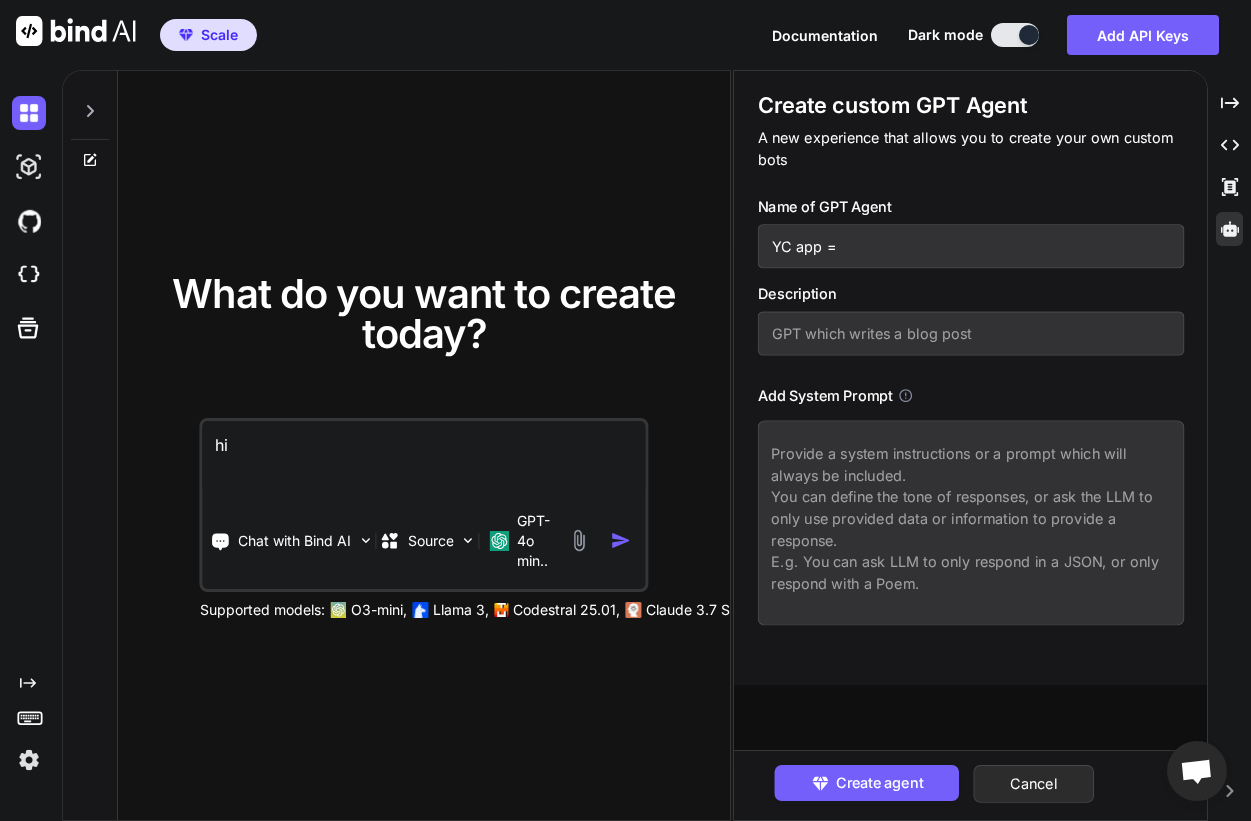 type on "x" 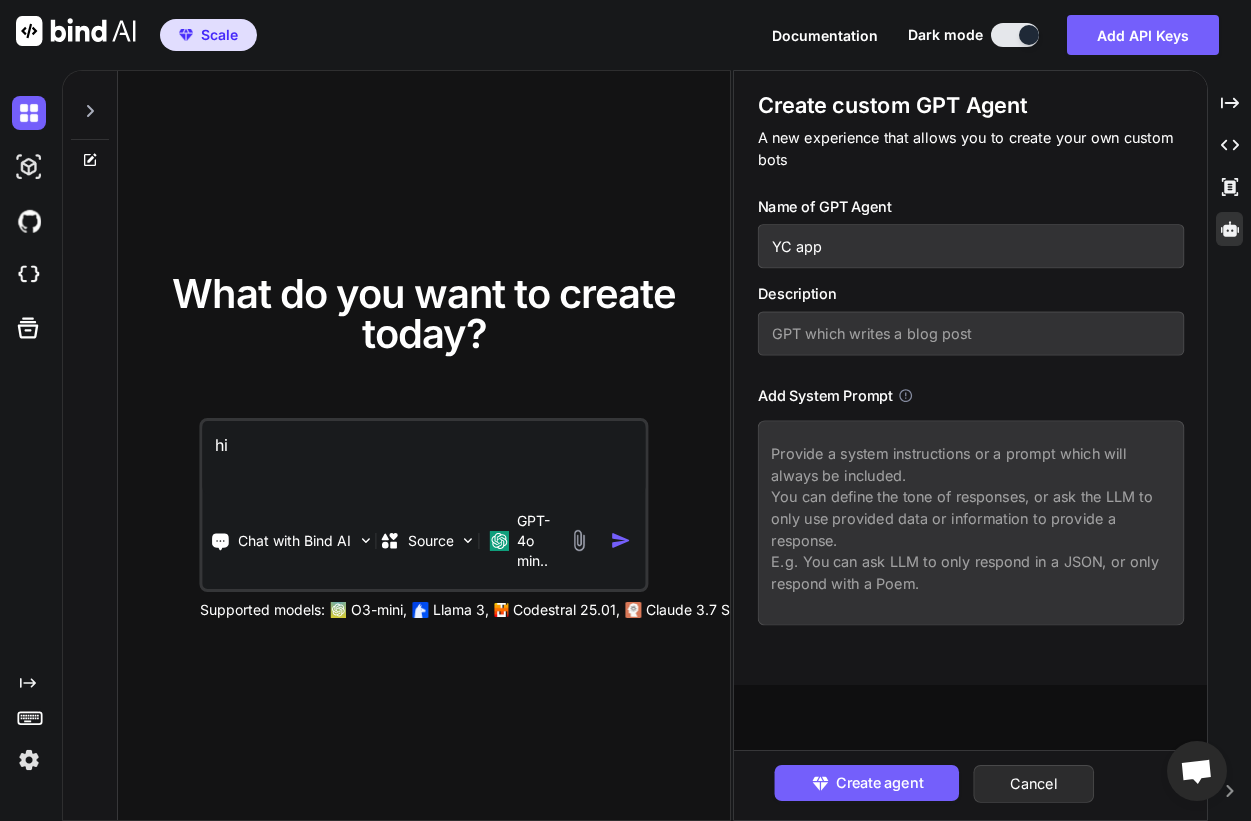 type on "x" 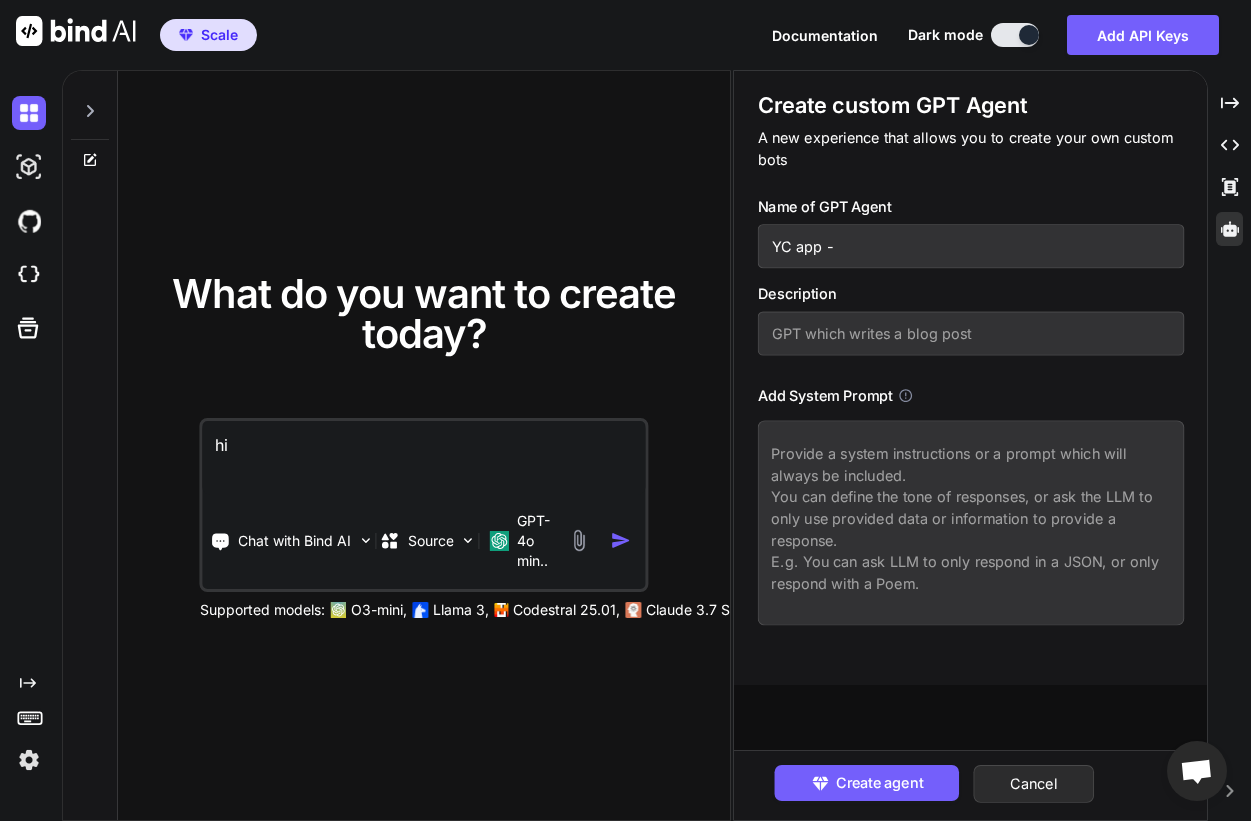 type on "x" 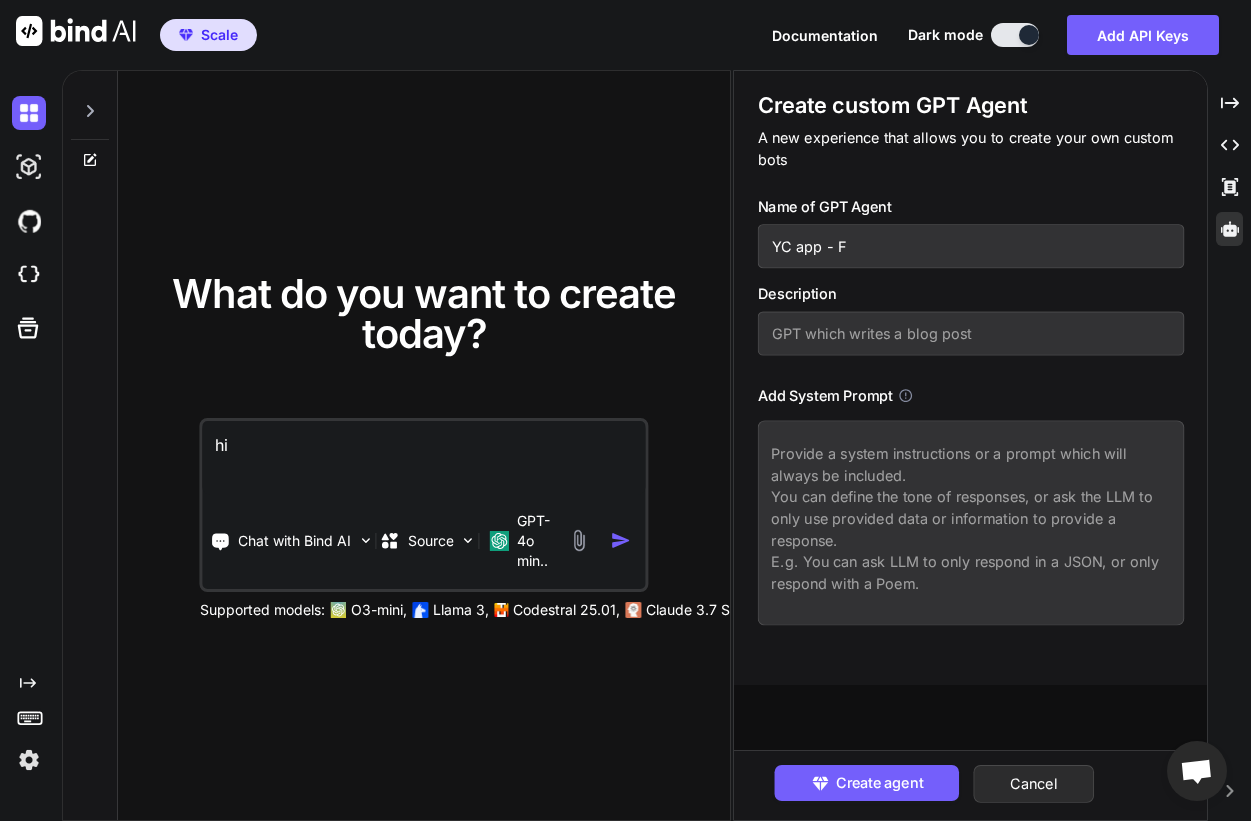 type on "x" 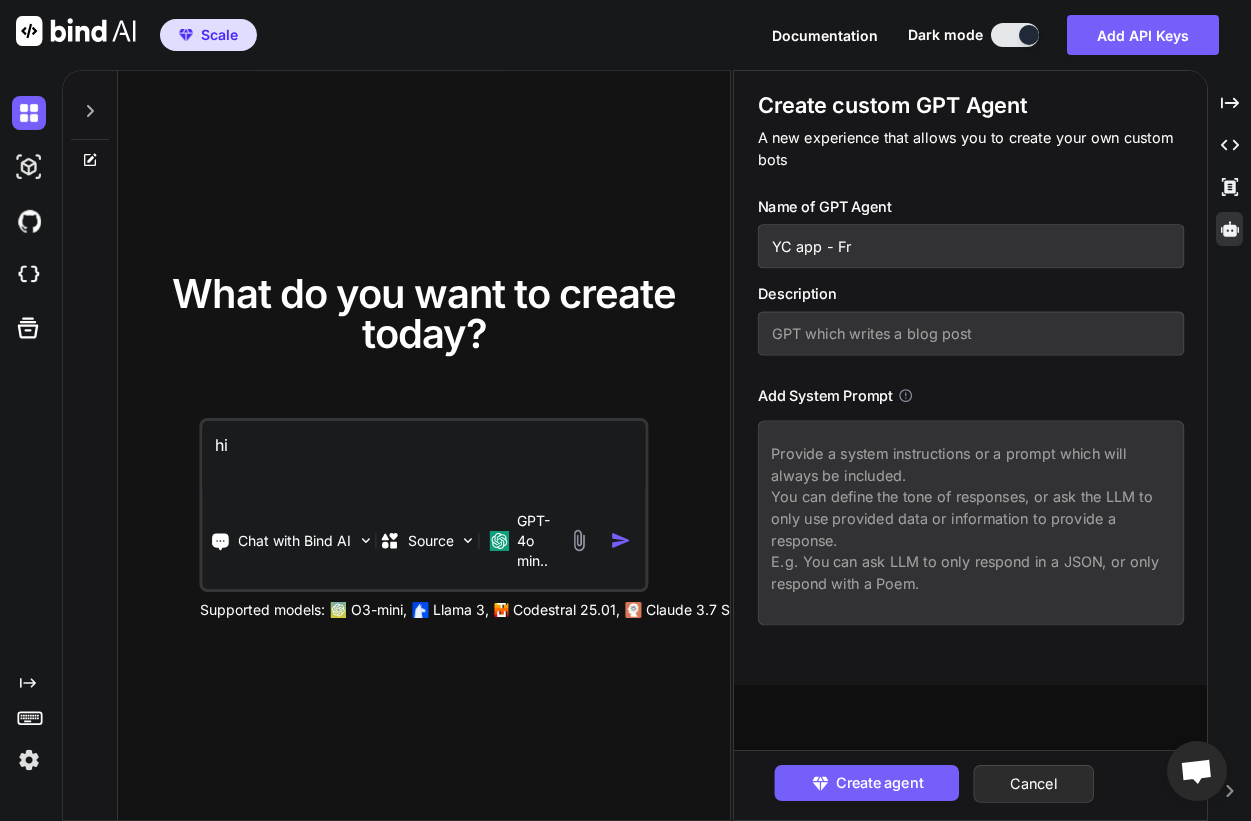type on "x" 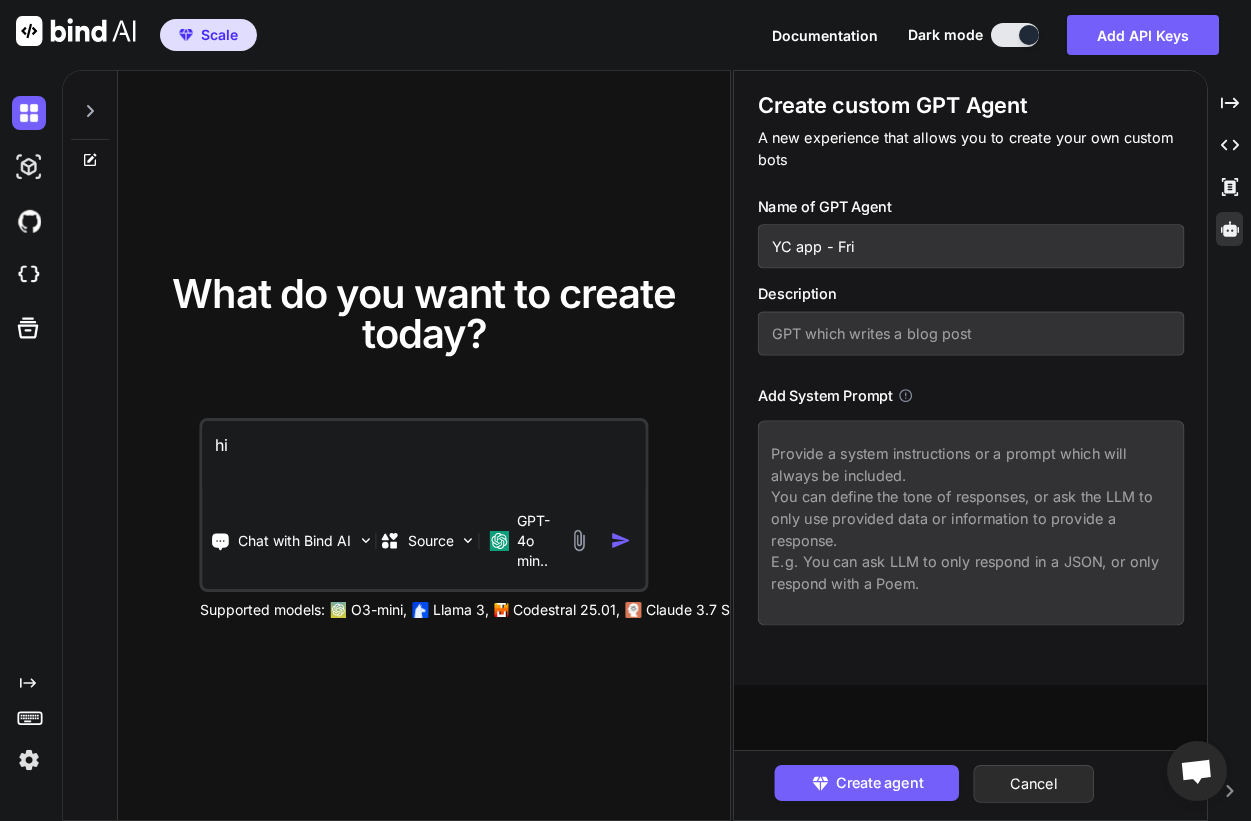 type on "x" 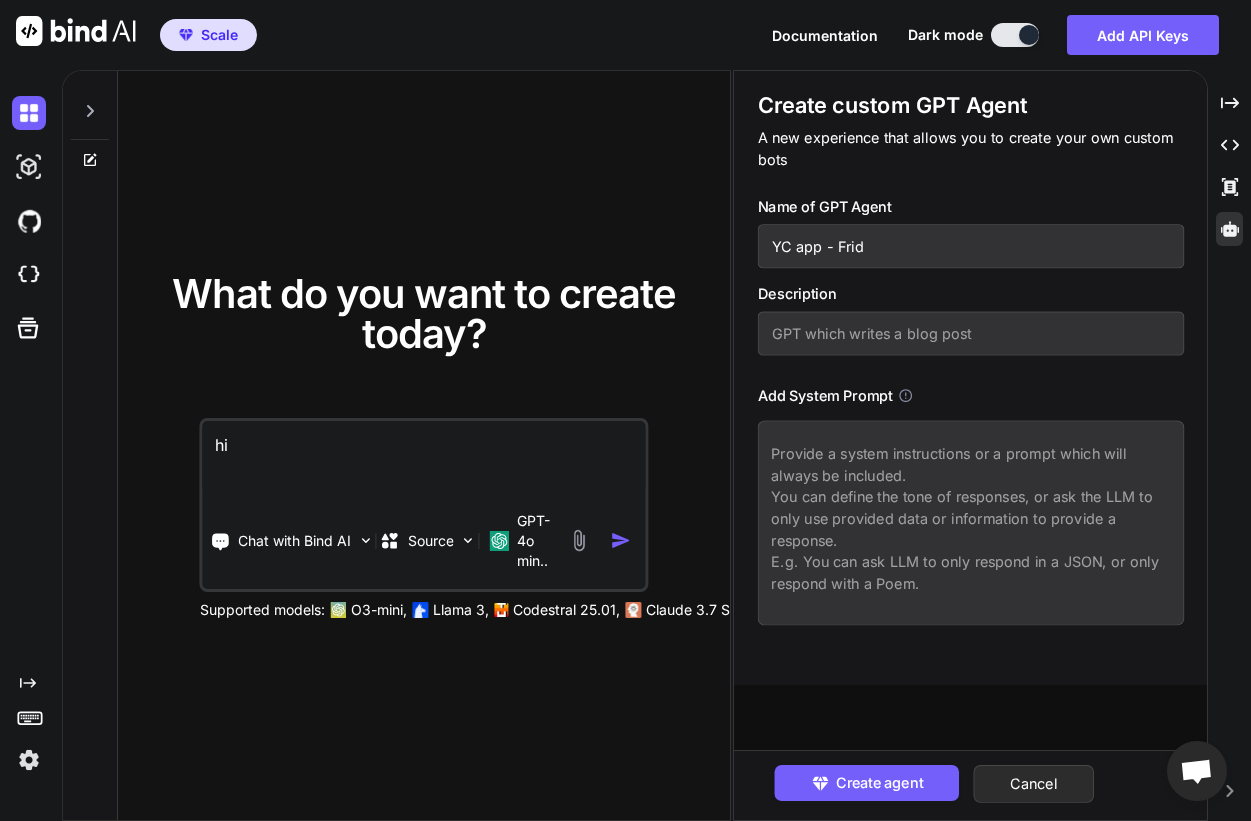 type on "x" 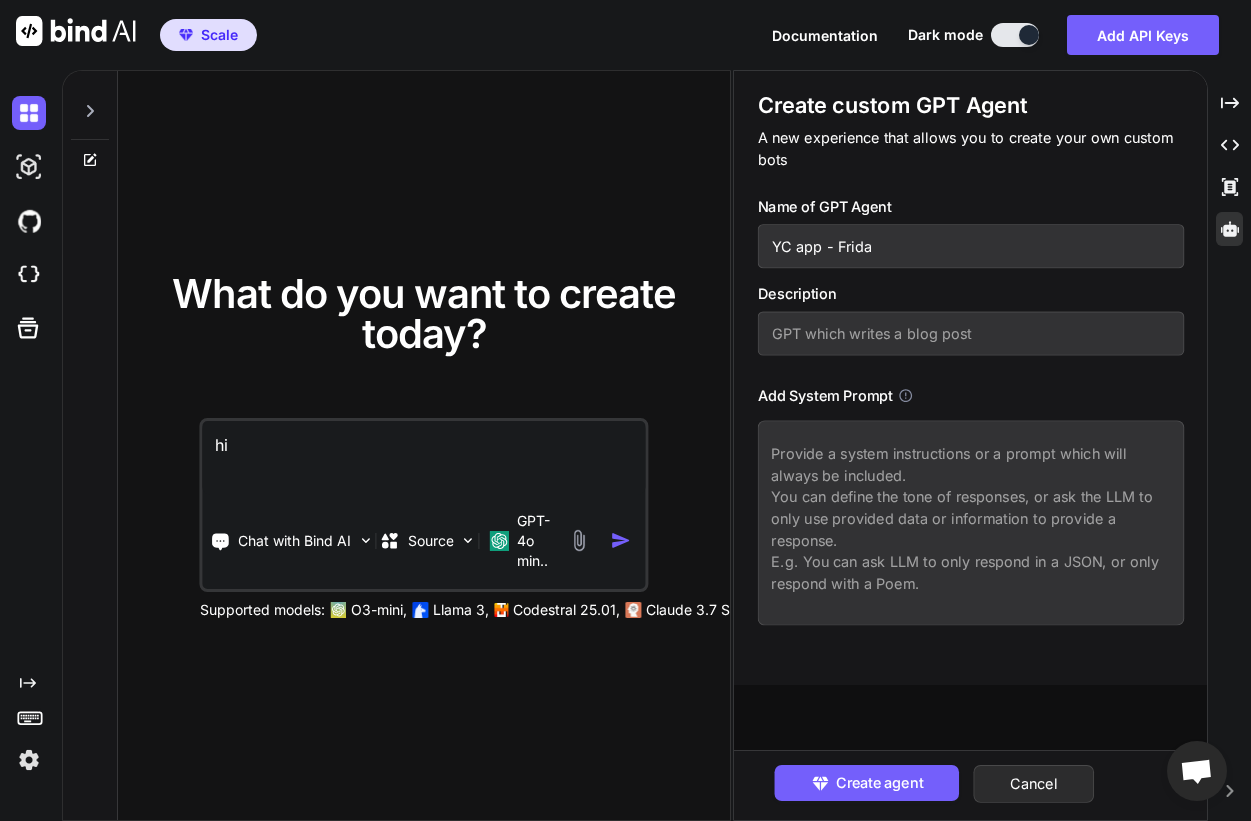 type on "x" 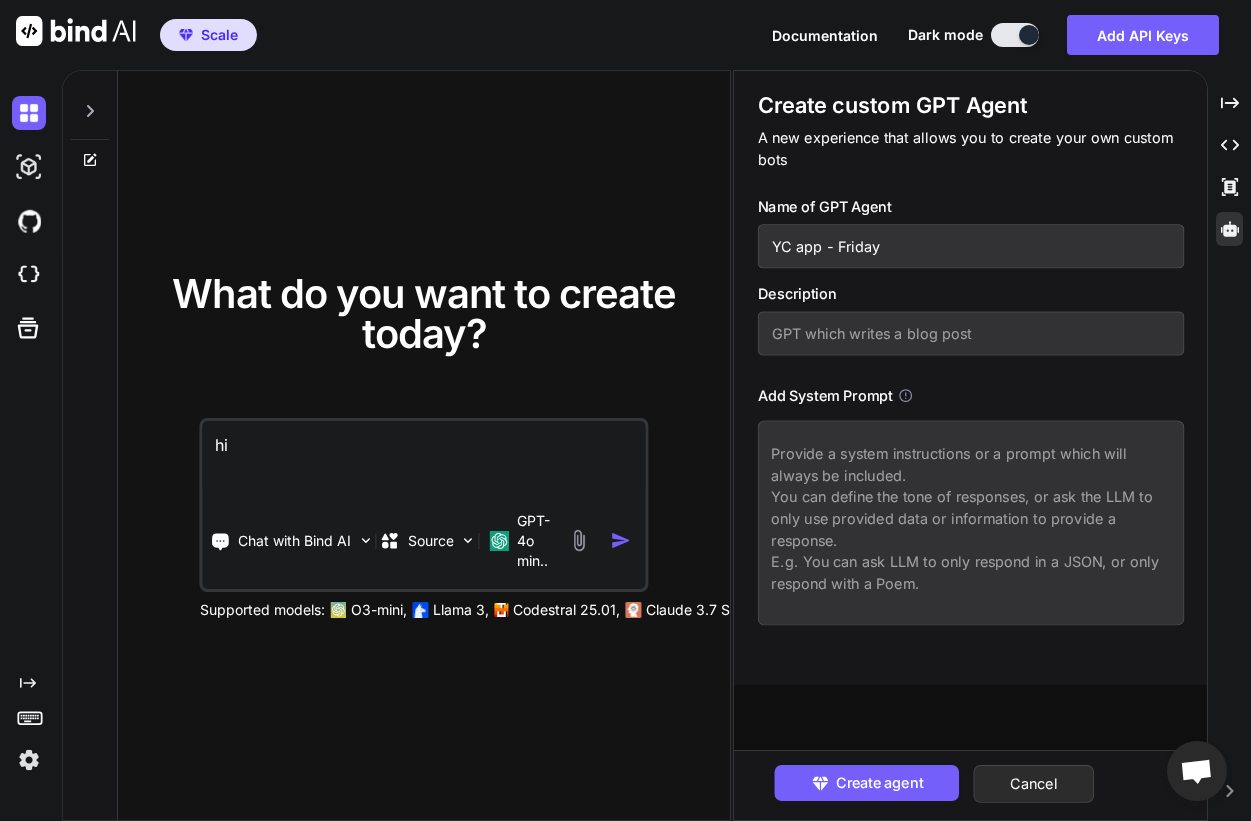 type on "YC app - Friday" 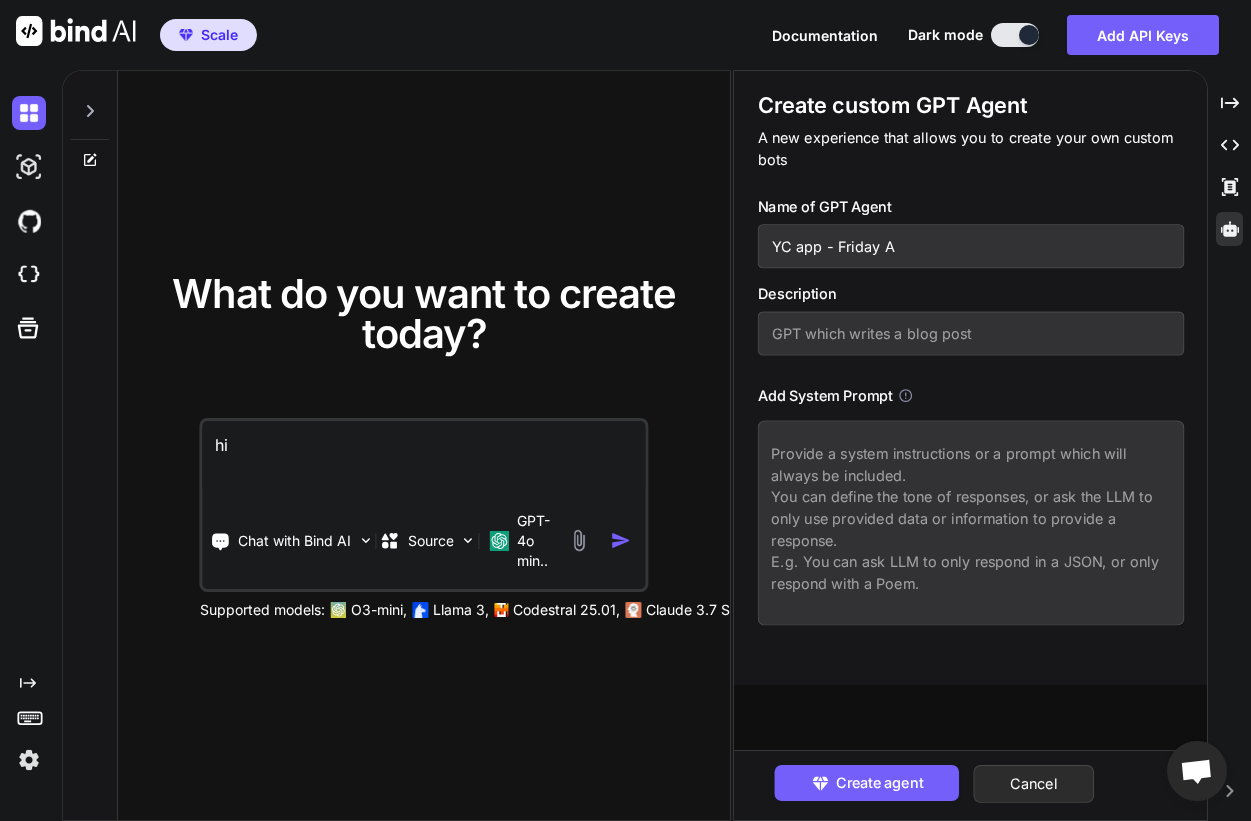 type on "x" 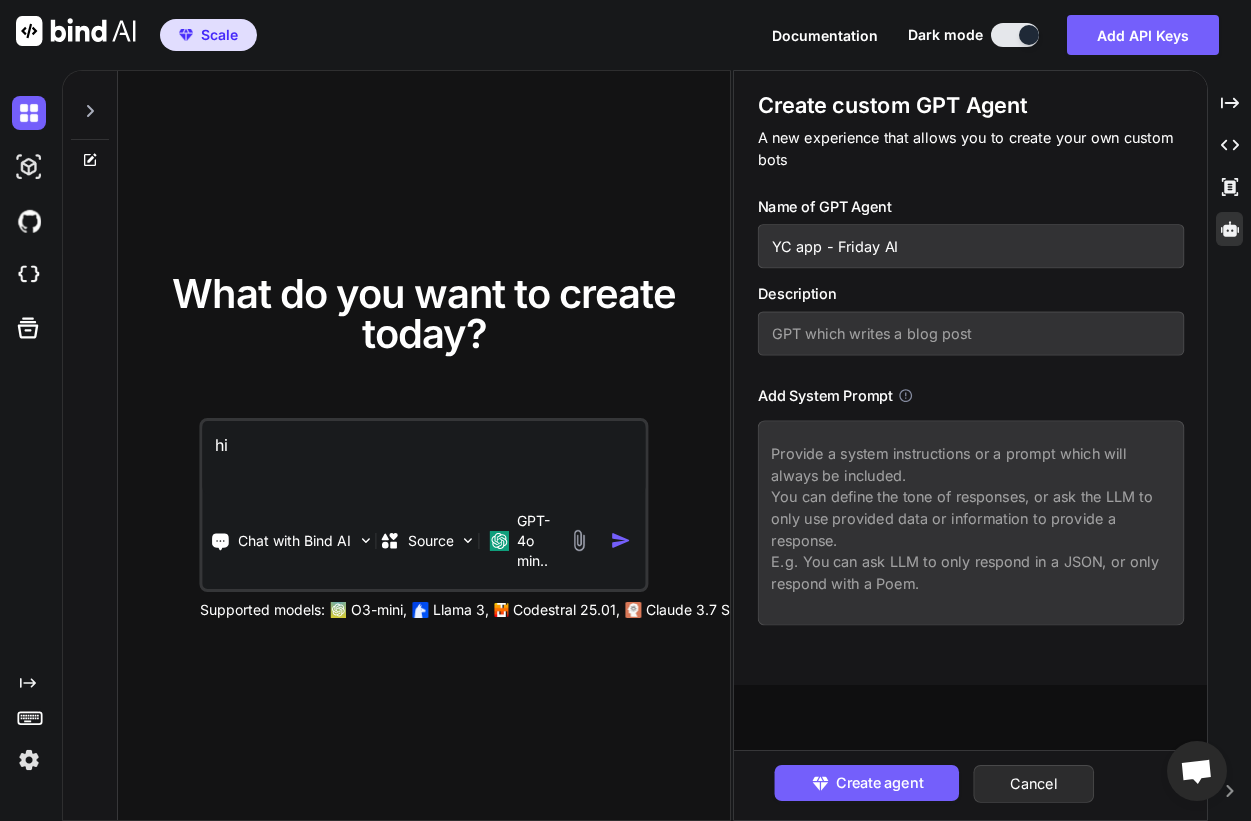 type on "x" 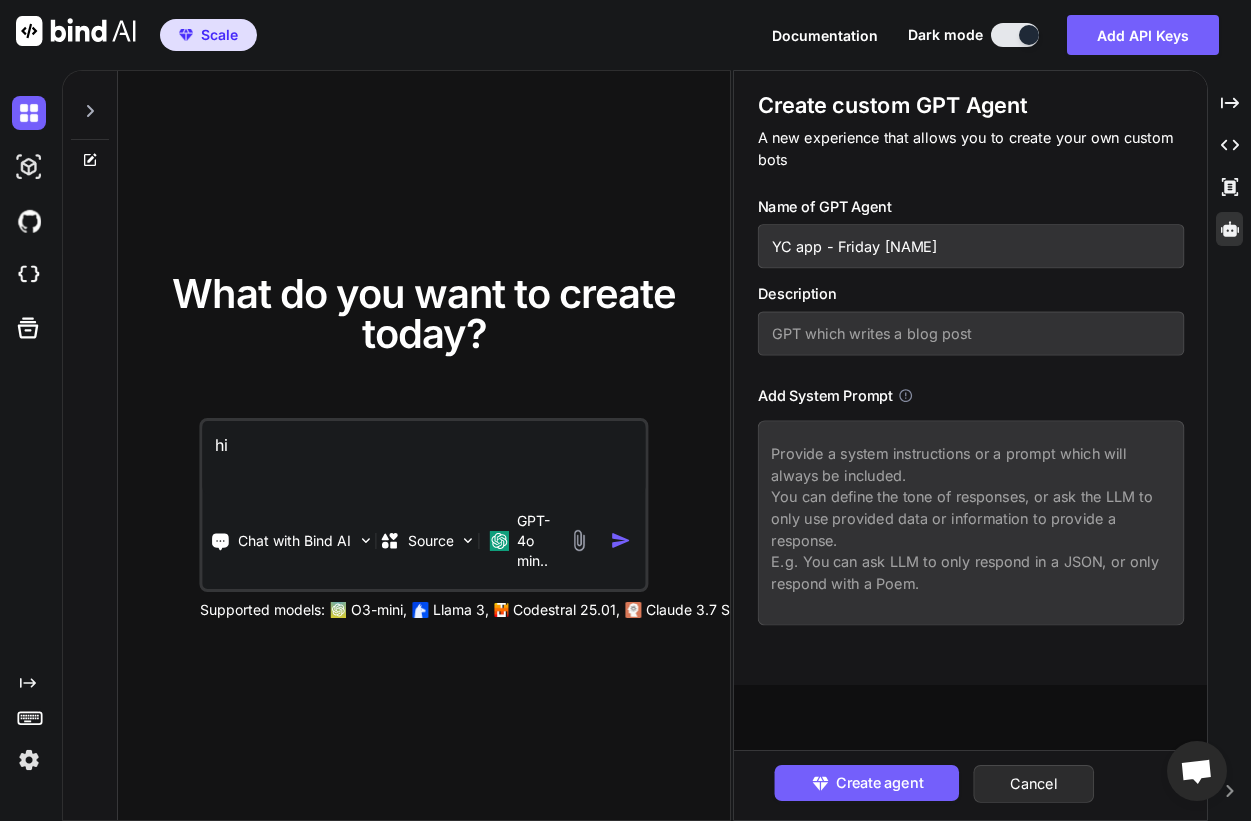 type on "x" 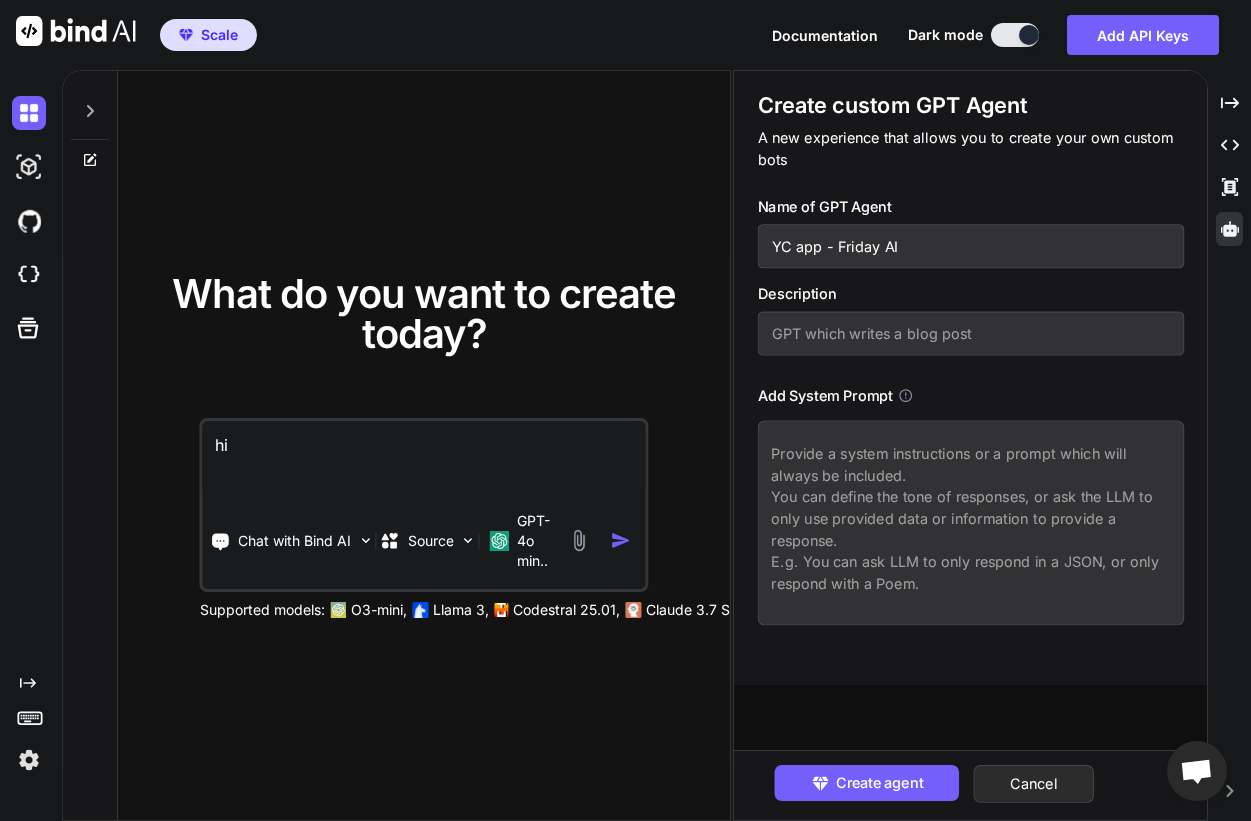 type on "YC app - Friday AI" 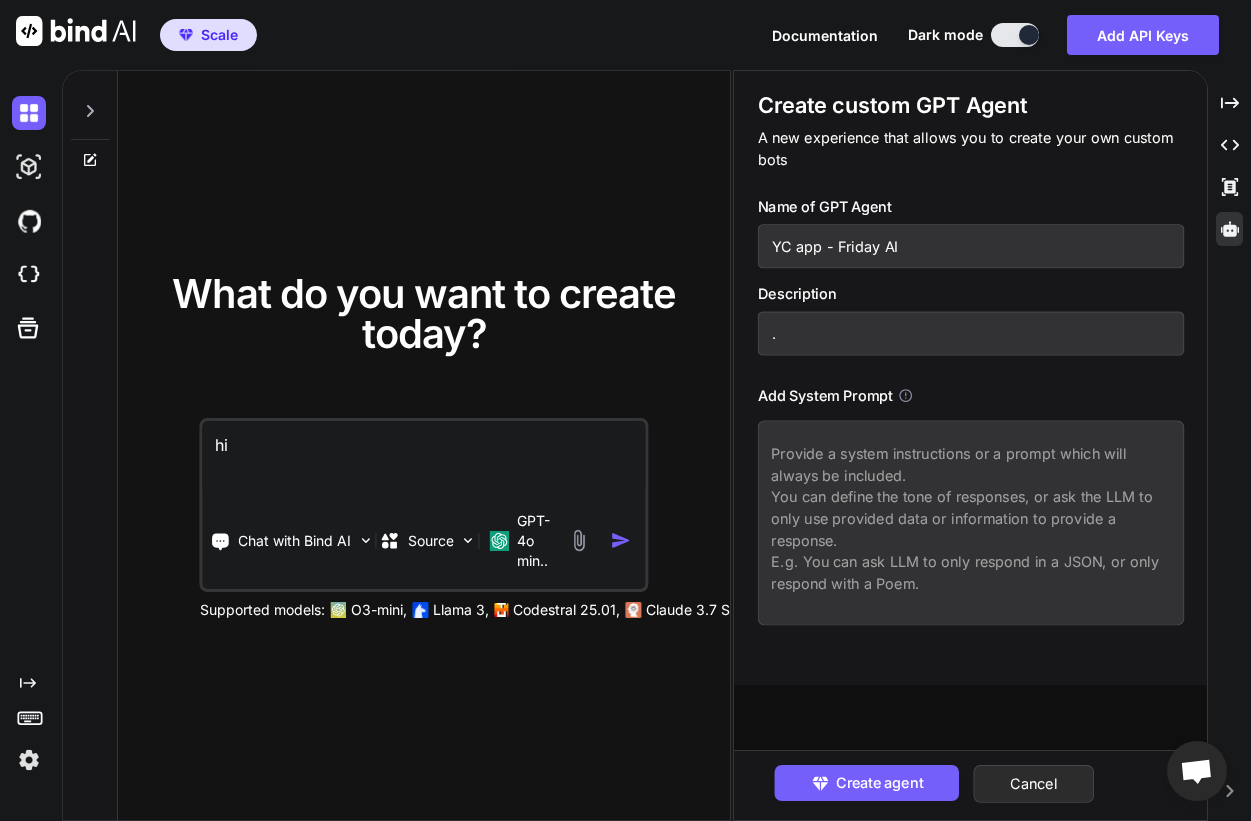 type on "x" 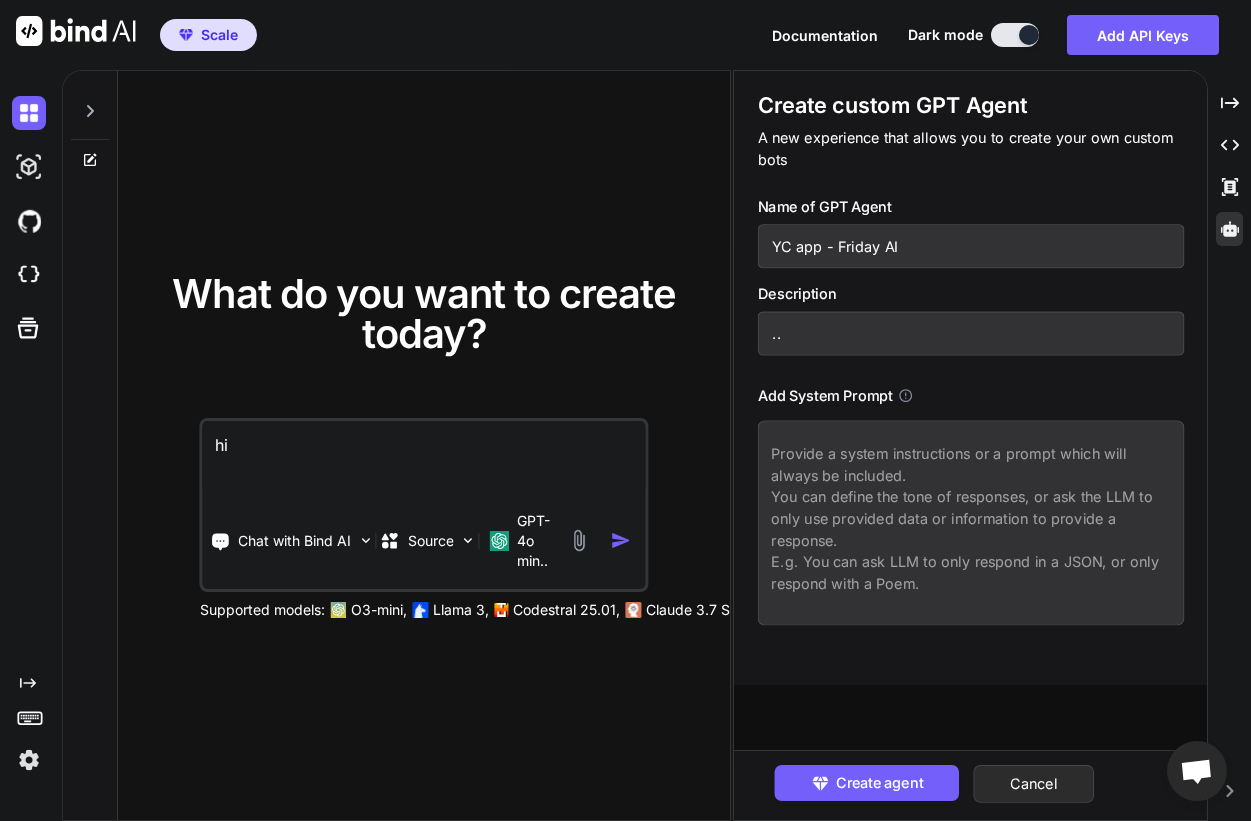 type on "x" 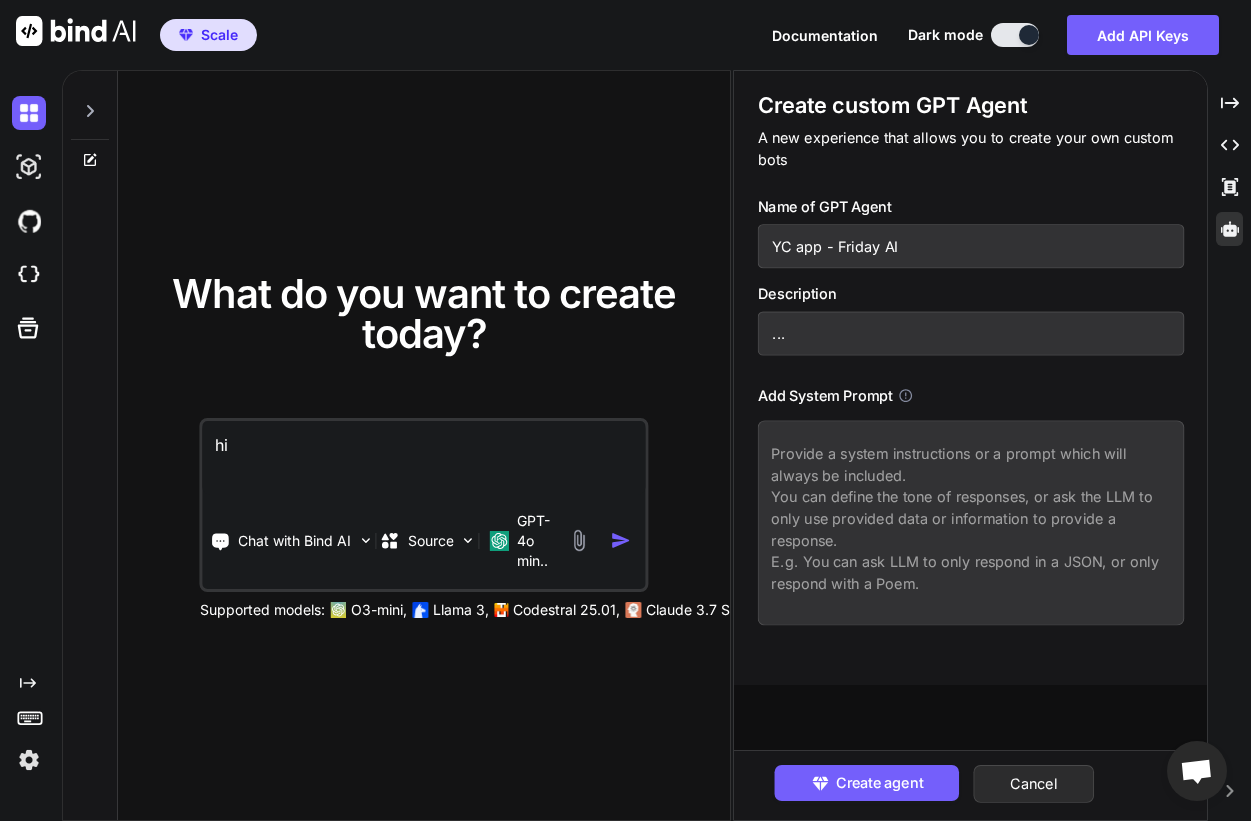 type on "..." 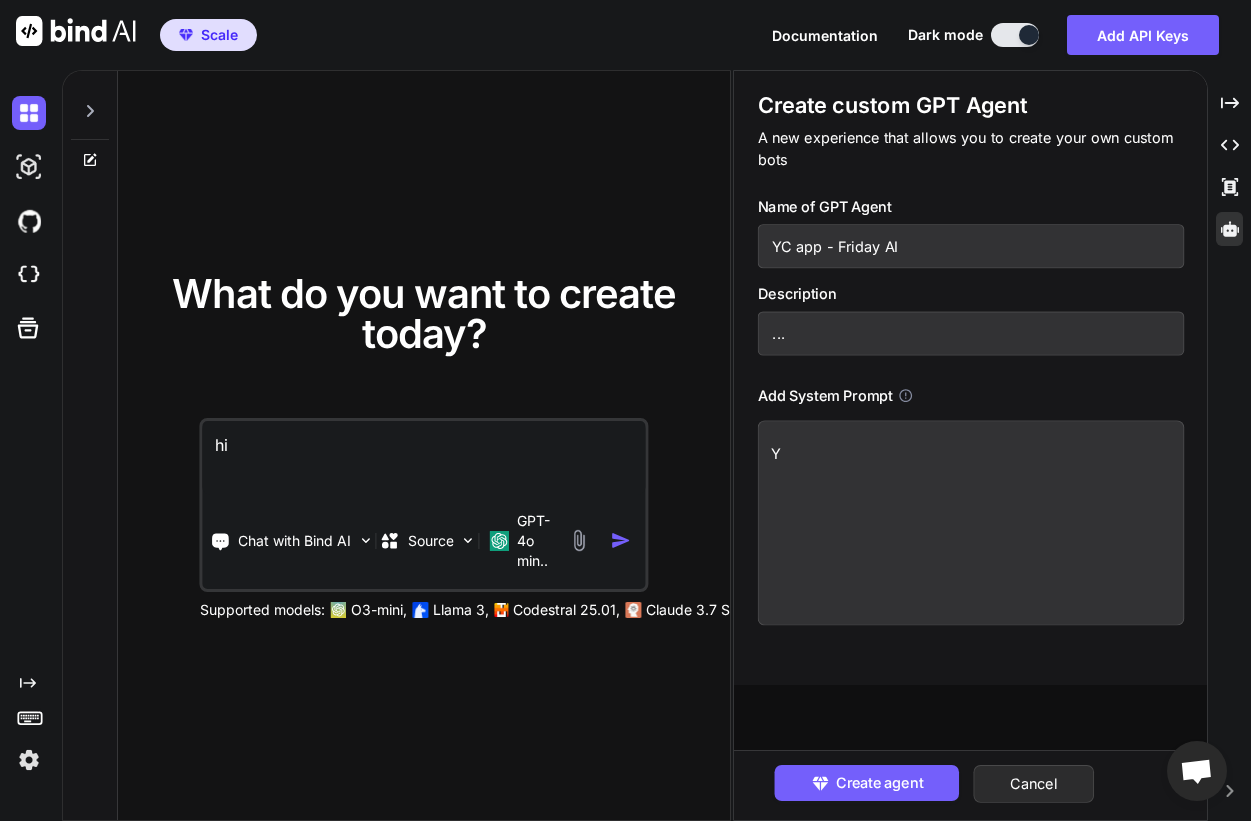 type on "x" 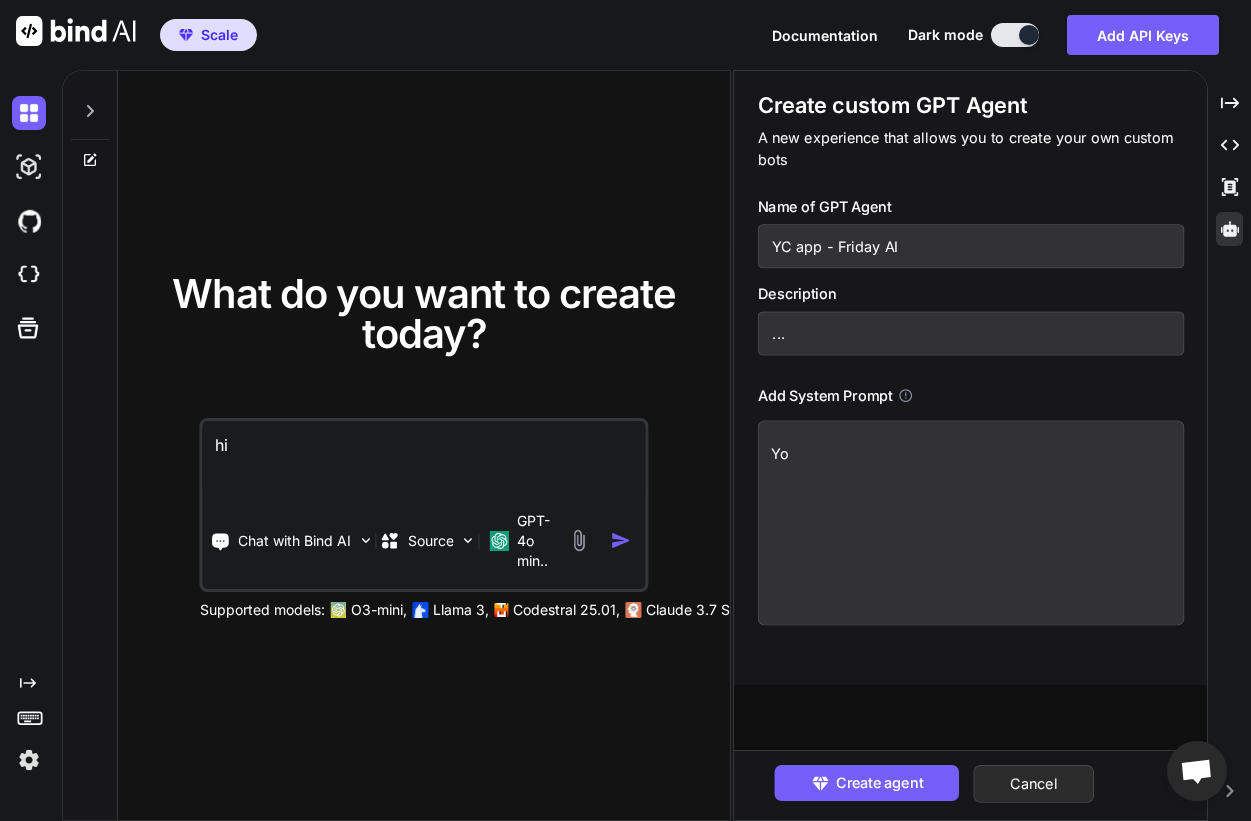 type on "x" 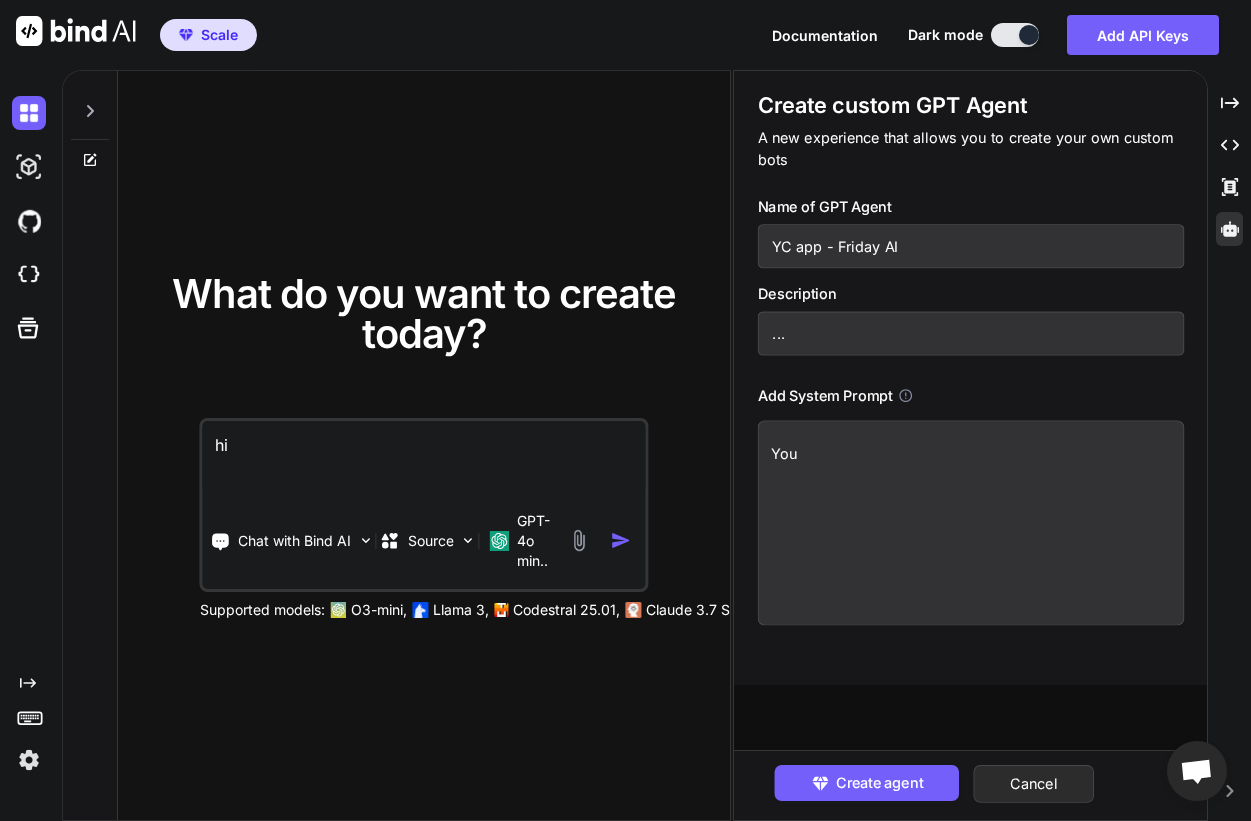 type on "x" 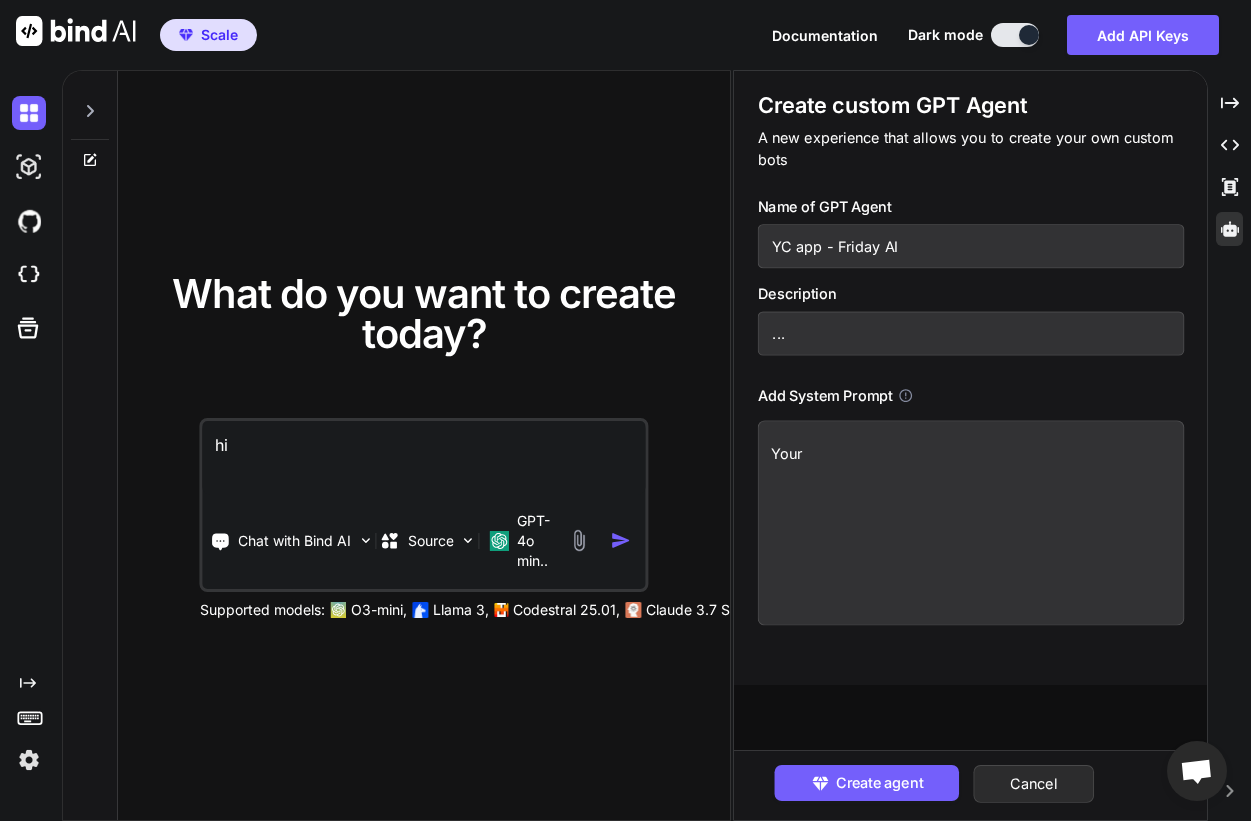 type on "x" 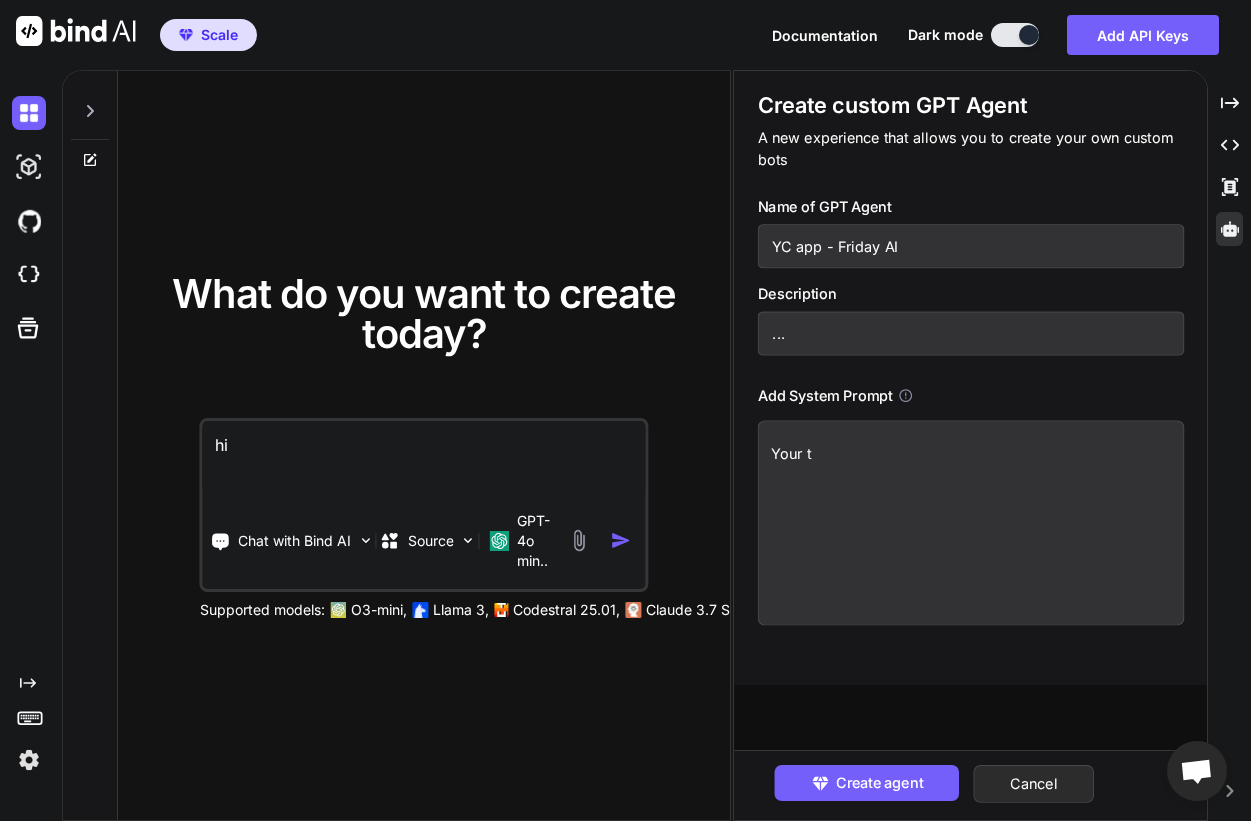 type on "x" 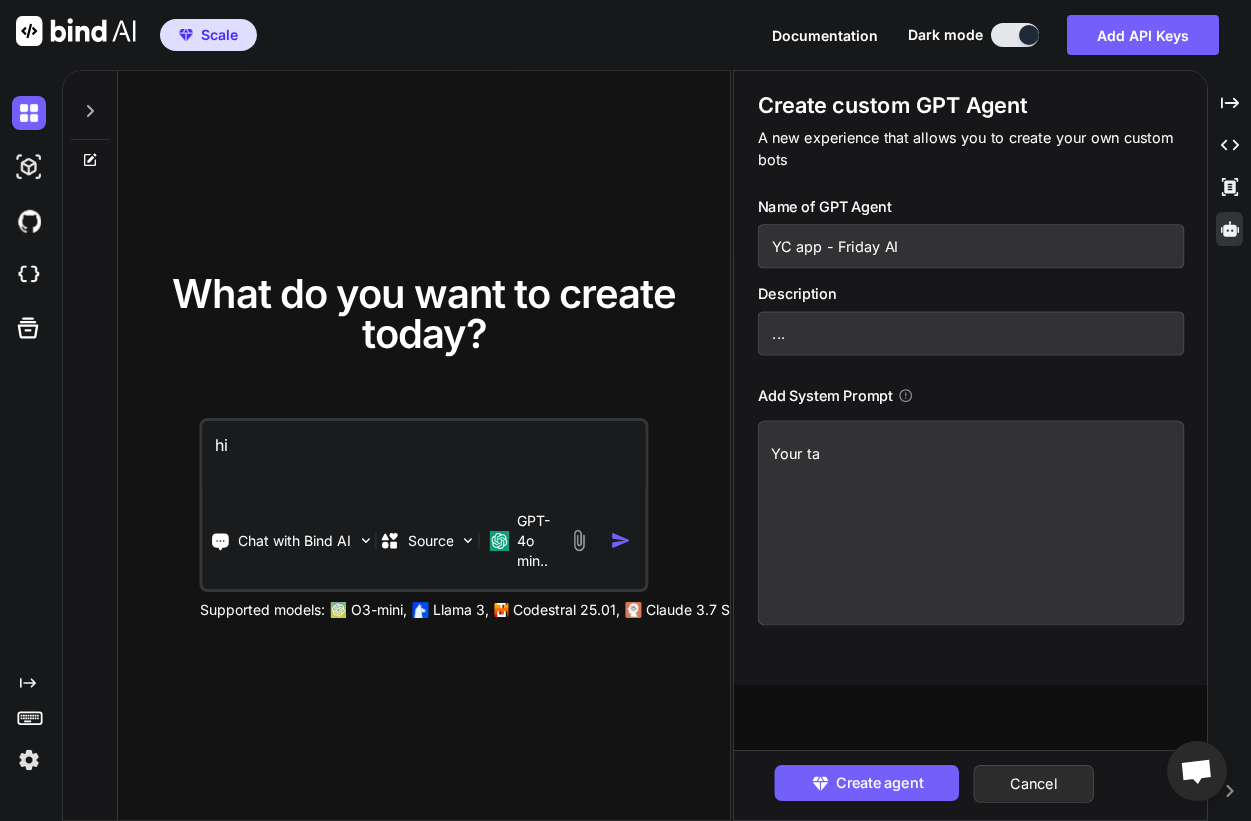 type on "x" 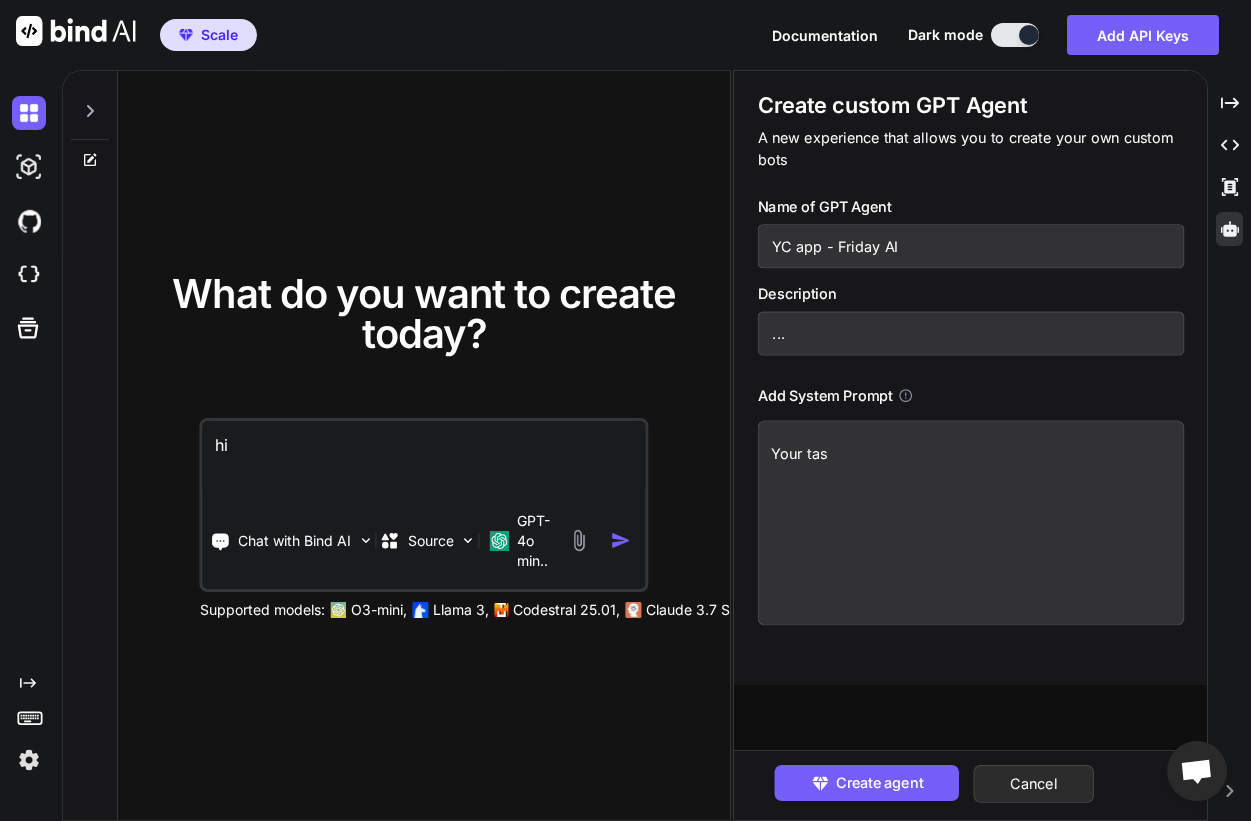 type on "x" 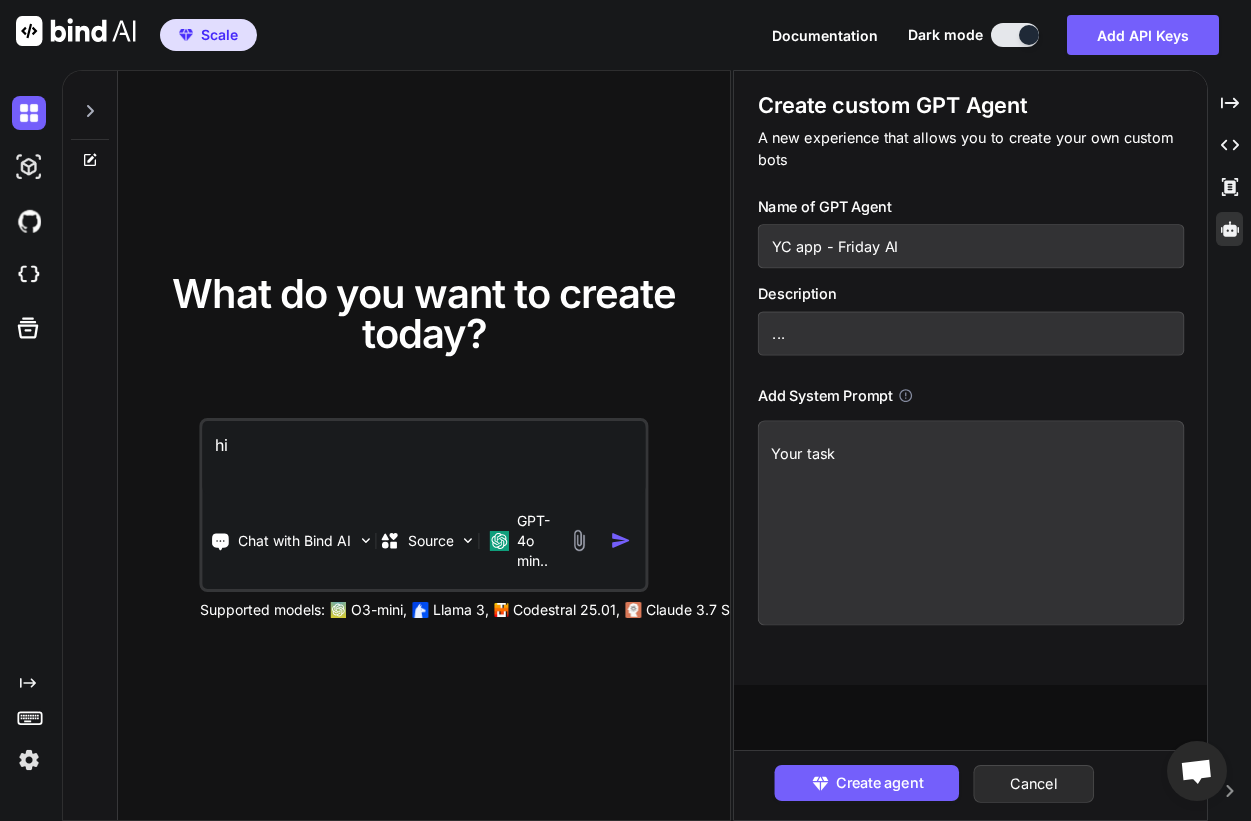 type on "x" 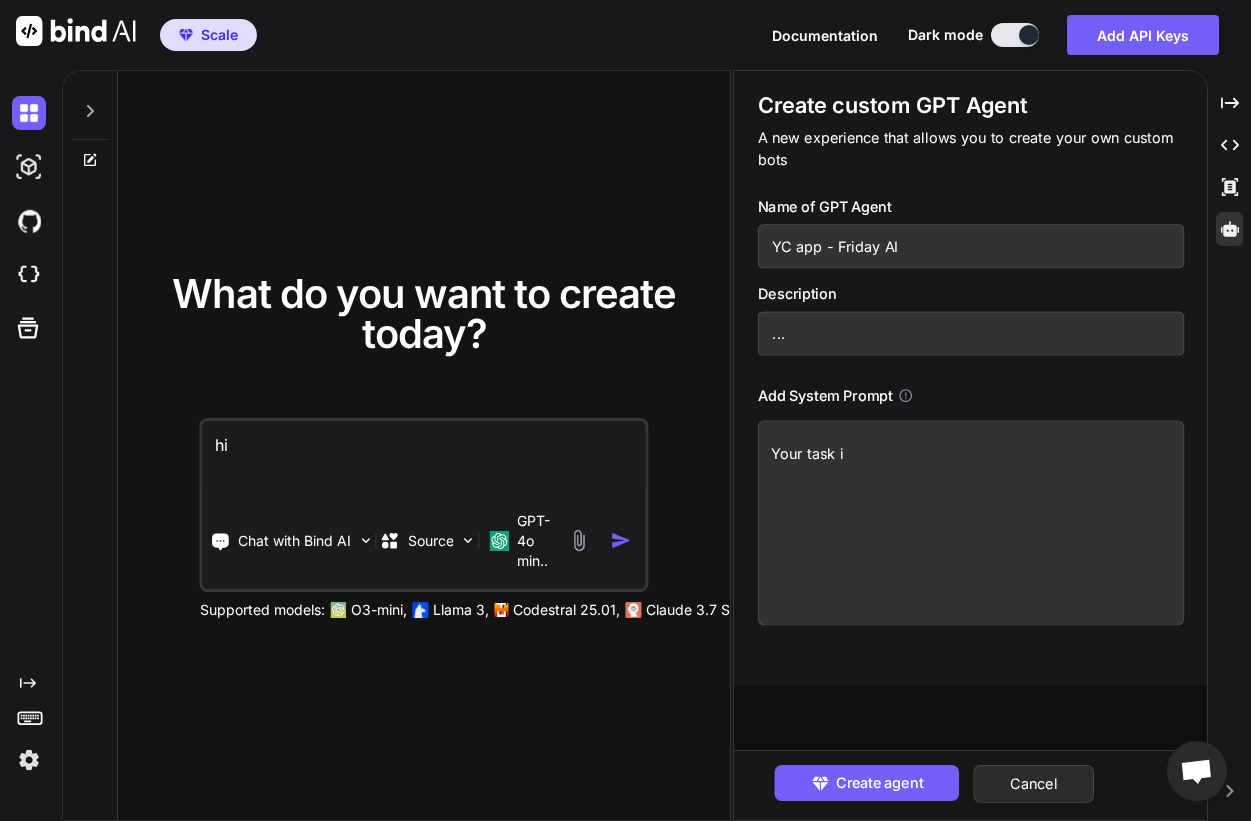 type on "x" 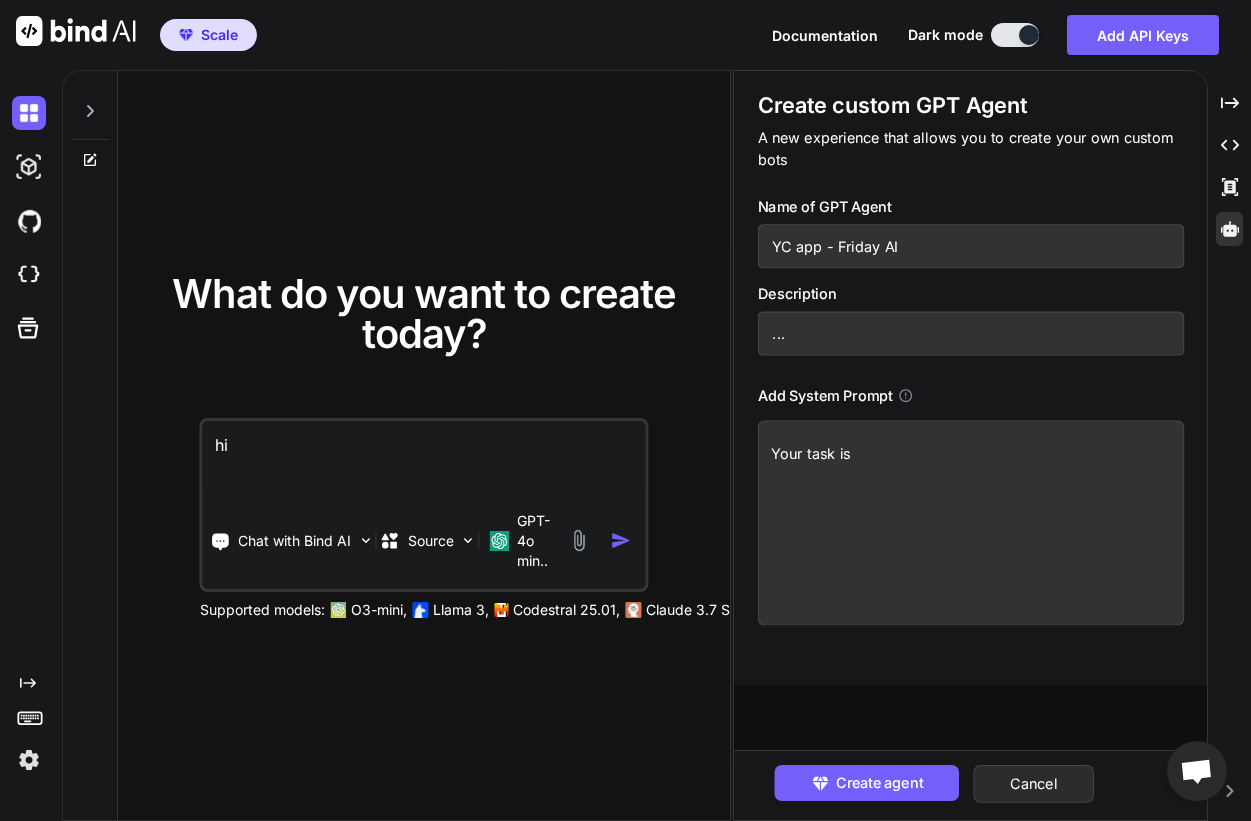 type on "Your task is" 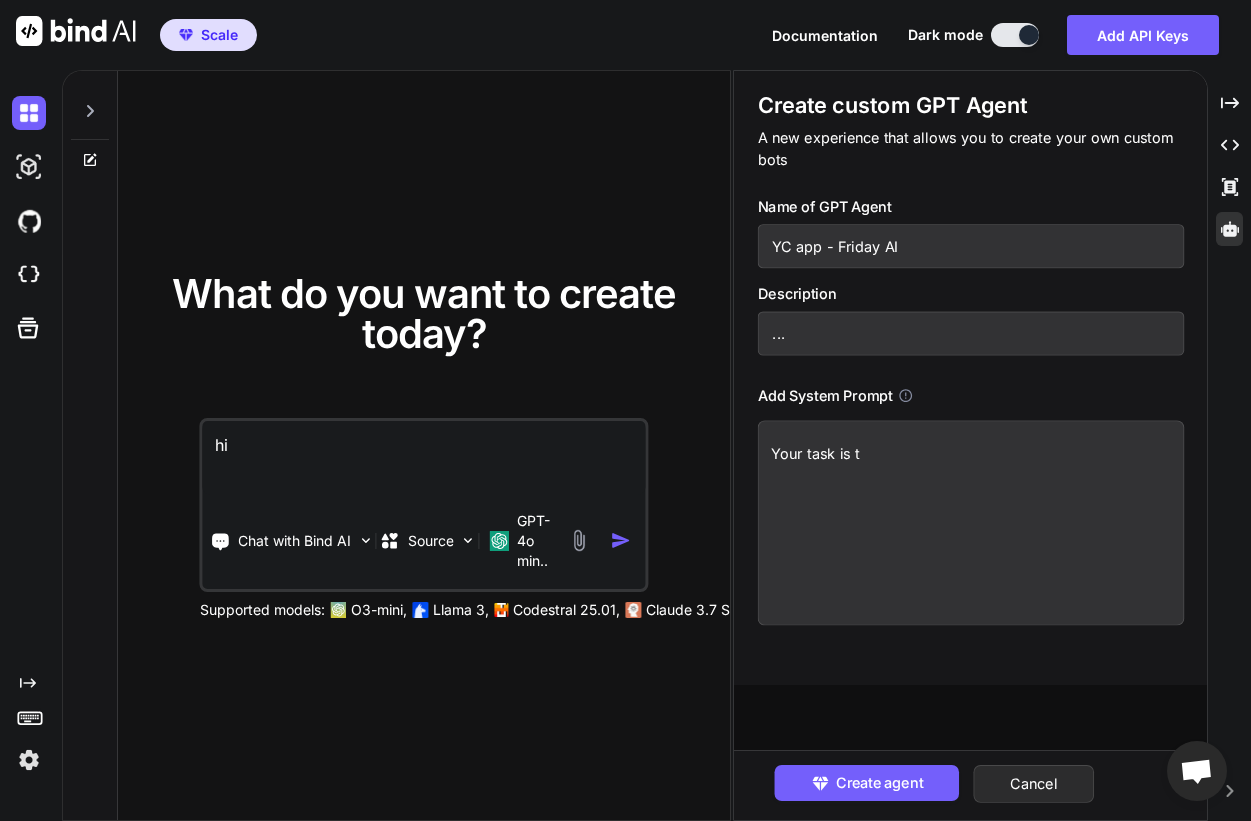 type on "x" 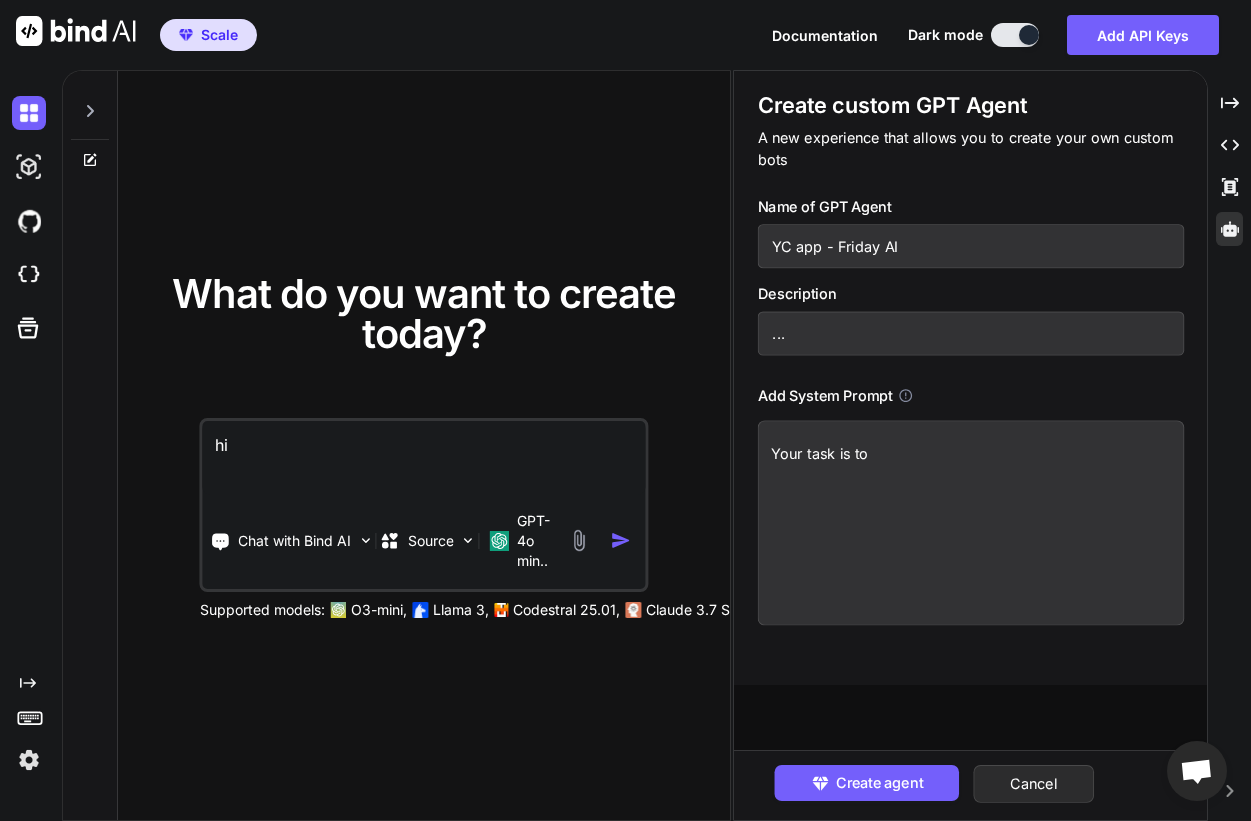 type on "x" 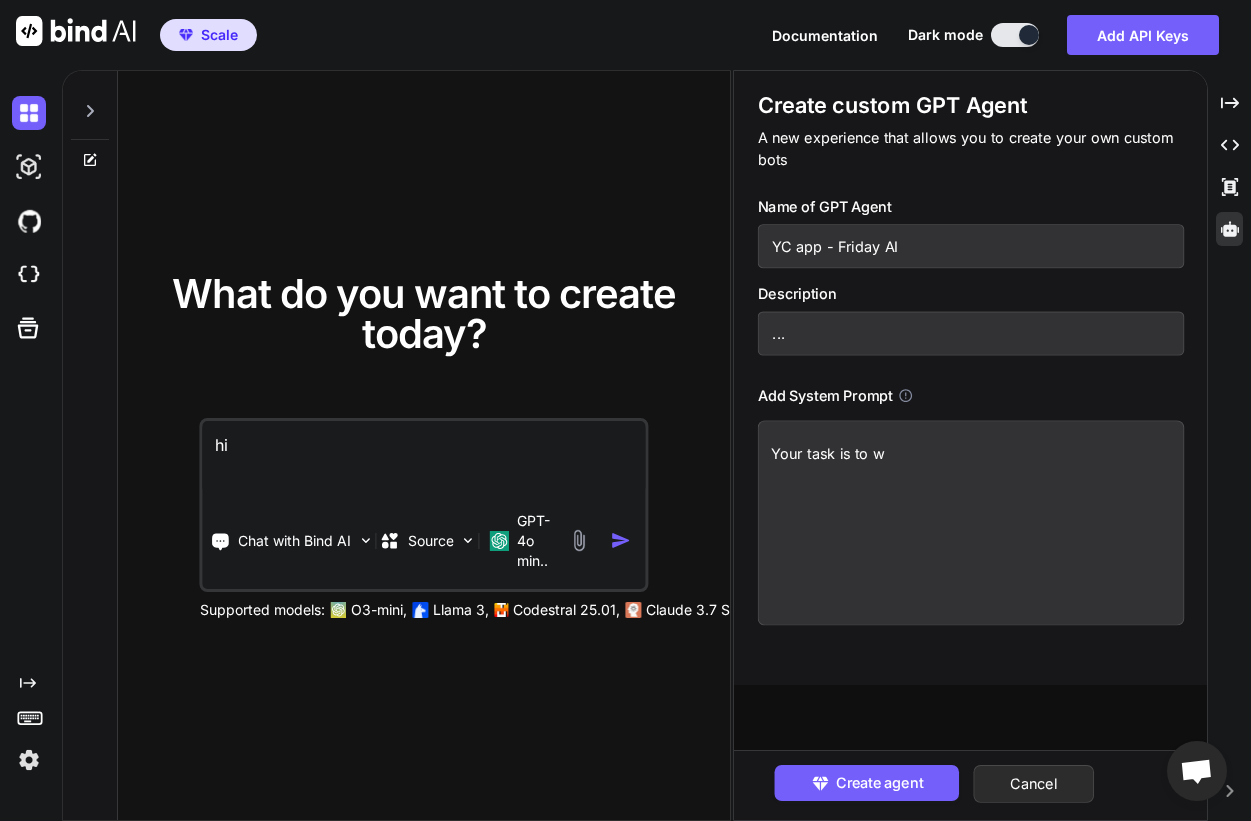 type on "x" 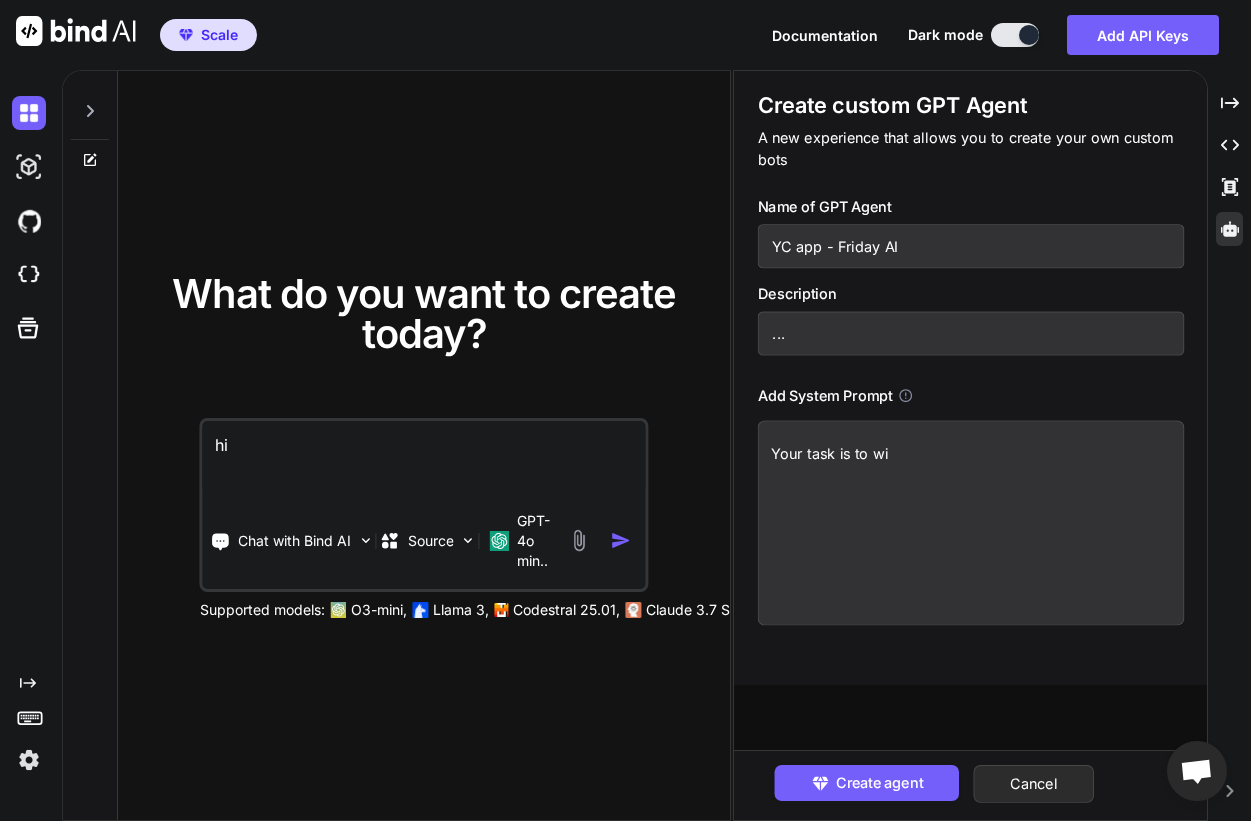 type on "x" 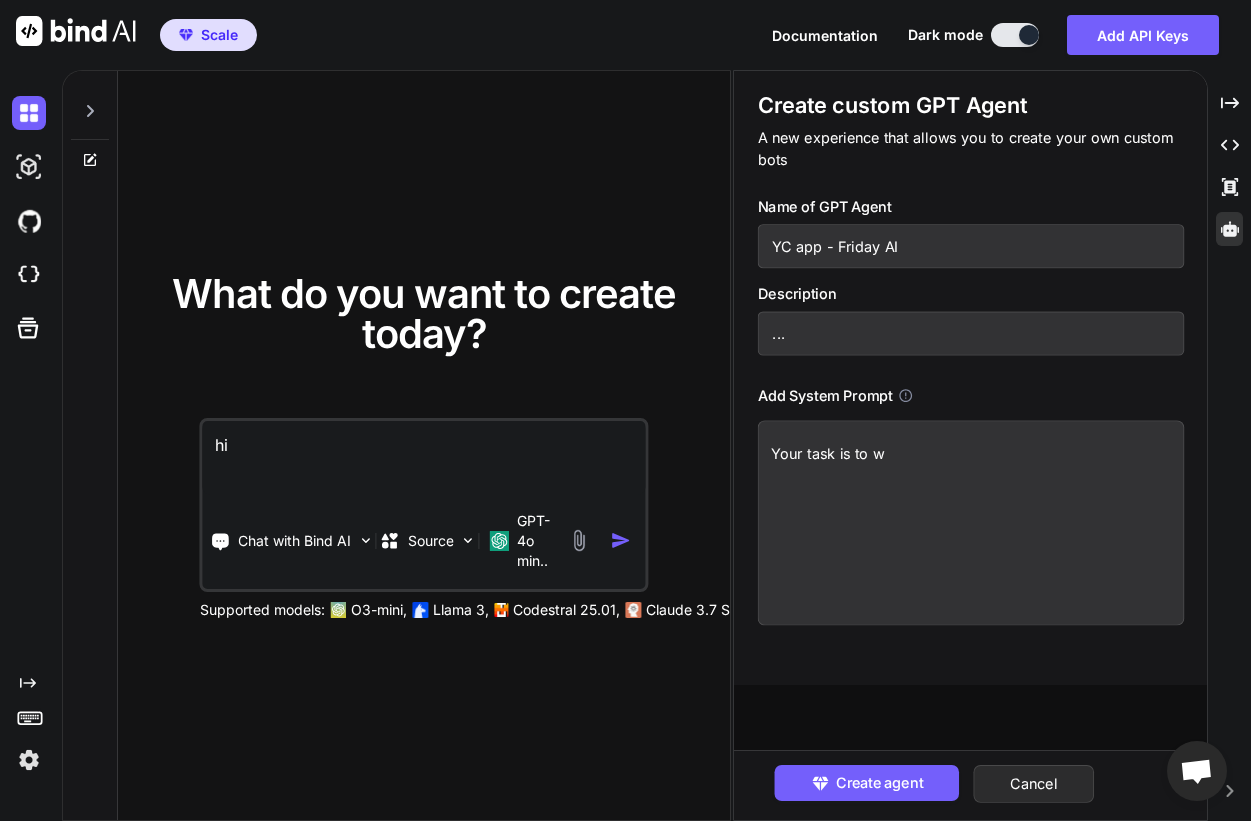 type on "x" 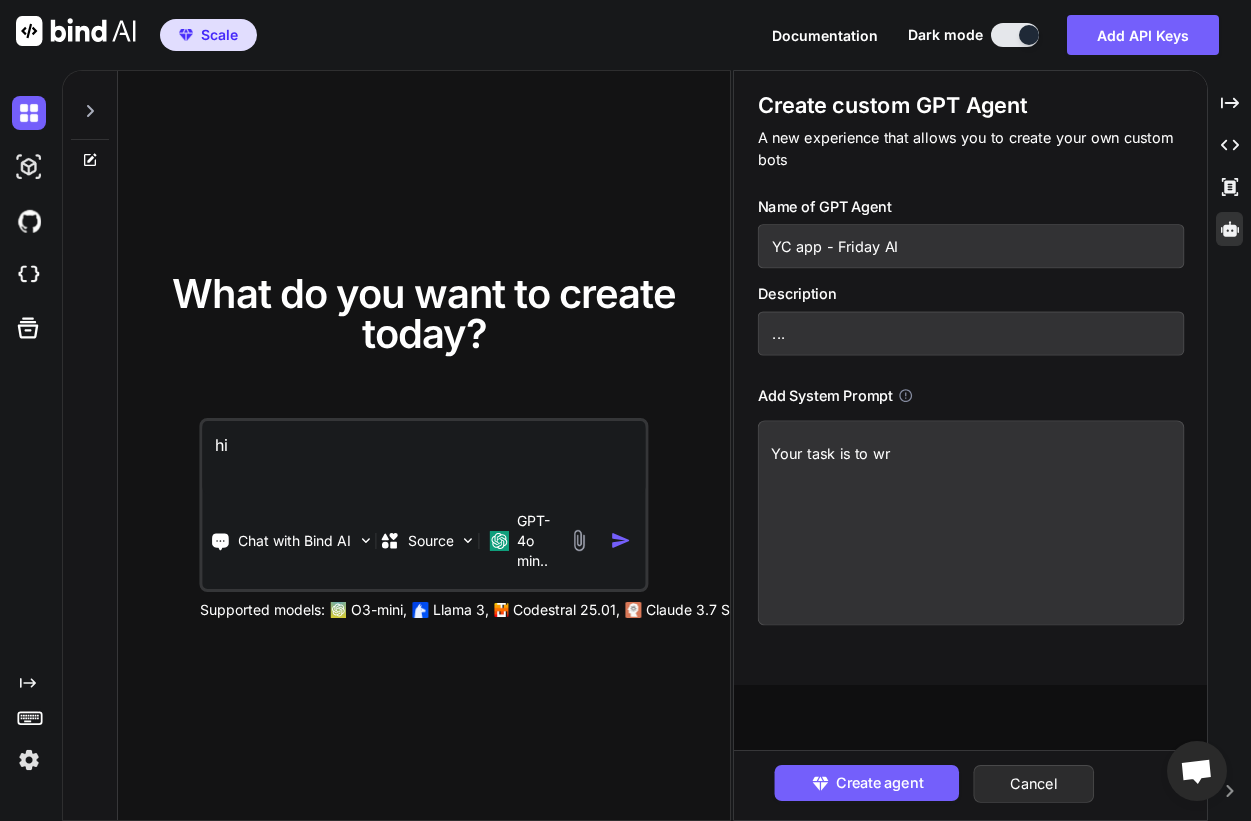 type on "x" 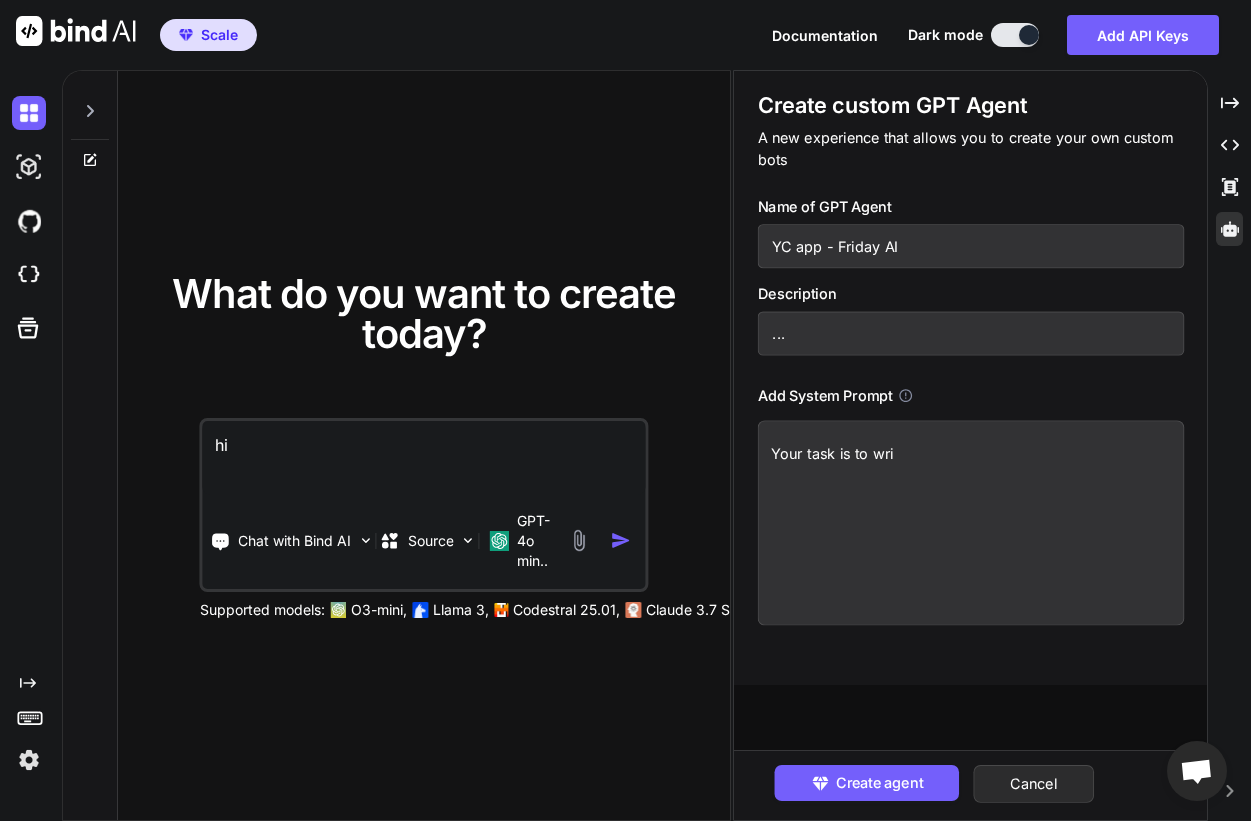 type on "Your task is to writ" 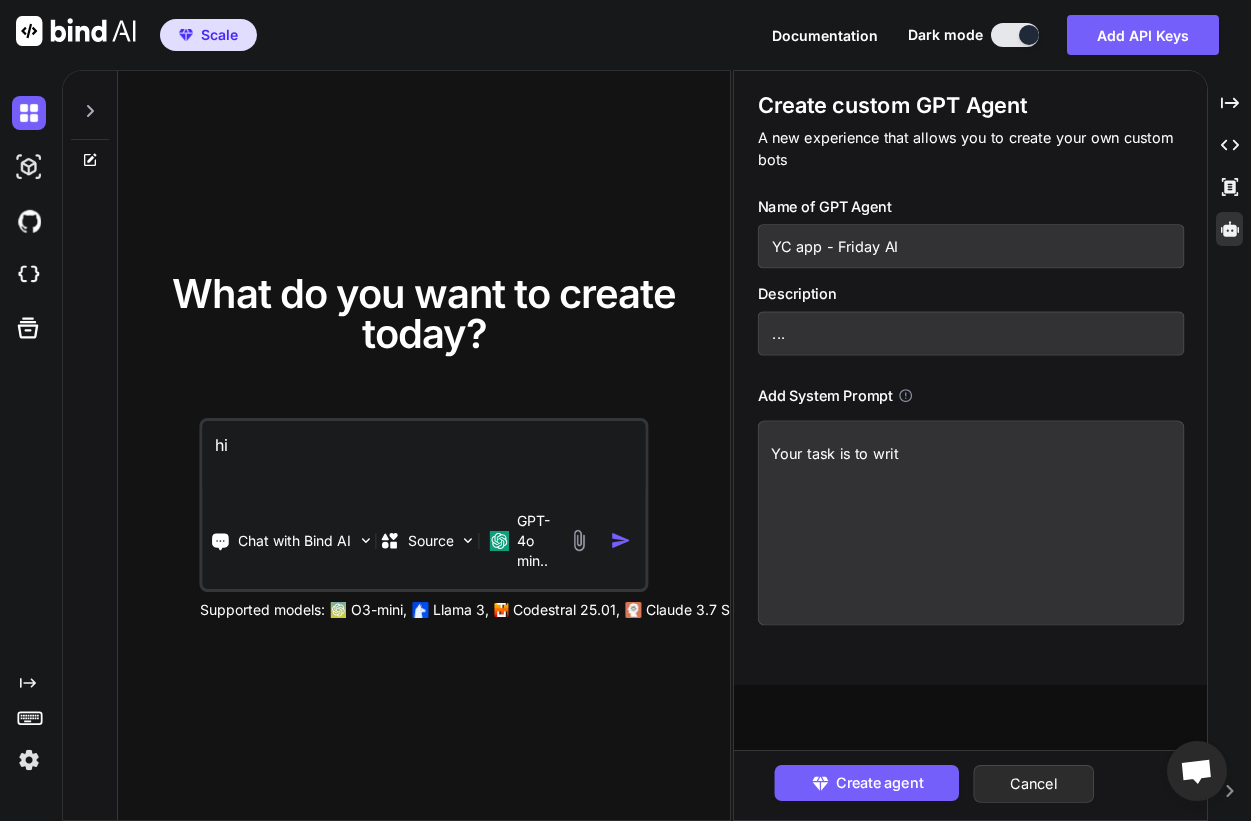 type on "x" 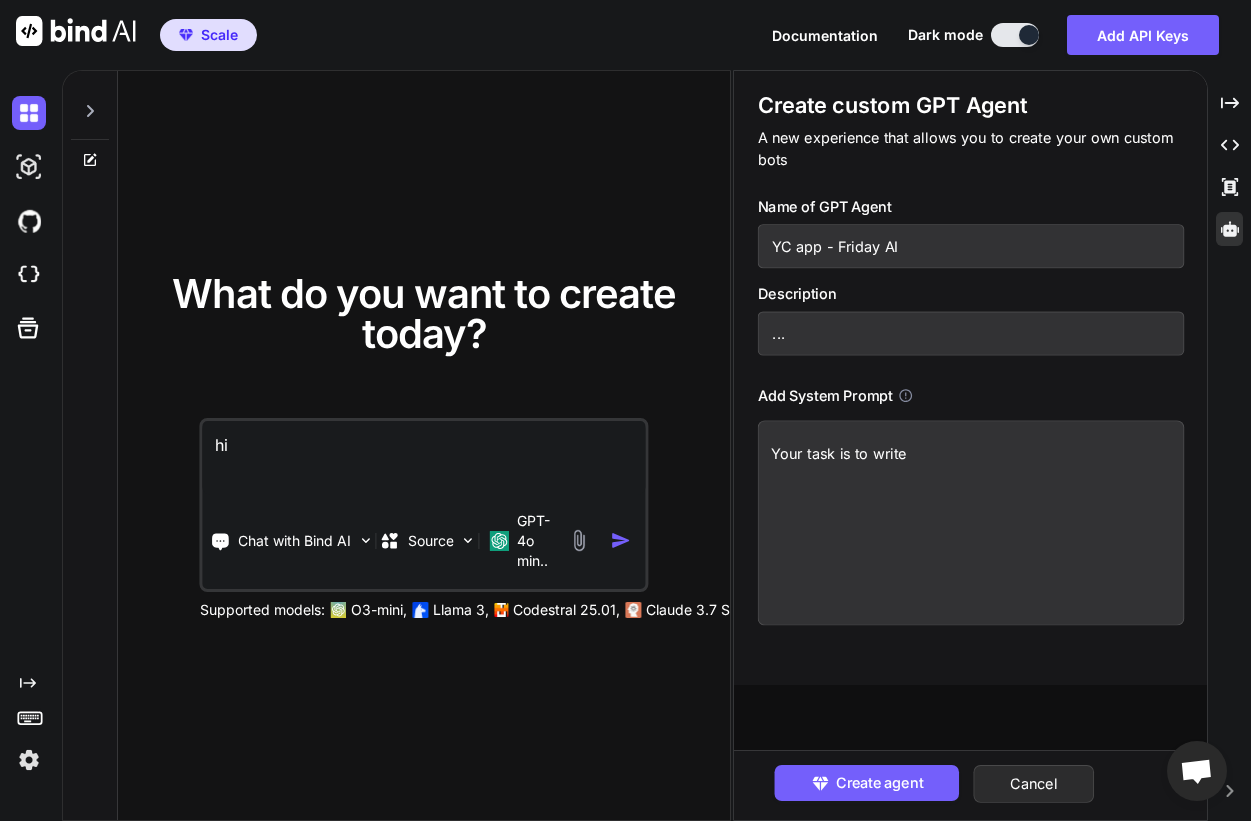 type on "x" 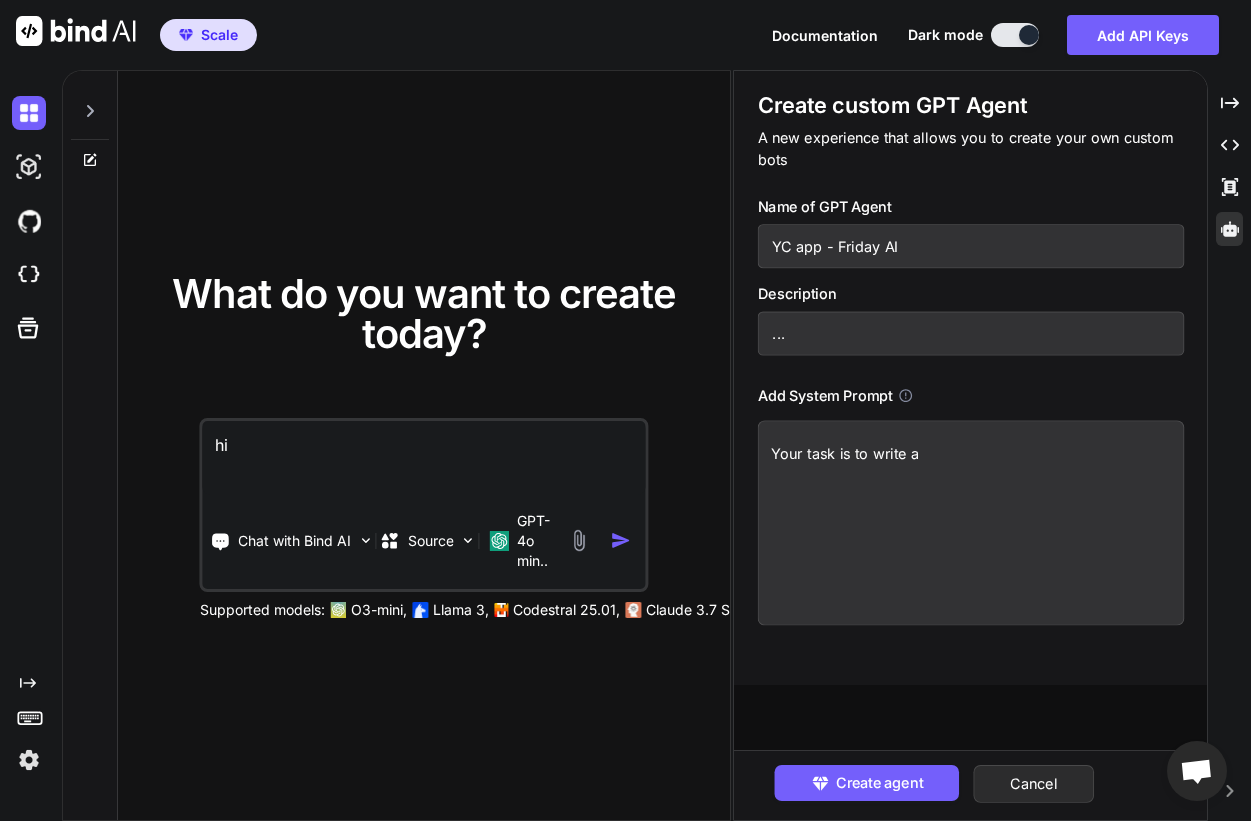 type on "x" 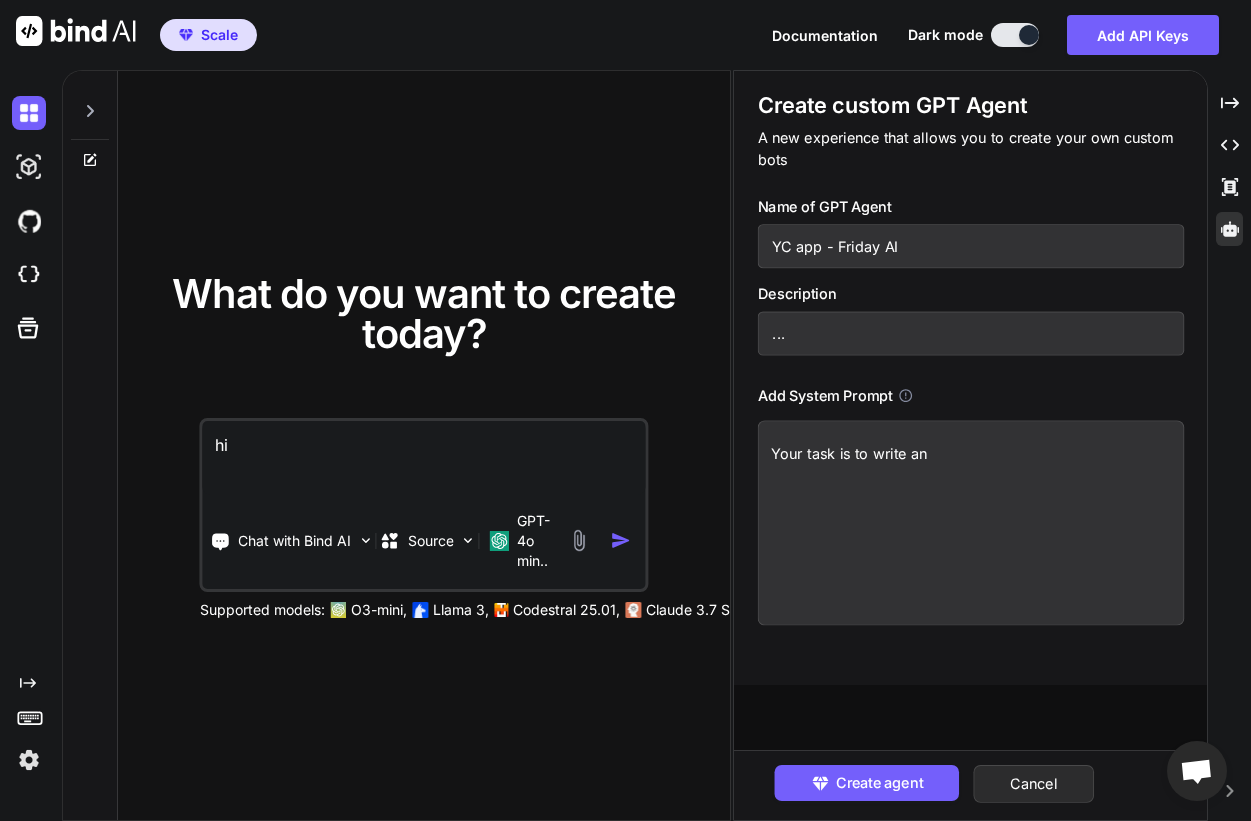 type on "x" 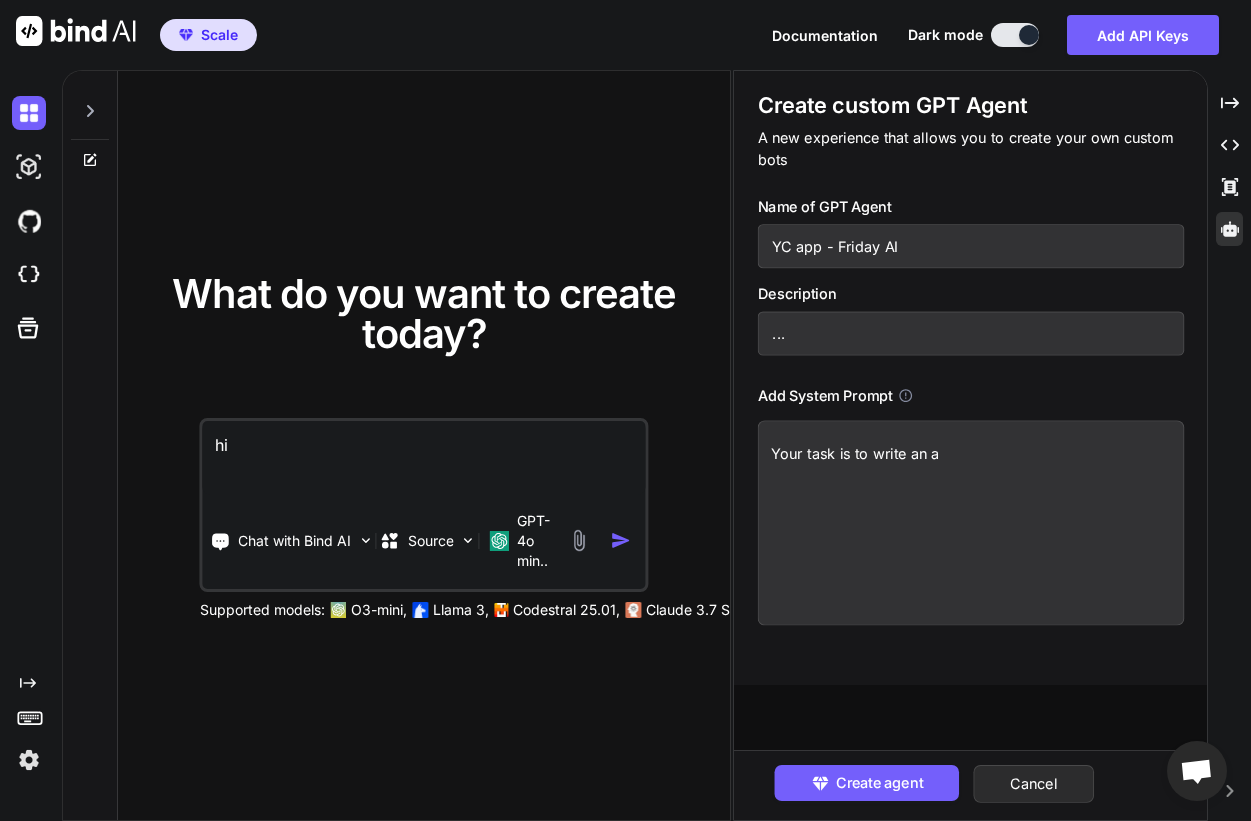 type on "x" 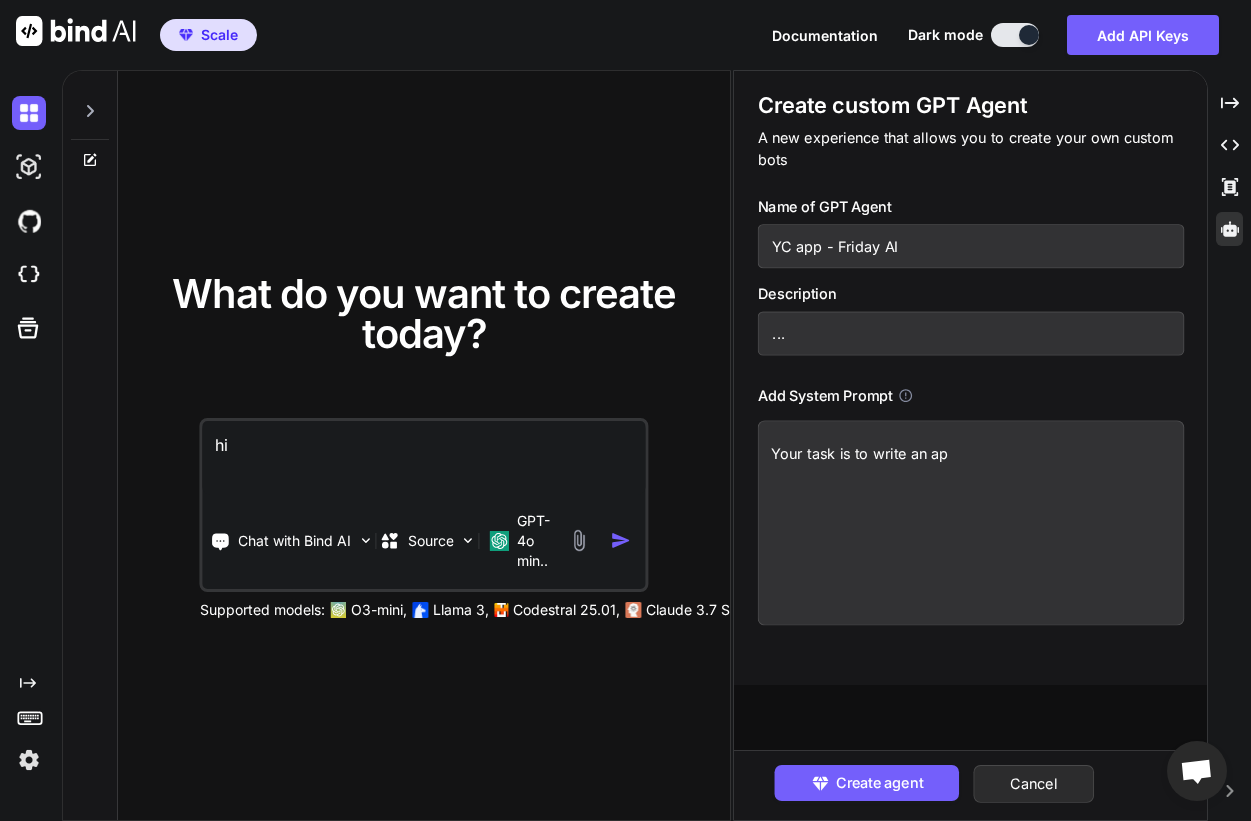 type on "x" 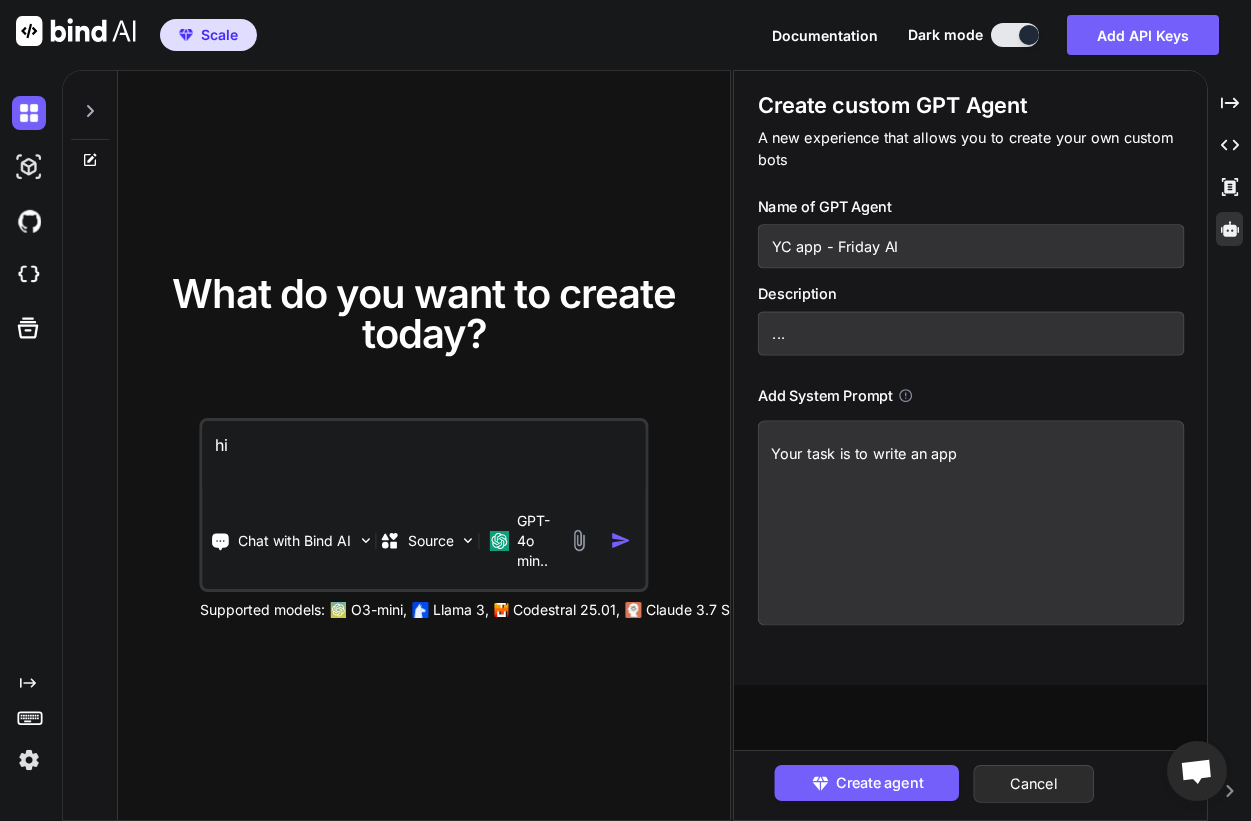 type on "x" 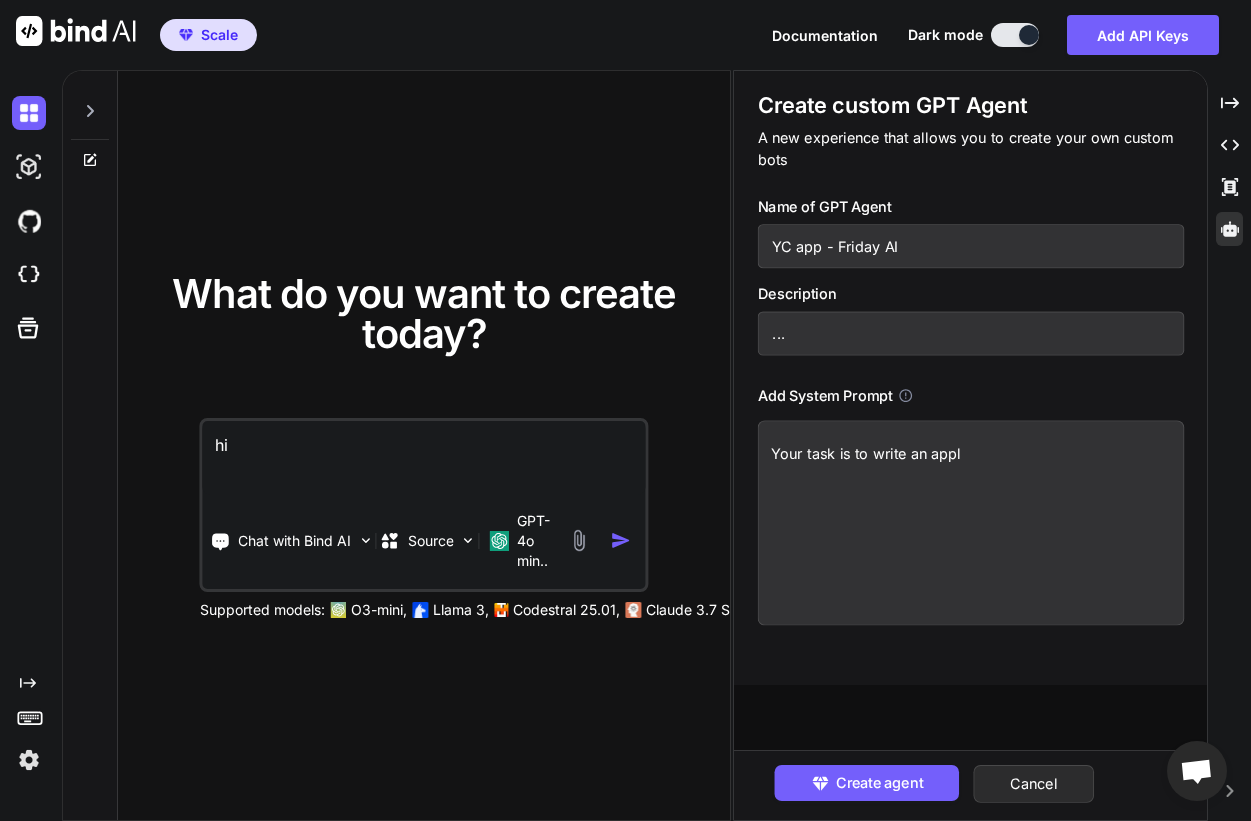 type on "x" 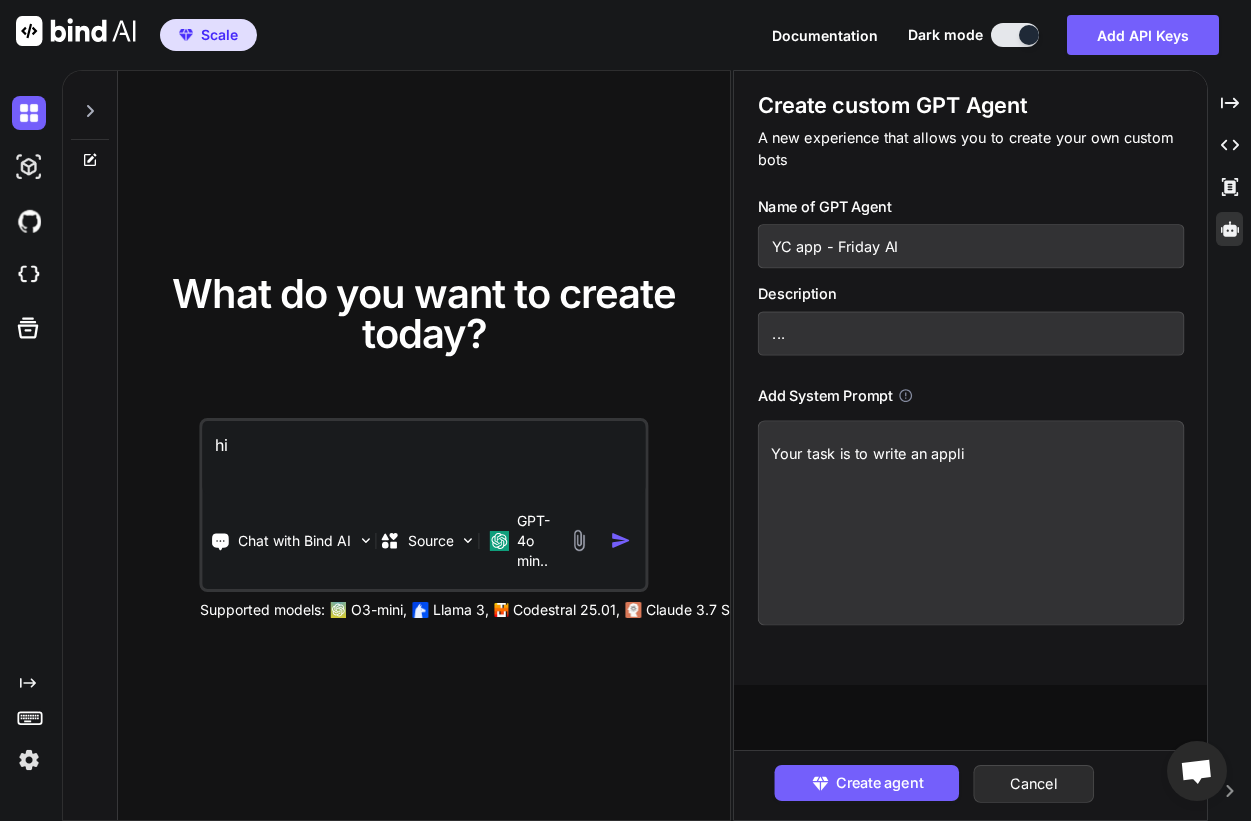 type on "Your task is to write an applic" 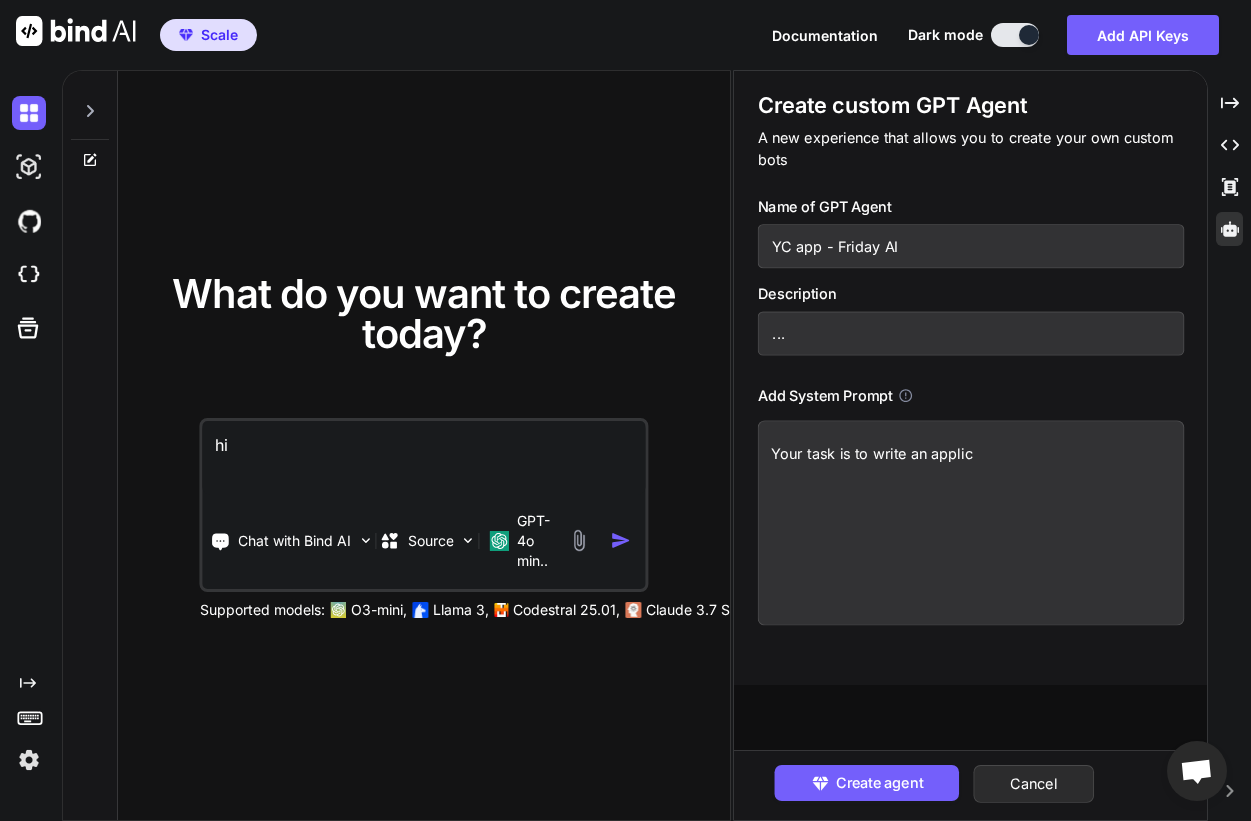 type on "x" 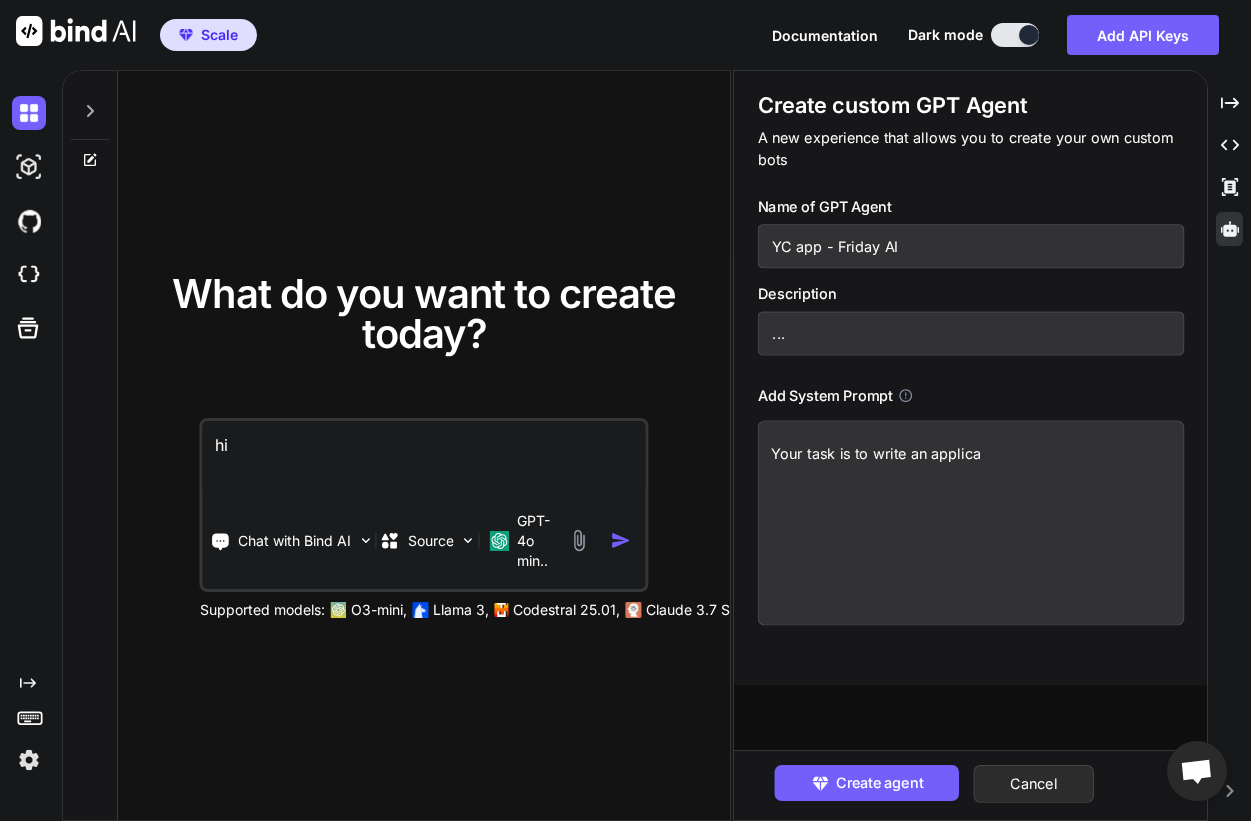 type on "x" 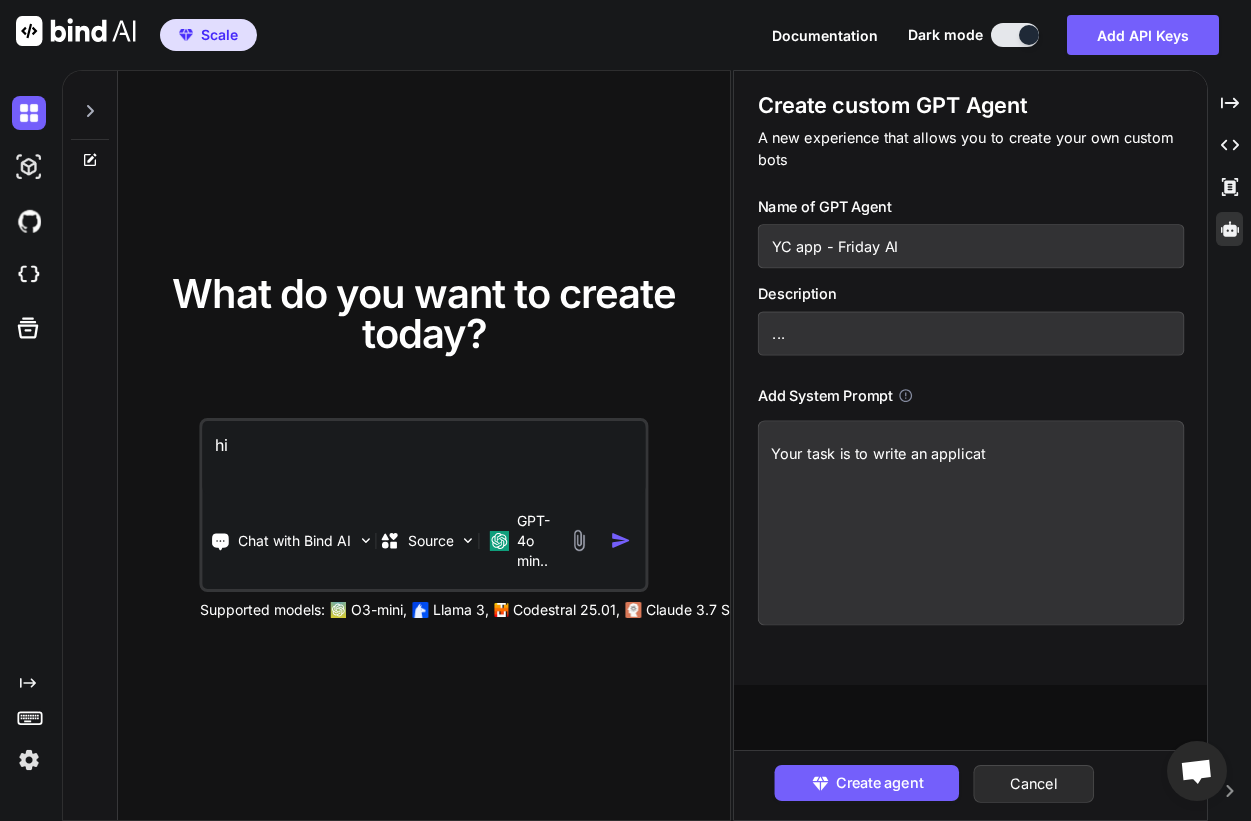 type on "x" 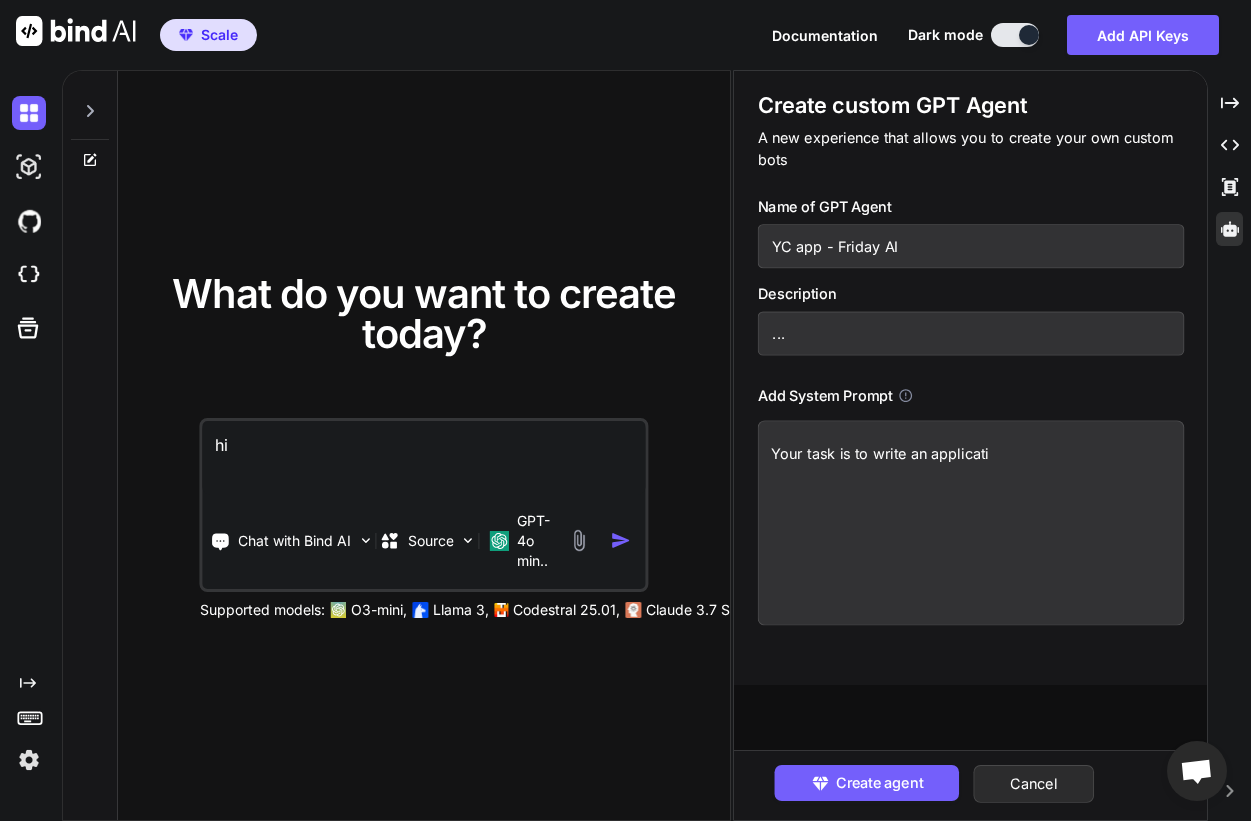 type on "x" 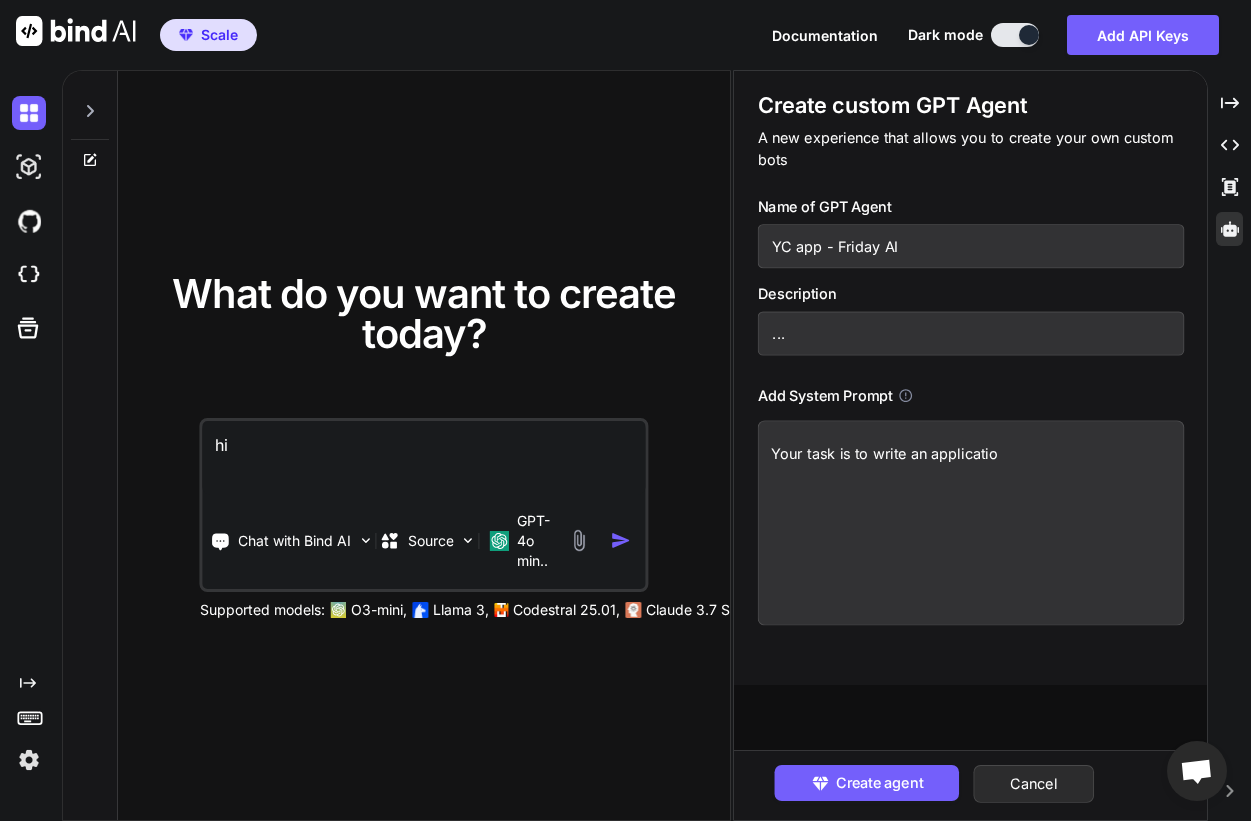 type on "x" 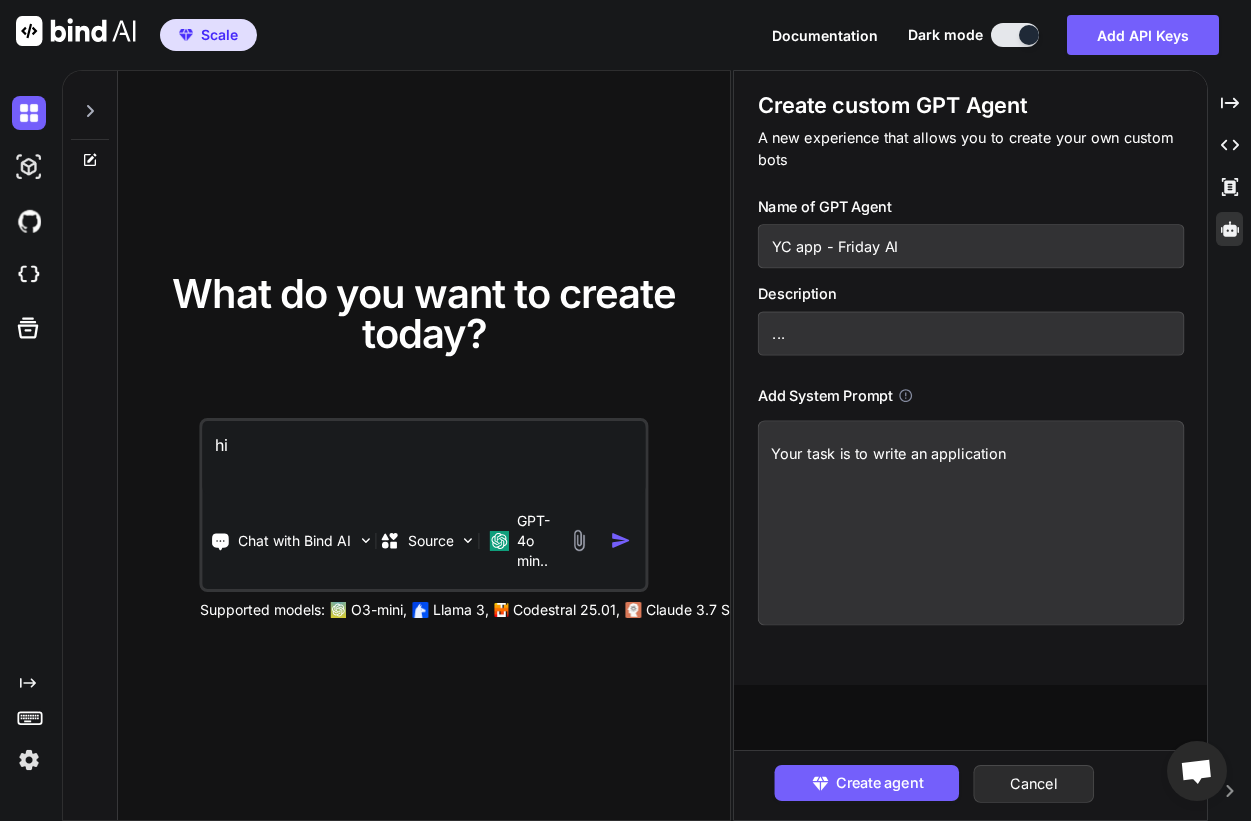 type on "x" 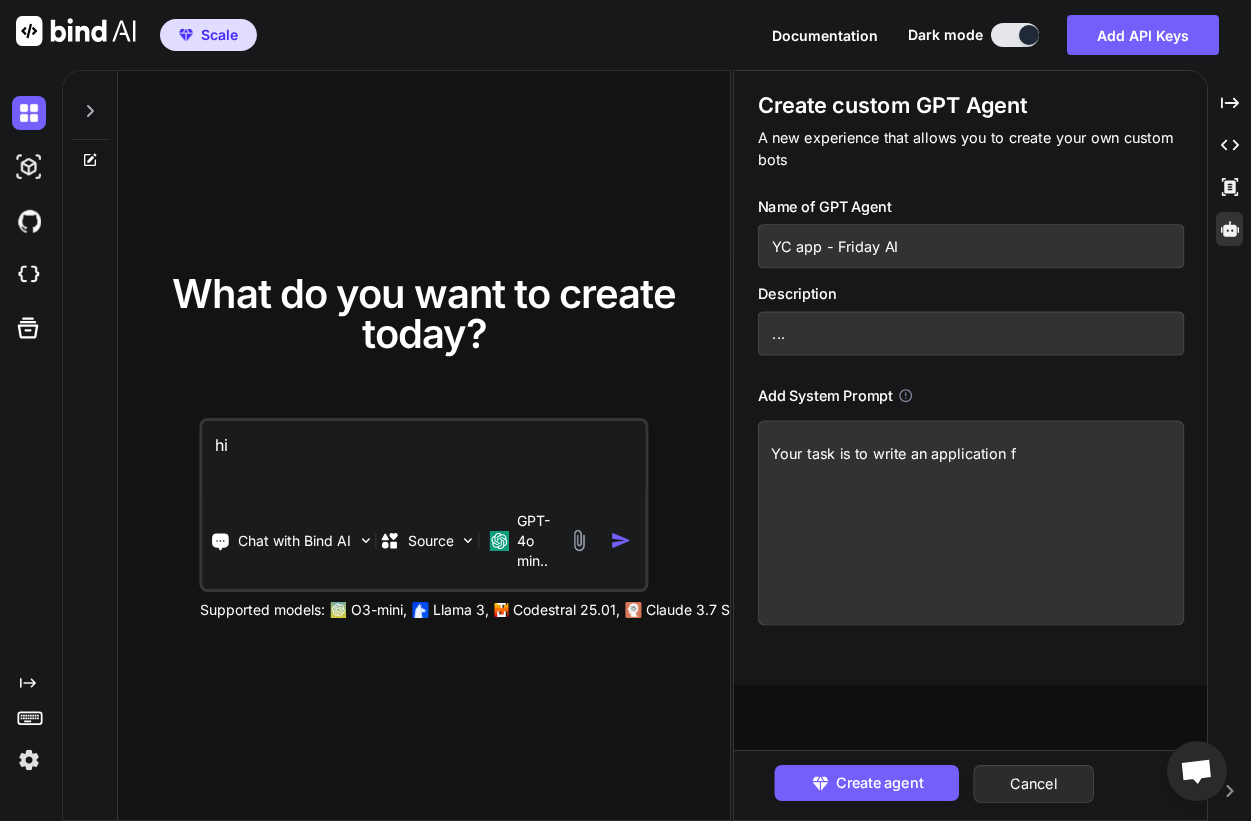type on "x" 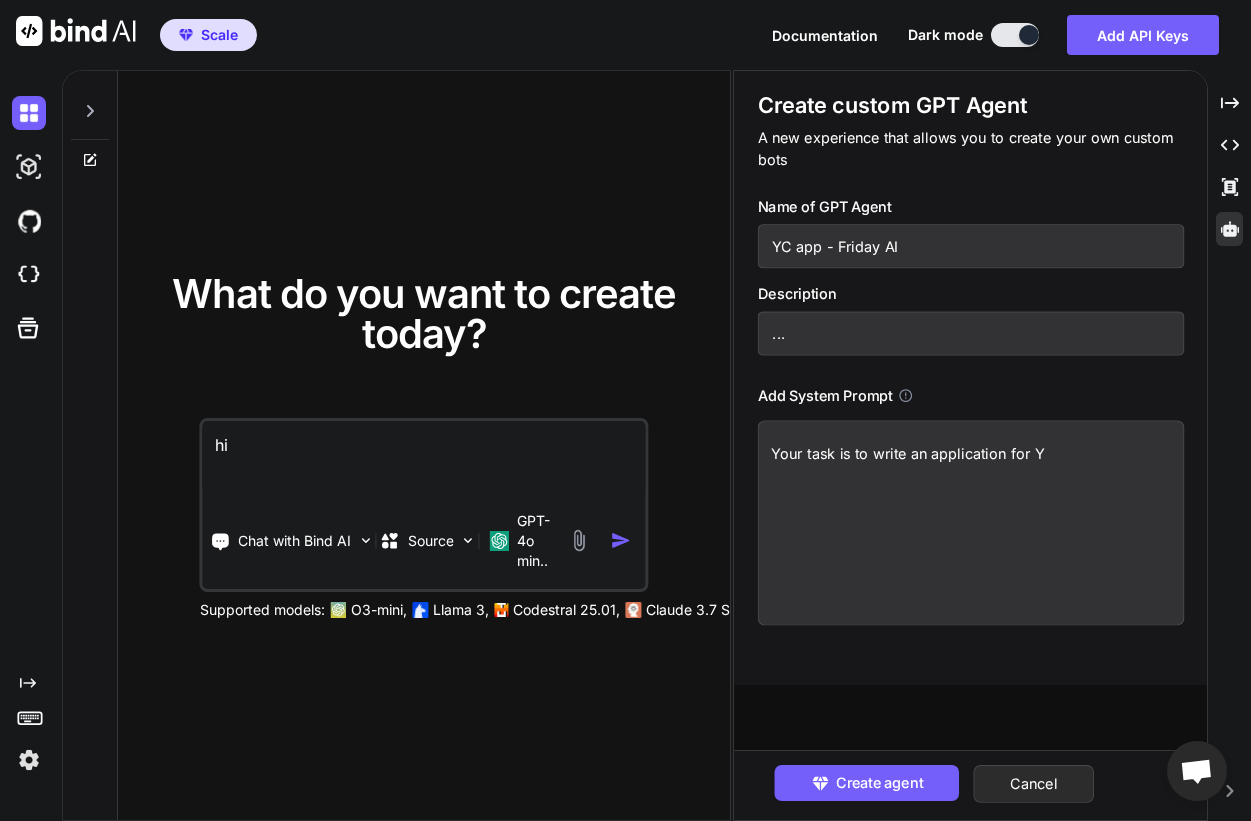 type on "x" 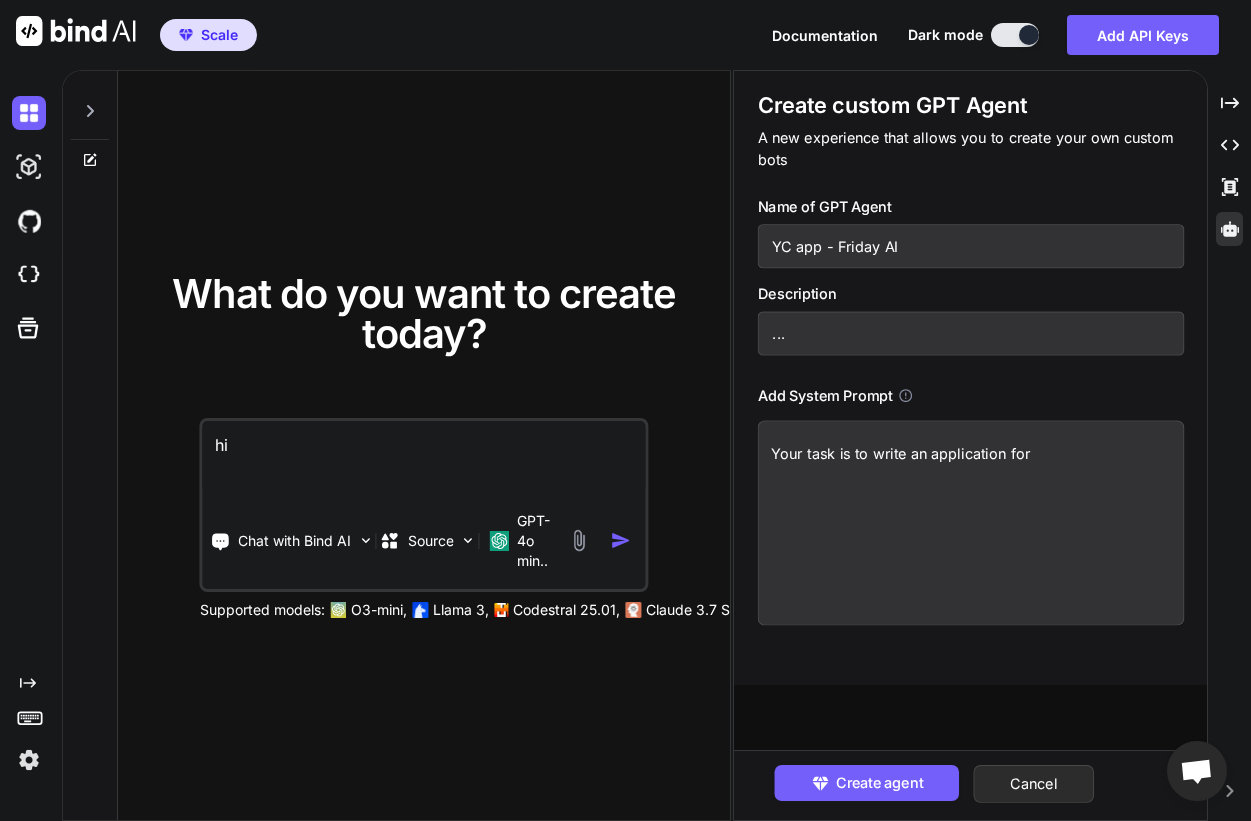 type on "x" 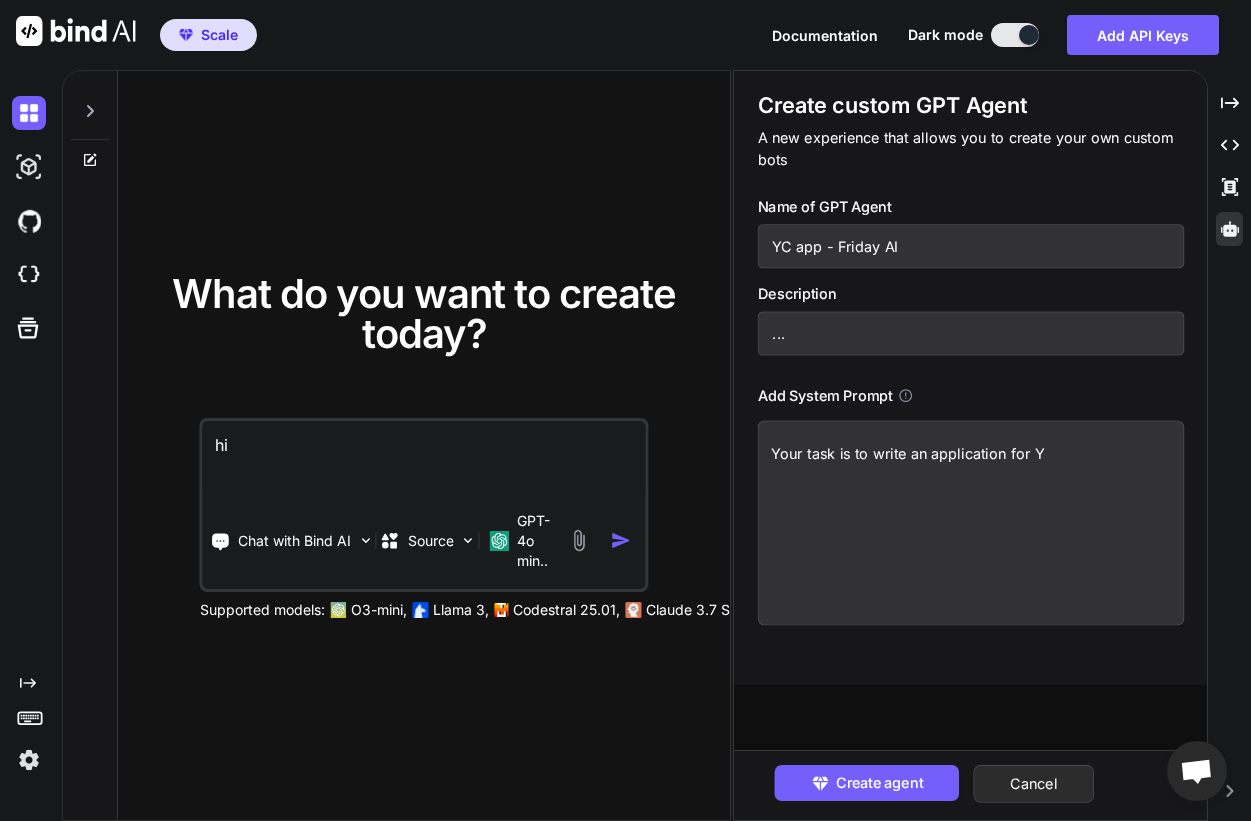 type on "x" 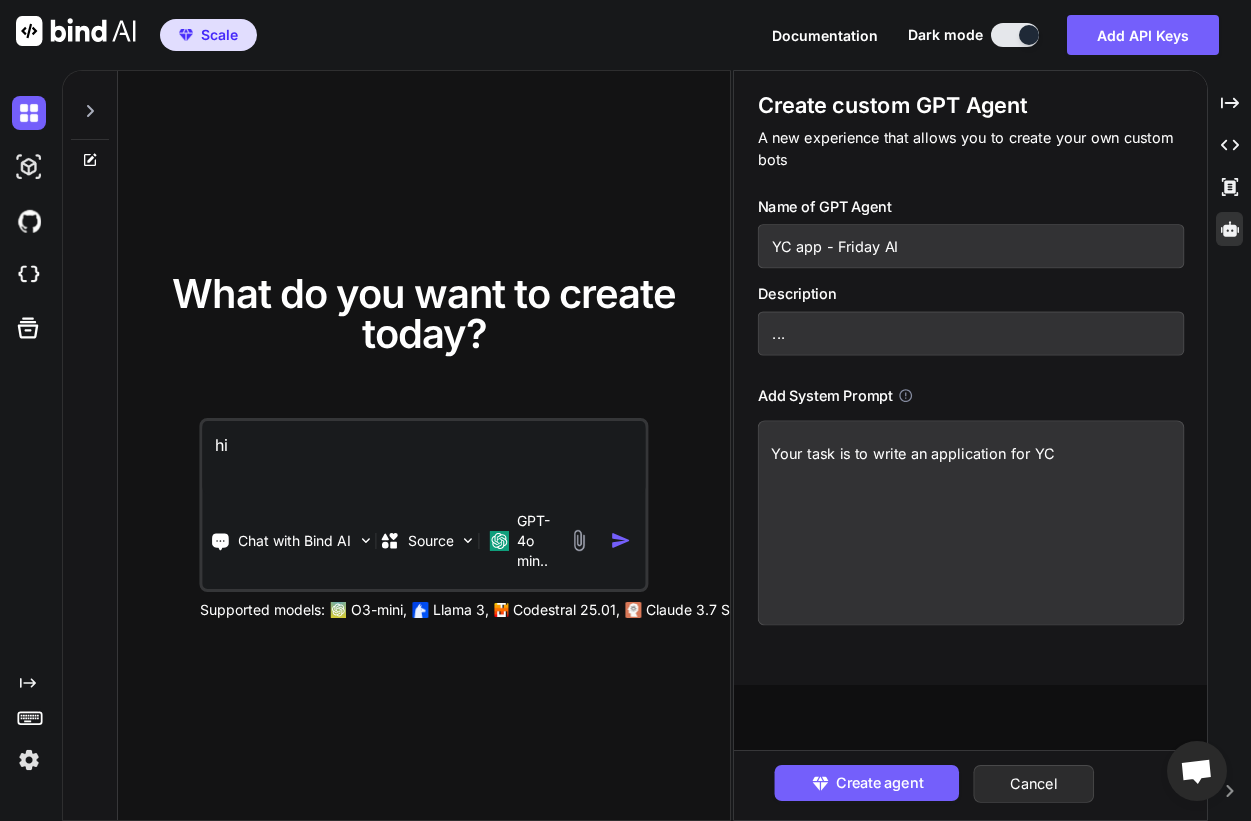 type on "x" 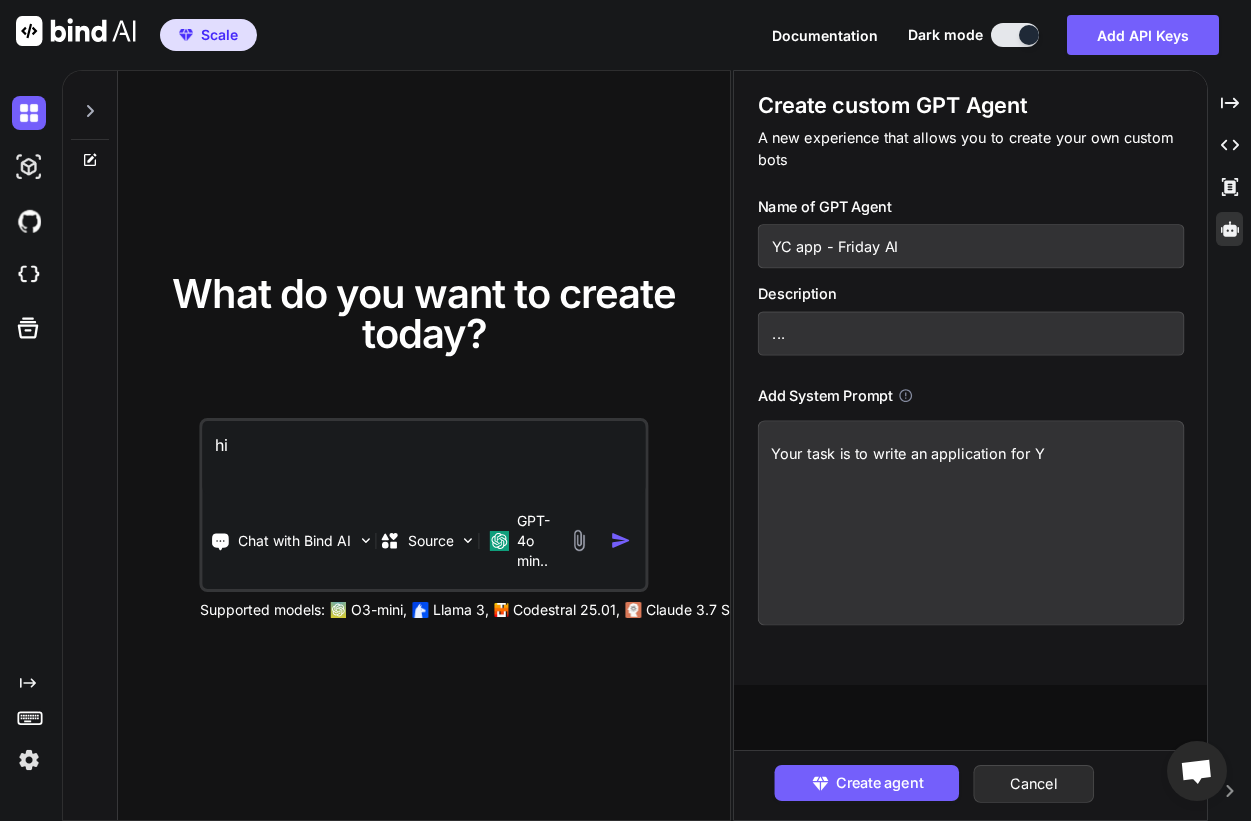 type on "x" 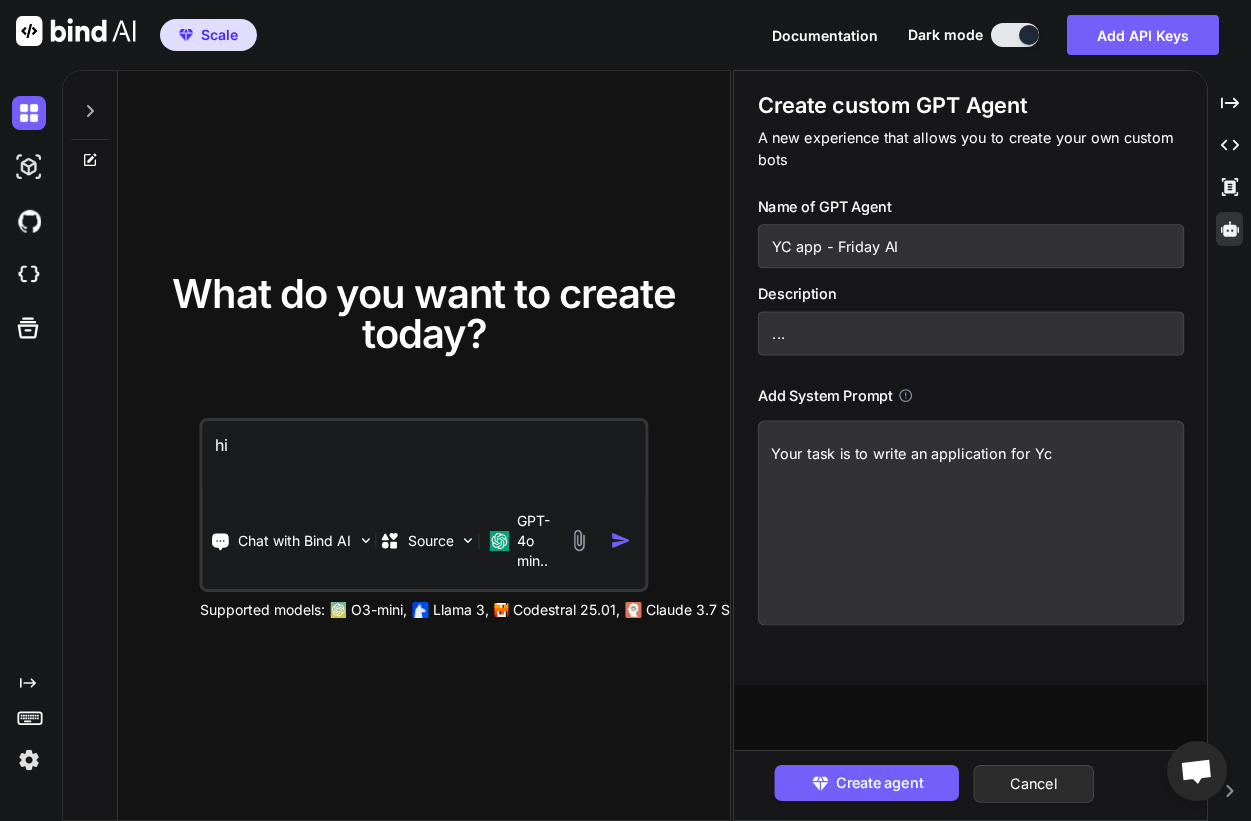 type on "x" 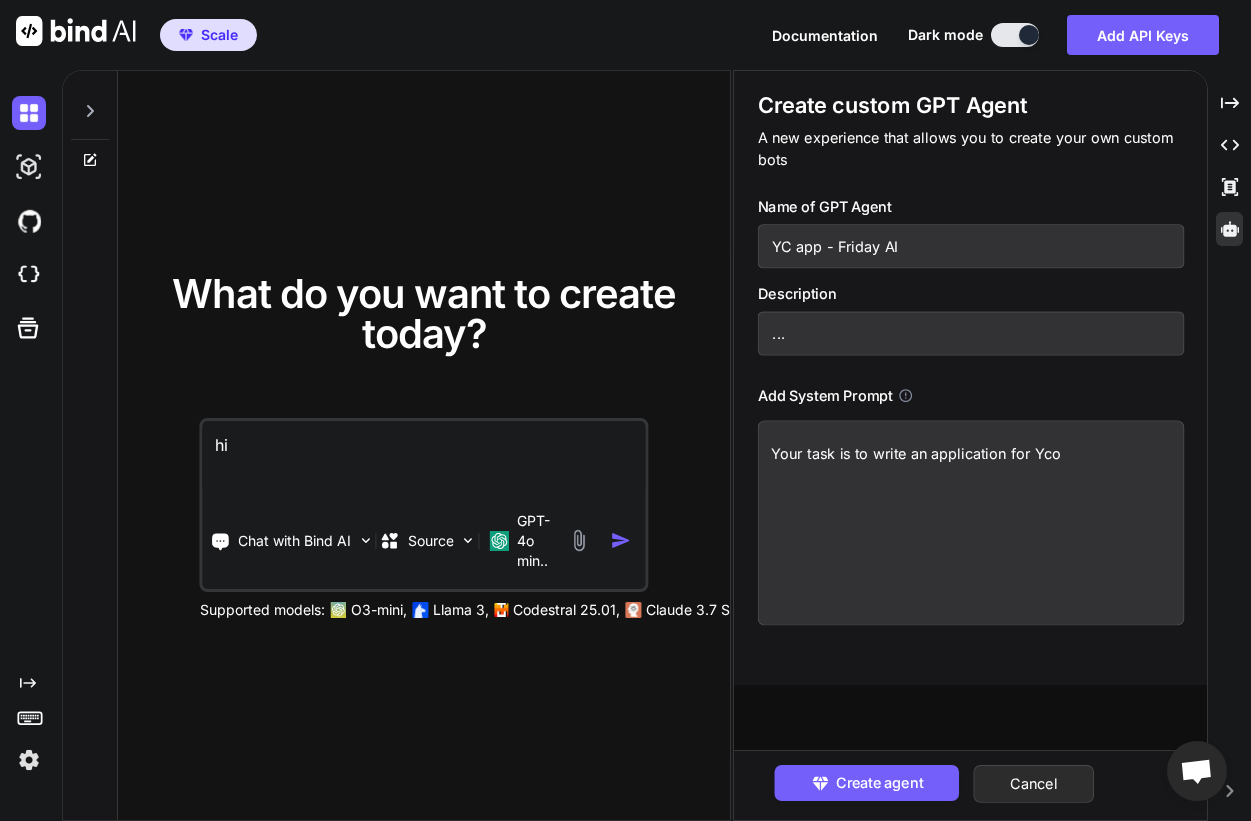 type on "x" 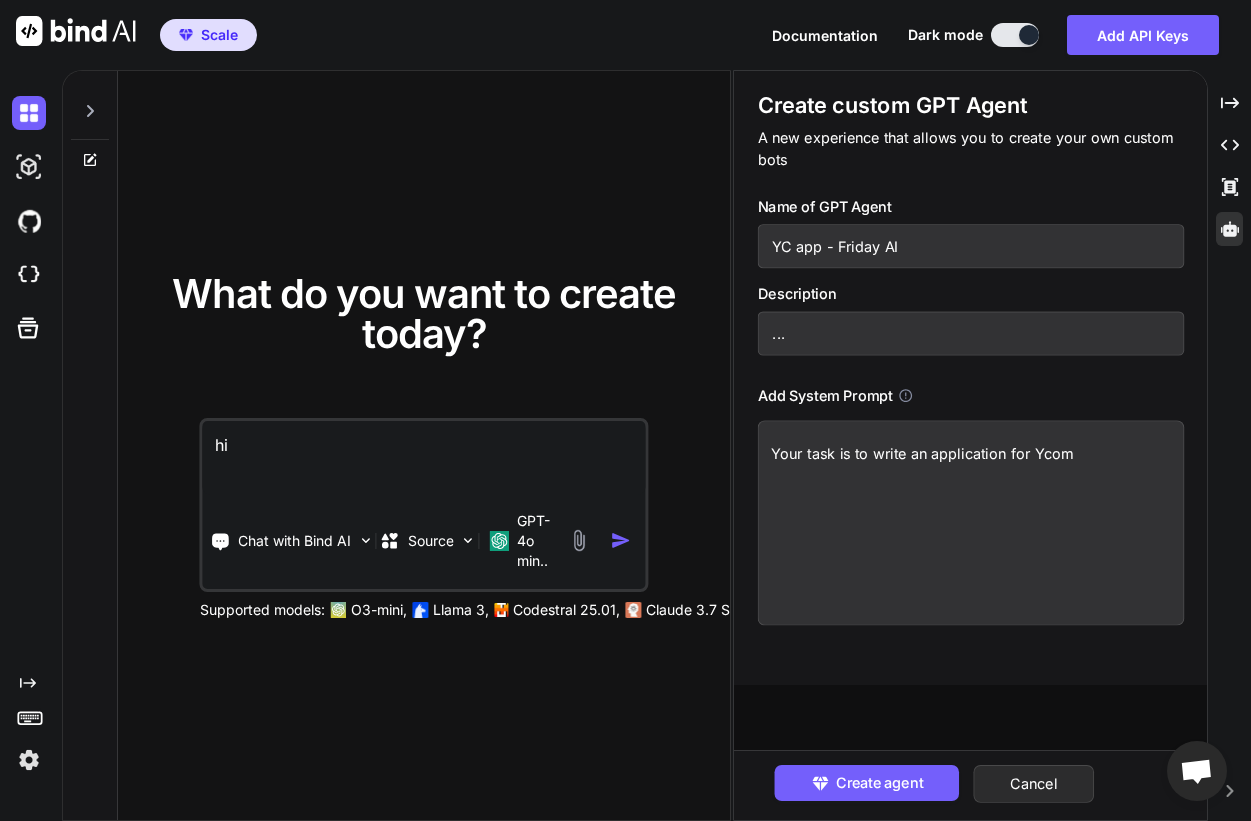 type on "x" 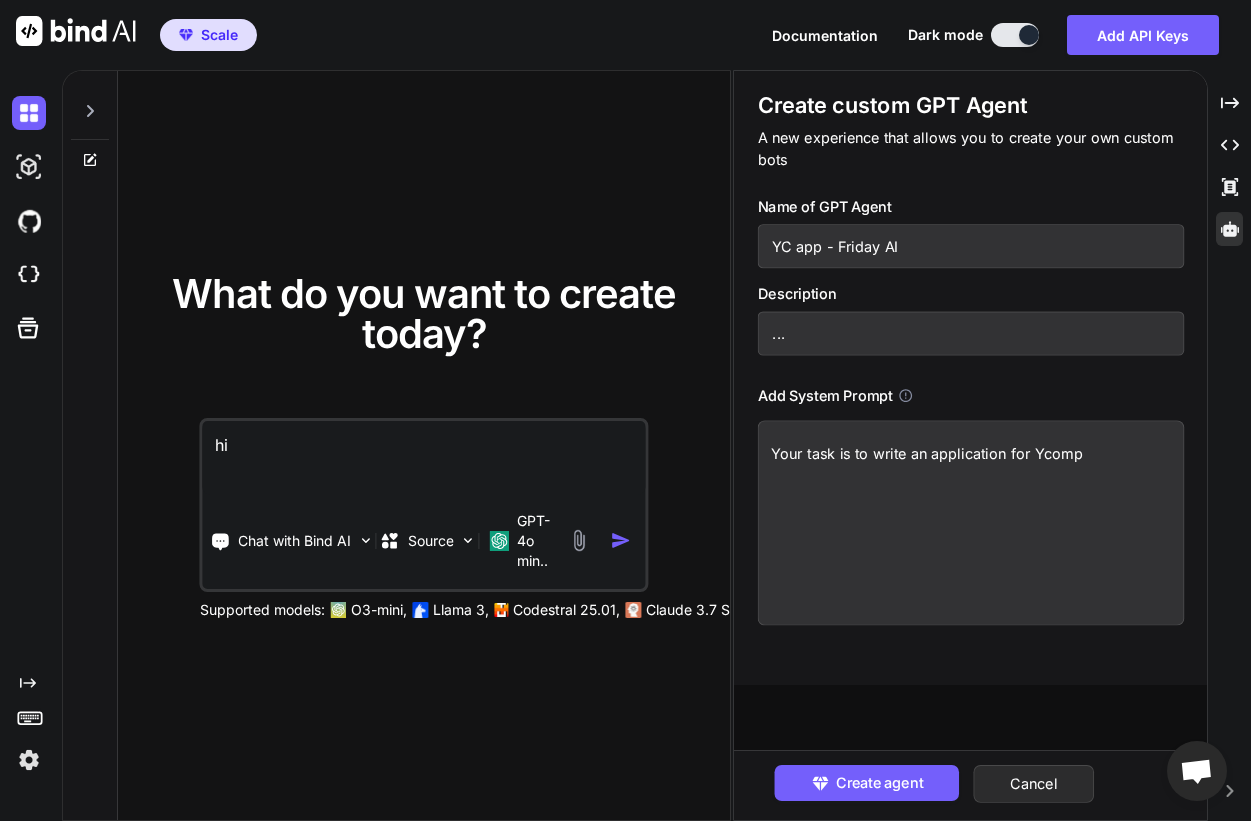 type on "x" 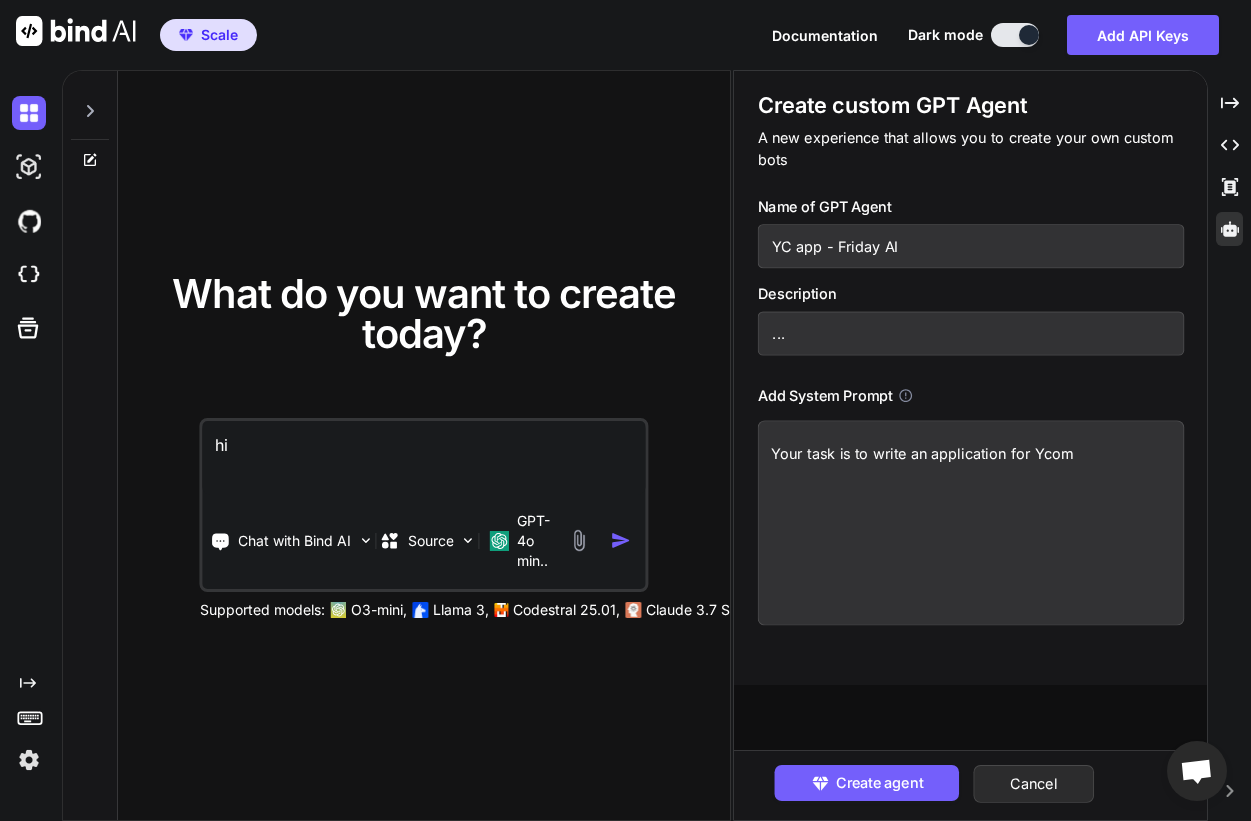 type on "x" 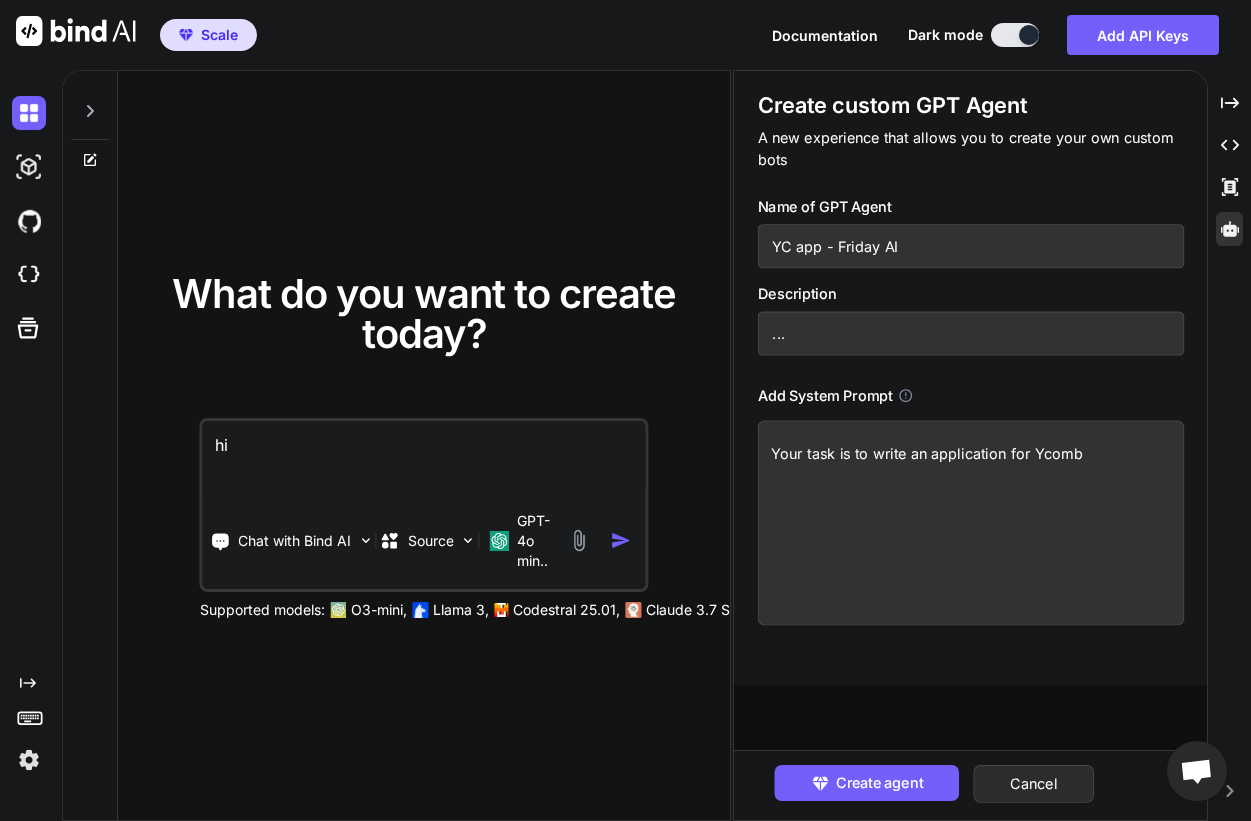 type on "x" 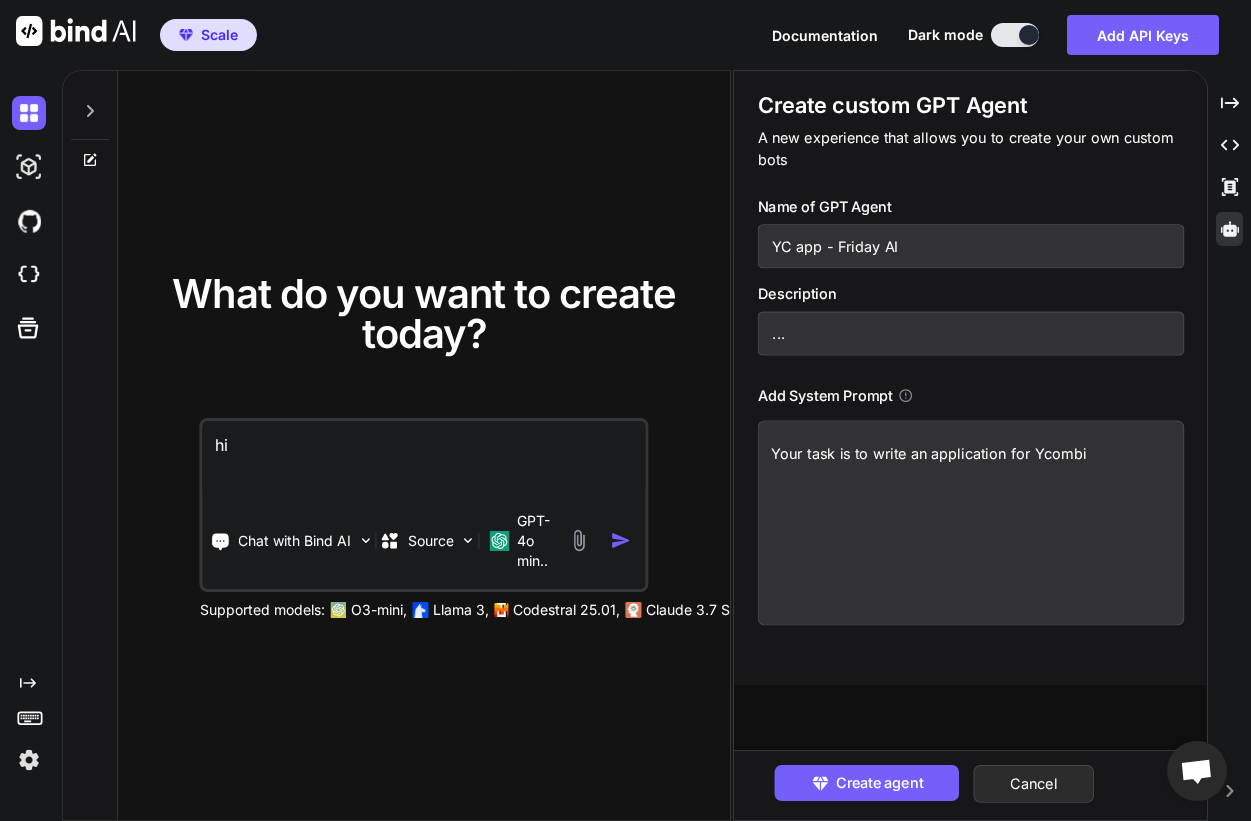 type on "x" 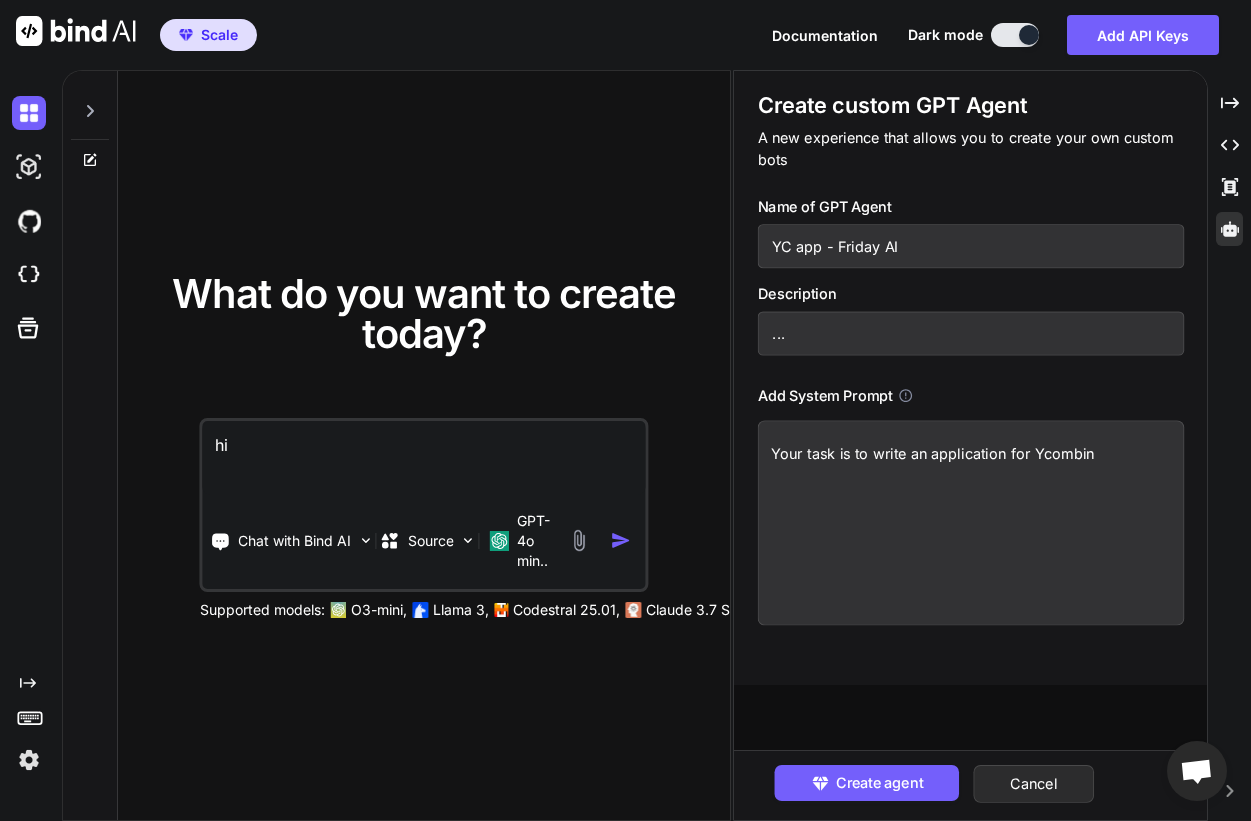 type on "x" 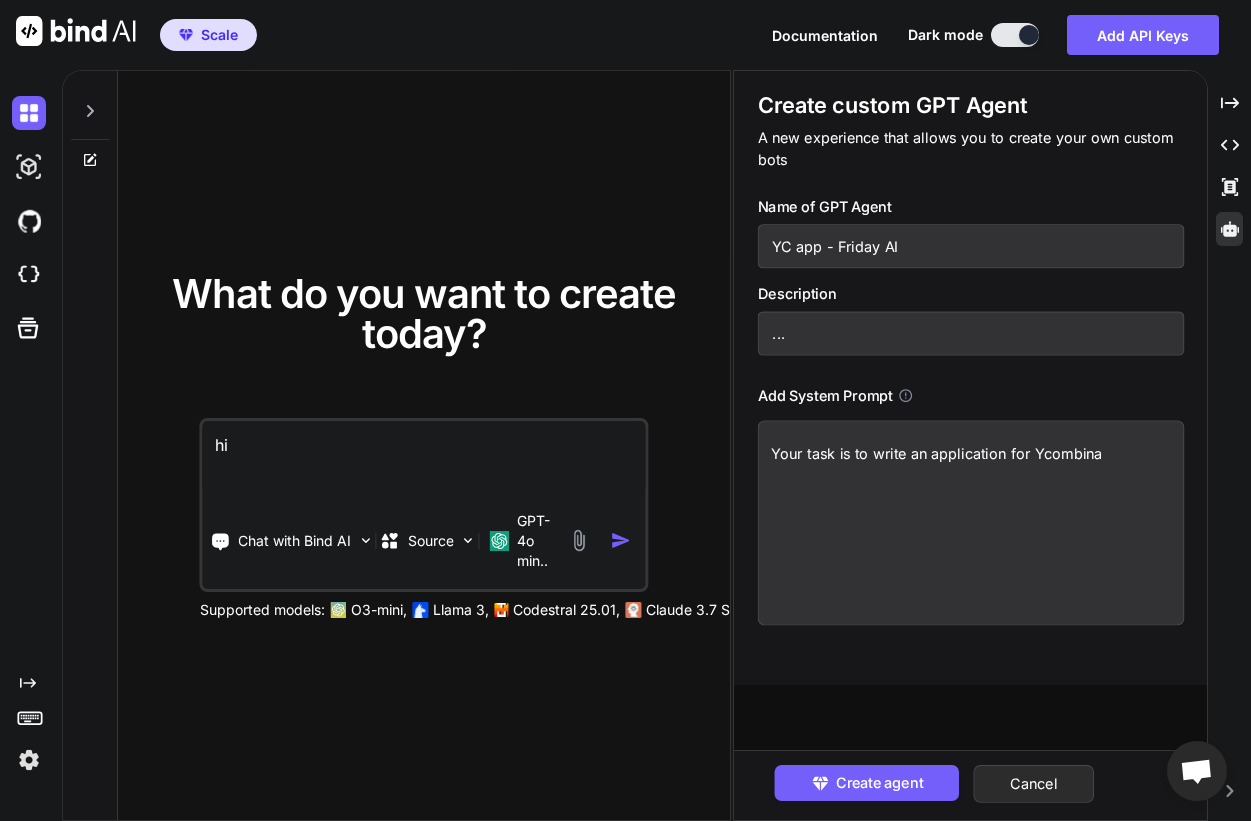 type on "x" 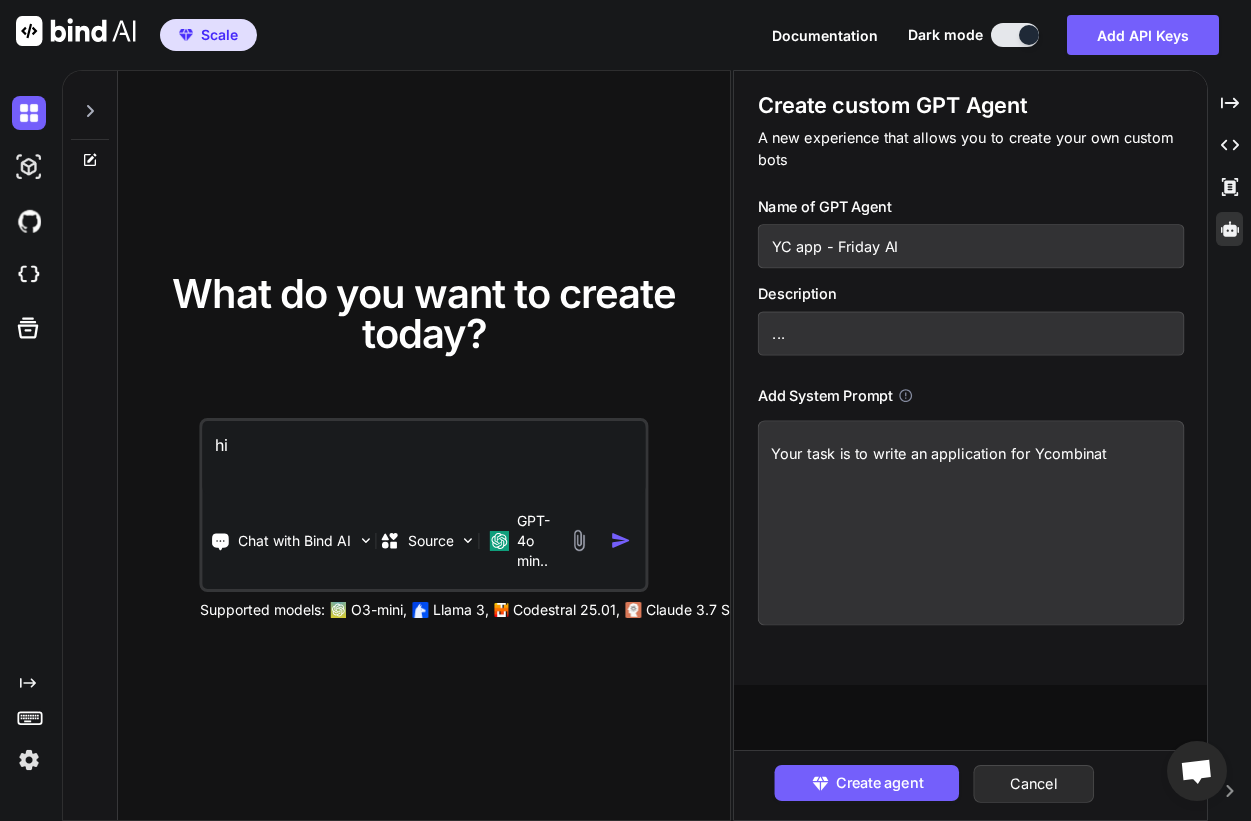 type on "x" 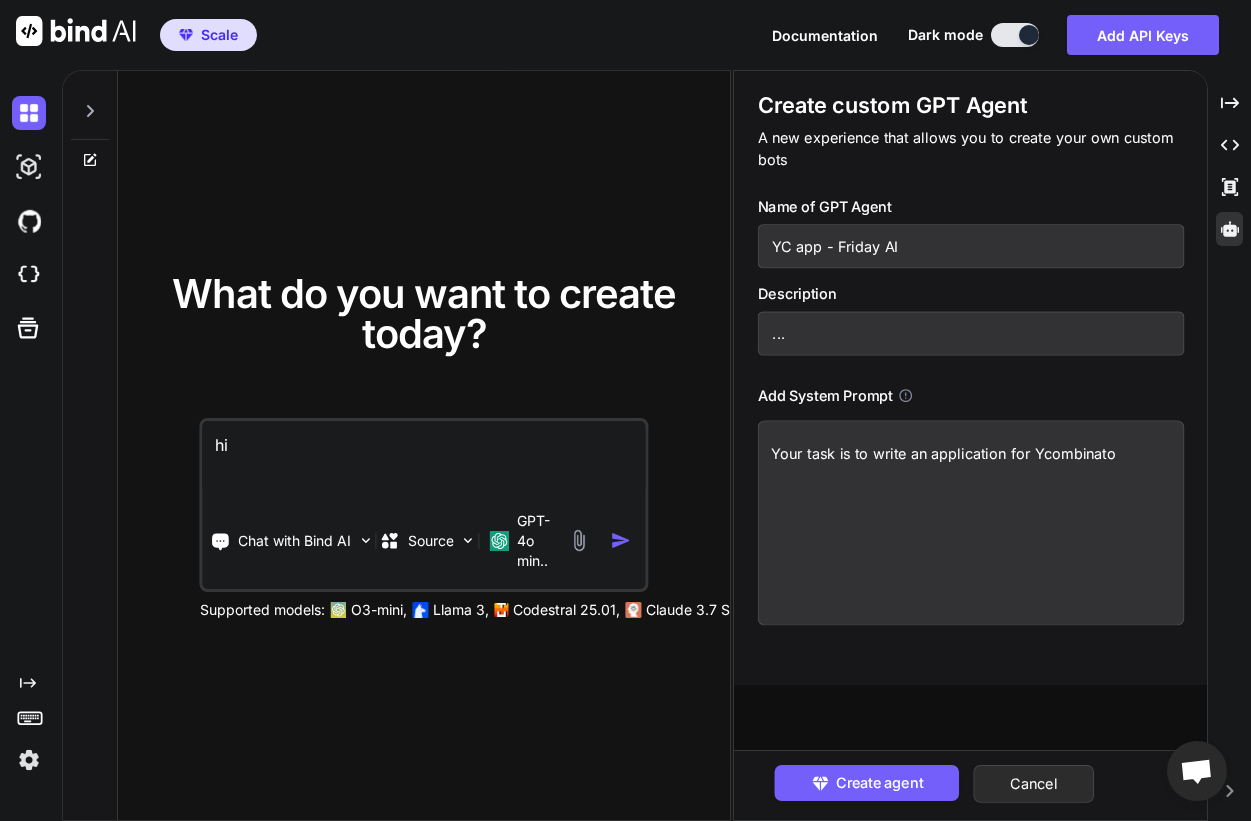 type on "x" 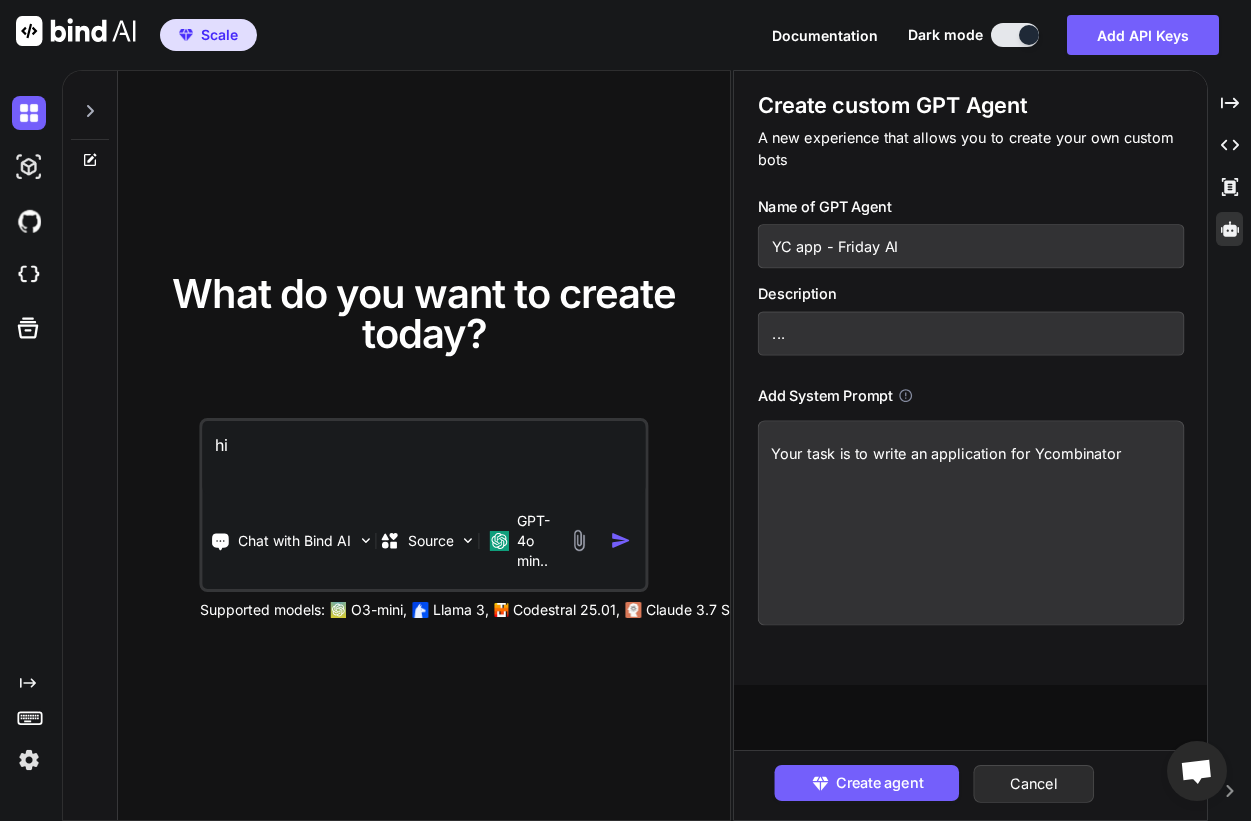 type on "x" 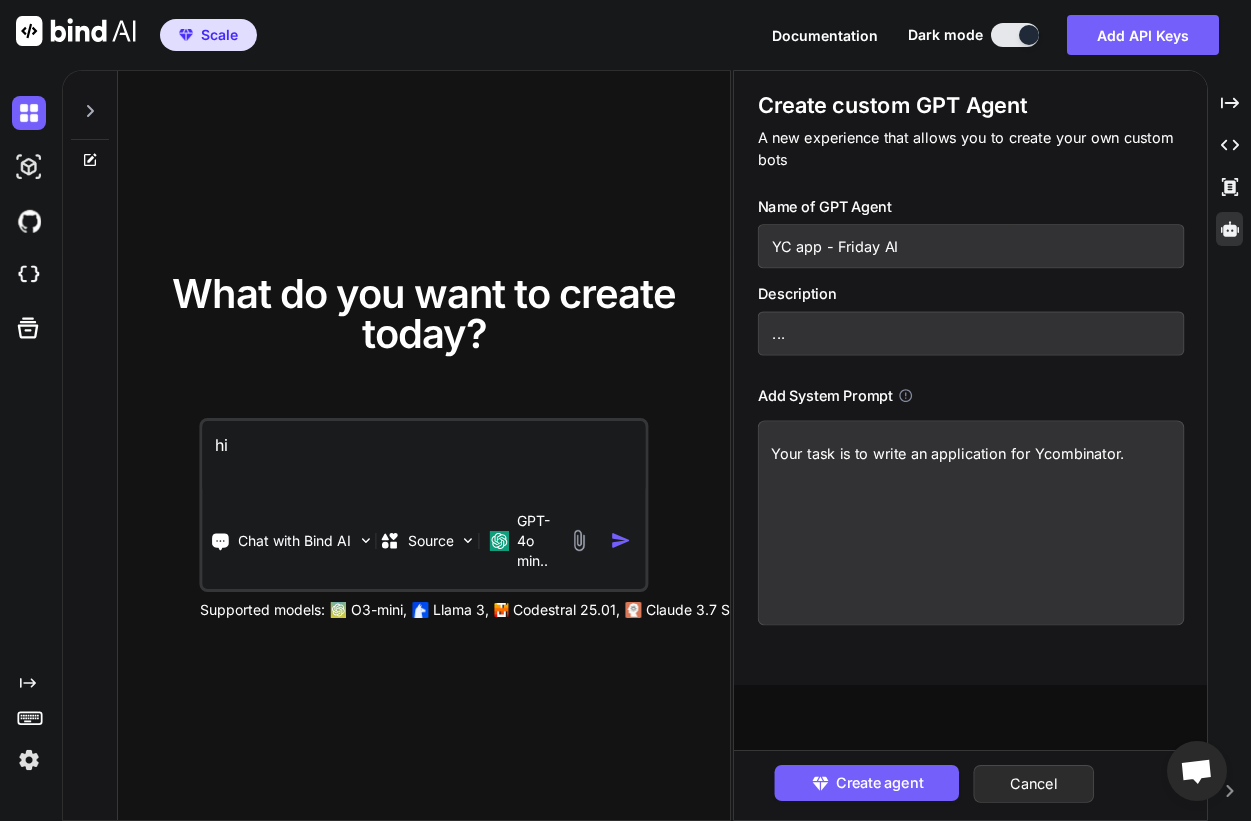 type on "x" 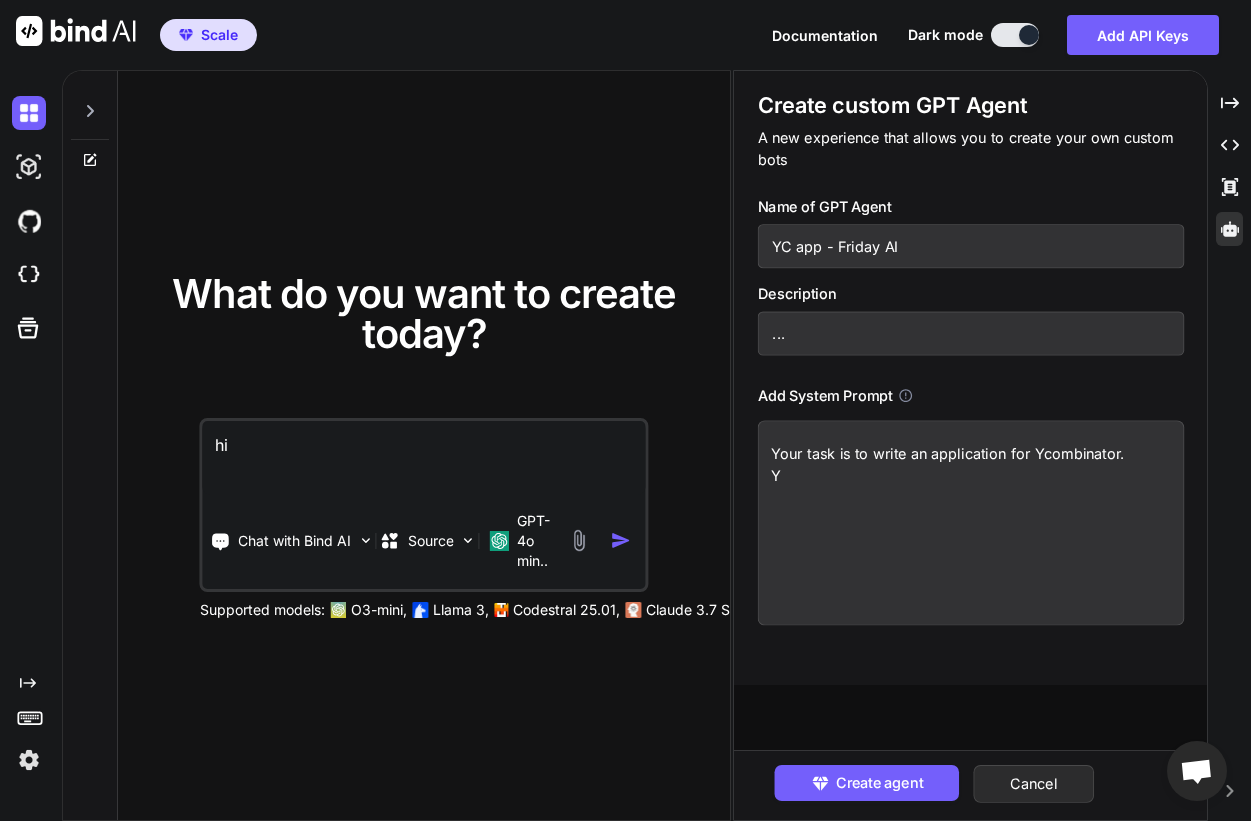 type on "x" 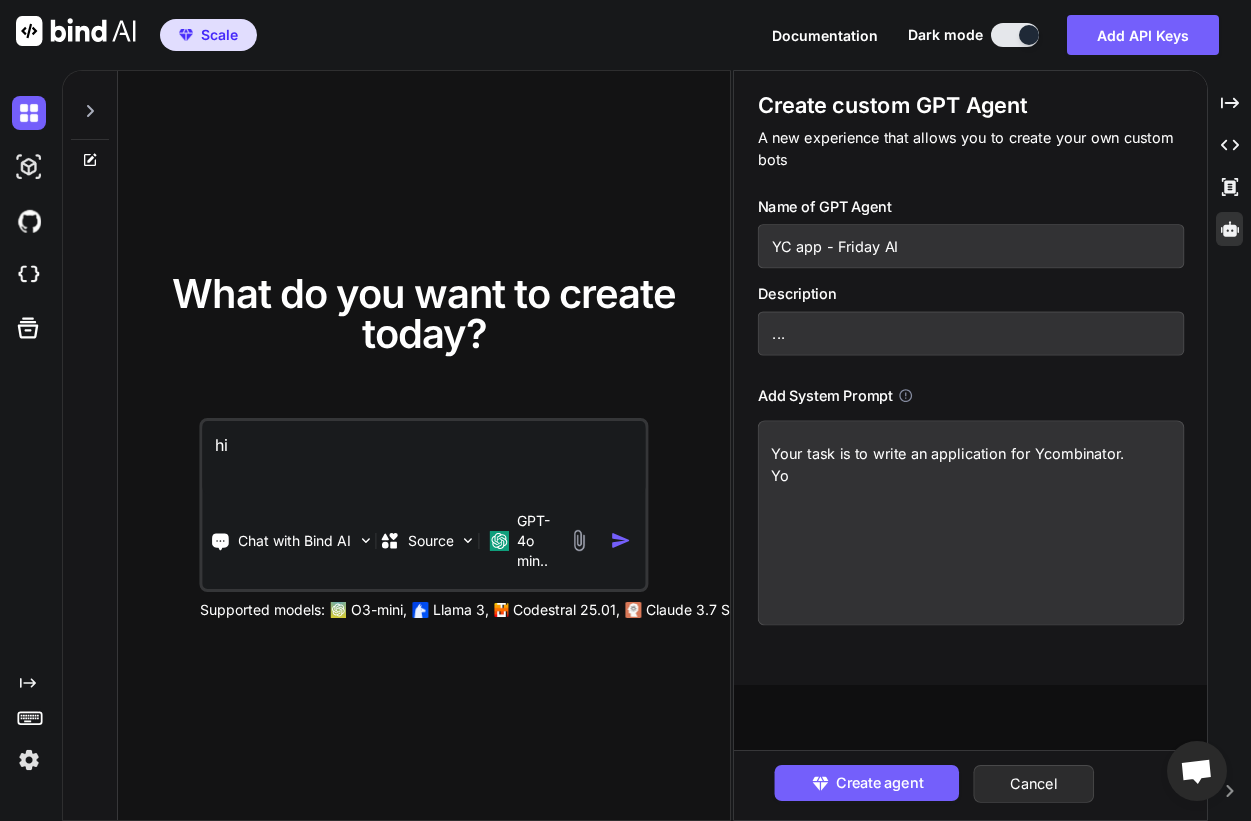 type on "x" 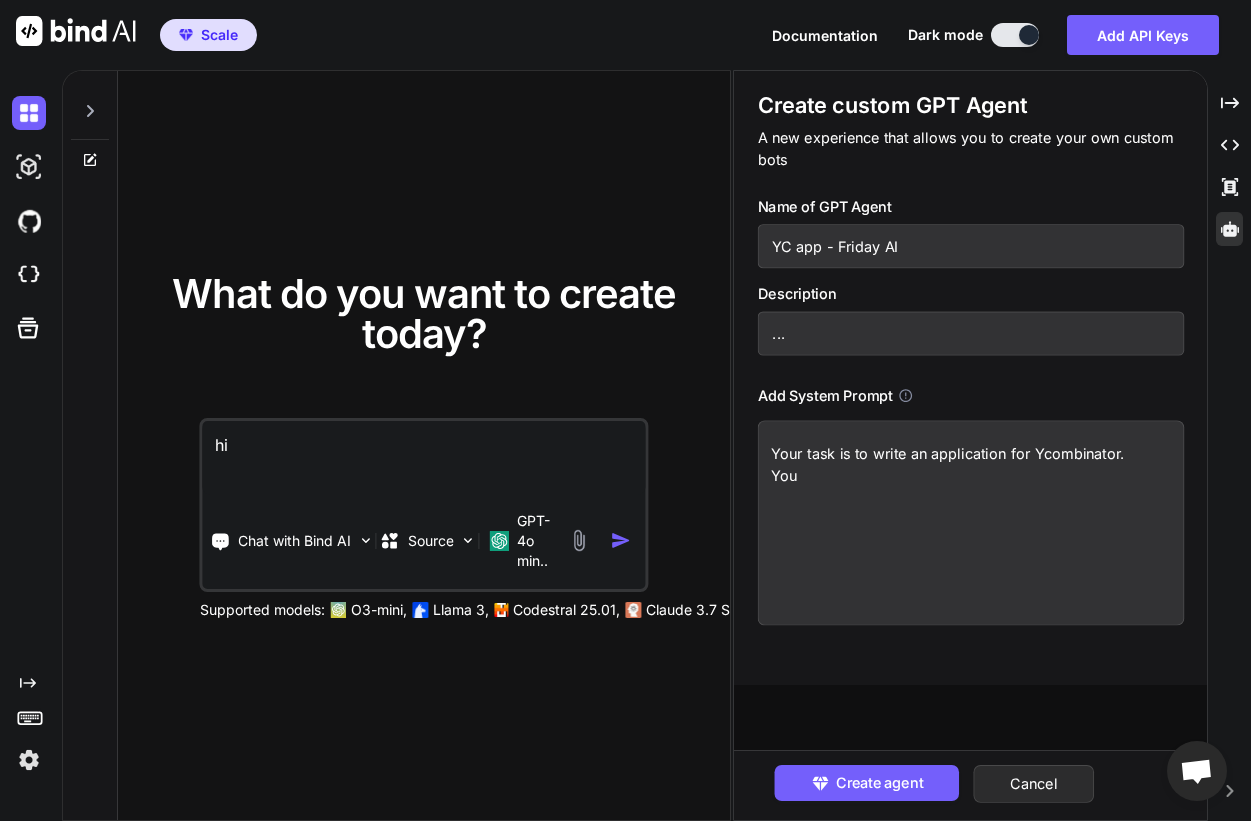 type on "Your task is to write an application for Ycombinator.
You" 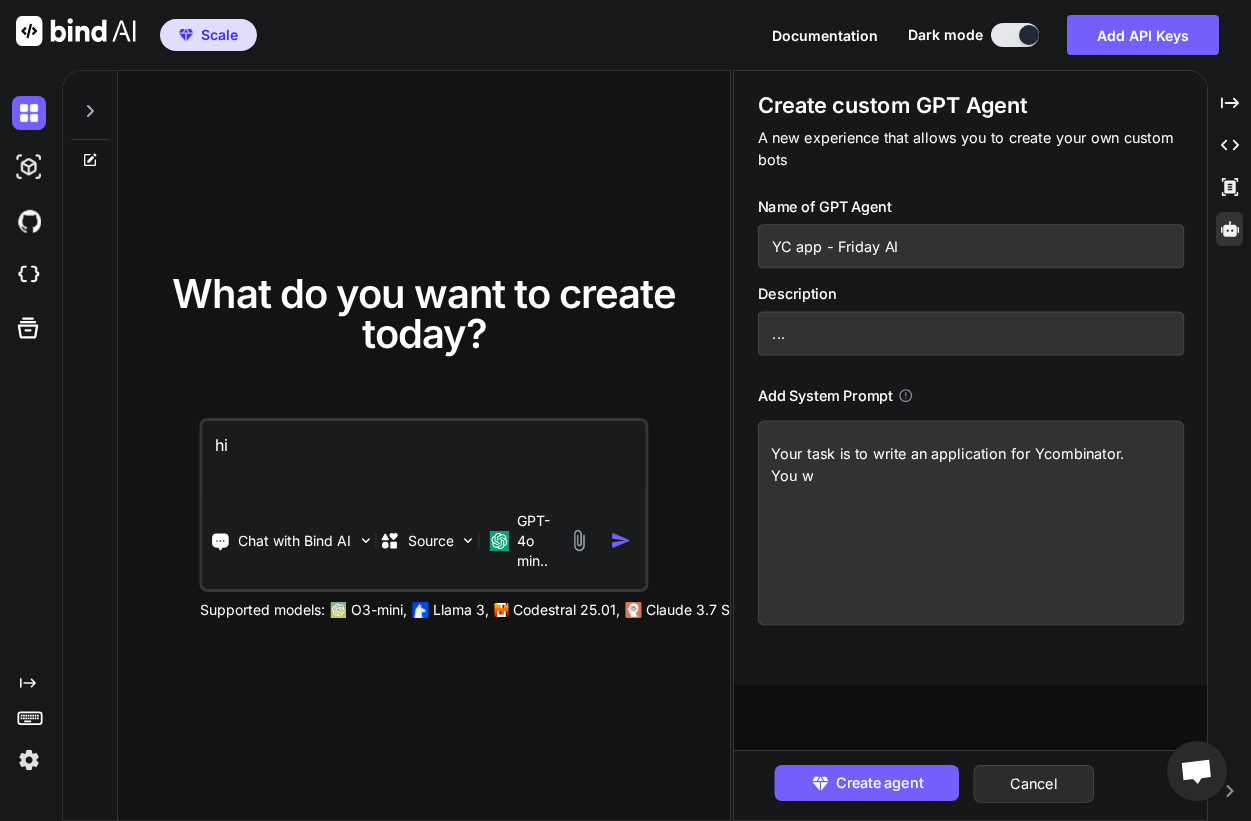 type on "x" 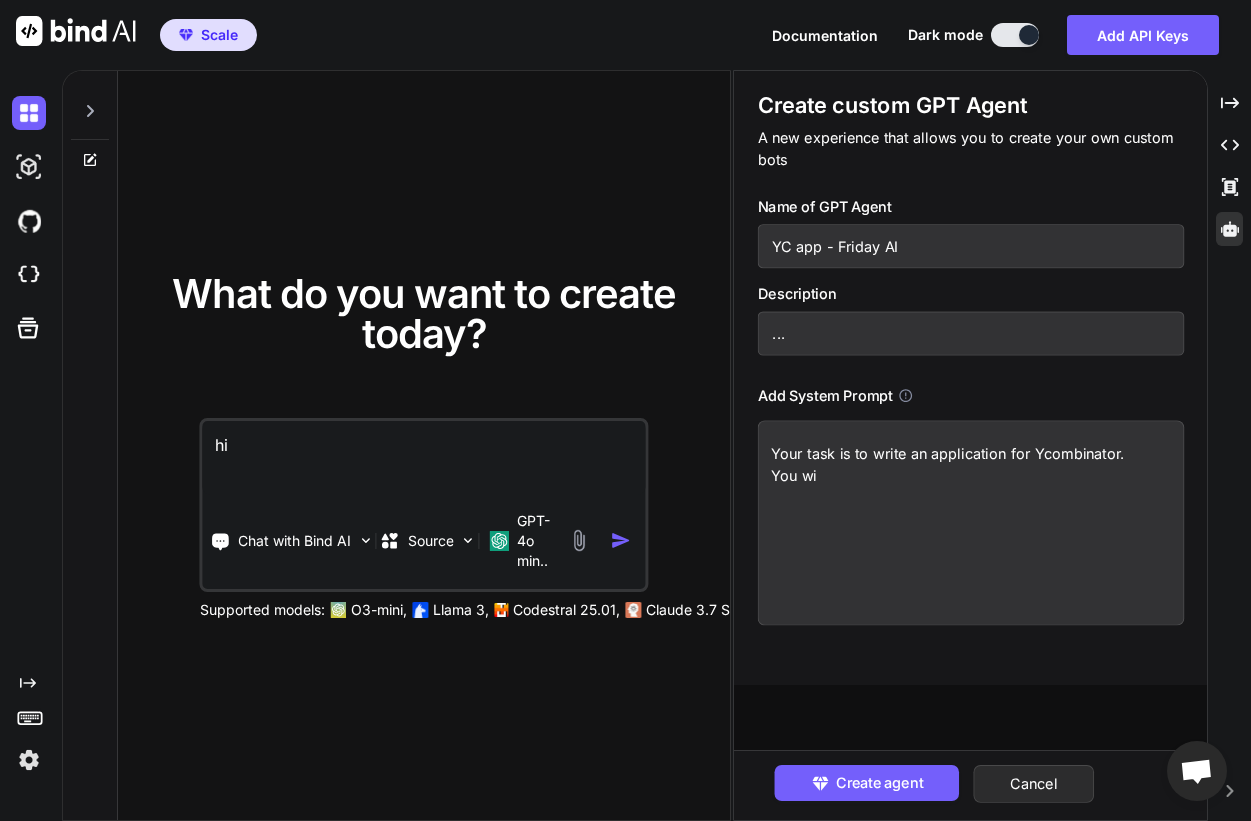 type on "x" 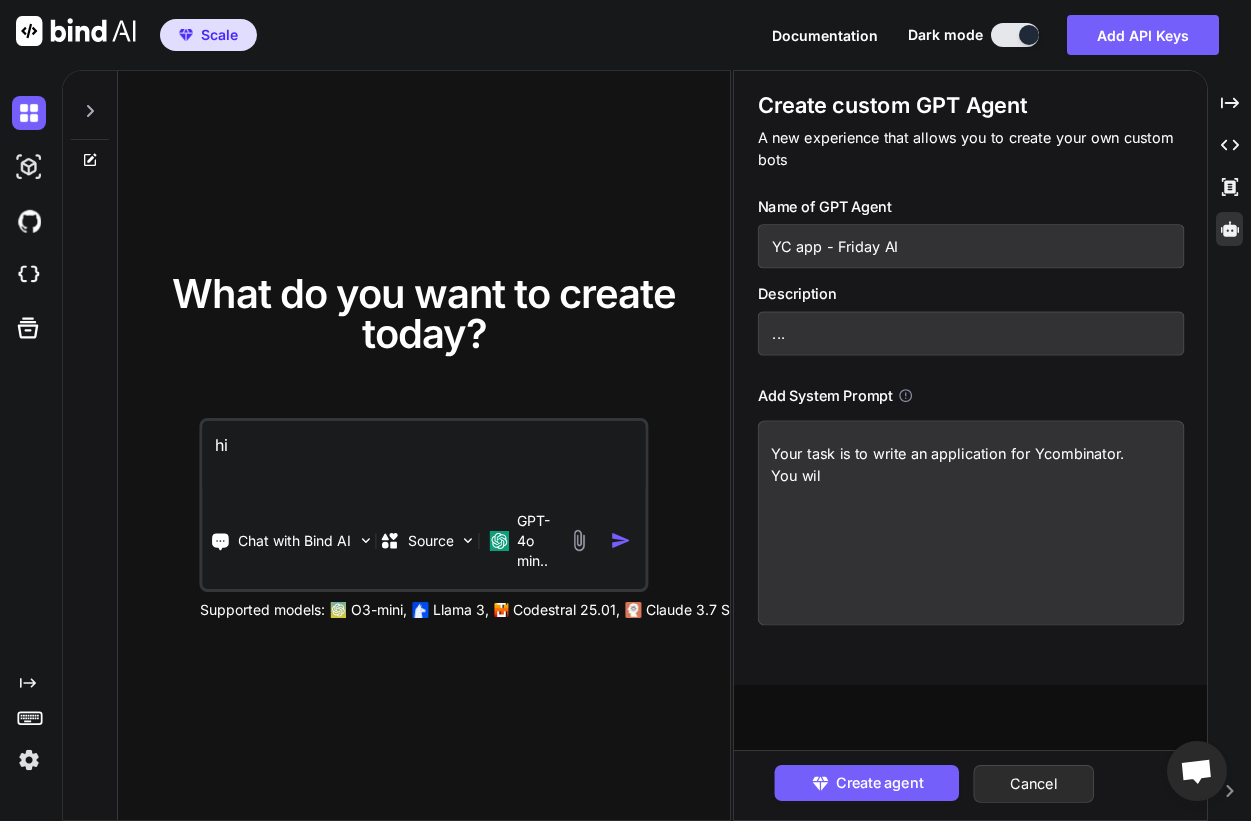 type on "x" 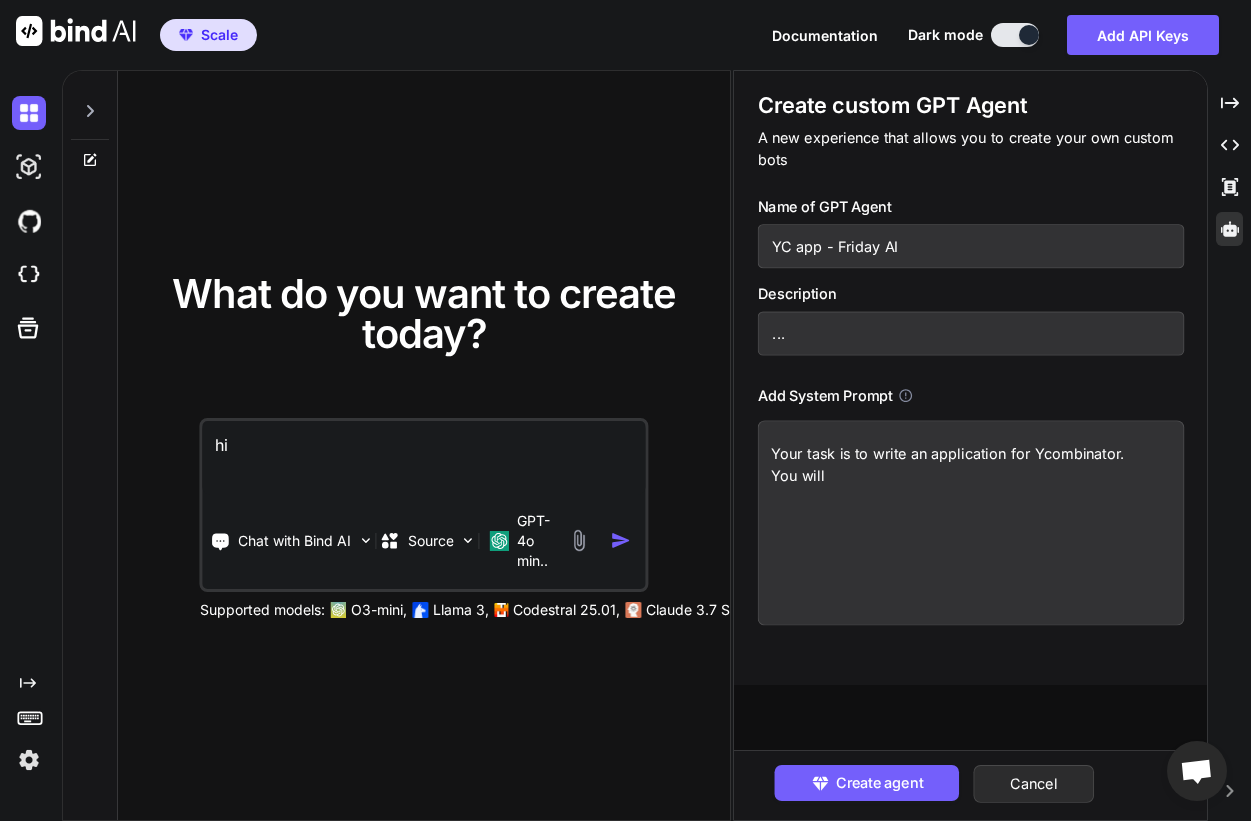 type on "x" 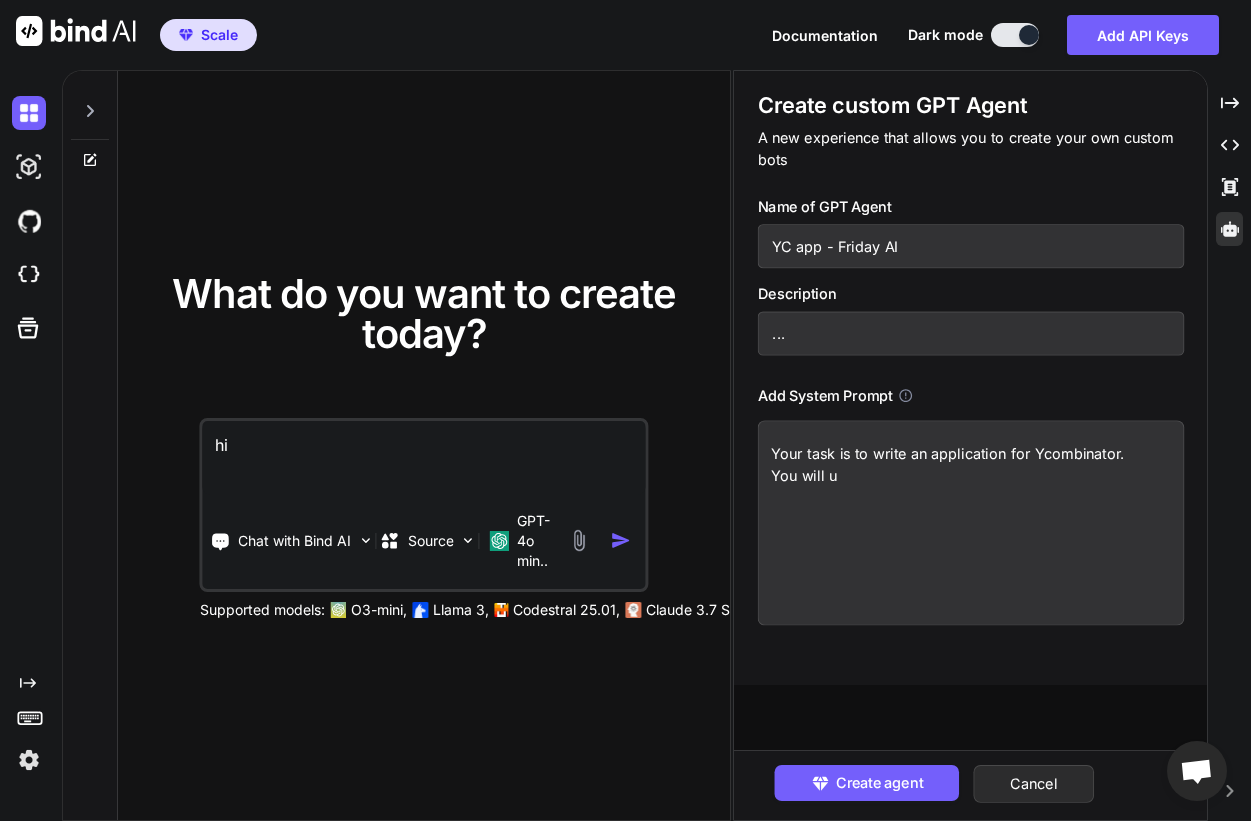 type on "x" 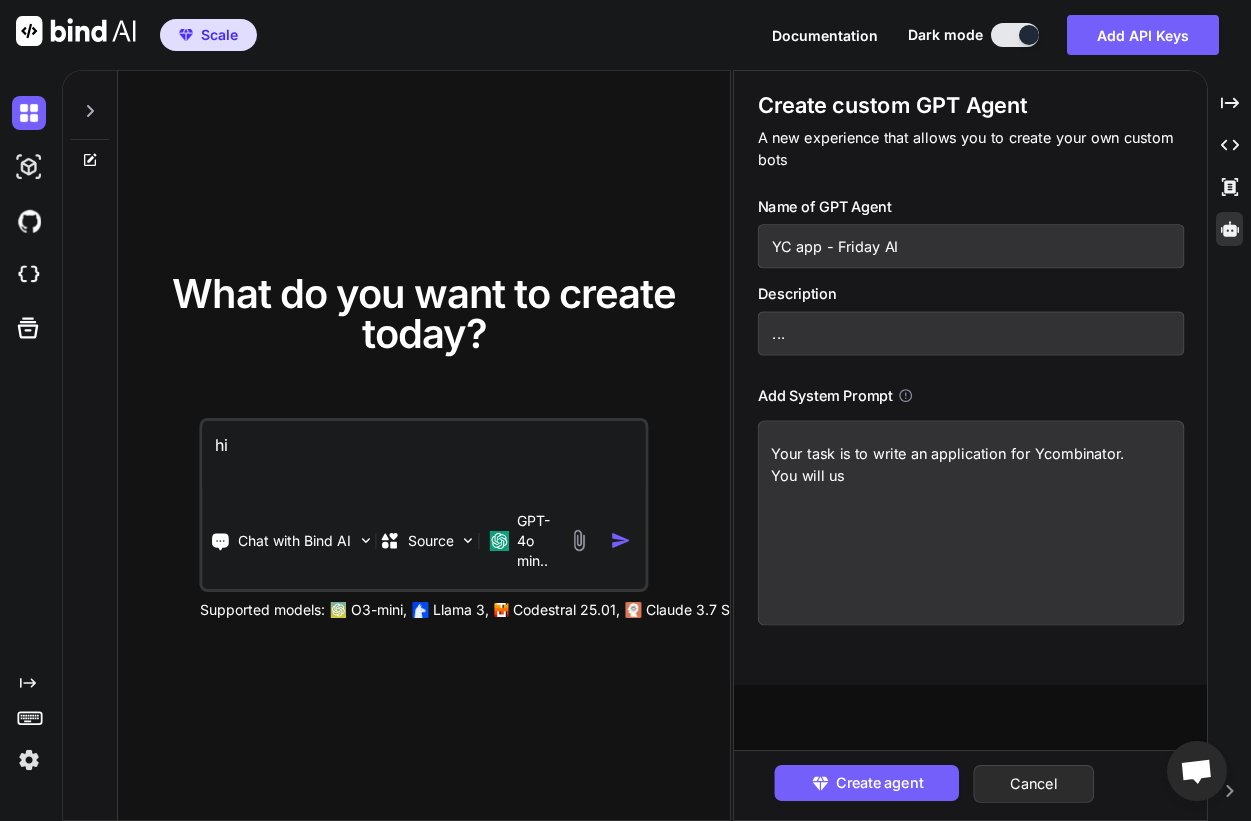 type on "x" 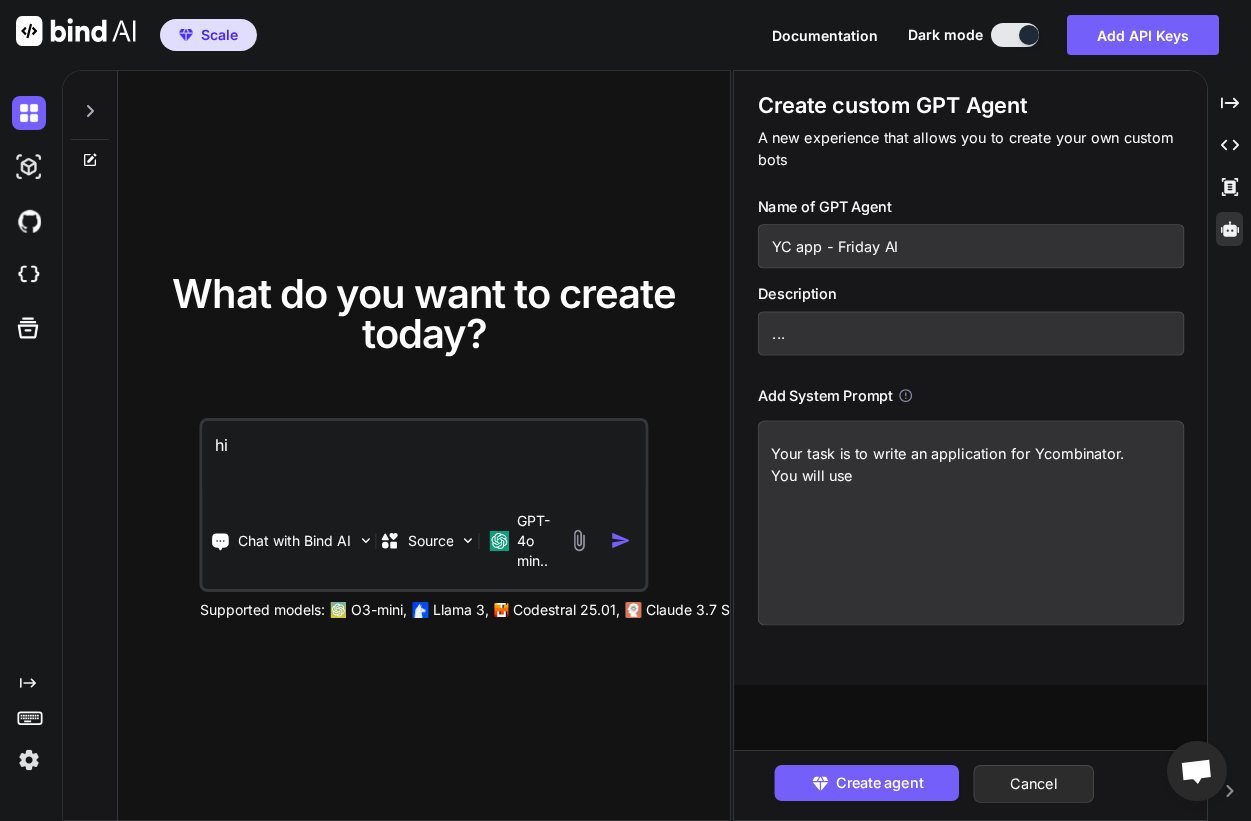 type on "x" 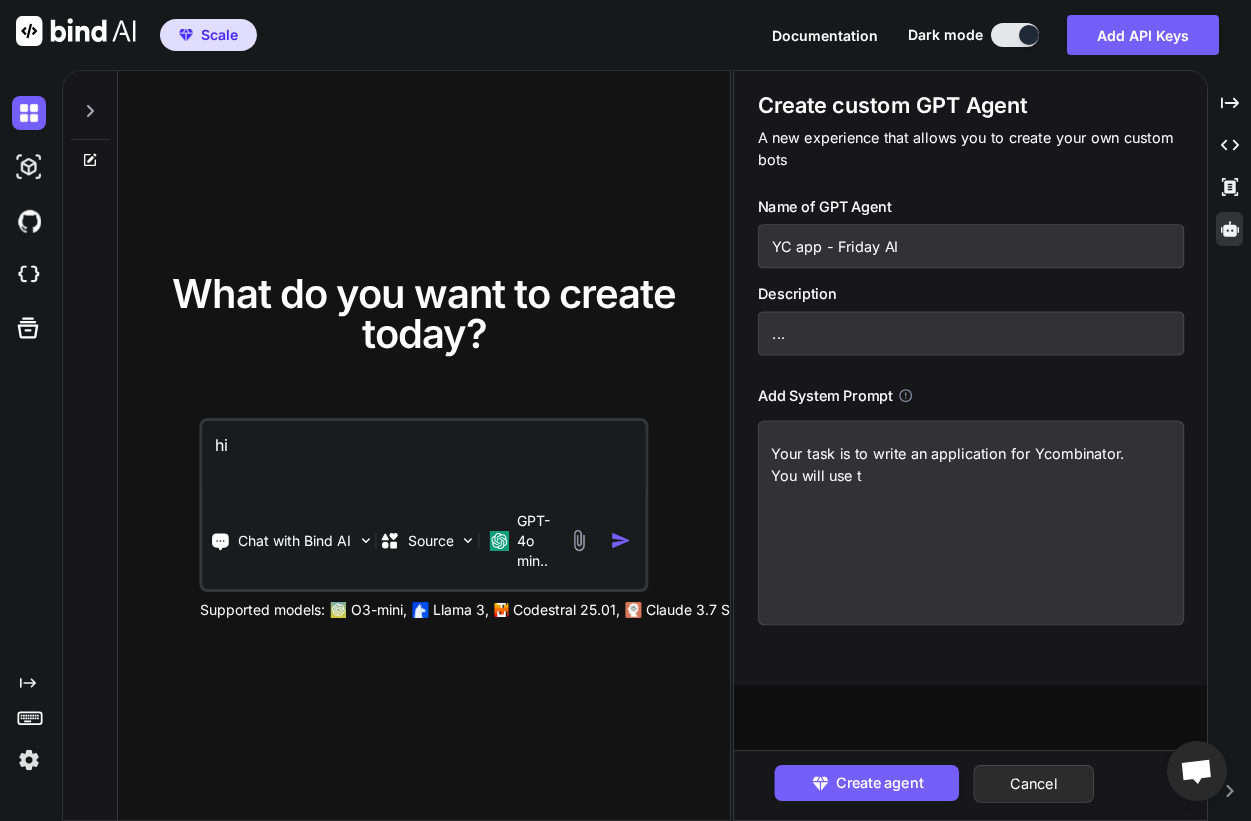 type on "x" 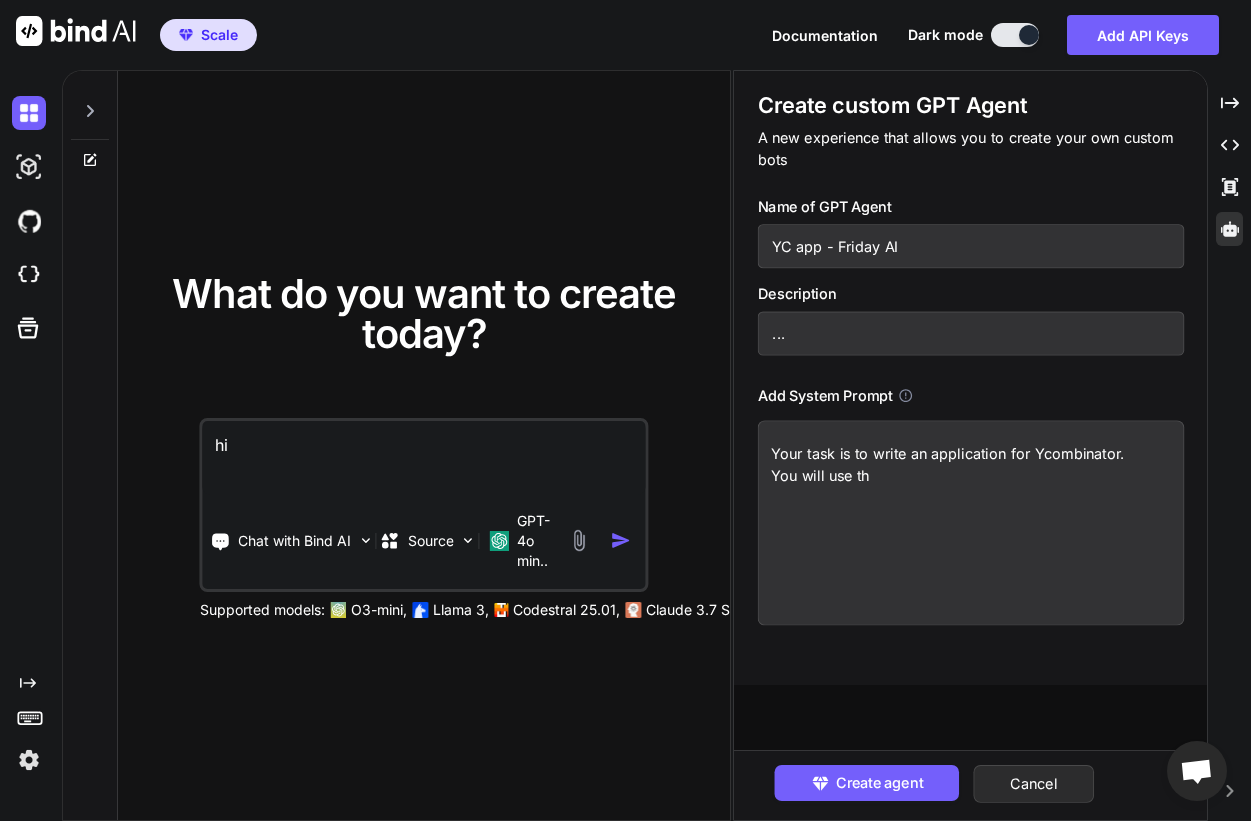 type on "x" 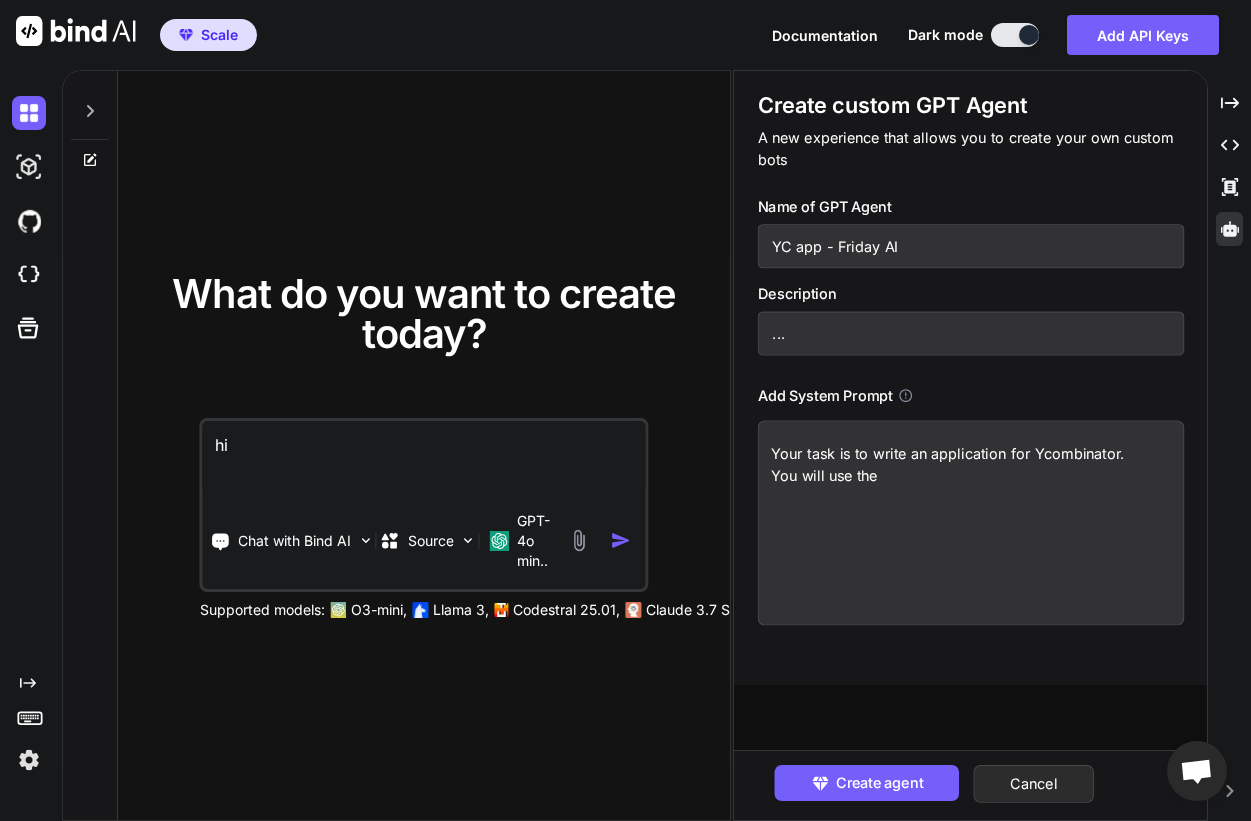 type on "x" 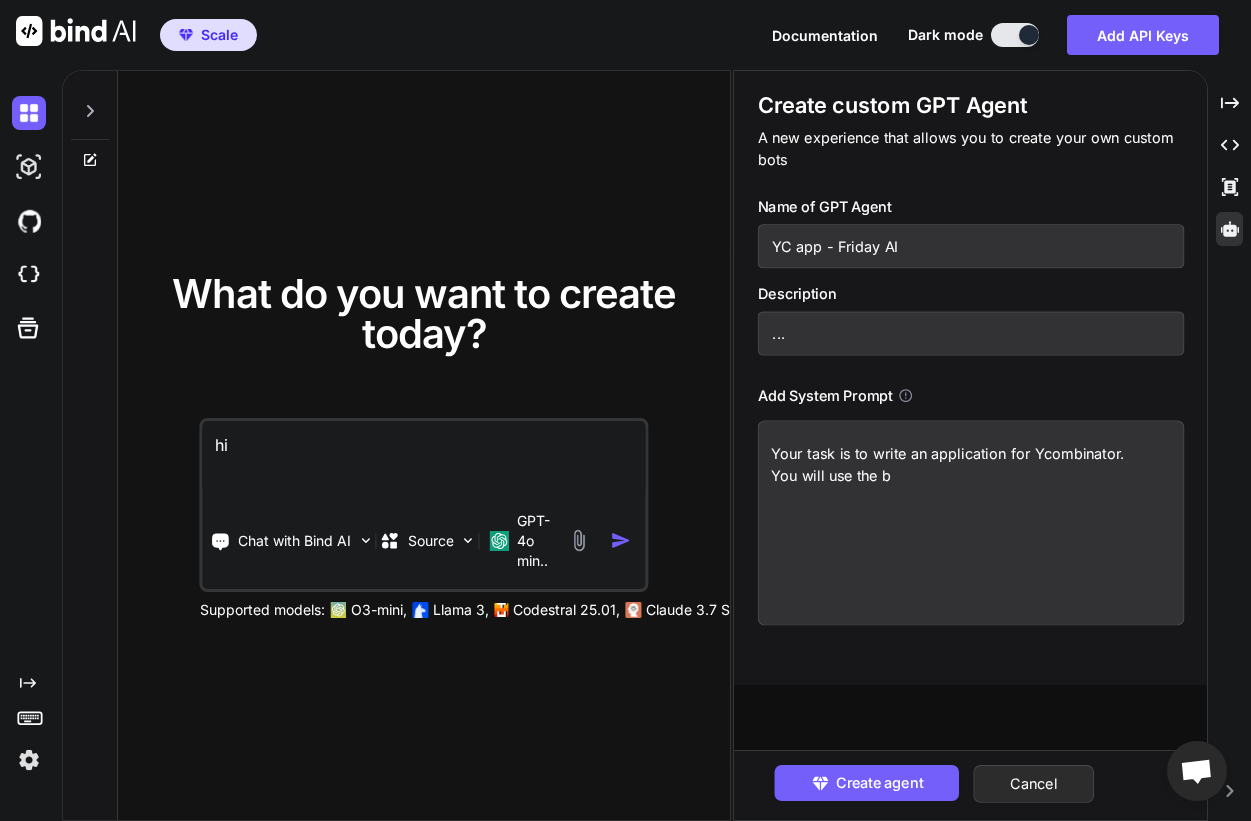 type on "x" 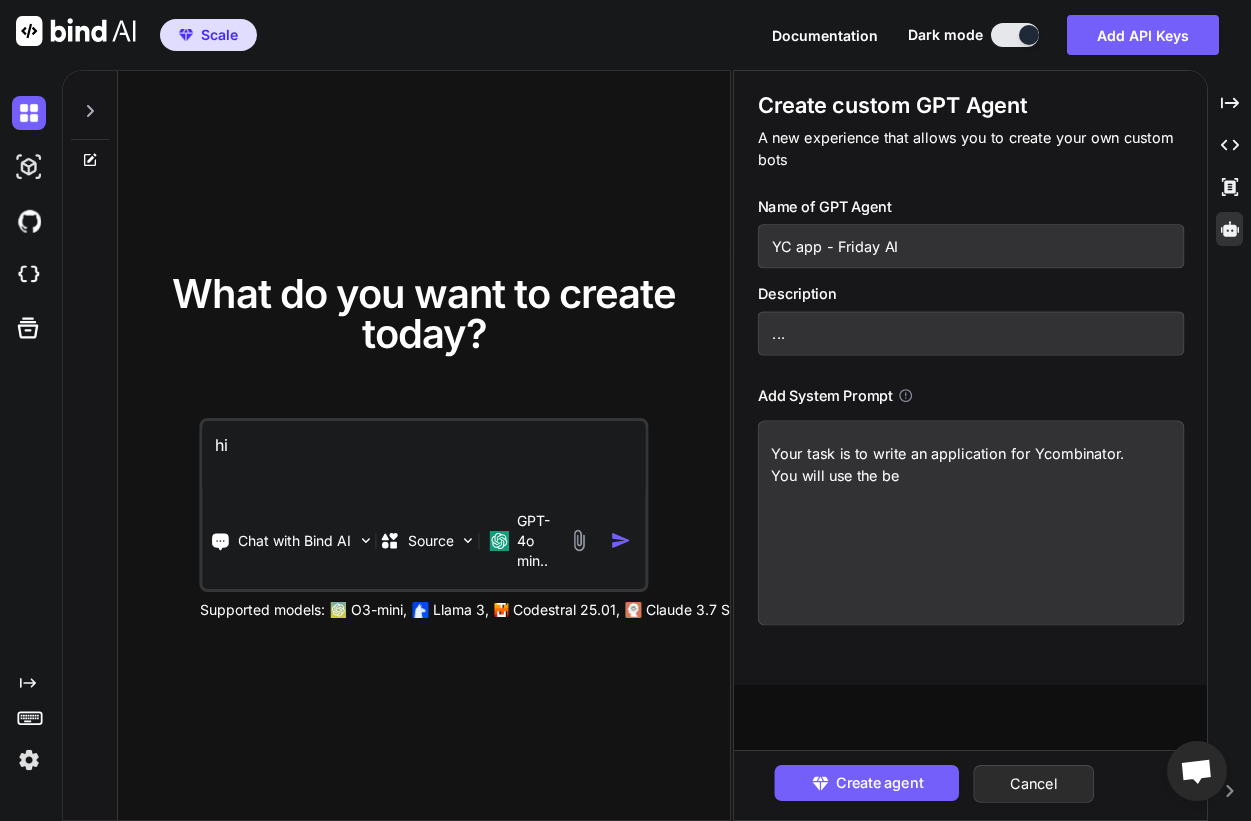 type on "x" 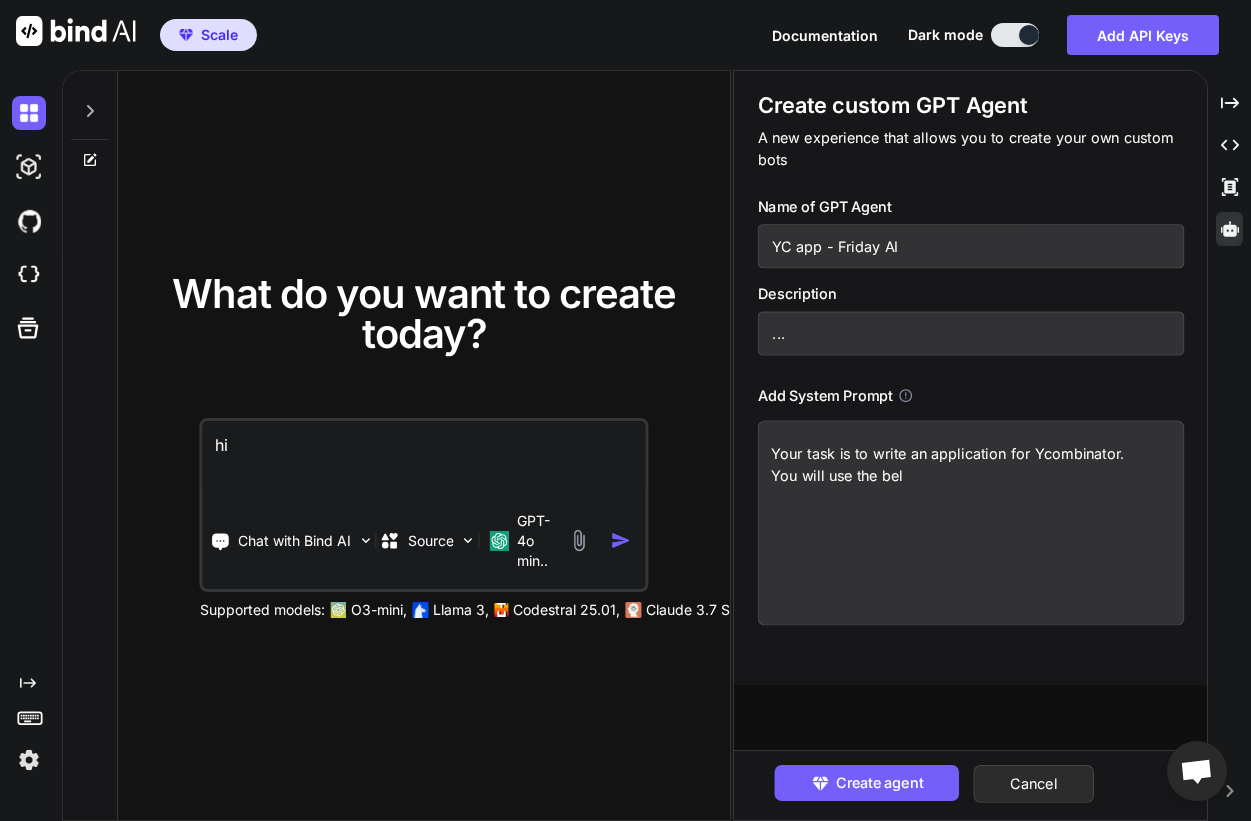 type 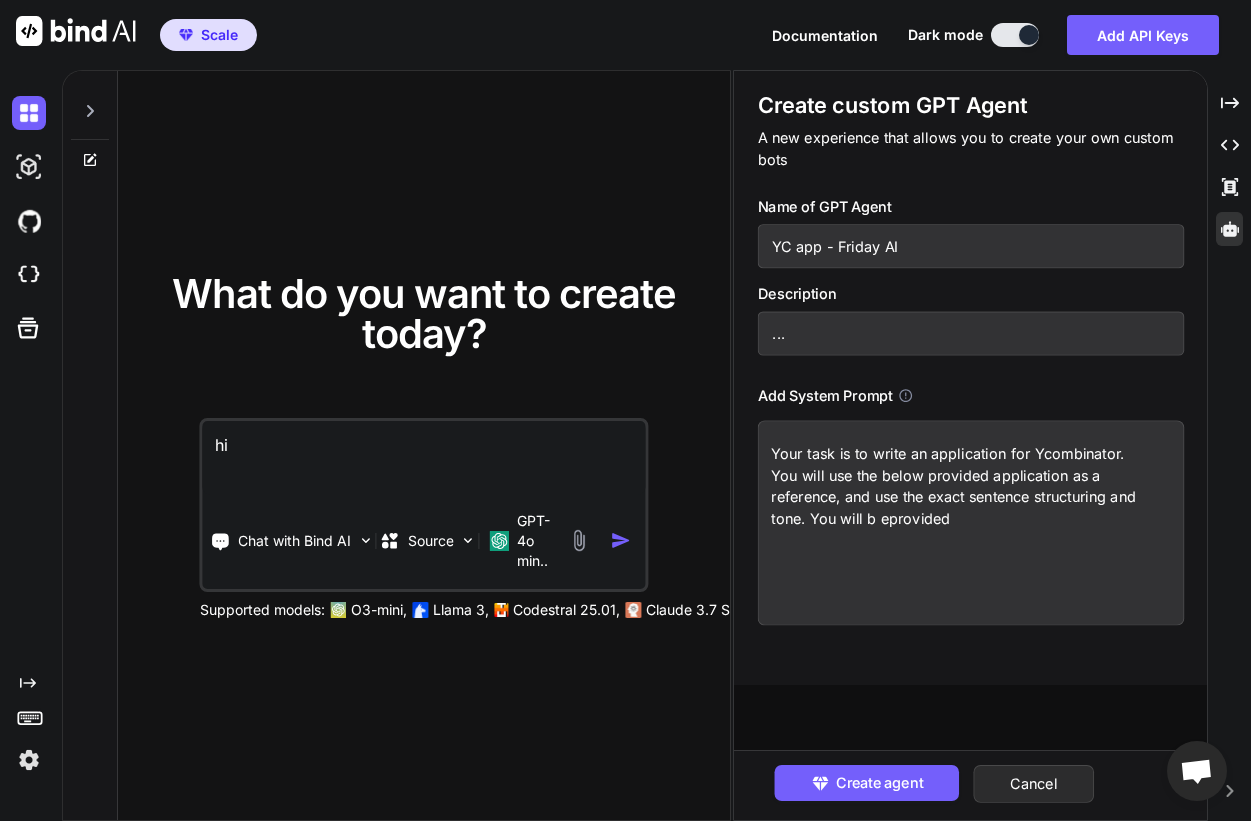 drag, startPoint x: 812, startPoint y: 519, endPoint x: 1097, endPoint y: 521, distance: 285.00702 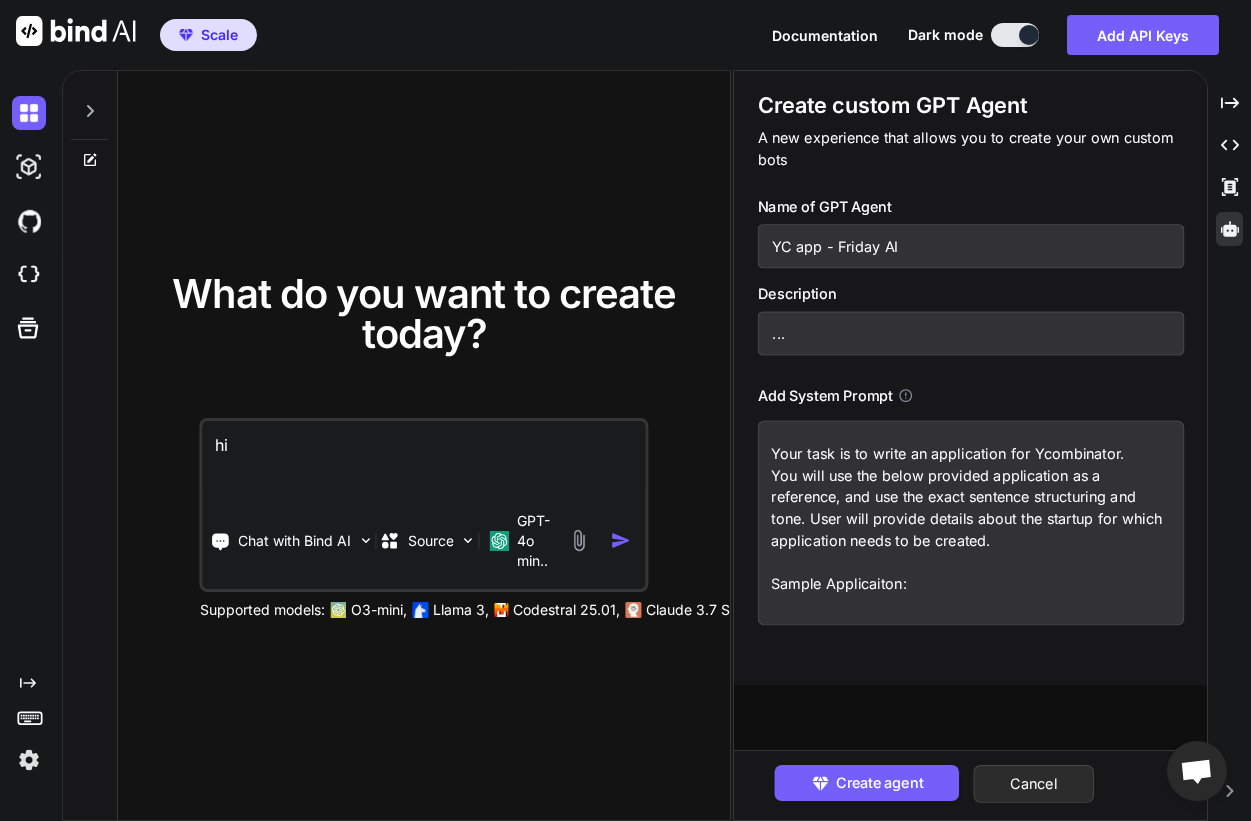 click on "Your task is to write an application for Ycombinator.
You will use the below provided application as a reference, and use the exact sentence structuring and tone. User will provide details about the startup for which application needs to be created.
Sample Applicaiton:" at bounding box center (970, 522) 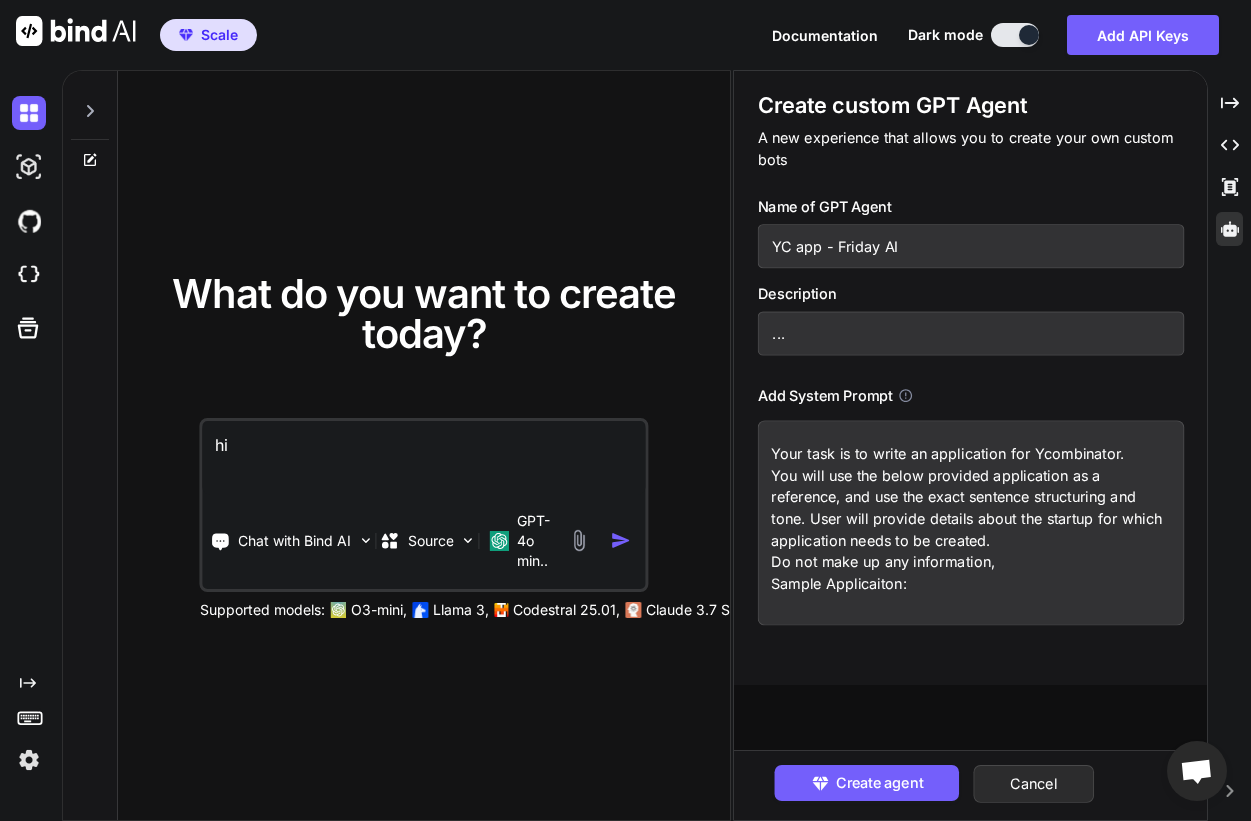 click on "Your task is to write an application for Ycombinator.
You will use the below provided application as a reference, and use the exact sentence structuring and tone. User will provide details about the startup for which application needs to be created.
Do not make up any information,
Sample Applicaiton:" at bounding box center (970, 522) 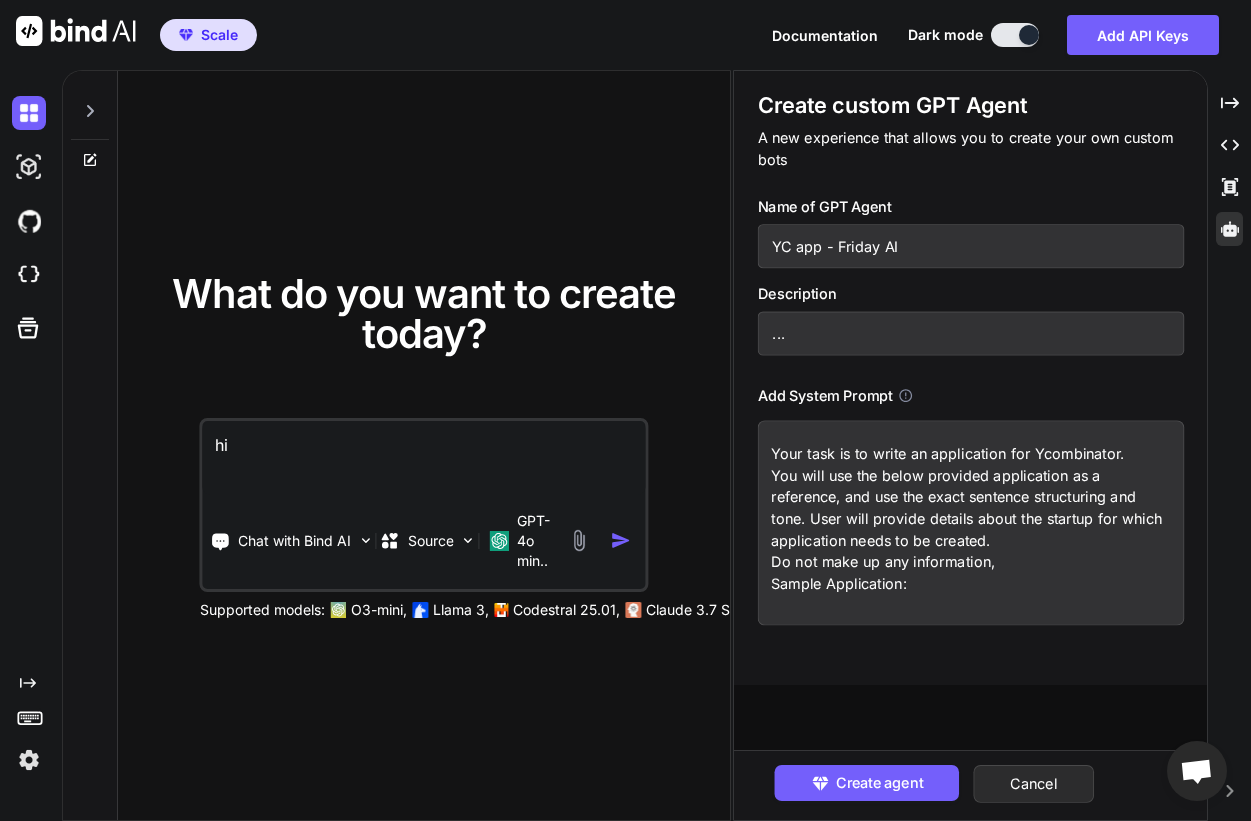 click on "Your task is to write an application for Ycombinator.
You will use the below provided application as a reference, and use the exact sentence structuring and tone. User will provide details about the startup for which application needs to be created.
Do not make up any information,
Sample Application:" at bounding box center (970, 522) 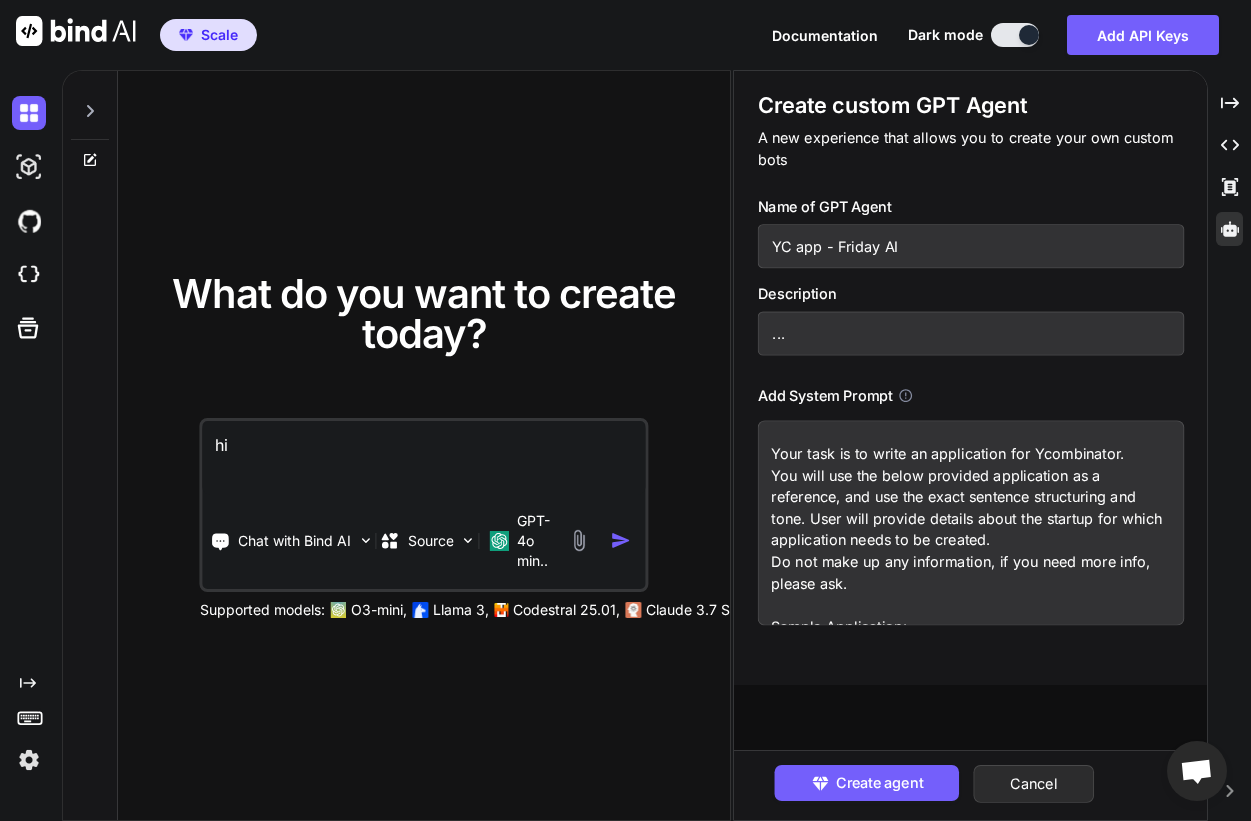scroll, scrollTop: 38, scrollLeft: 0, axis: vertical 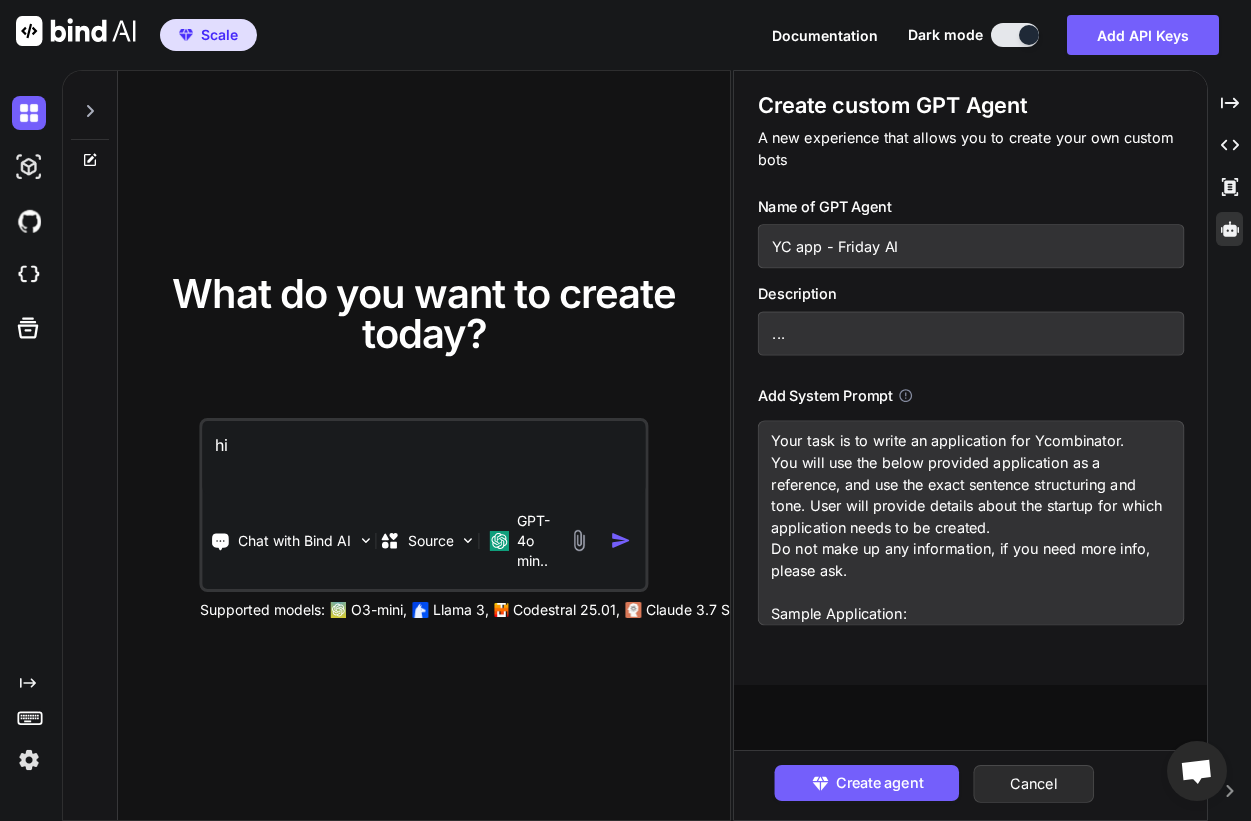 click on "Your task is to write an application for Ycombinator.
You will use the below provided application as a reference, and use the exact sentence structuring and tone. User will provide details about the startup for which application needs to be created.
Do not make up any information, if you need more info, please ask.
Sample Application:" at bounding box center [970, 522] 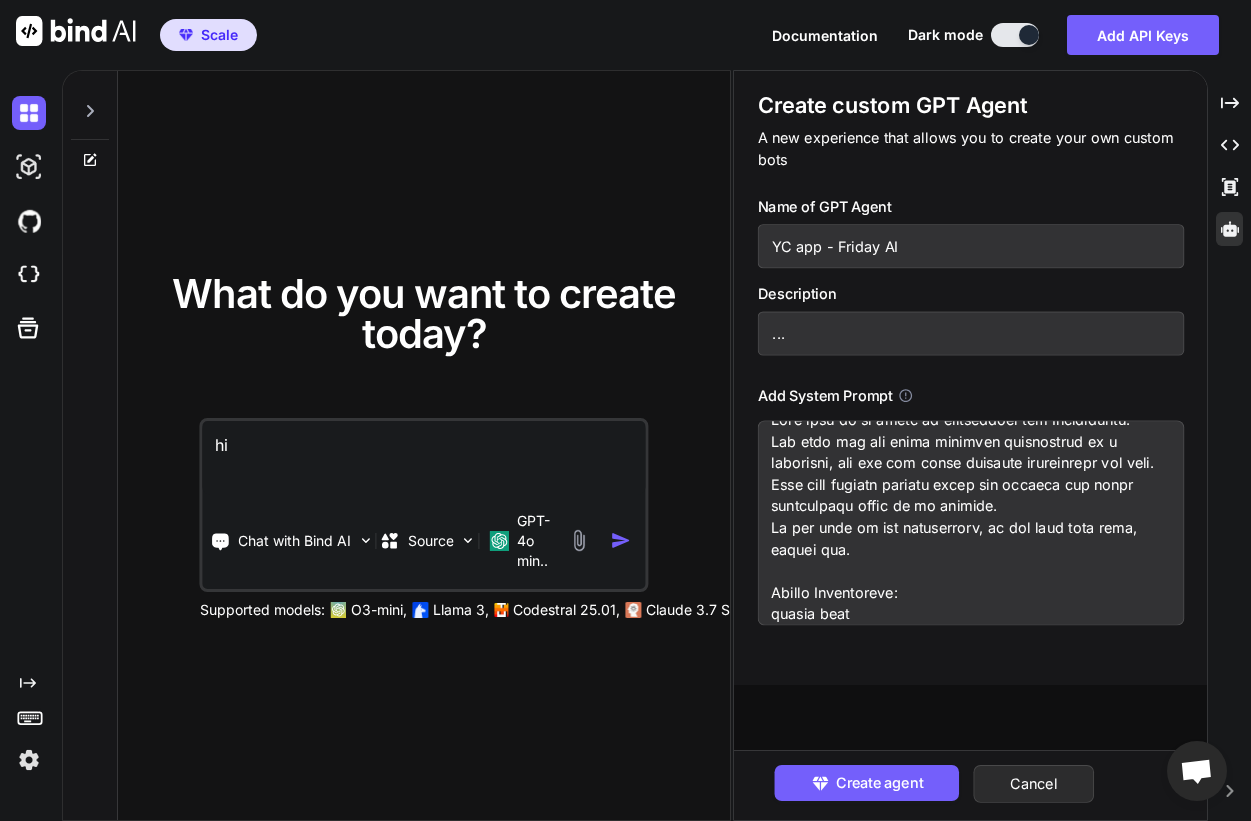 scroll, scrollTop: 5484, scrollLeft: 0, axis: vertical 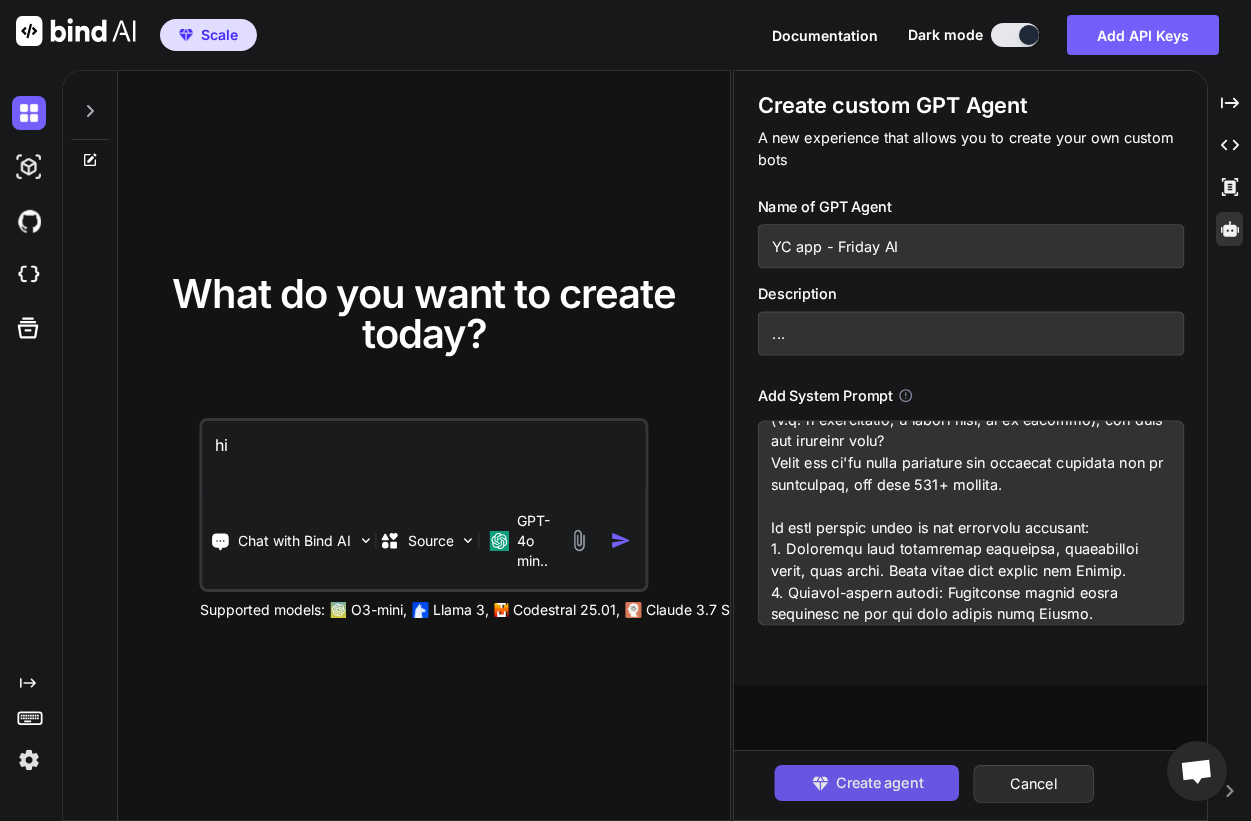 click on "Create agent" at bounding box center [878, 783] 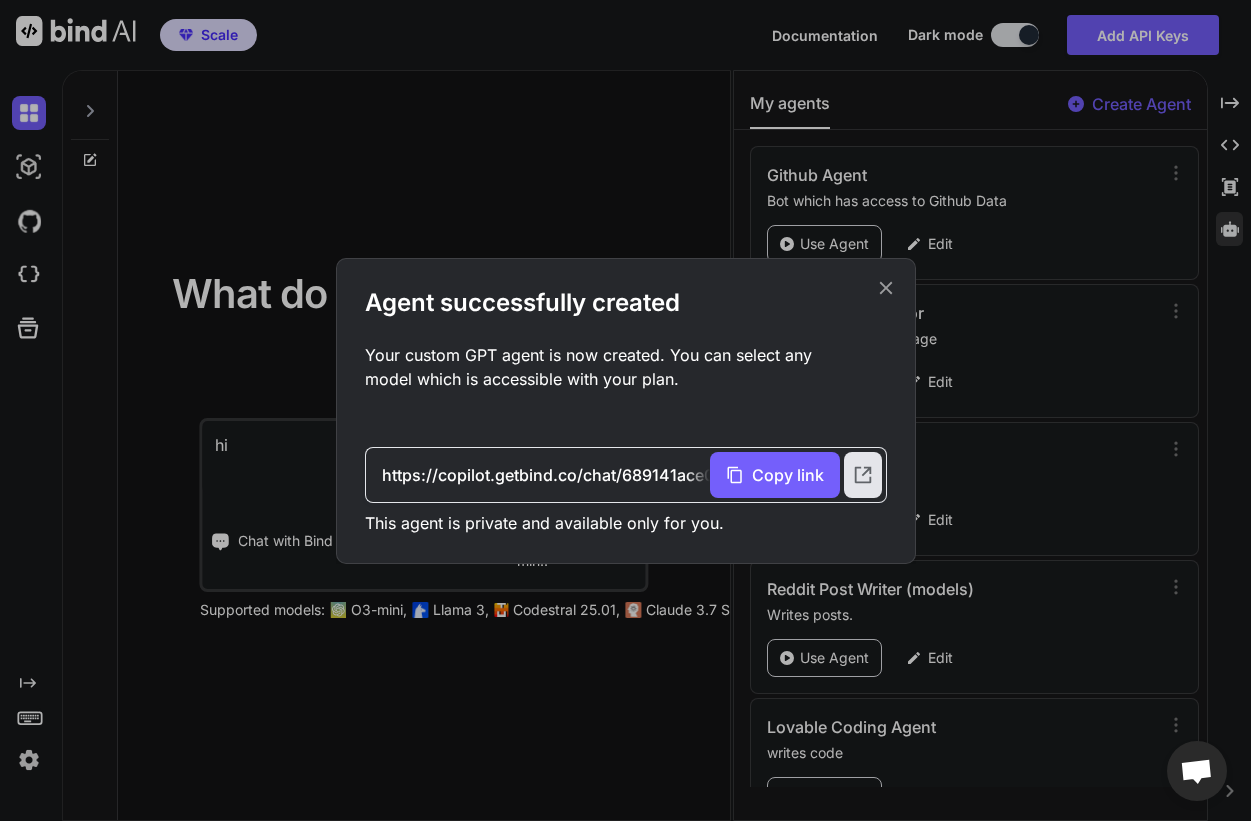 click 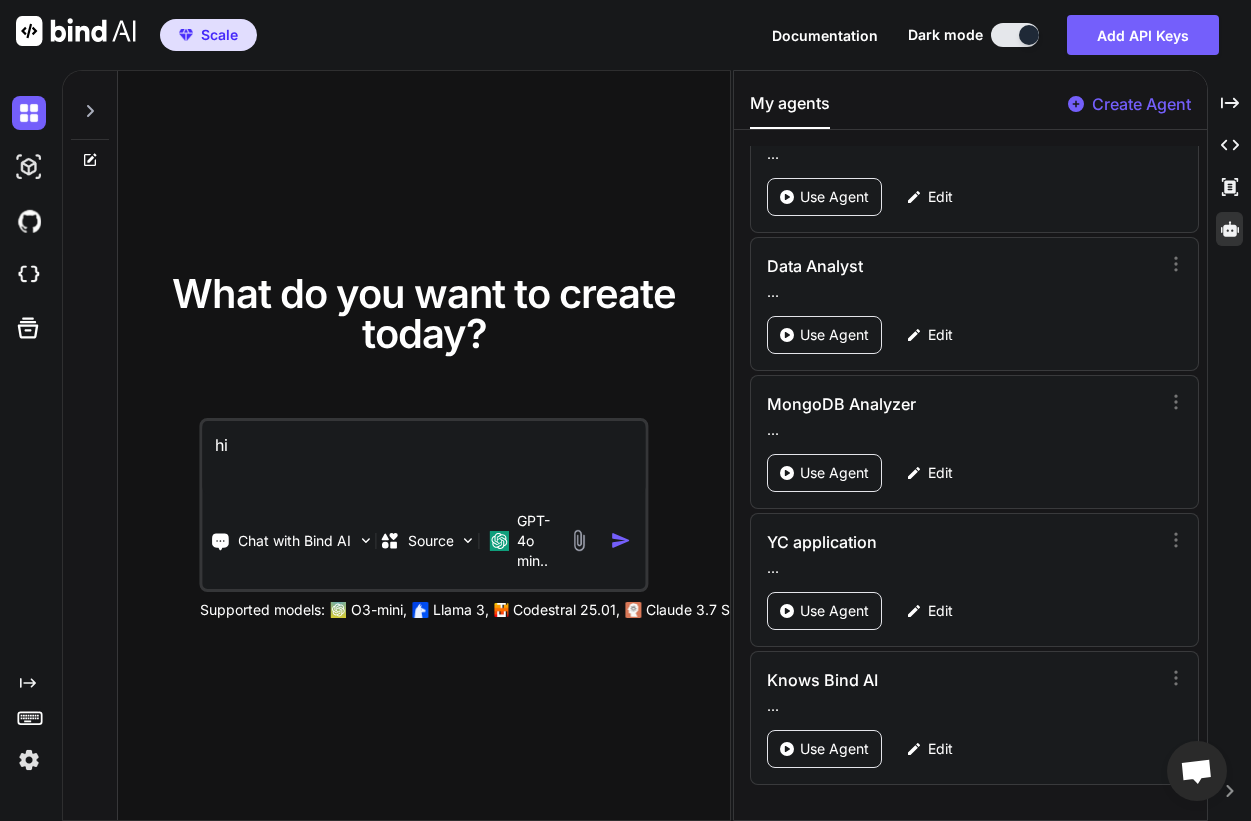 scroll, scrollTop: 2257, scrollLeft: 0, axis: vertical 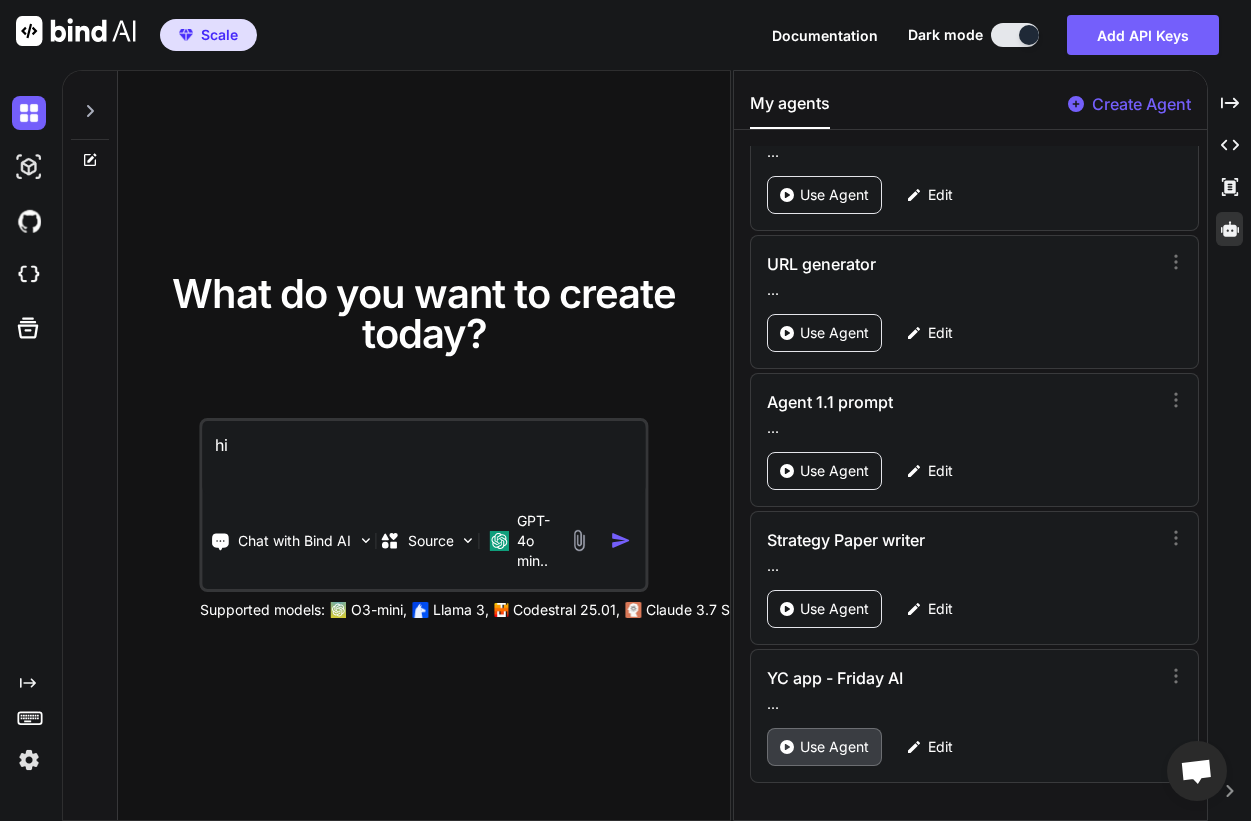 click on "Use Agent" at bounding box center (834, 747) 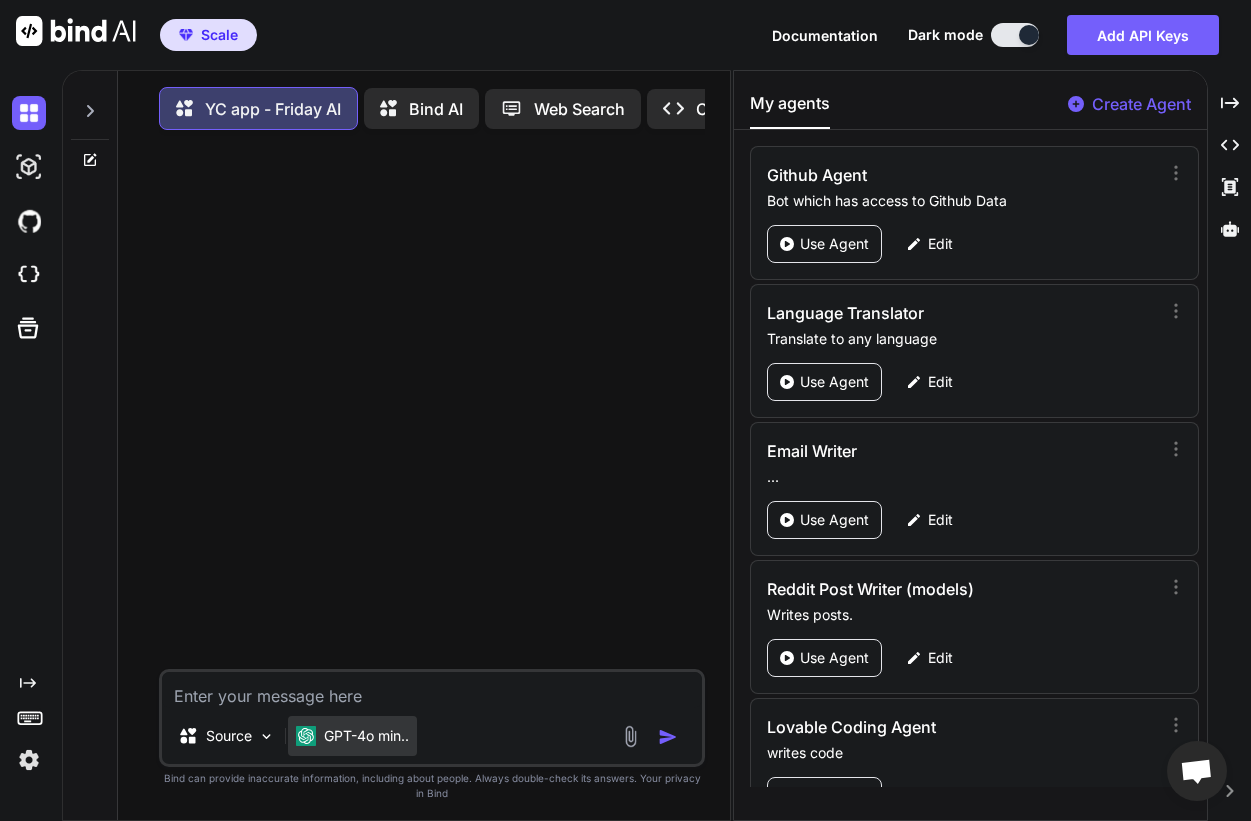 click on "GPT-4o min.." at bounding box center (352, 736) 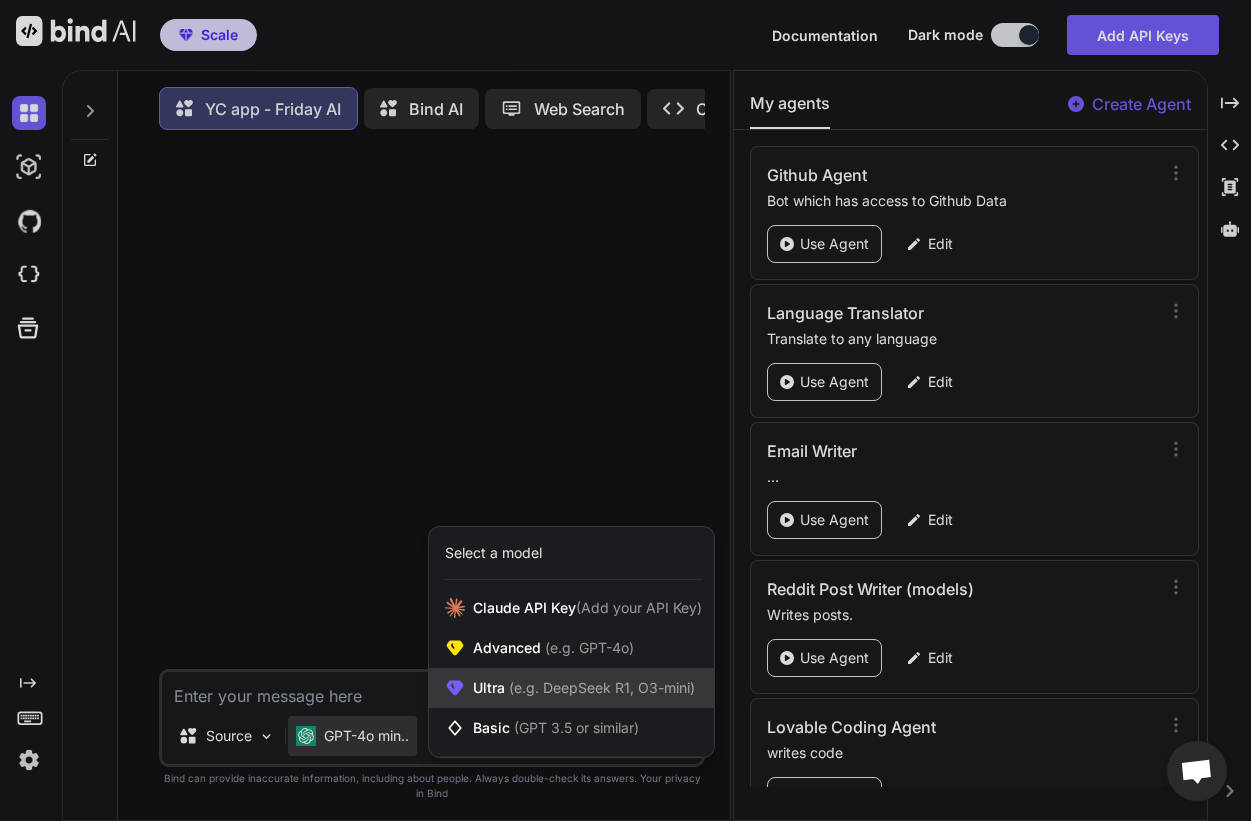 click on "Ultra     (e.g. DeepSeek R1, O3-mini)" at bounding box center [584, 688] 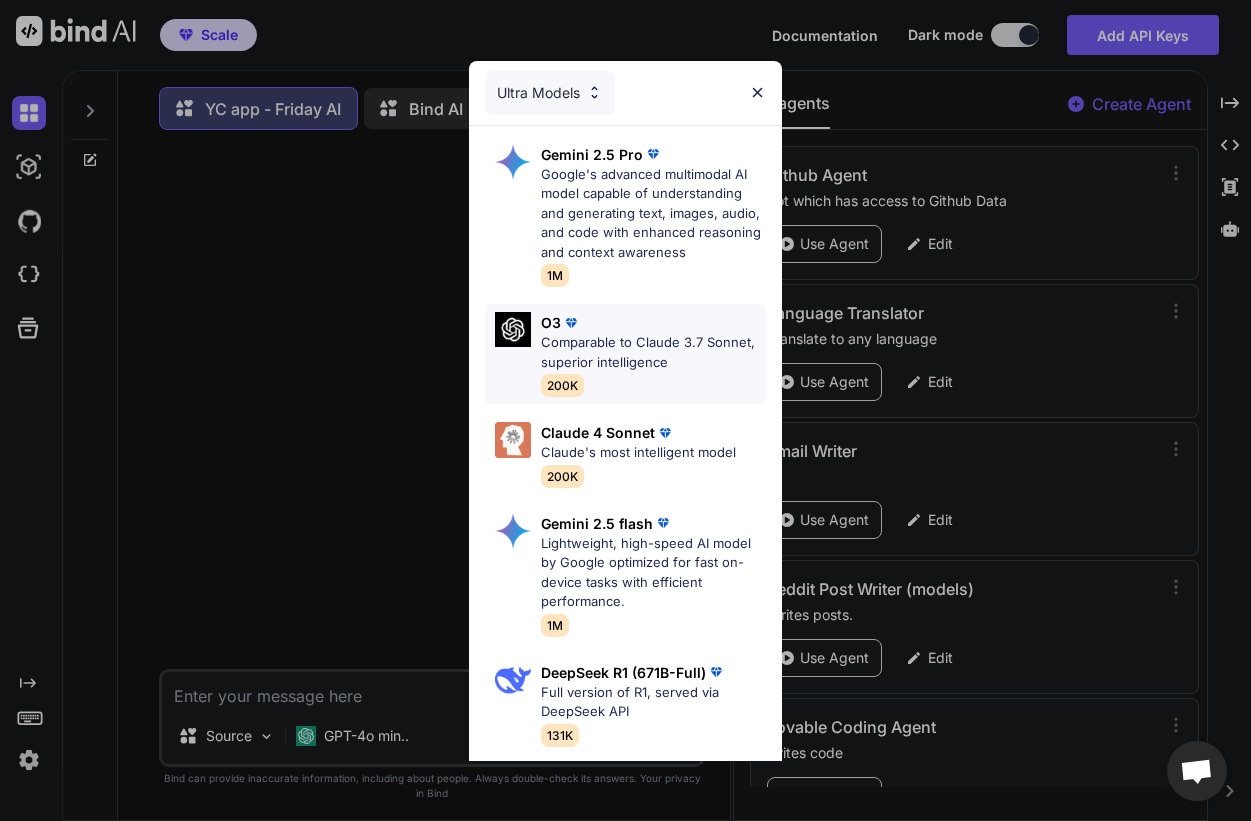 click on "Comparable to Claude 3.7 Sonnet, superior intelligence" at bounding box center (653, 352) 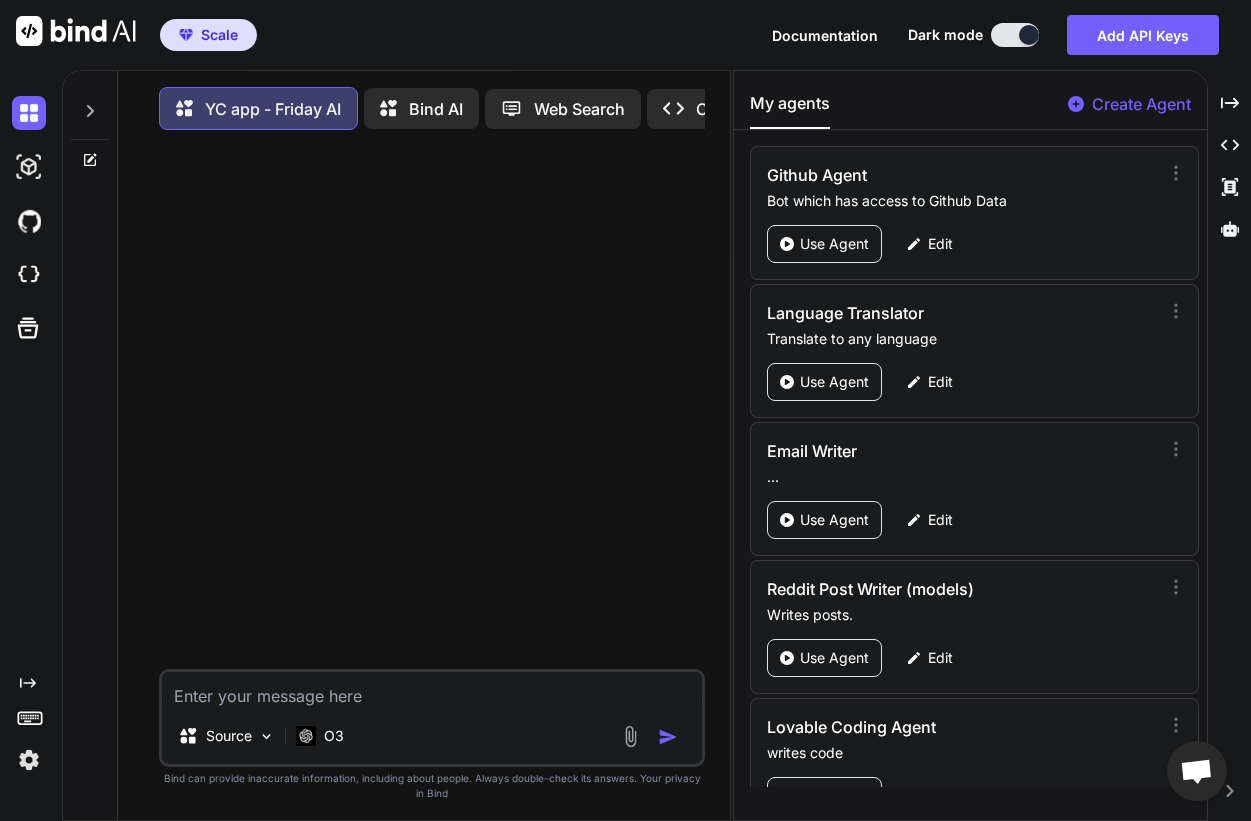 click at bounding box center (432, 690) 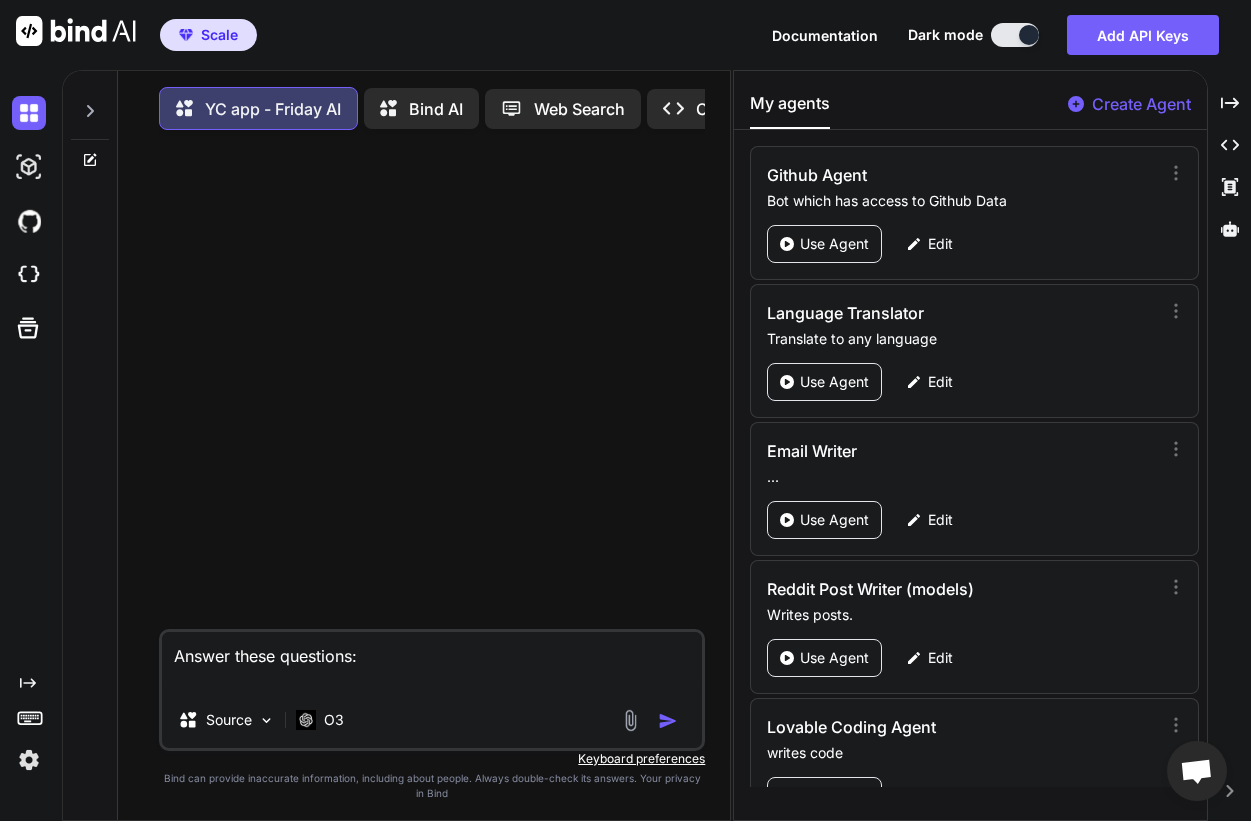 paste on "Describe what your company does in 50 characters or less." 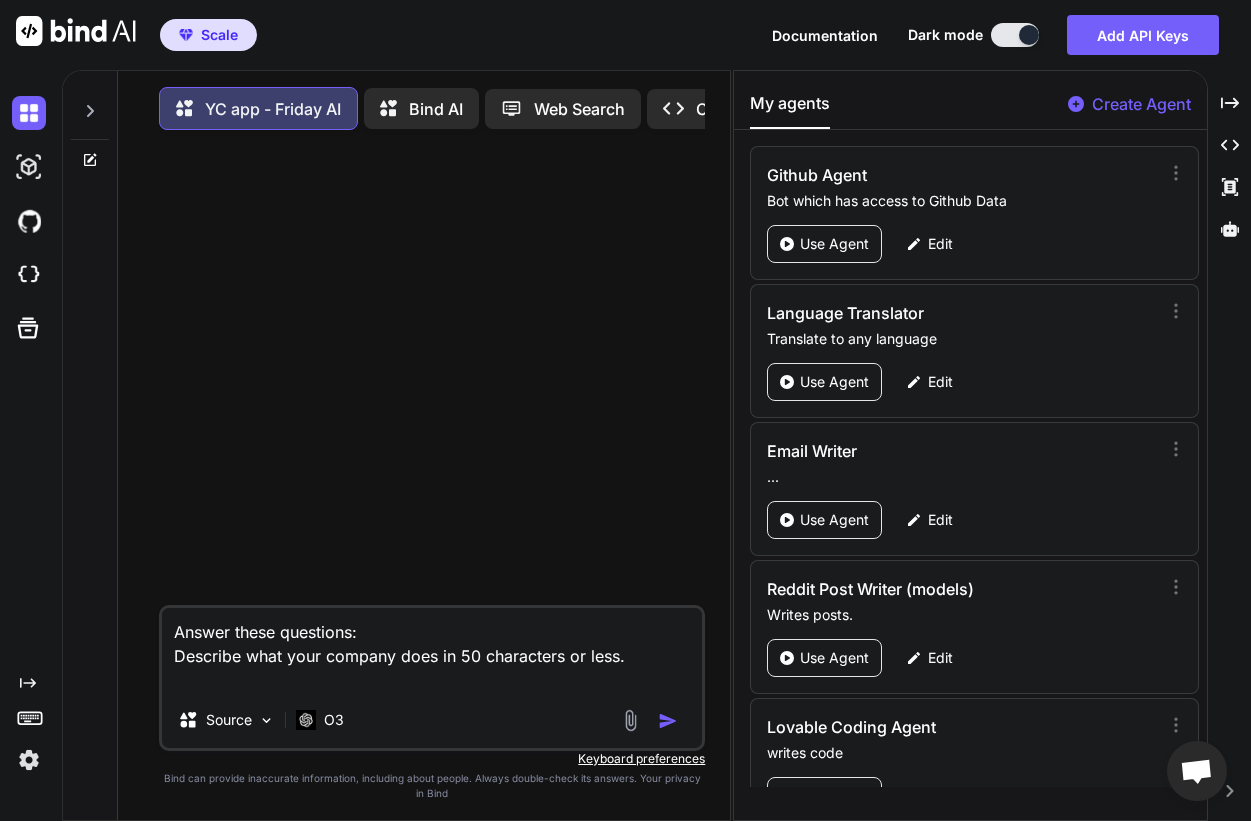 click on "Answer these questions:
Describe what your company does in 50 characters or less." at bounding box center (432, 650) 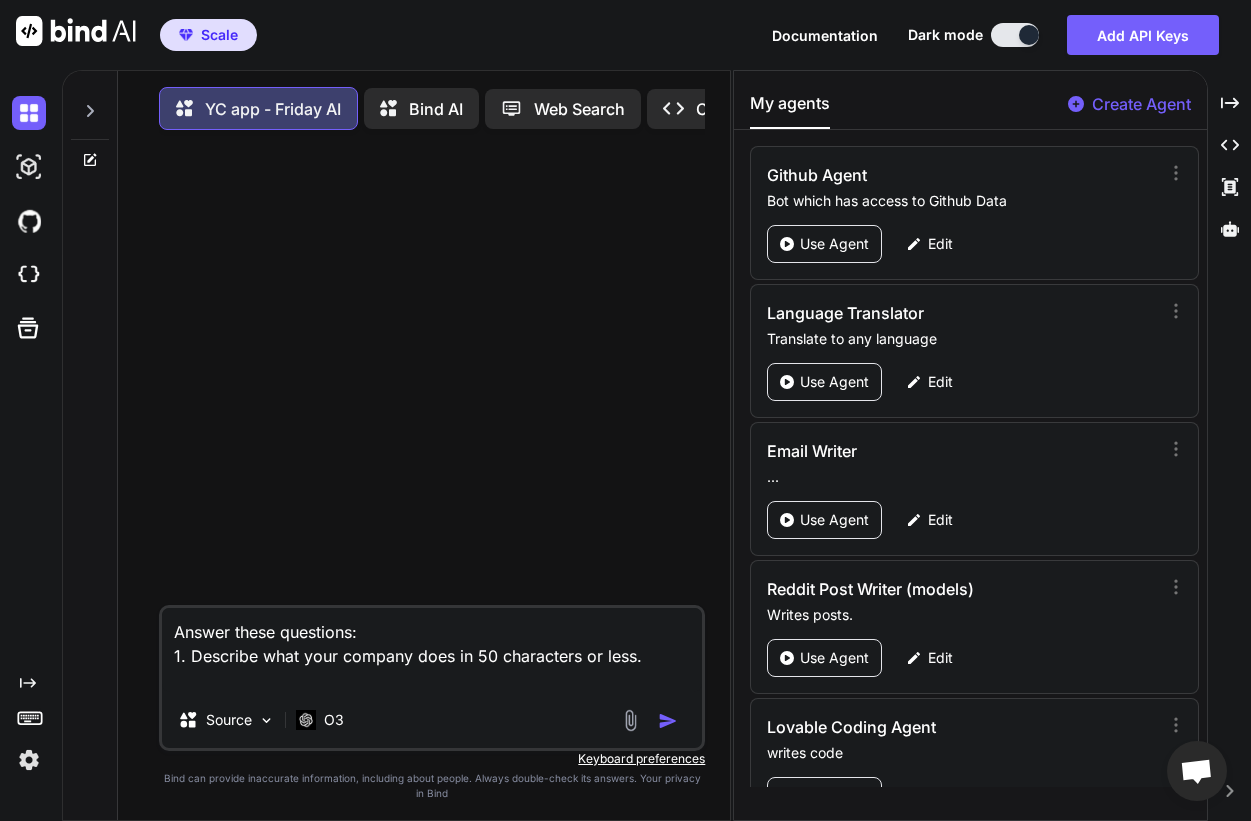 click on "Answer these questions:
1. Describe what your company does in 50 characters or less." at bounding box center [432, 650] 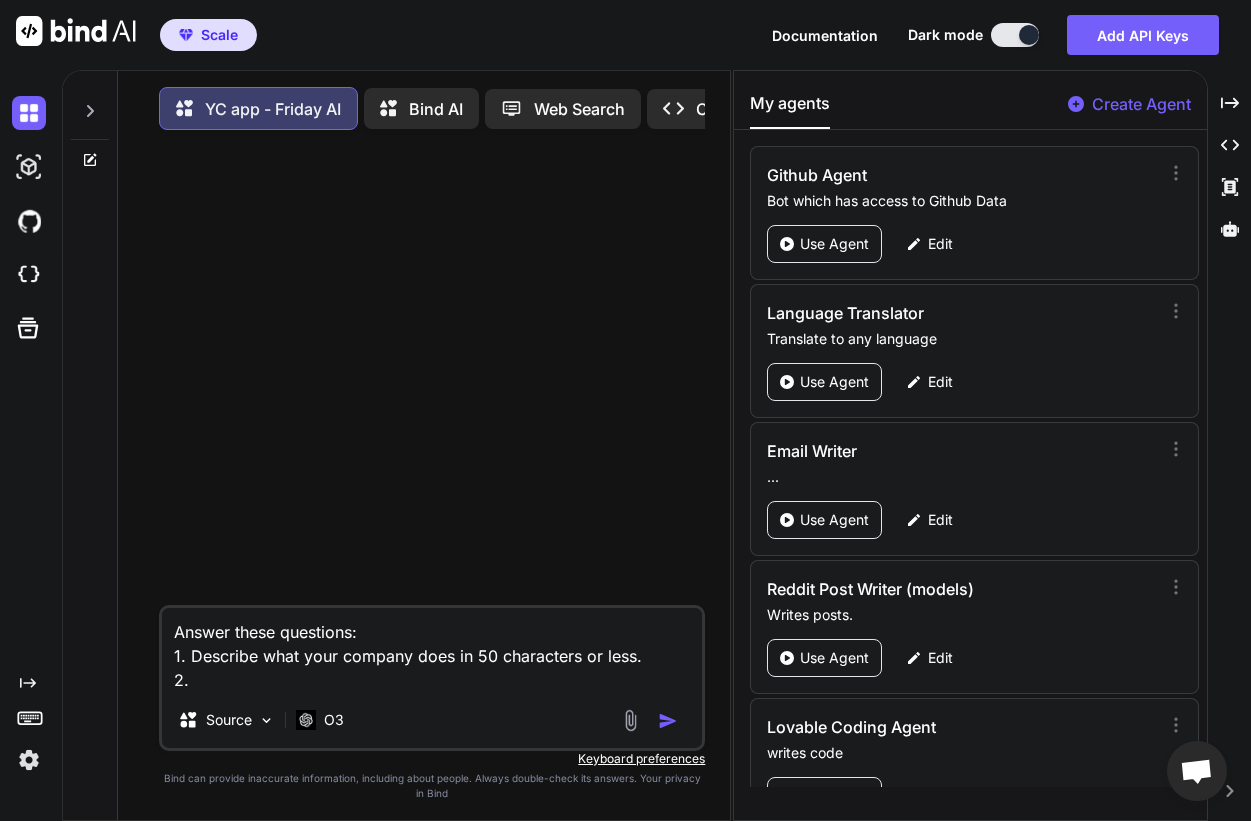 paste on "What is your company going to make? Please describe your product and what it does or will do." 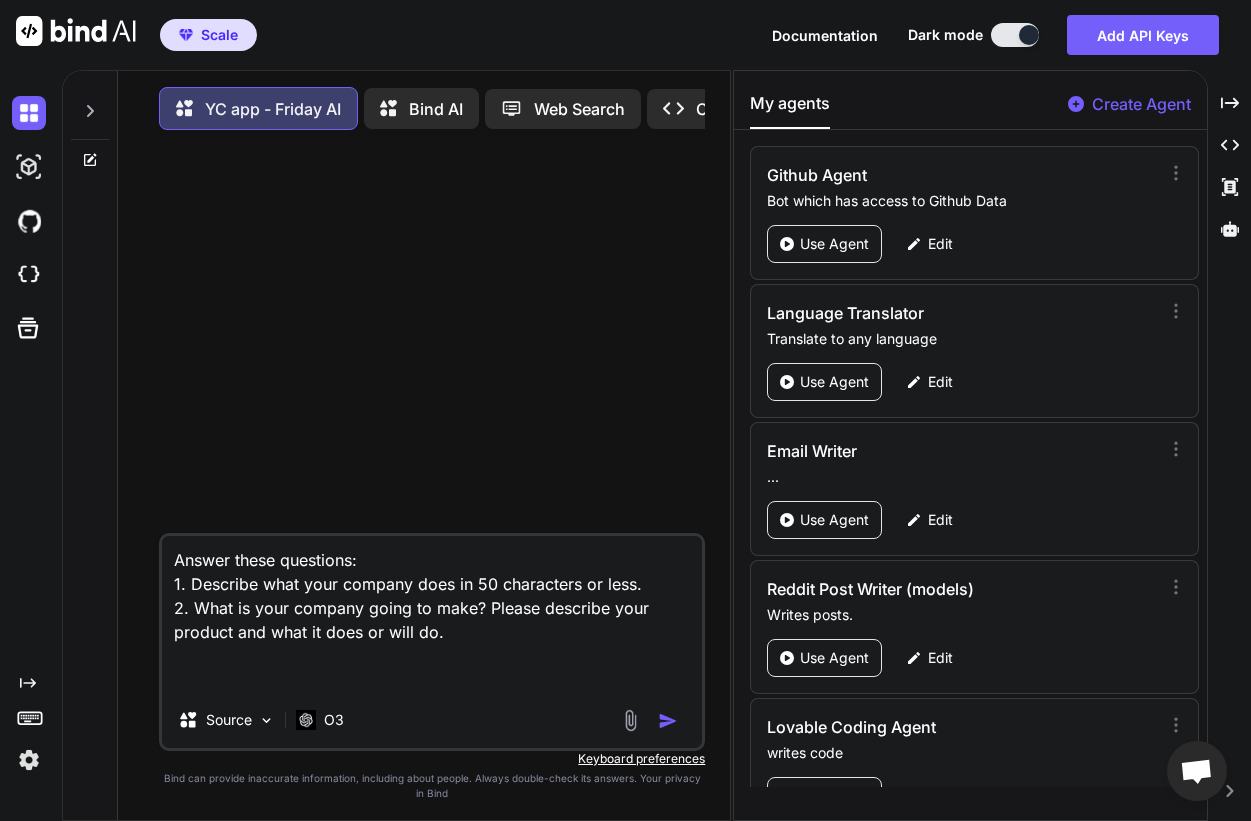 click on "Answer these questions:
1. Describe what your company does in 50 characters or less.
2. What is your company going to make? Please describe your product and what it does or will do." at bounding box center [432, 614] 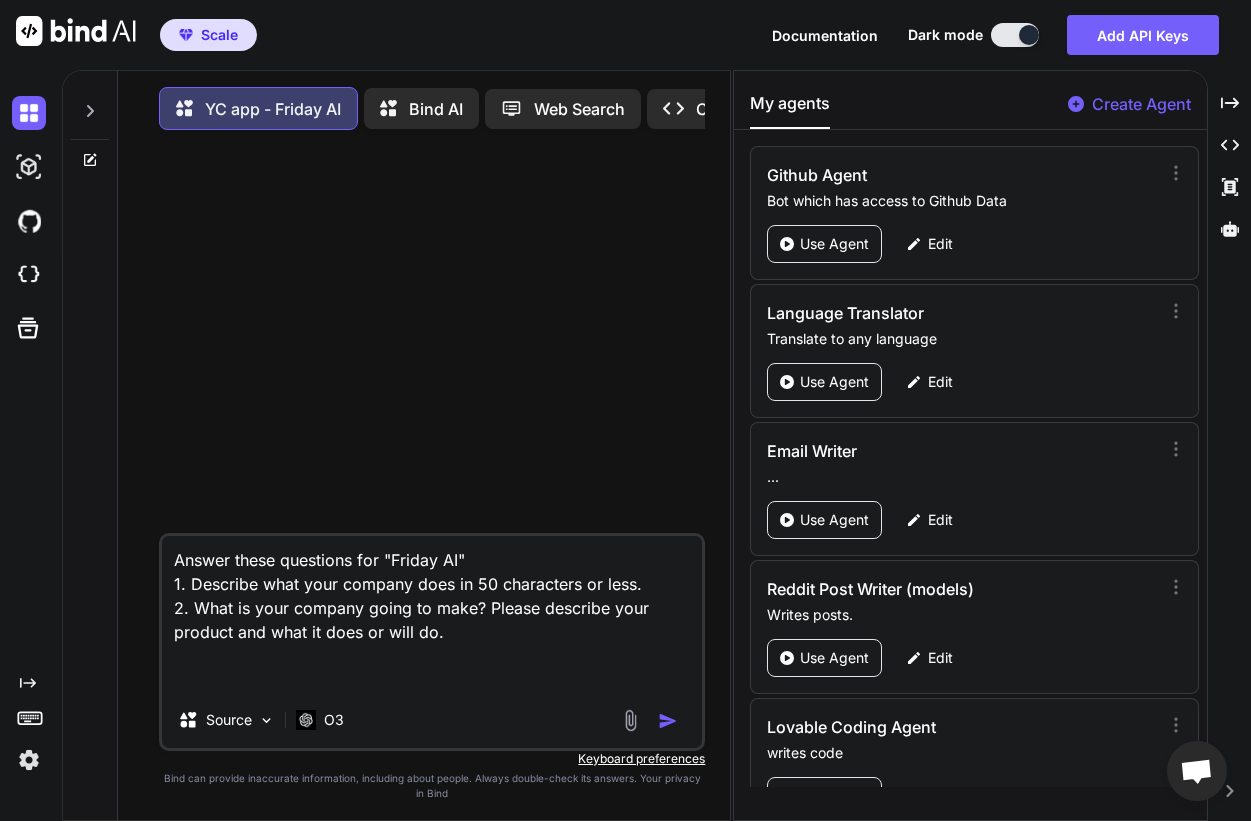 click on "Answer these questions for "Friday AI"
1. Describe what your company does in 50 characters or less.
2. What is your company going to make? Please describe your product and what it does or will do." at bounding box center (432, 614) 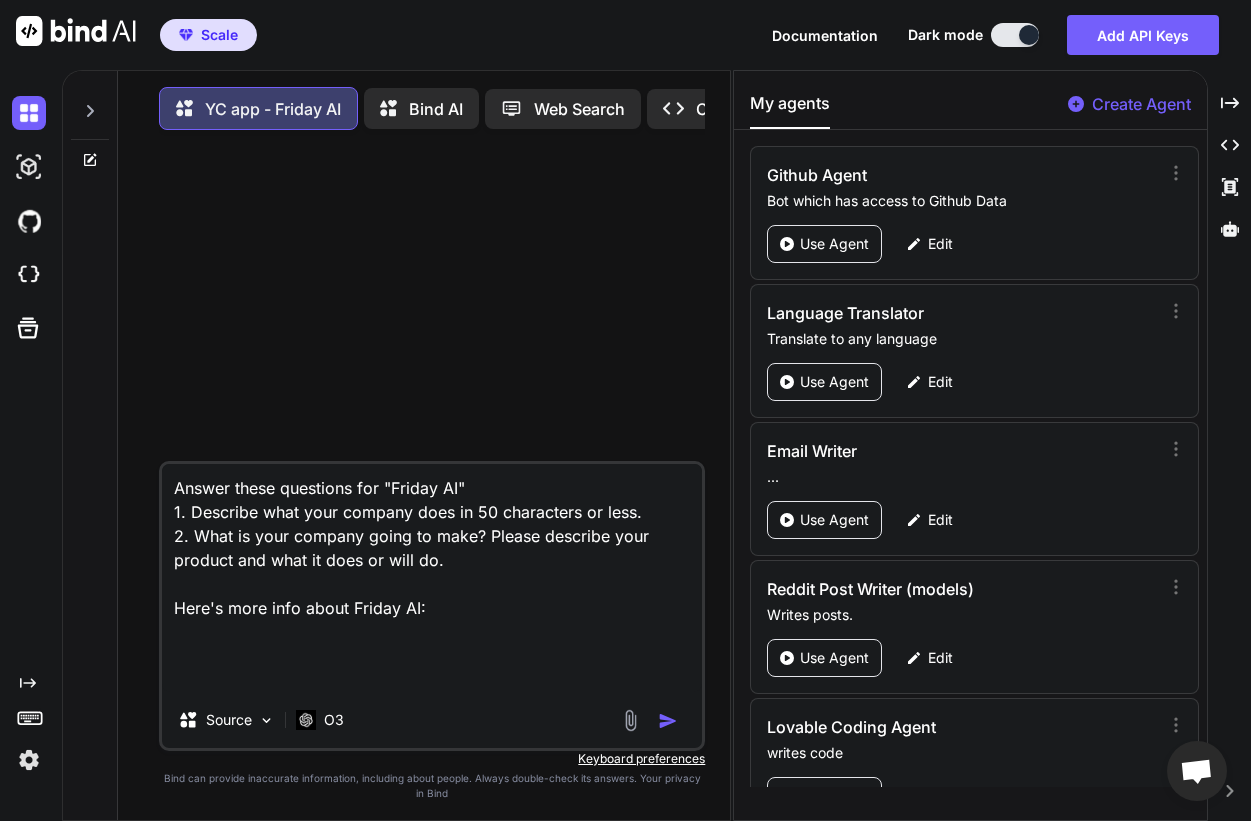 paste on "Friday AI is a general purpose AI Agent for startups and growth teams.
It can create web applications, scrape the web for leads, setup ads and much more.
Founders, PMs, Marketers, Designers can use Friday .
It seamlessly interacts with tools such as Figma, Github, HubSpot, Amplitude, Webflow and enables them to independently create and launch applications, marketing pages, internal tools, to quickly validate or drive revenue/growth.
They can interact with Friday via a notebook style interface where they can initiate a task, Friday automatically interacts with their systems and executes.
These are some examples of what you can do with Friday
- Take this bullet list and create Jira tickets for all items
- Create a prototype based on my PRD, Figma design components and schemas from Github, and deploy it as a hosted application.
- Create a marketing landing page and push to webflow
- Create an email marketing automation sequence for the new feature I am launching, use screenshots, and set it up in Hubsp..." 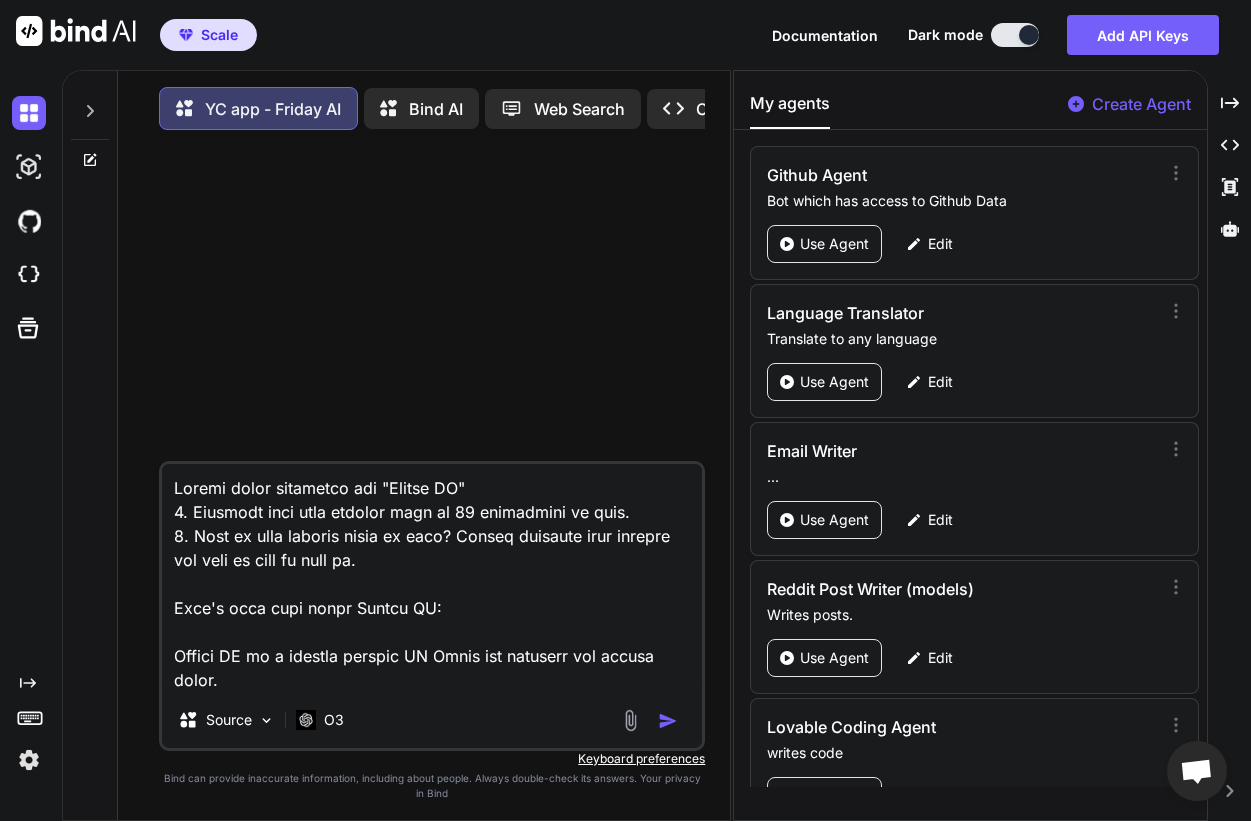 scroll, scrollTop: 745, scrollLeft: 0, axis: vertical 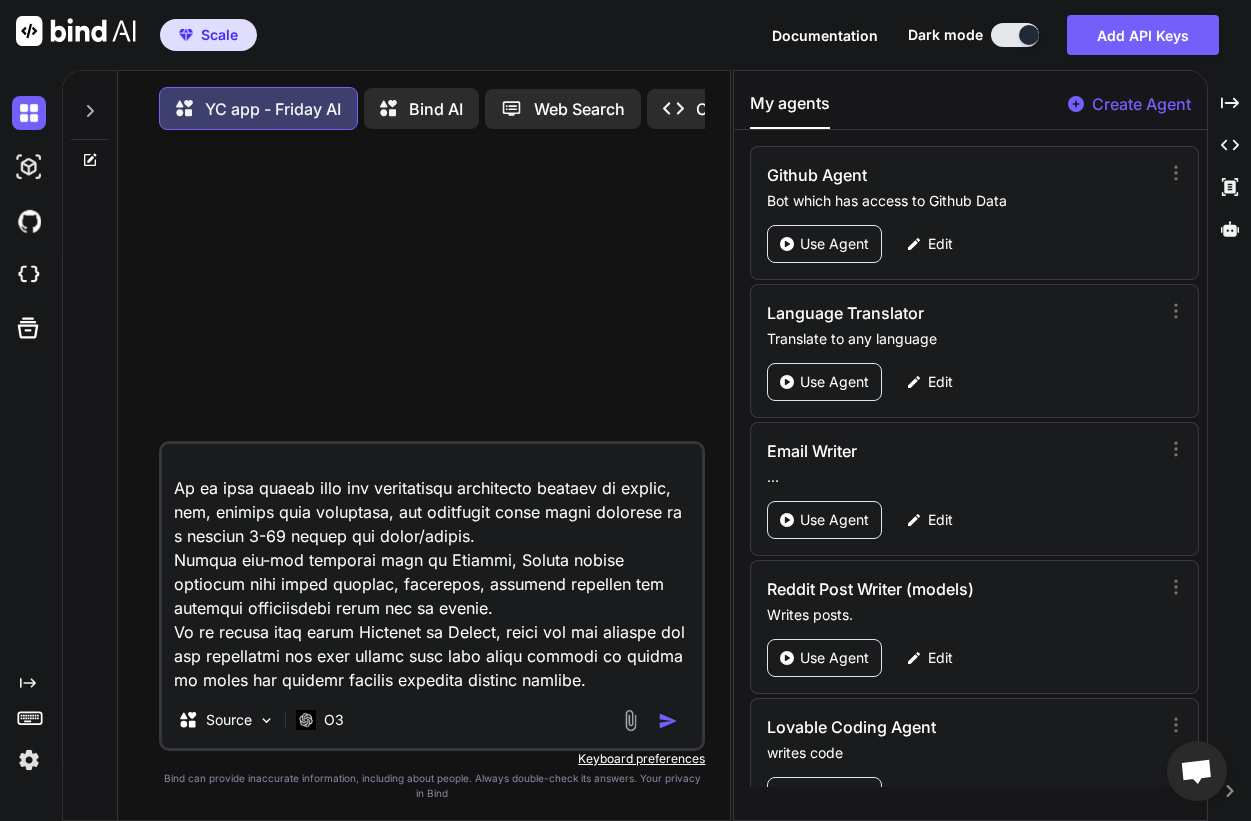 click at bounding box center [668, 721] 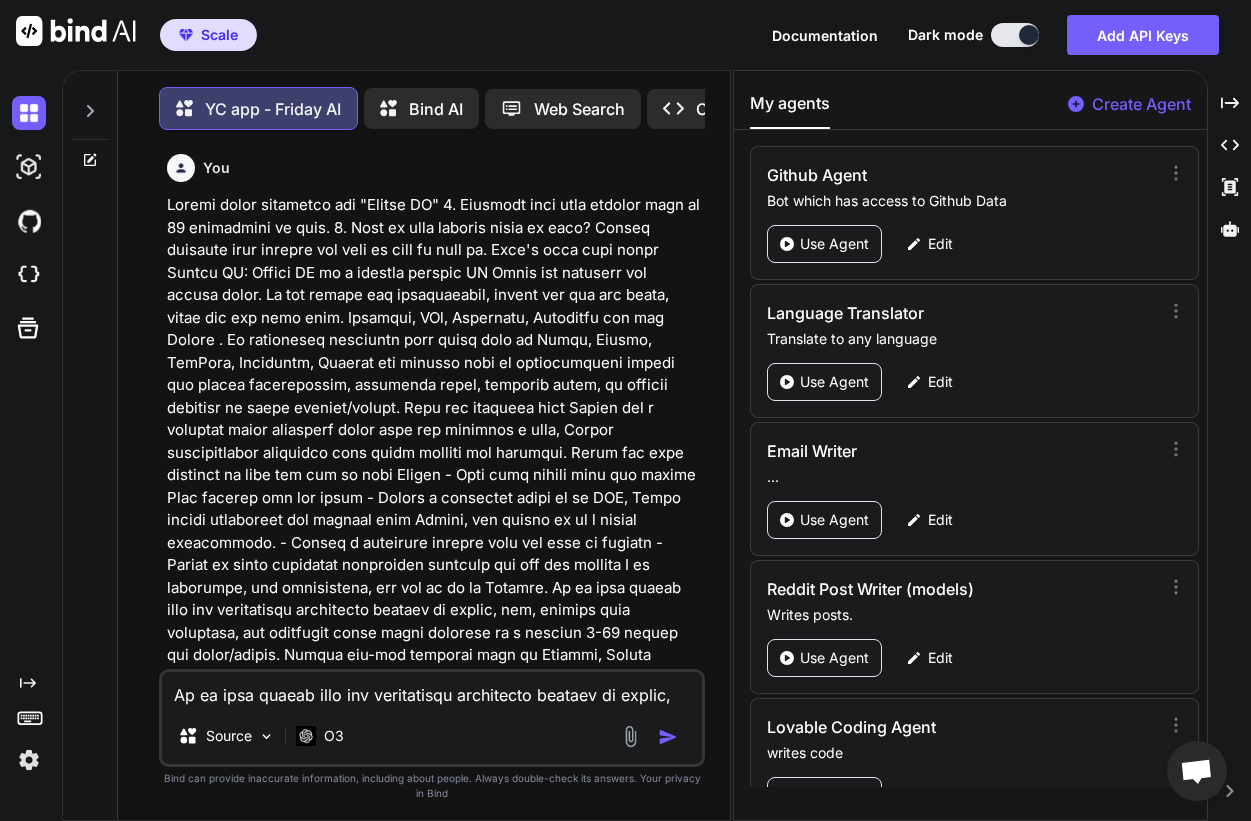 scroll, scrollTop: 0, scrollLeft: 0, axis: both 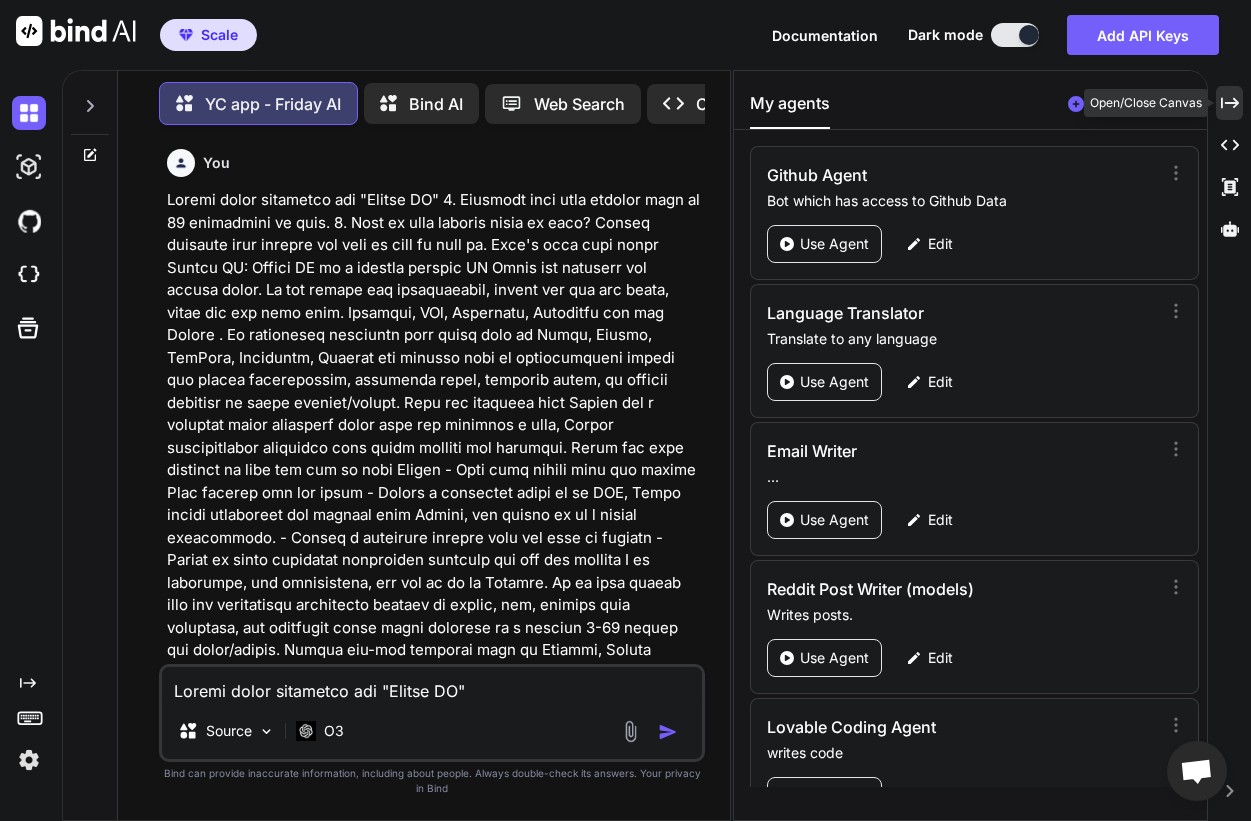 click 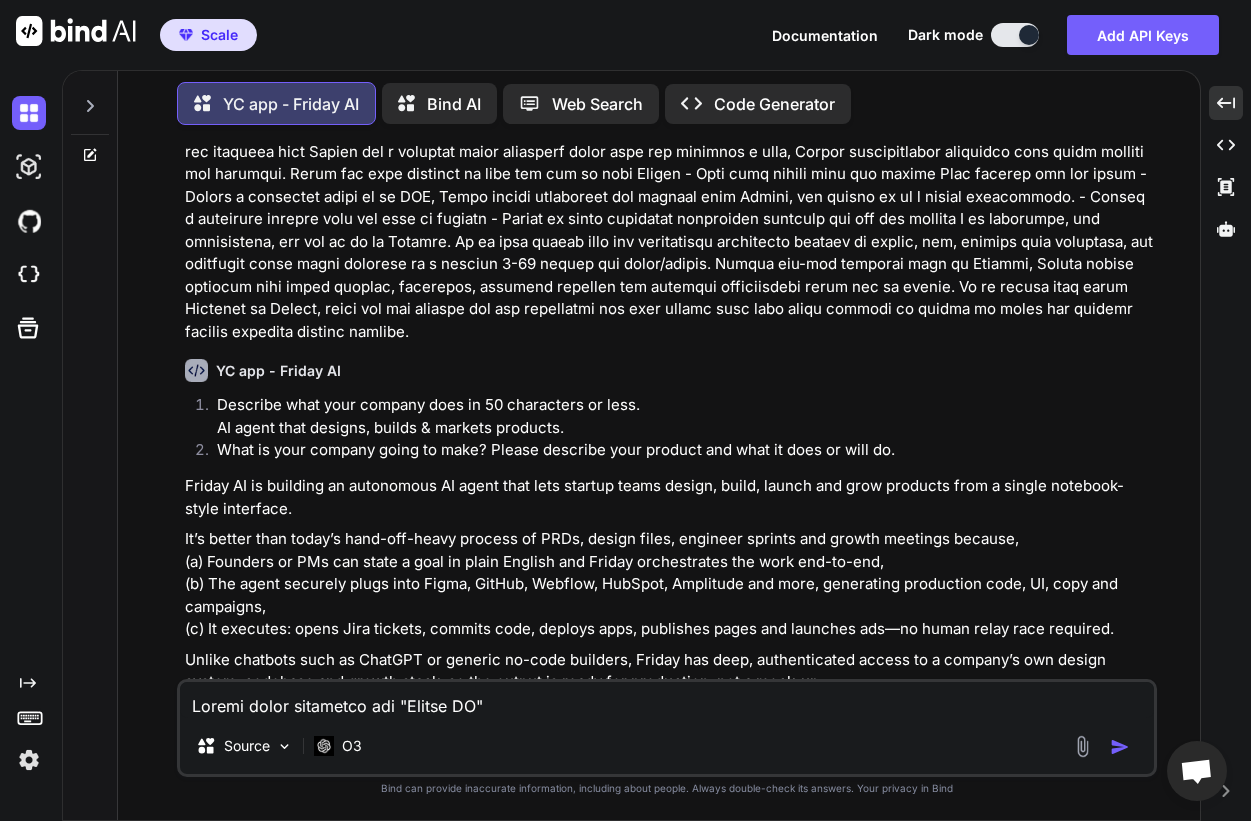 scroll, scrollTop: 0, scrollLeft: 0, axis: both 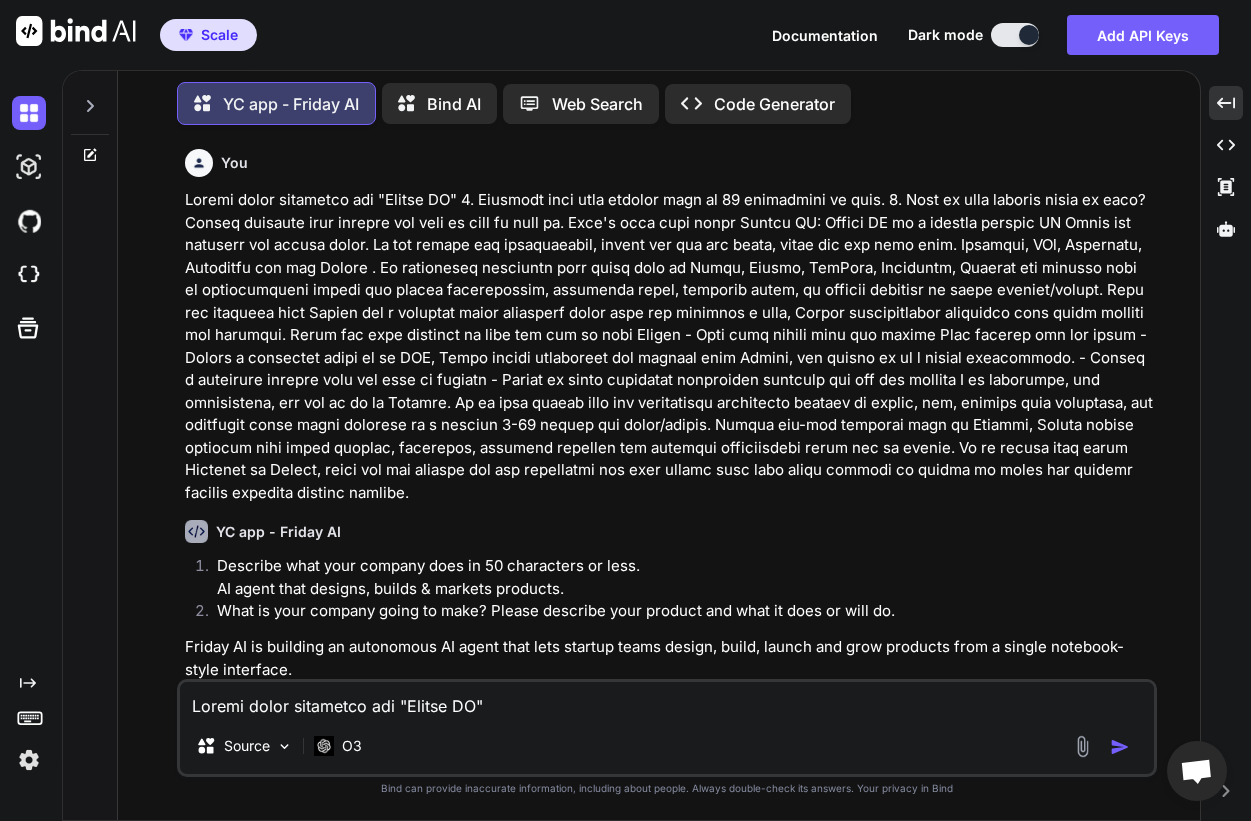 click at bounding box center (669, 346) 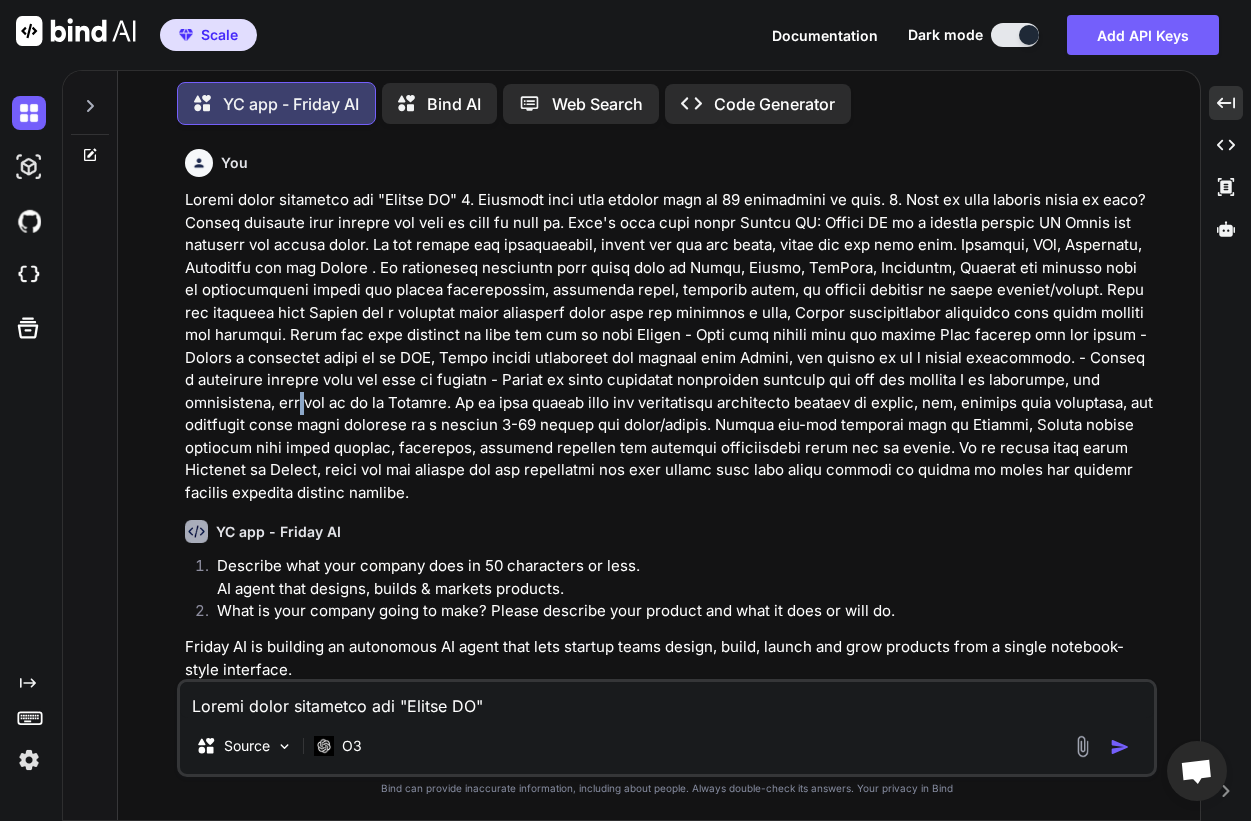 click at bounding box center [669, 346] 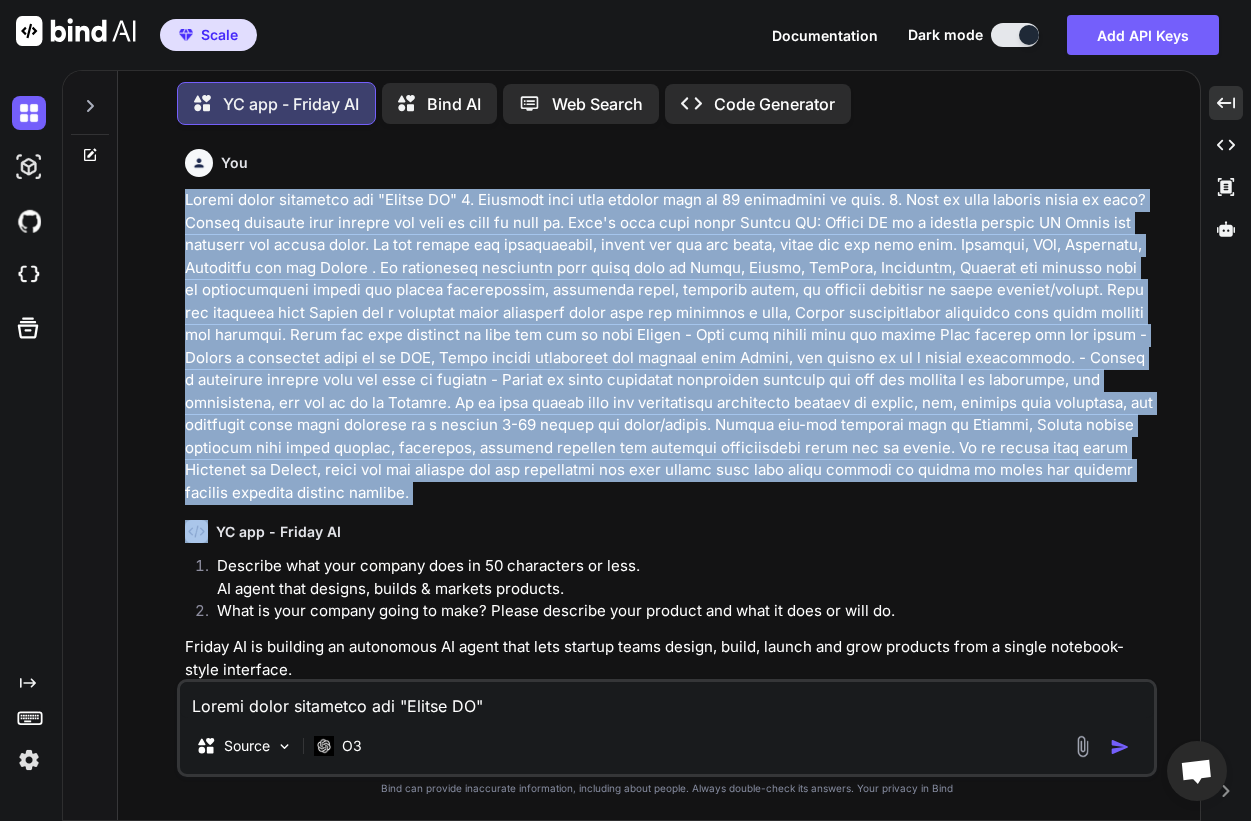 click at bounding box center (669, 346) 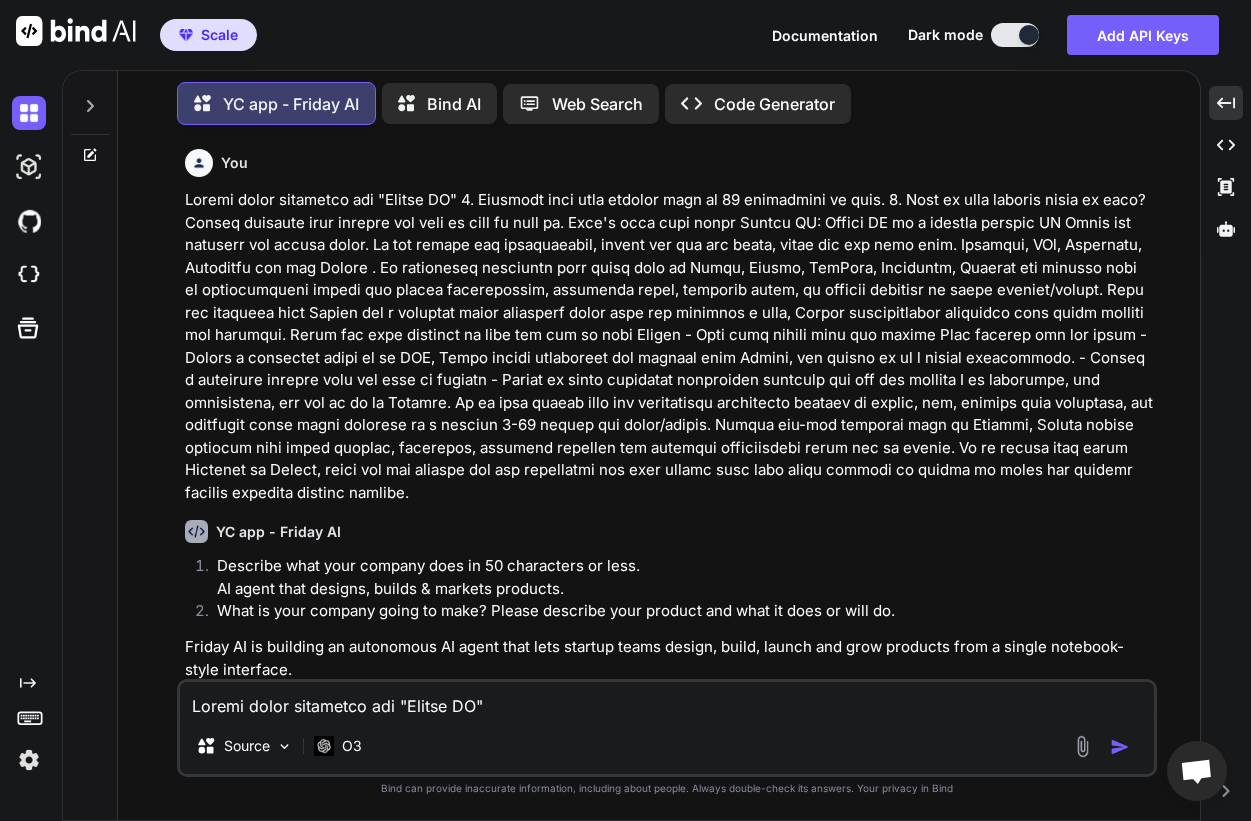 click 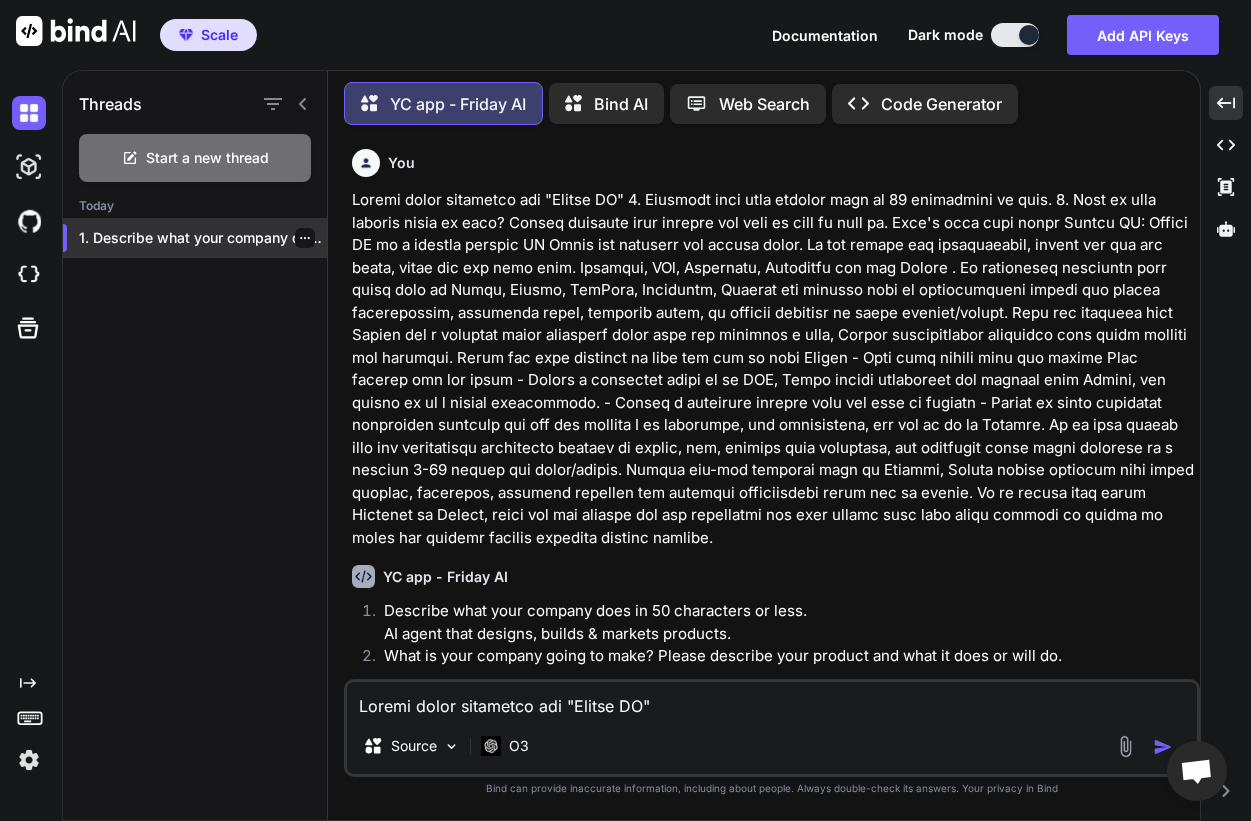 click 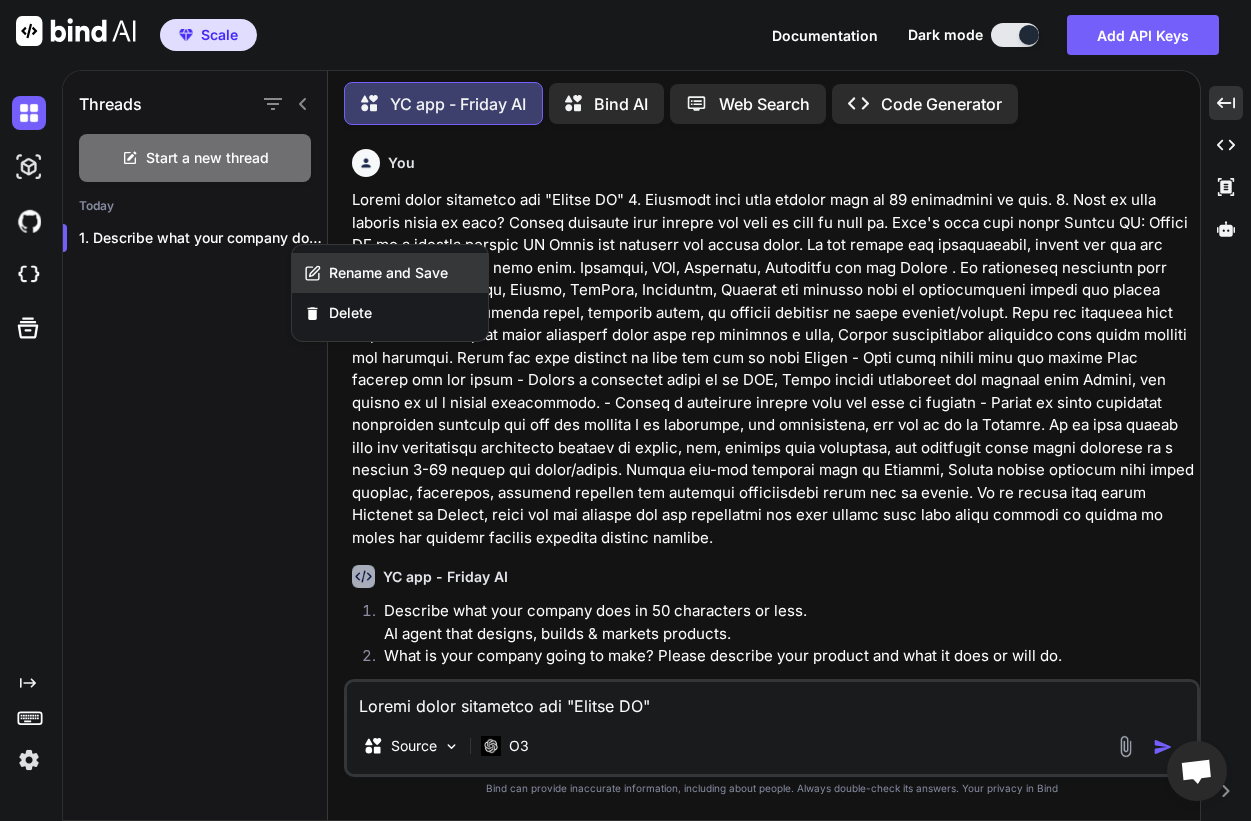 click 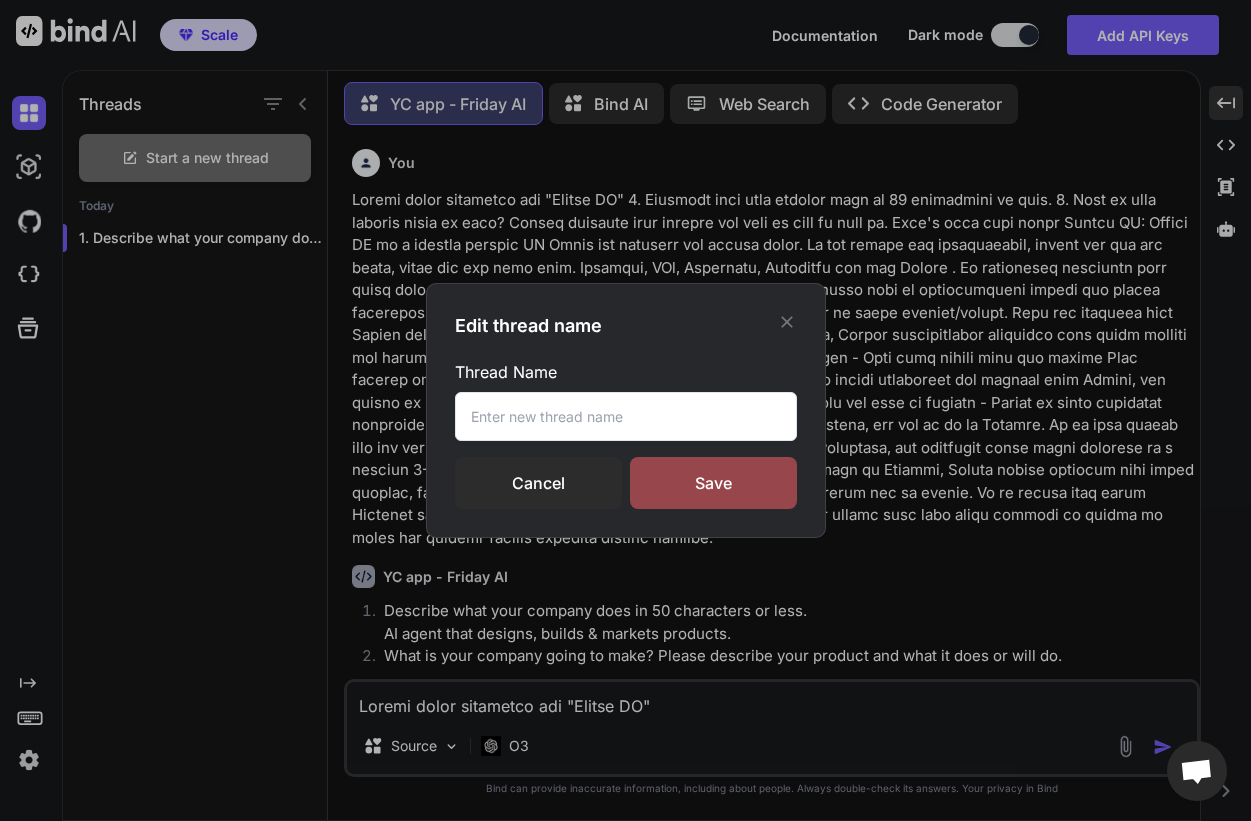click at bounding box center (626, 416) 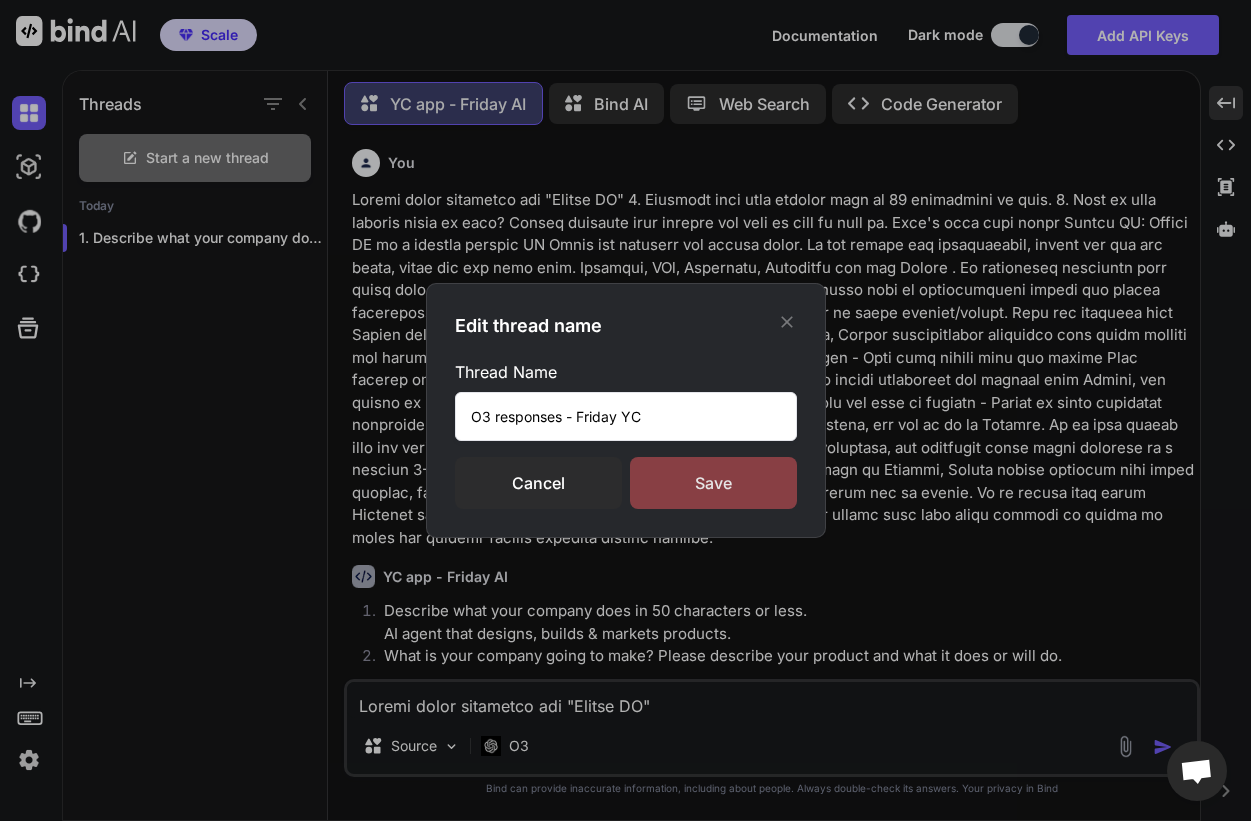 click on "Save" at bounding box center [713, 483] 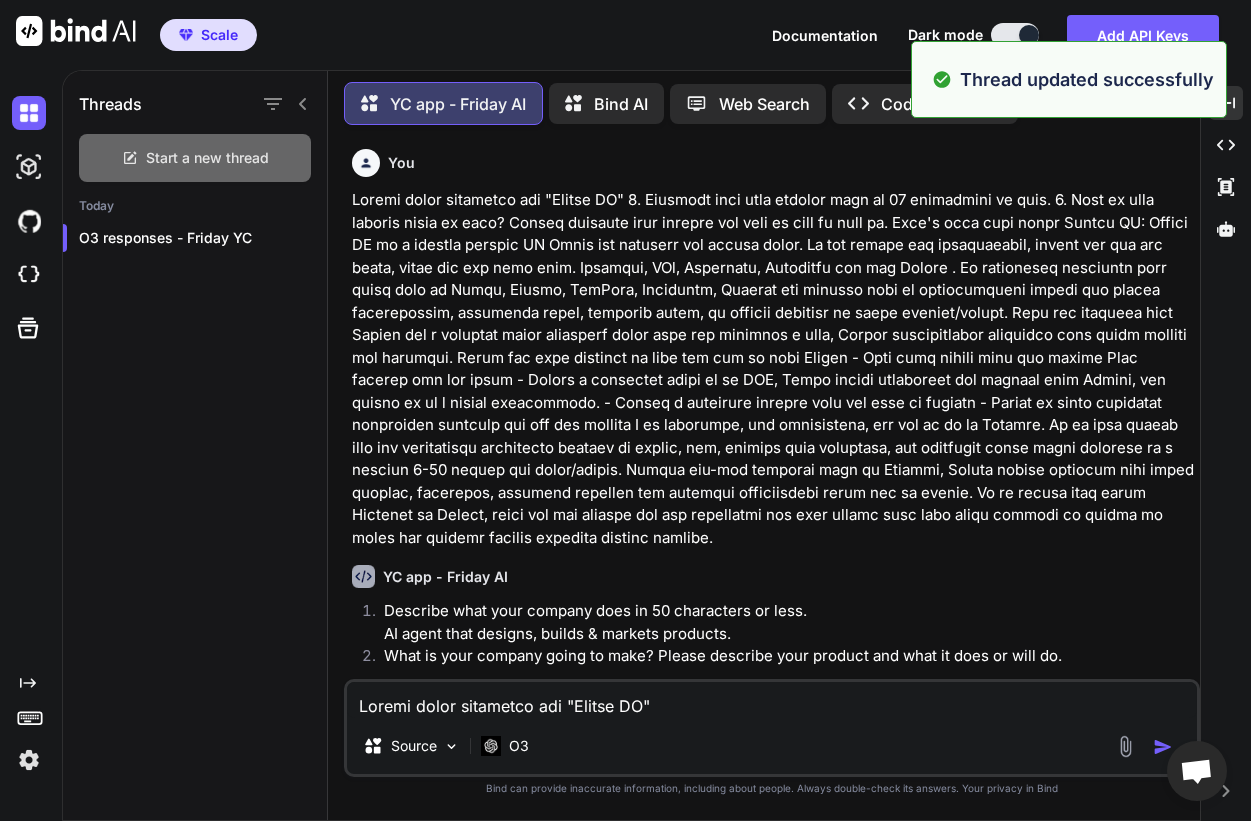 click on "Start a new thread" at bounding box center (207, 158) 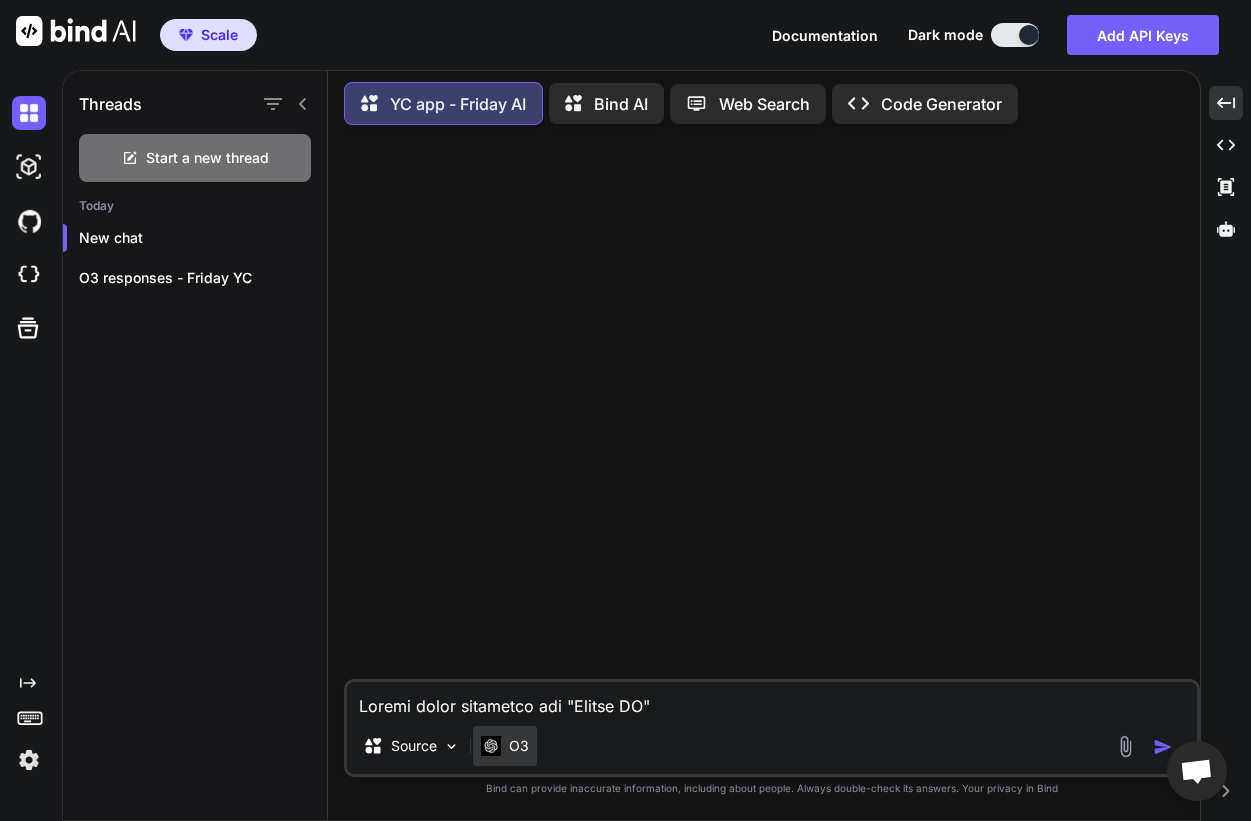 click on "O3" at bounding box center [505, 746] 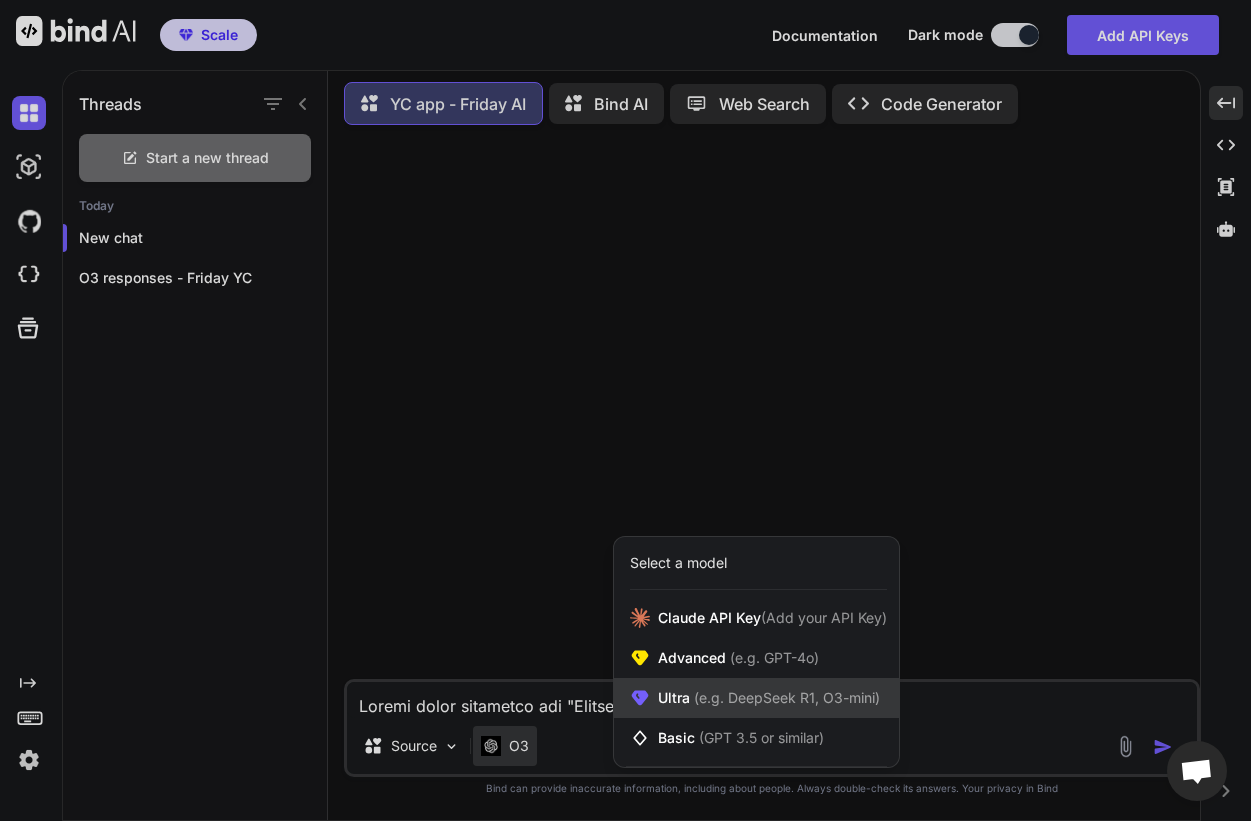 click on "Ultra     (e.g. DeepSeek R1, O3-mini)" at bounding box center (756, 698) 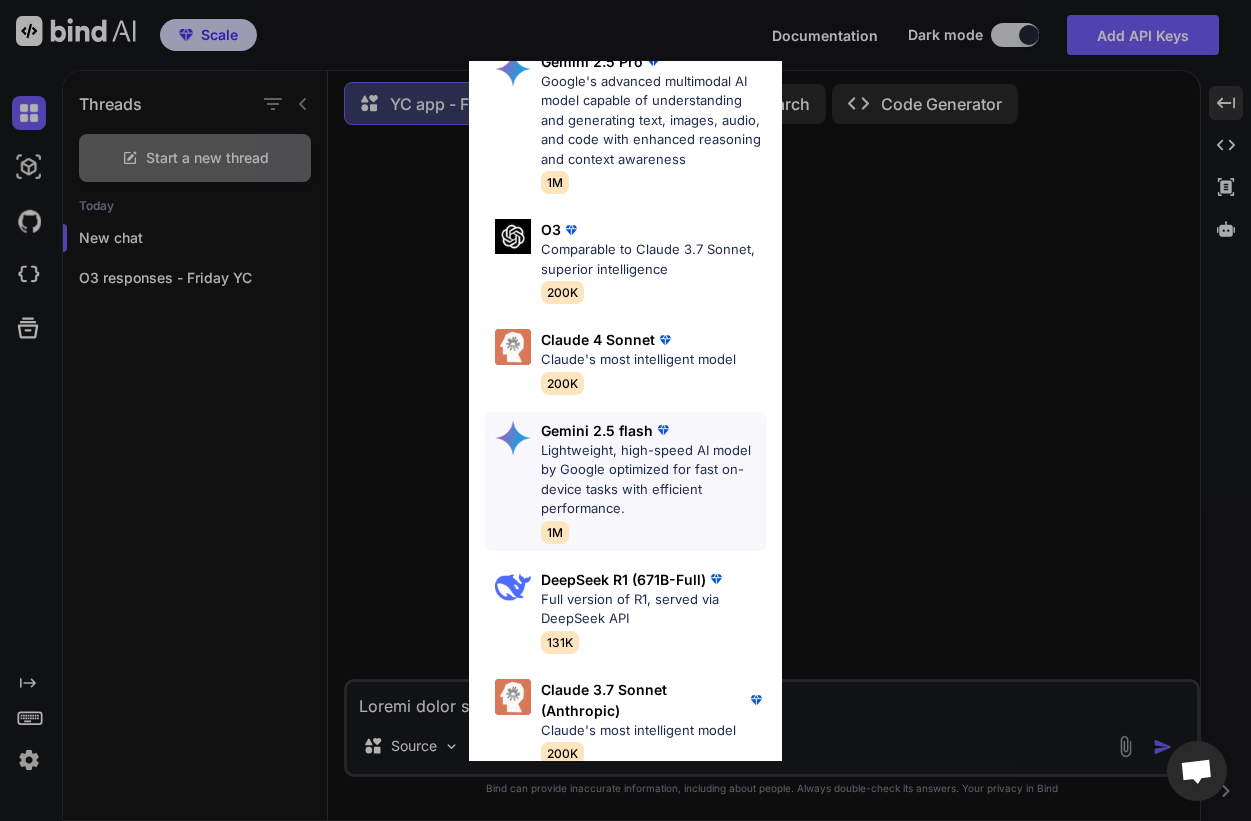 scroll, scrollTop: 0, scrollLeft: 0, axis: both 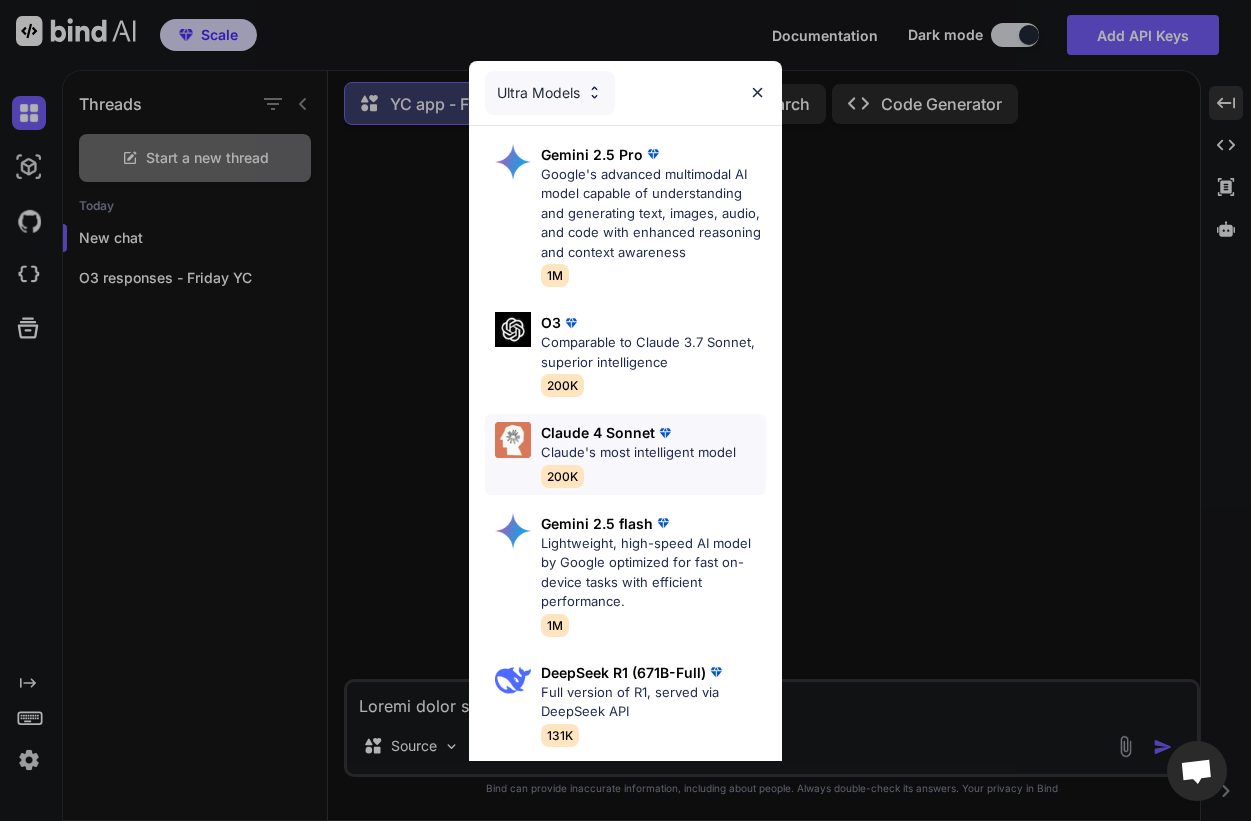 click on "Claude 4 Sonnet Claude's most intelligent model 200K" at bounding box center [638, 454] 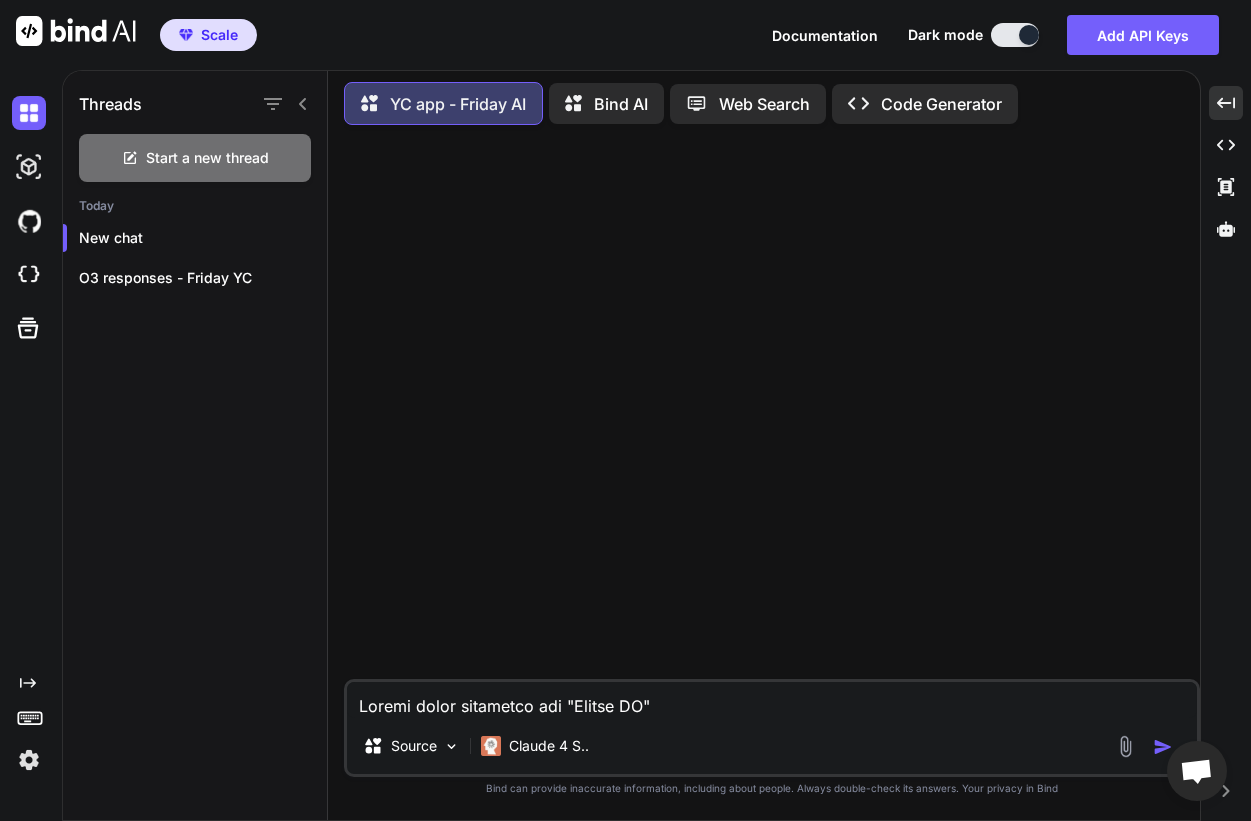 click at bounding box center (772, 700) 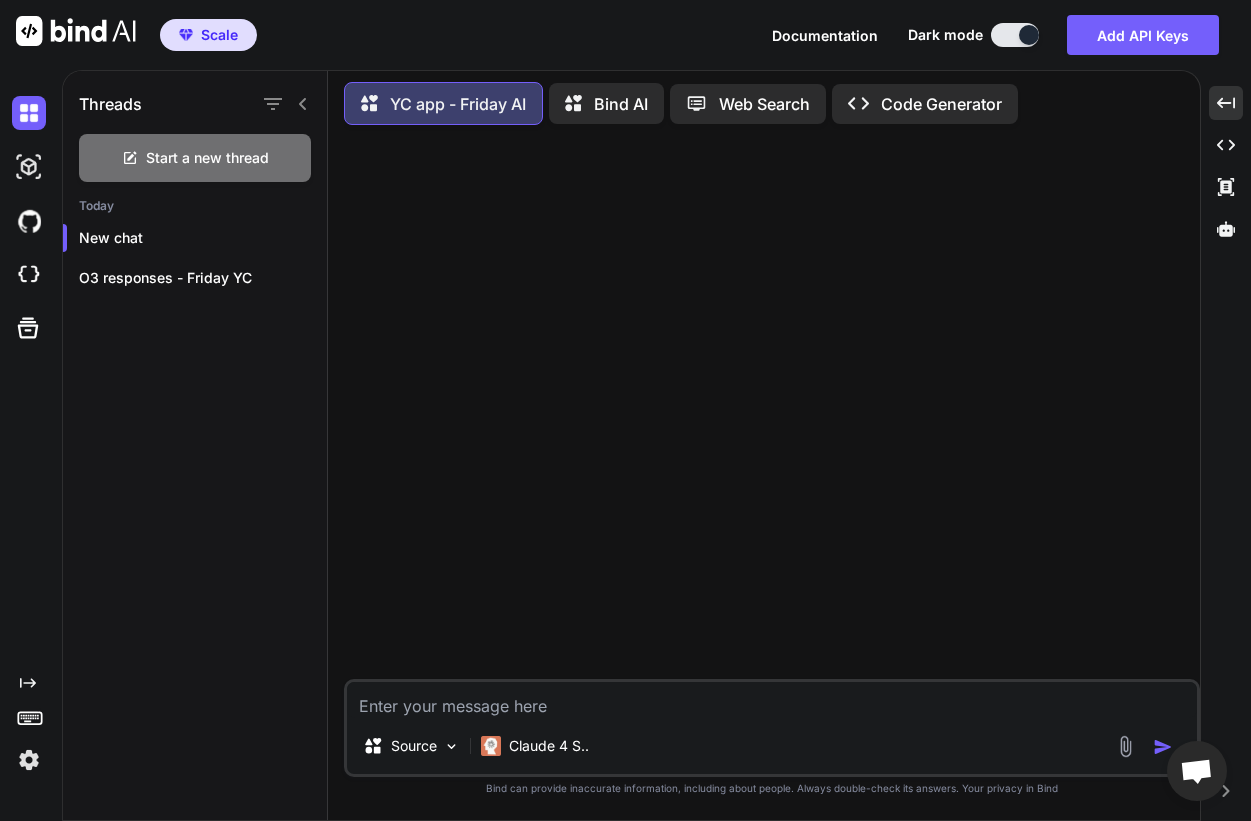 paste on "Answer these questions for "Friday AI" 1. Describe what your company does in 50 characters or less. 2. What is your company going to make? Please describe your product and what it does or will do. Here's more info about Friday AI: Friday AI is a general purpose AI Agent for startups and growth teams. It can create web applications, scrape the web for leads, setup ads and much more. Founders, PMs, Marketers, Designers can use Friday . It seamlessly interacts with tools such as Figma, Github, HubSpot, Amplitude, Webflow and enables them to independently create and launch applications, marketing pages, internal tools, to quickly validate or drive revenue/growth. They can interact with Friday via a notebook style interface where they can initiate a task, Friday automatically interacts with their systems and executes. These are some examples of what you can do with Friday - Take this bullet list and create Jira tickets for all items - Create a prototype based on my PRD, Figma design components and schemas from ..." 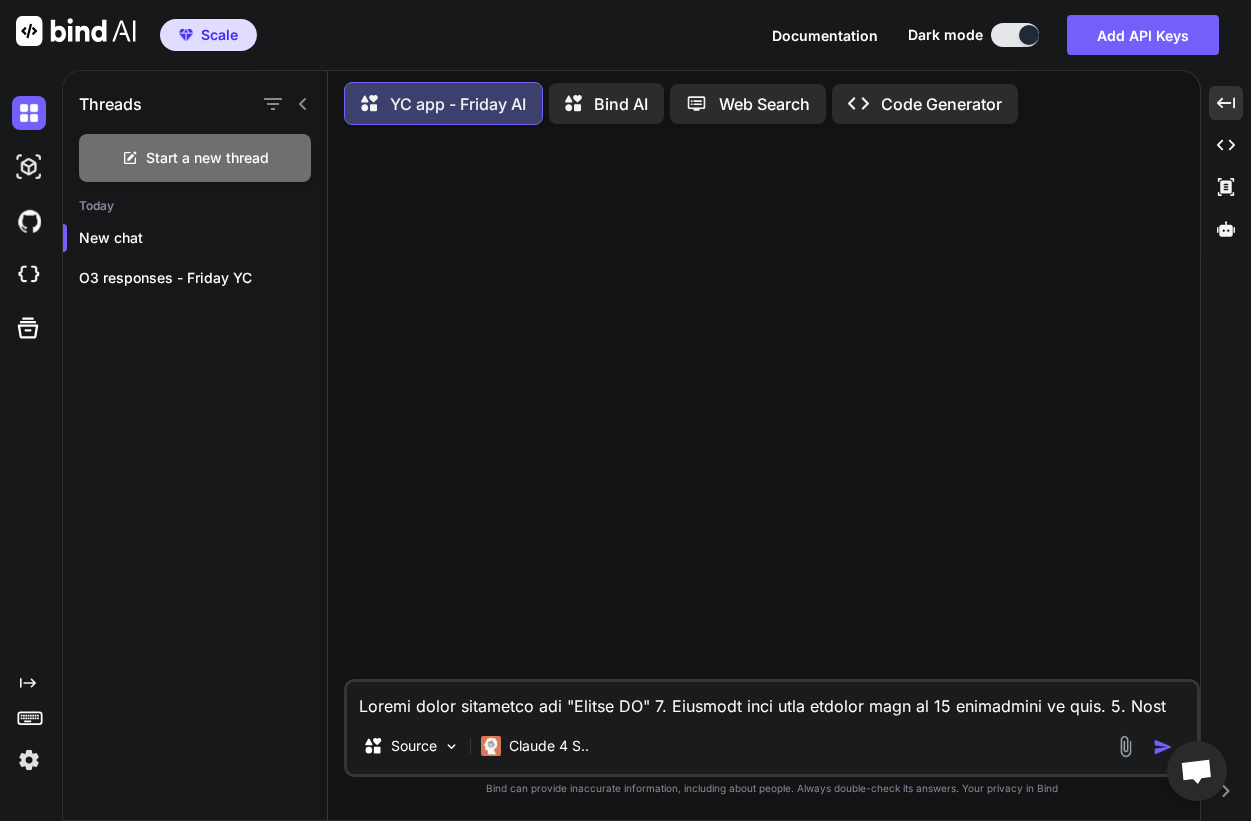 scroll, scrollTop: 217, scrollLeft: 0, axis: vertical 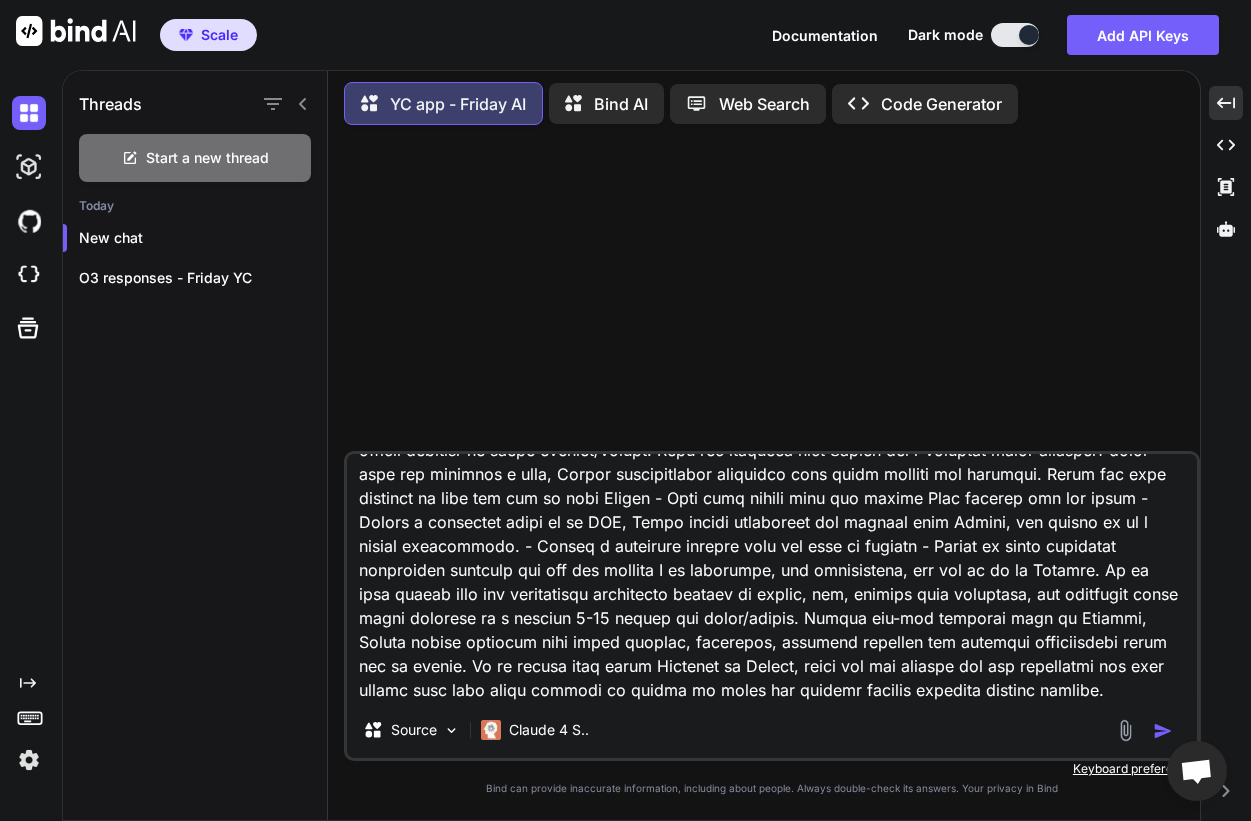 click at bounding box center (1163, 731) 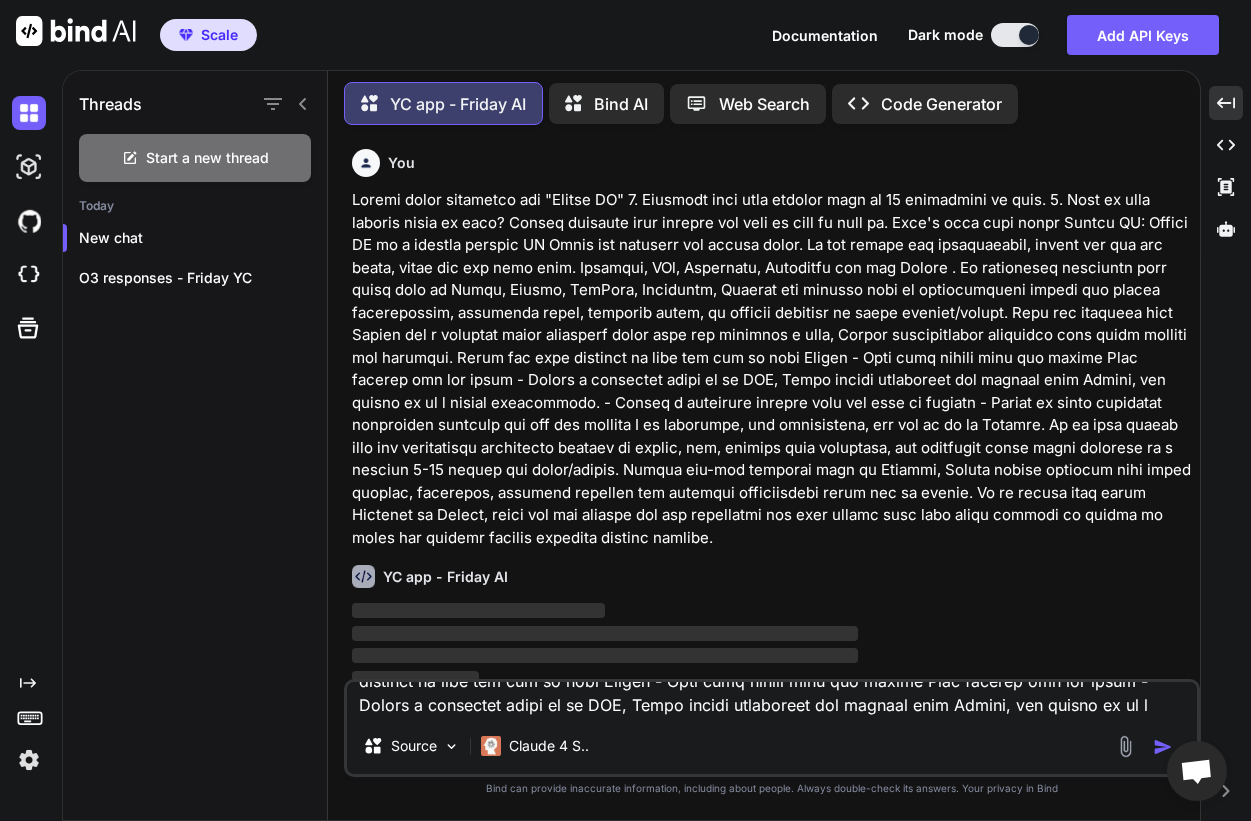 scroll, scrollTop: 0, scrollLeft: 0, axis: both 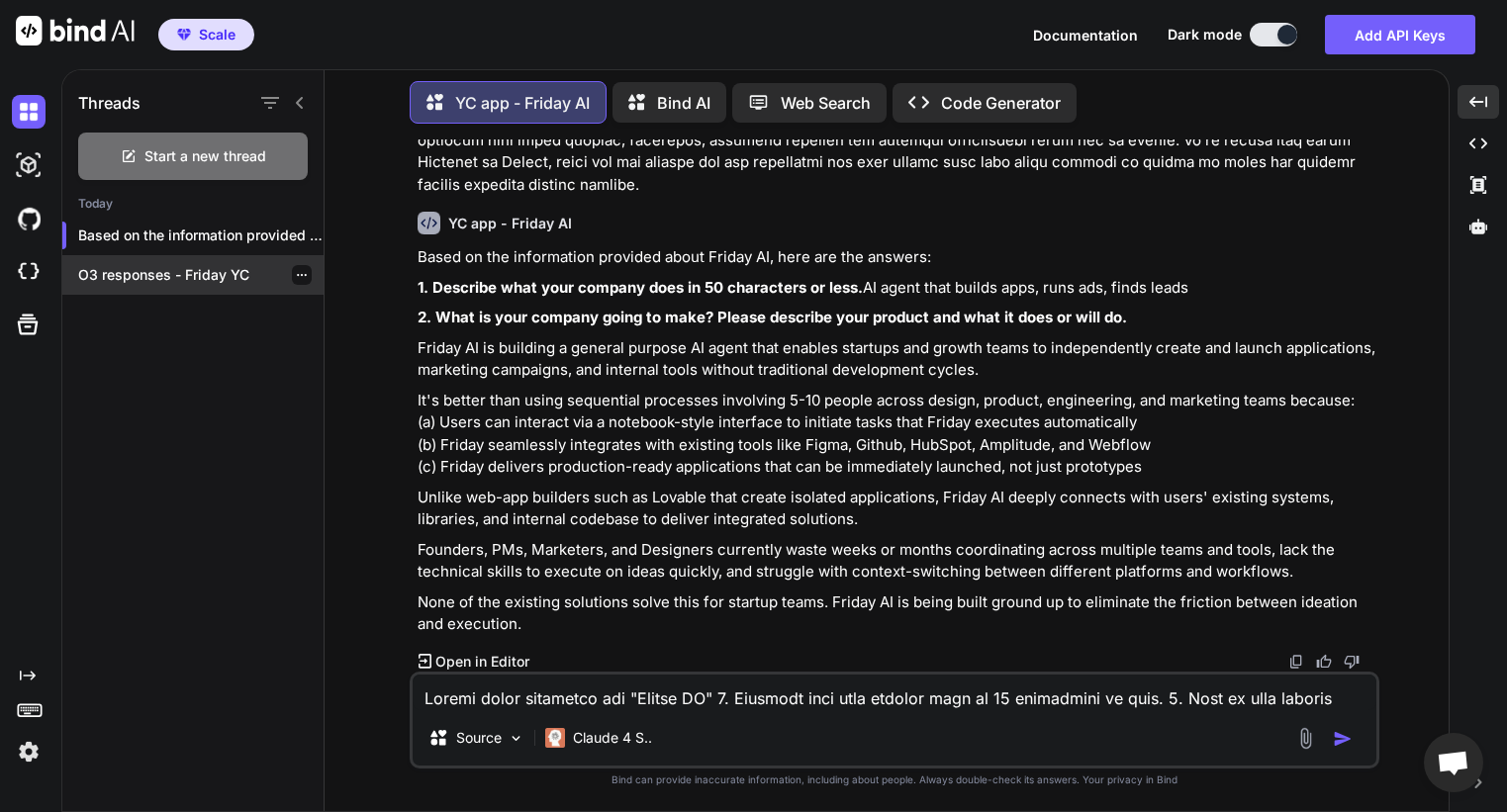 click on "O3 responses - Friday YC" at bounding box center [201, 275] 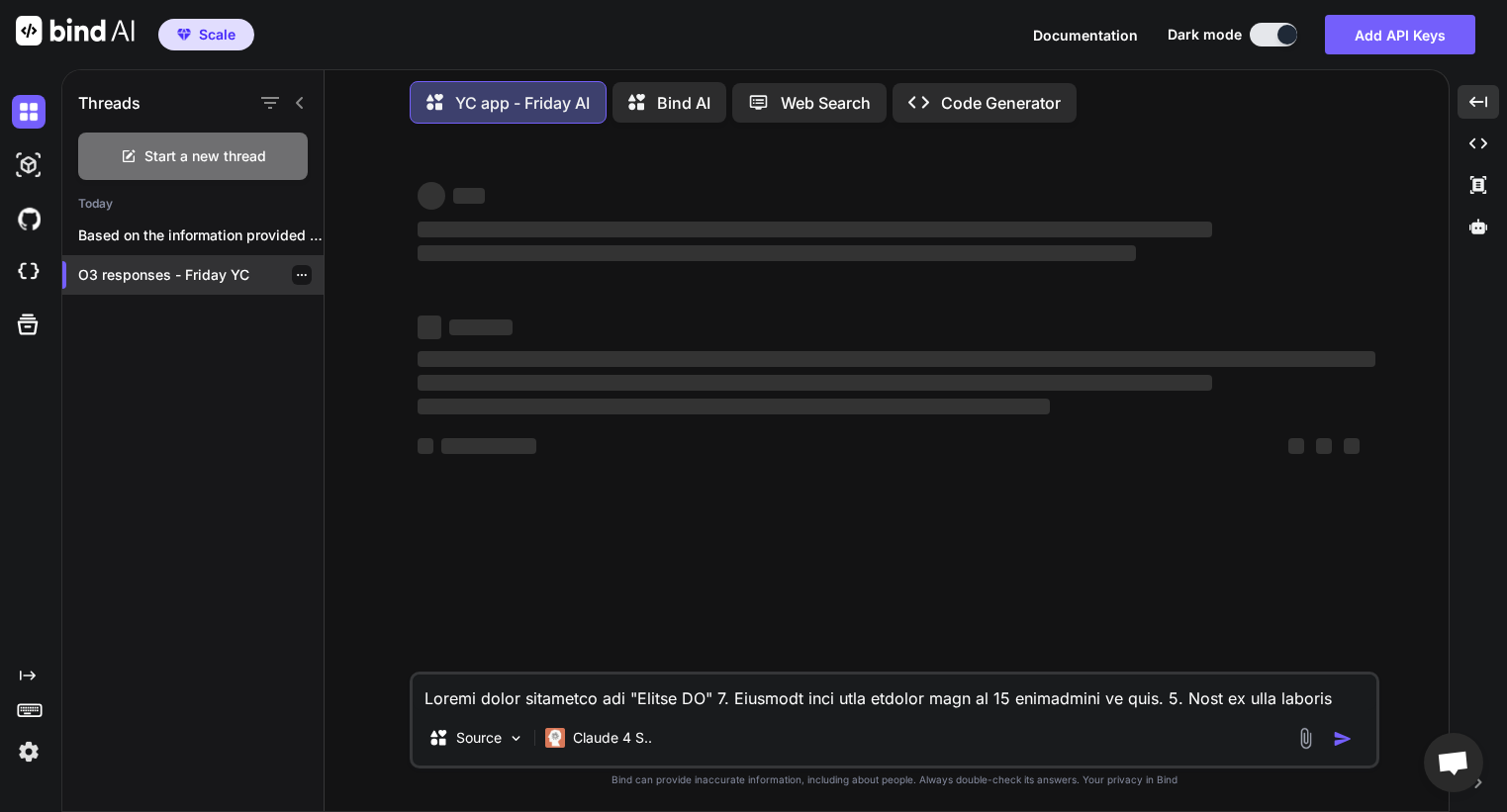 scroll, scrollTop: 0, scrollLeft: 0, axis: both 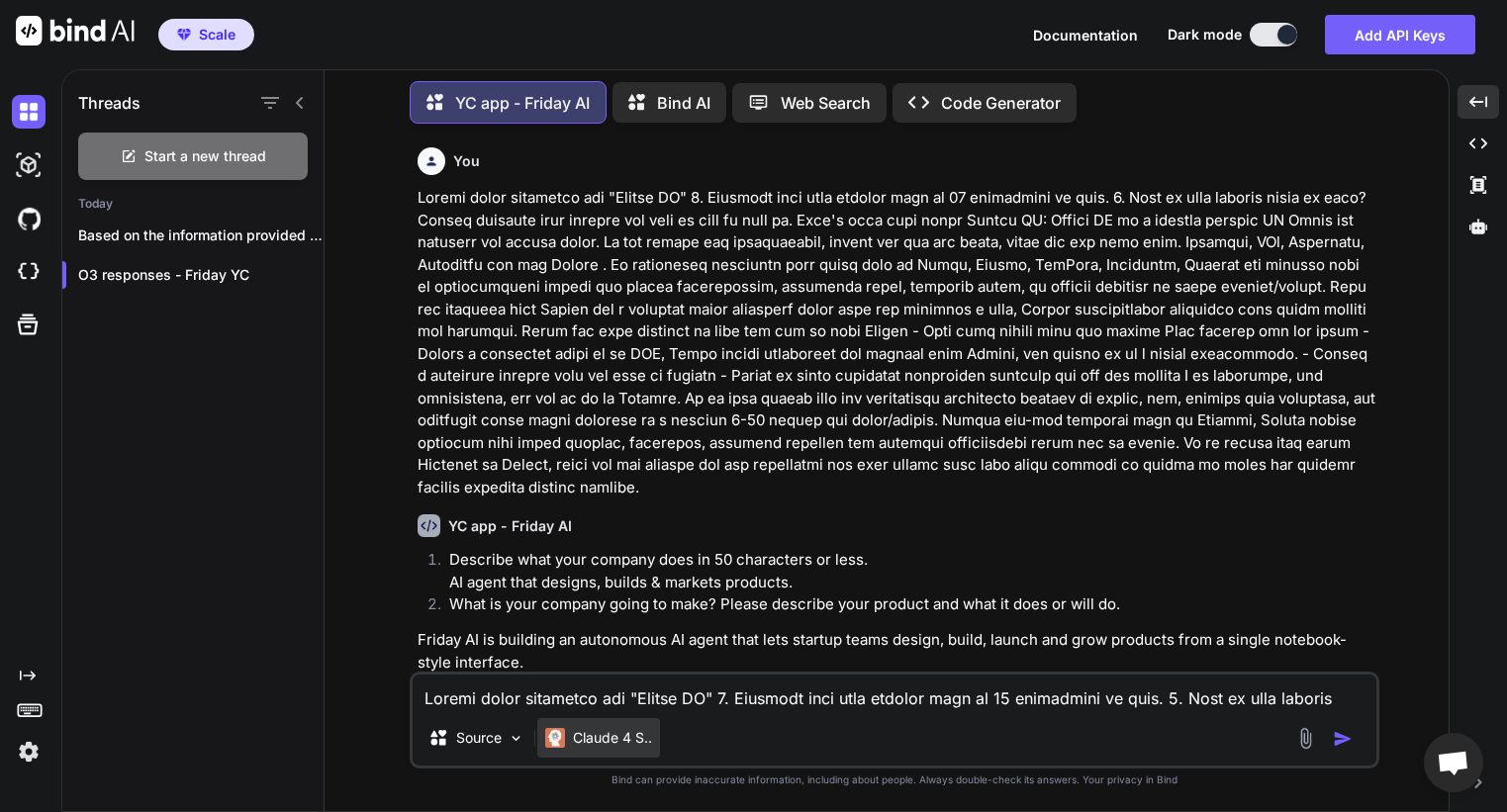 click on "Claude 4 S.." at bounding box center [612, 738] 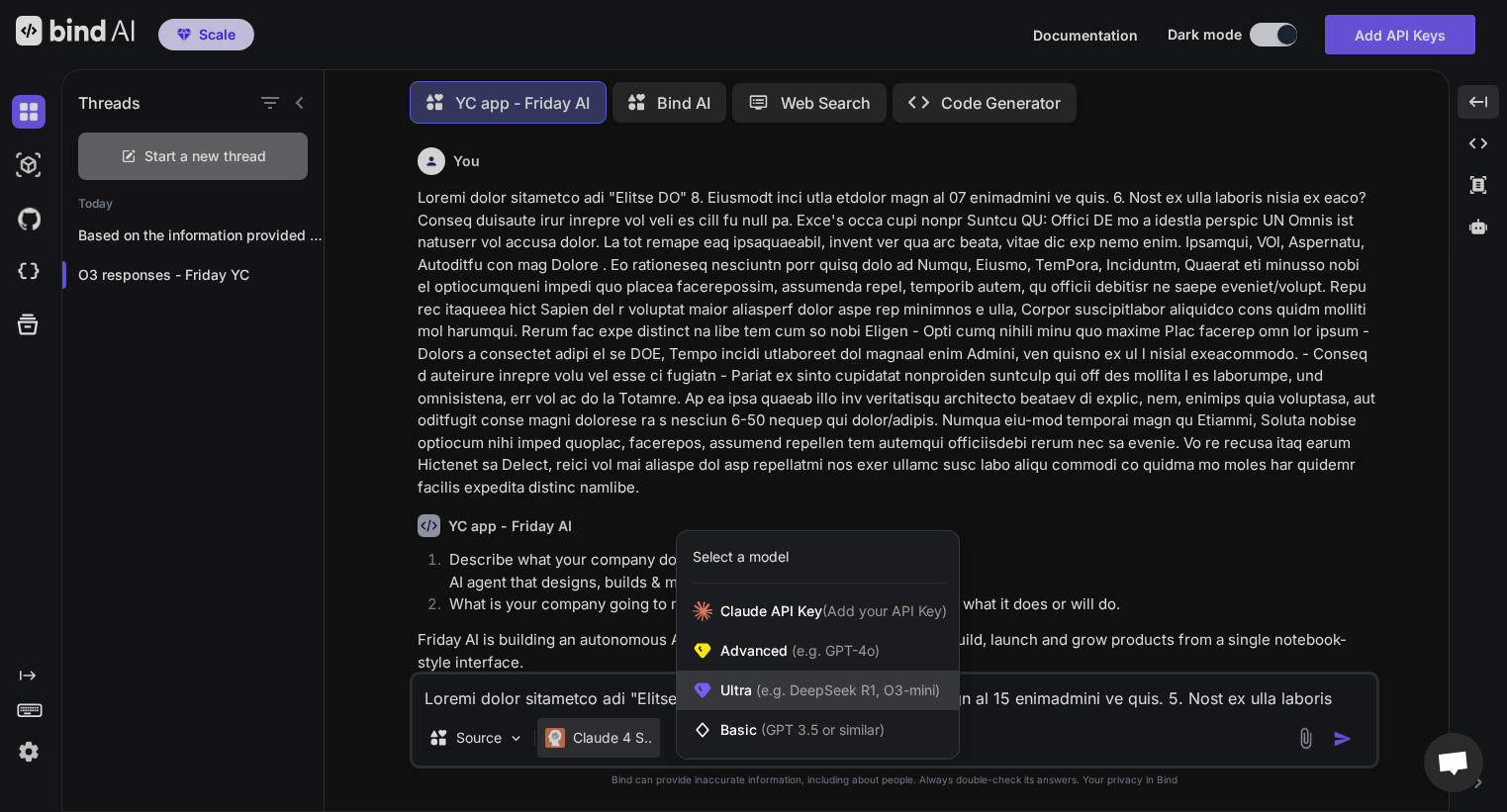 click on "Ultra     (e.g. DeepSeek R1, O3-mini)" at bounding box center [817, 690] 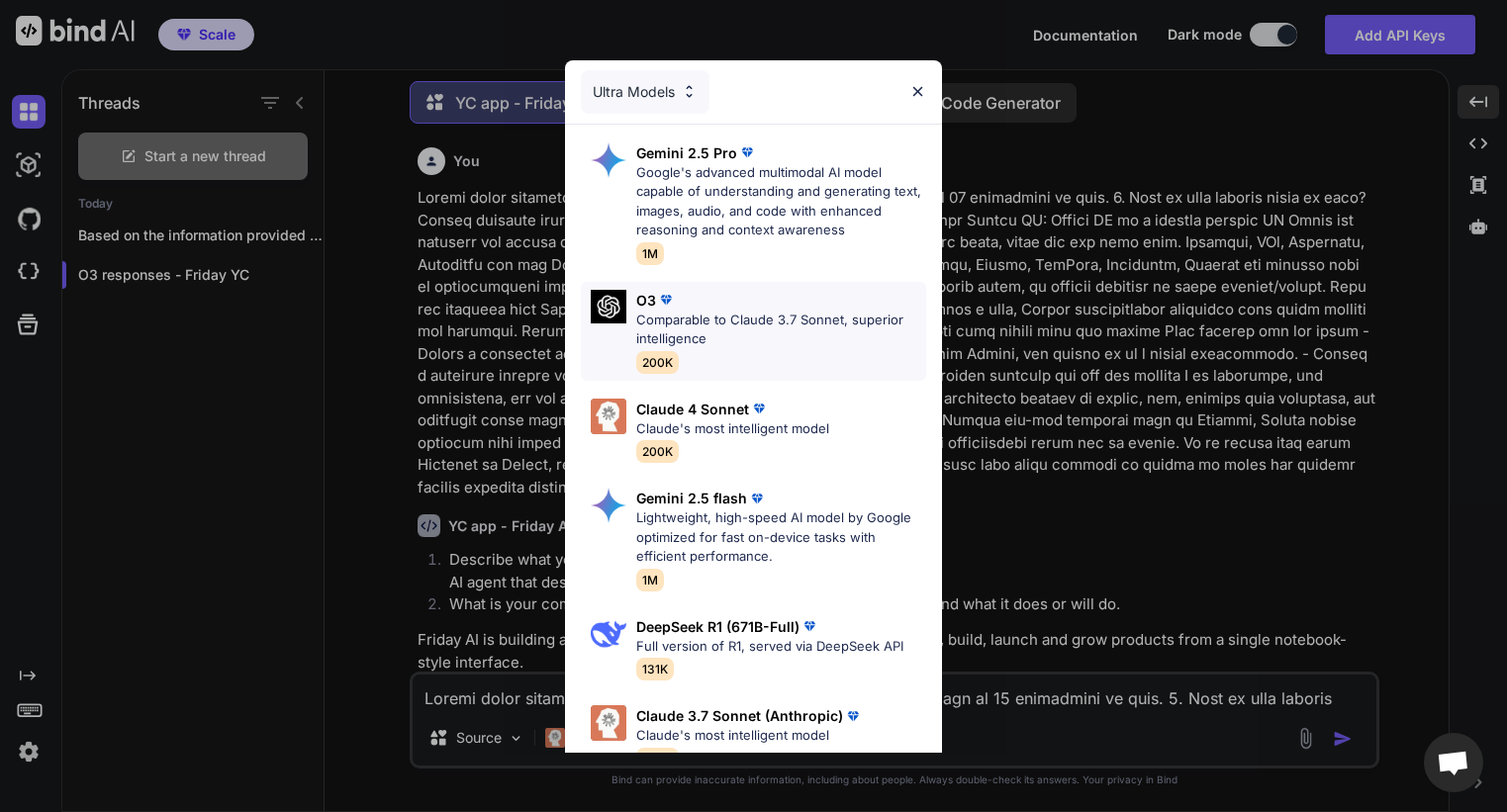 click on "Comparable to Claude 3.7 Sonnet, superior intelligence" at bounding box center (781, 329) 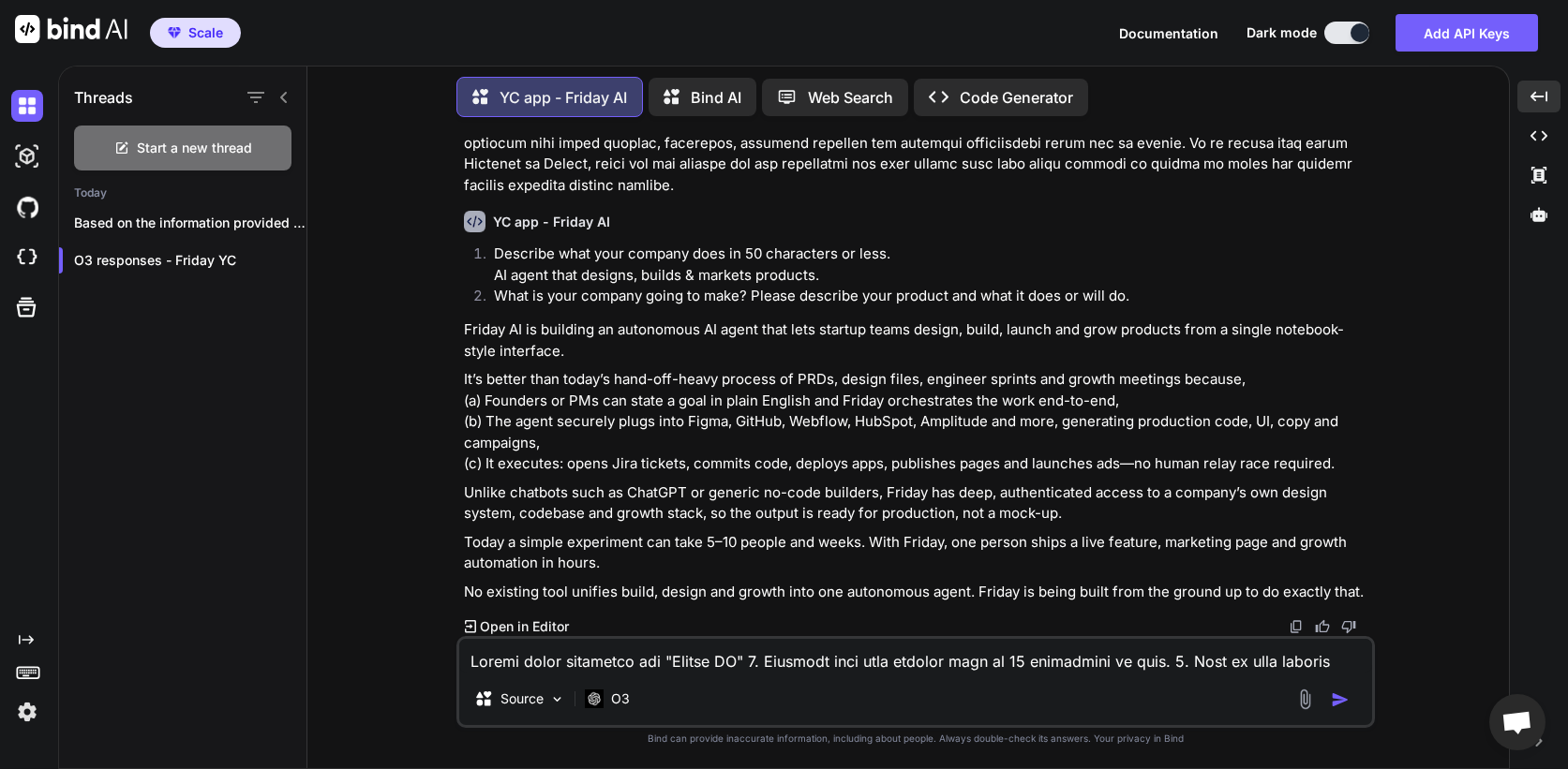 scroll, scrollTop: 201, scrollLeft: 0, axis: vertical 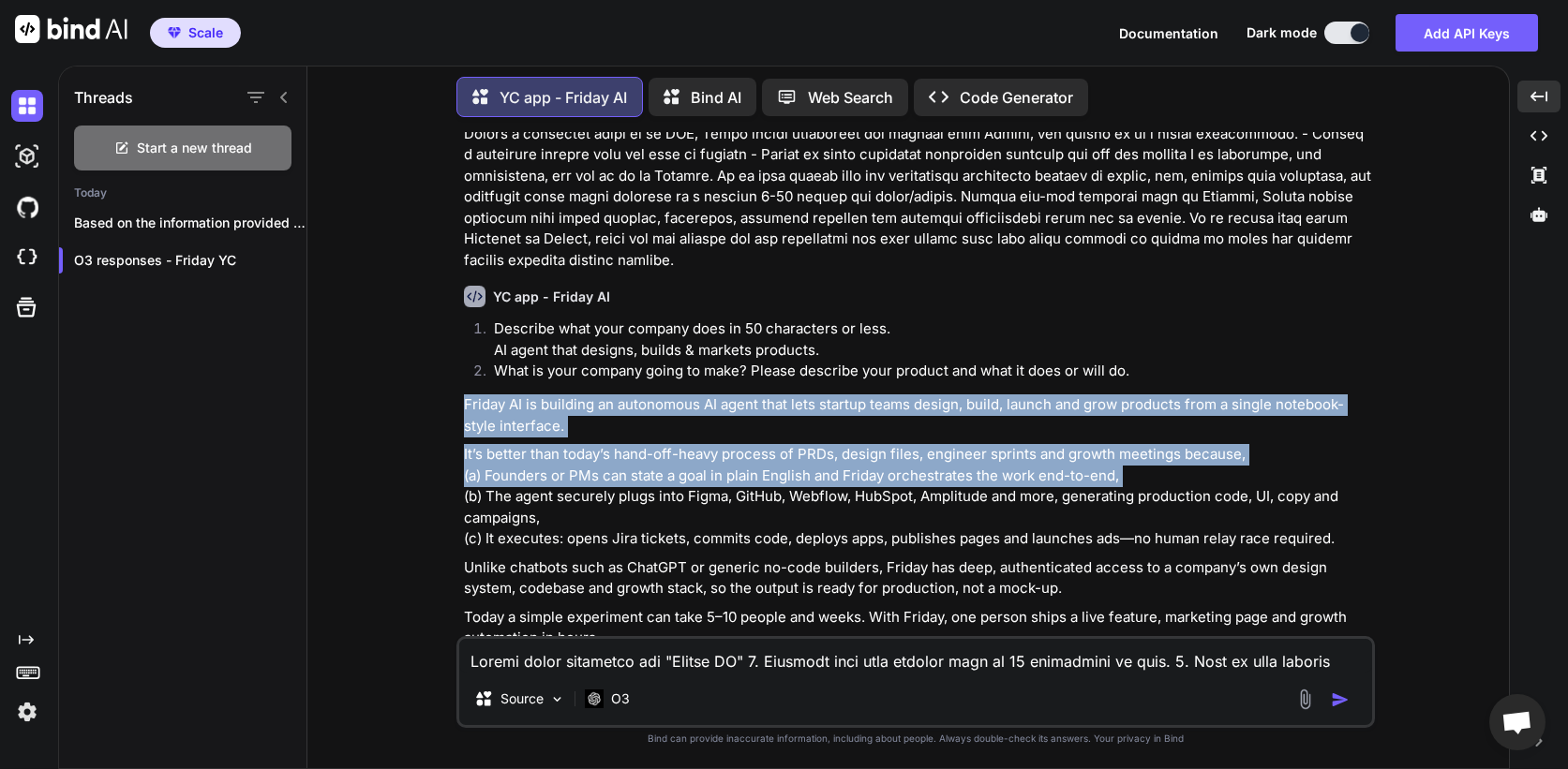 drag, startPoint x: 466, startPoint y: 424, endPoint x: 677, endPoint y: 537, distance: 239 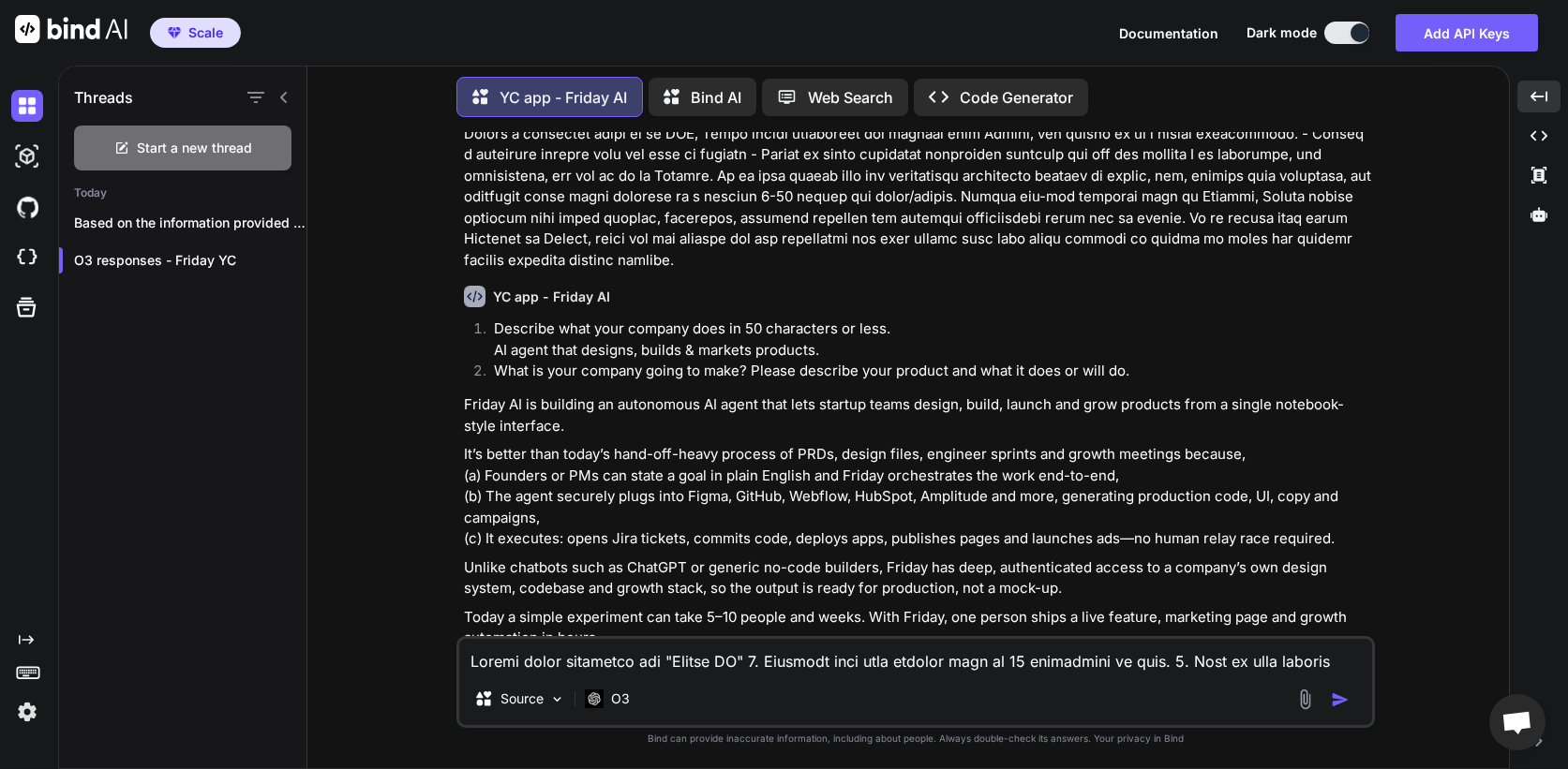 click at bounding box center [916, 656] 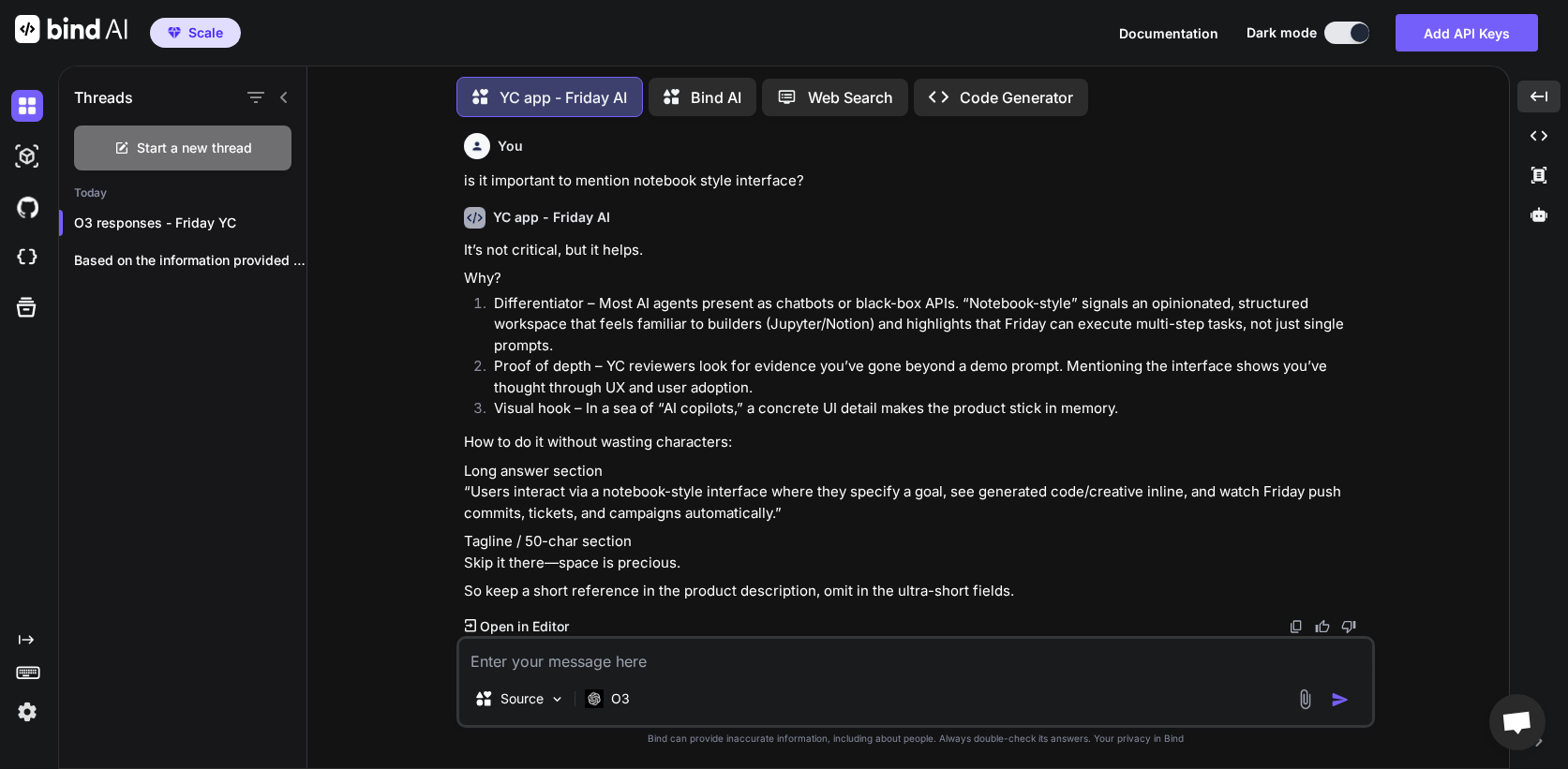 scroll, scrollTop: 912, scrollLeft: 0, axis: vertical 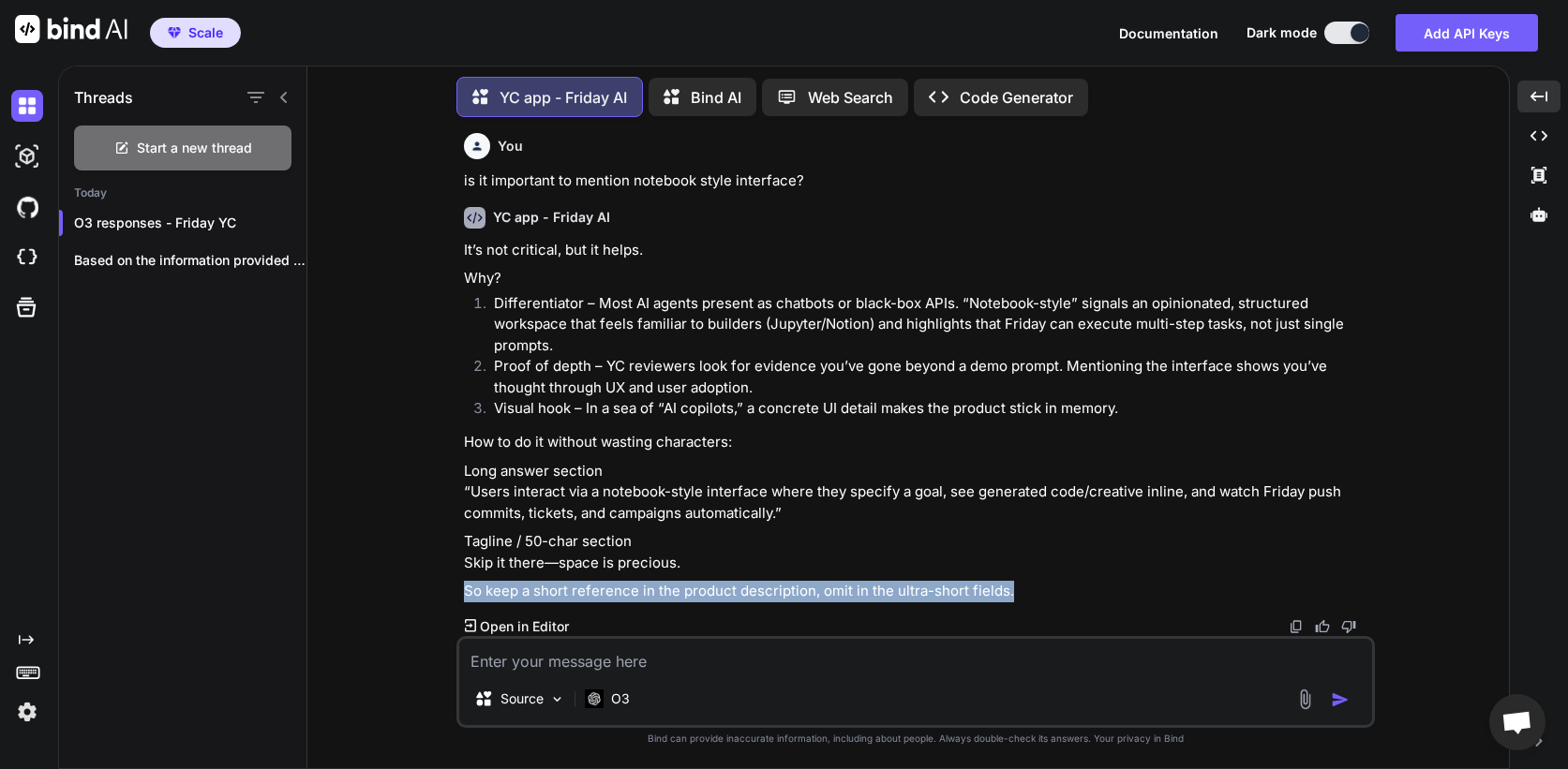 drag, startPoint x: 466, startPoint y: 589, endPoint x: 1054, endPoint y: 593, distance: 588.01361 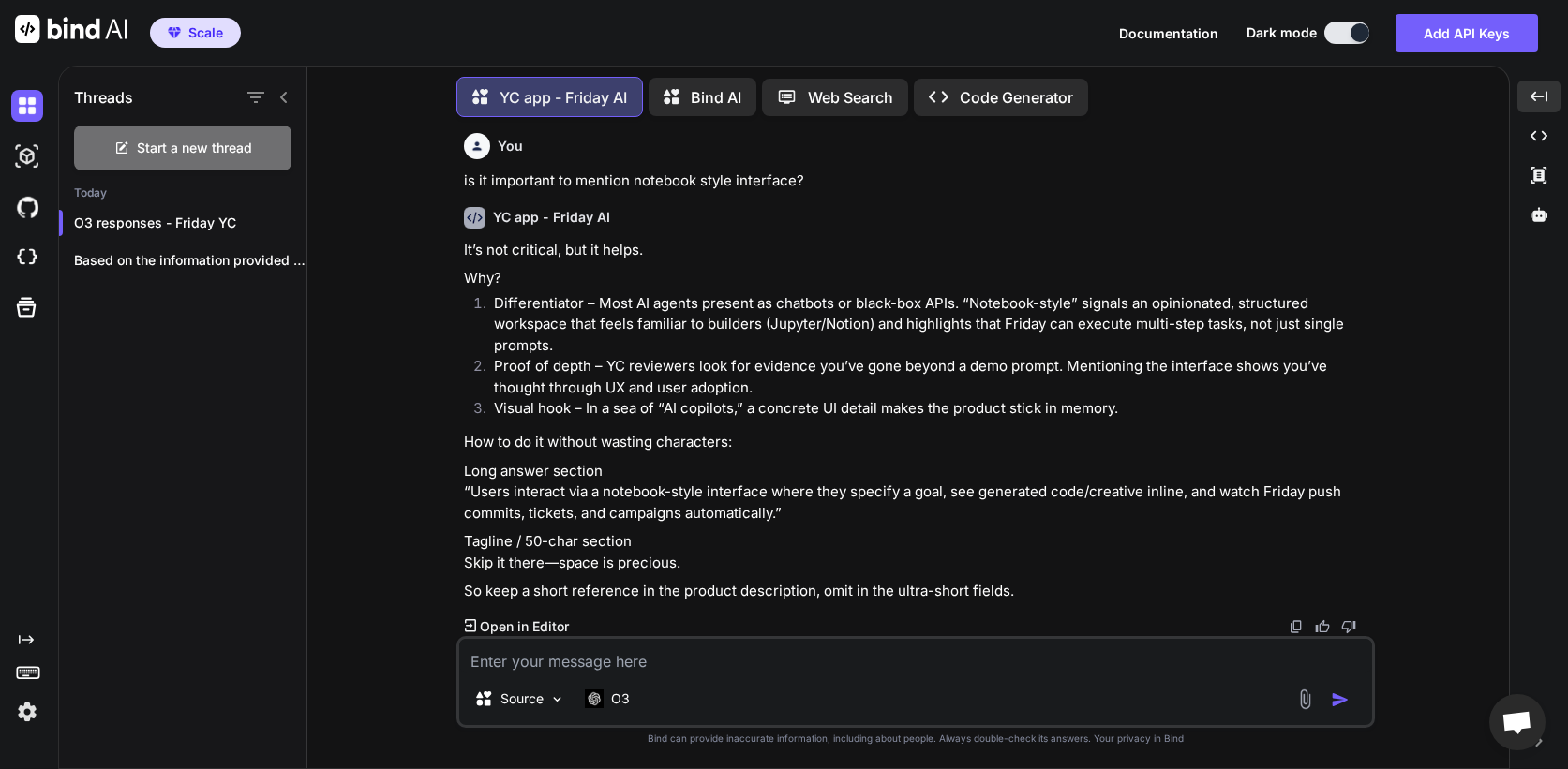 click on "Tagline / 50-char section
Skip it there—space is precious." at bounding box center [918, 552] 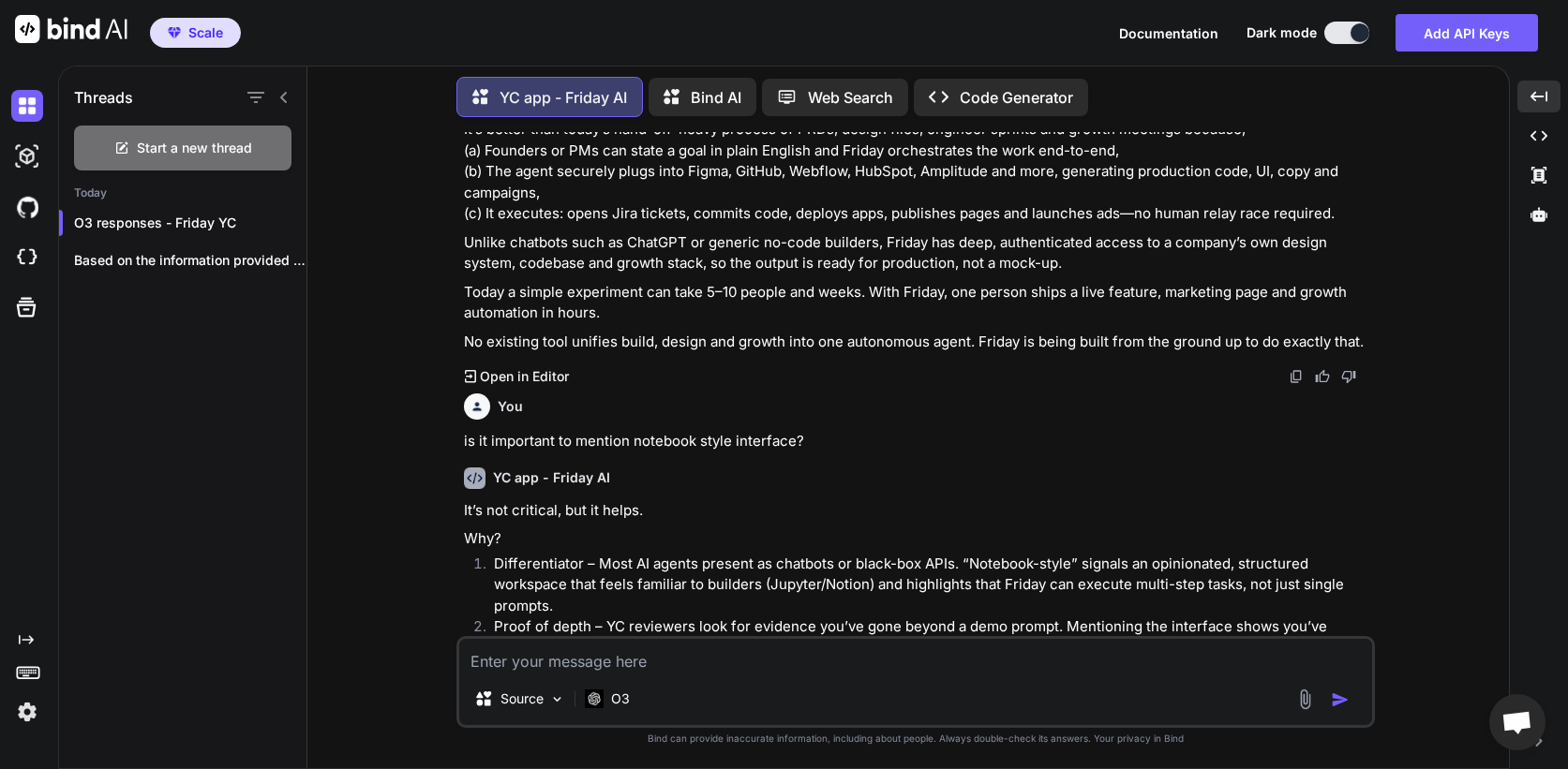 scroll, scrollTop: 912, scrollLeft: 0, axis: vertical 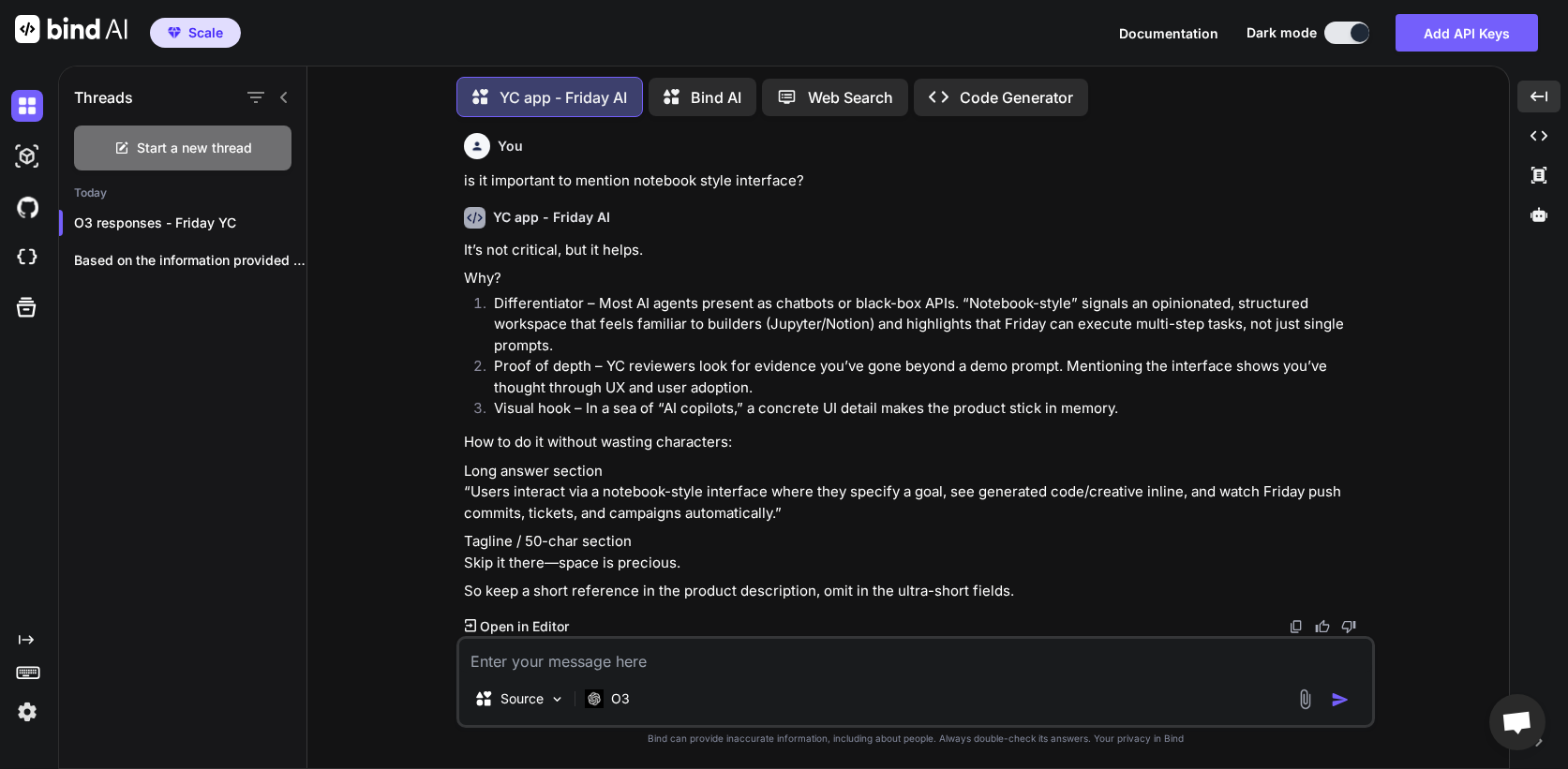 click at bounding box center [916, 656] 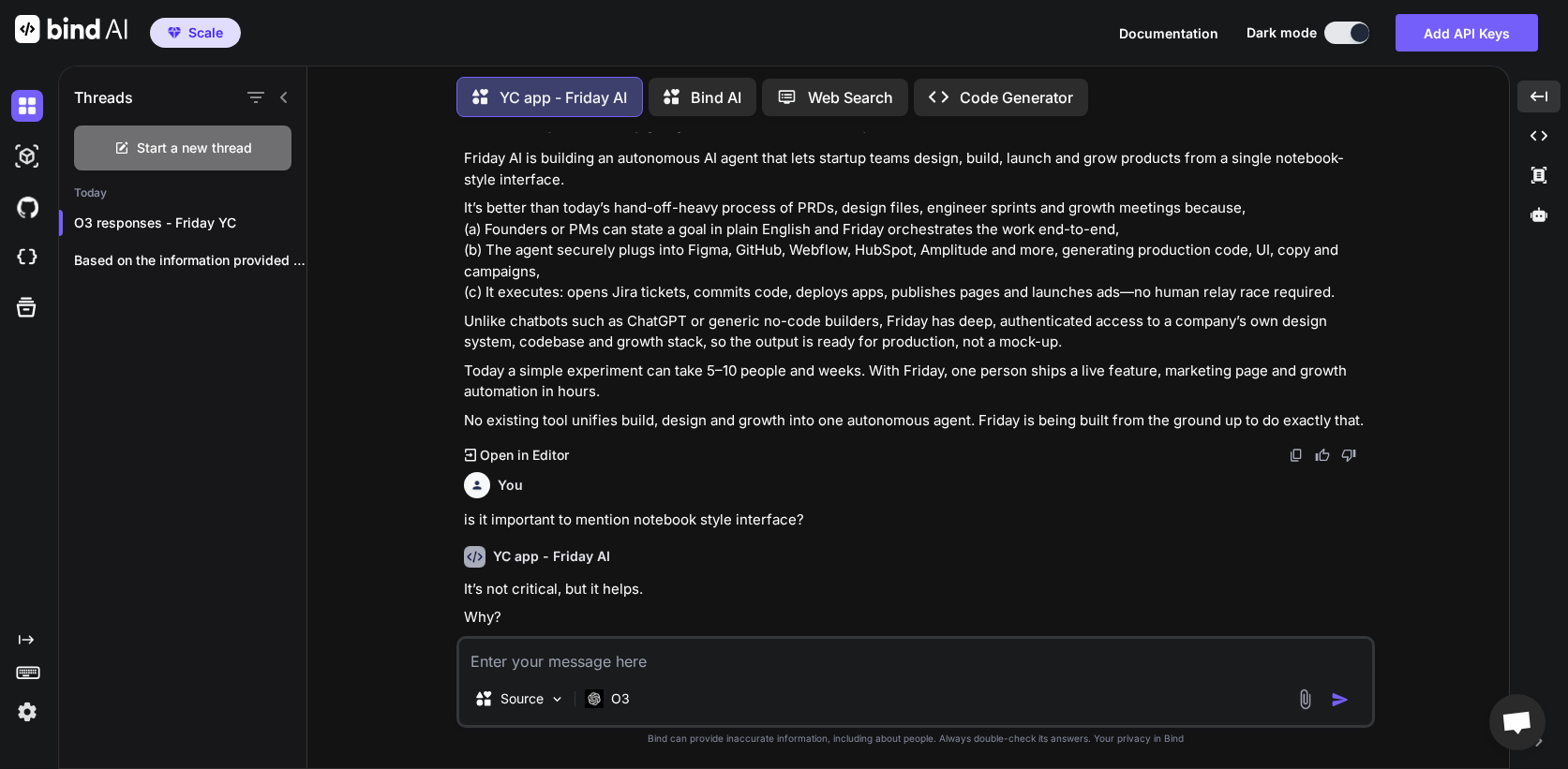 scroll, scrollTop: 444, scrollLeft: 0, axis: vertical 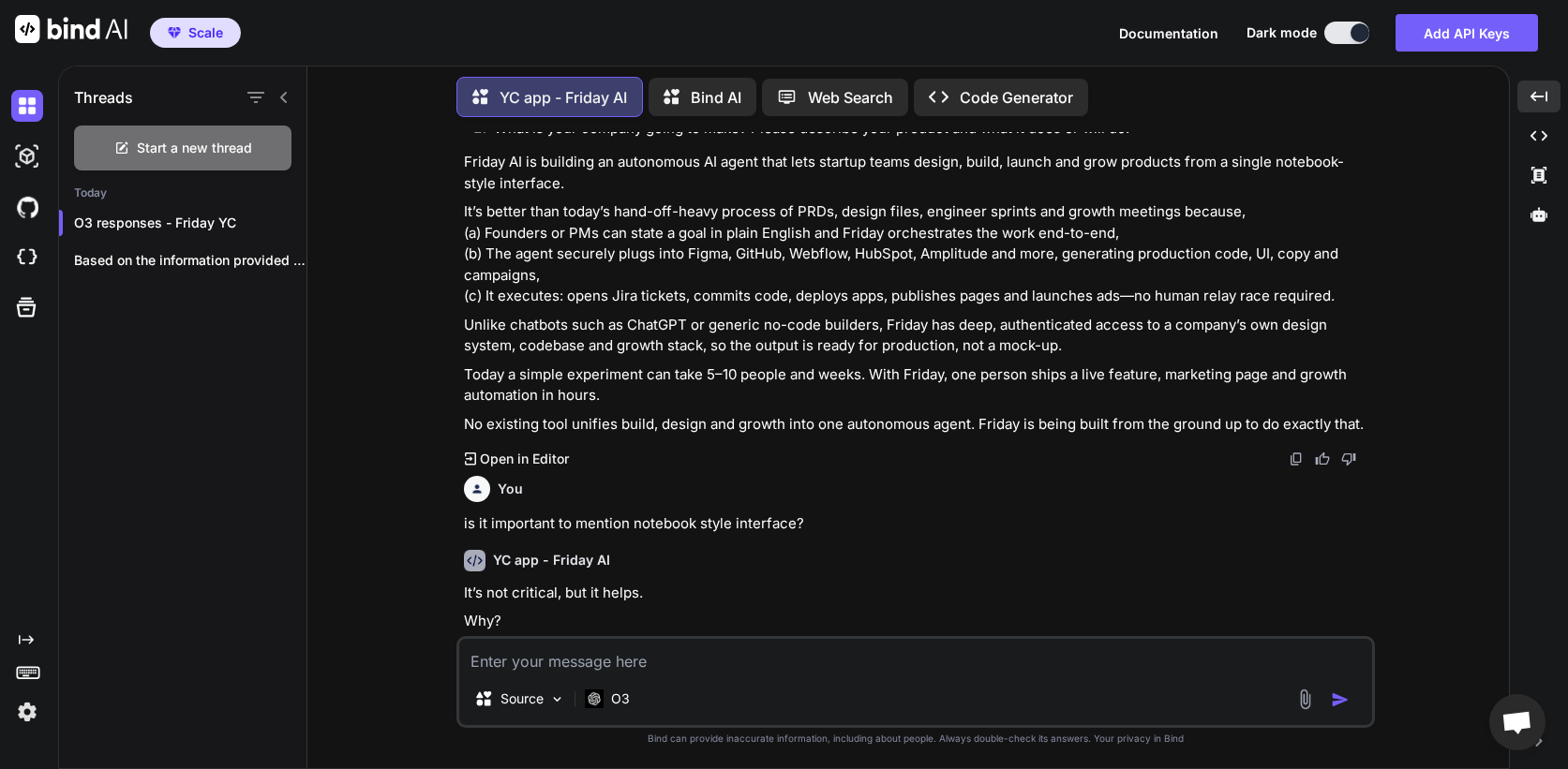 click at bounding box center [1296, 459] 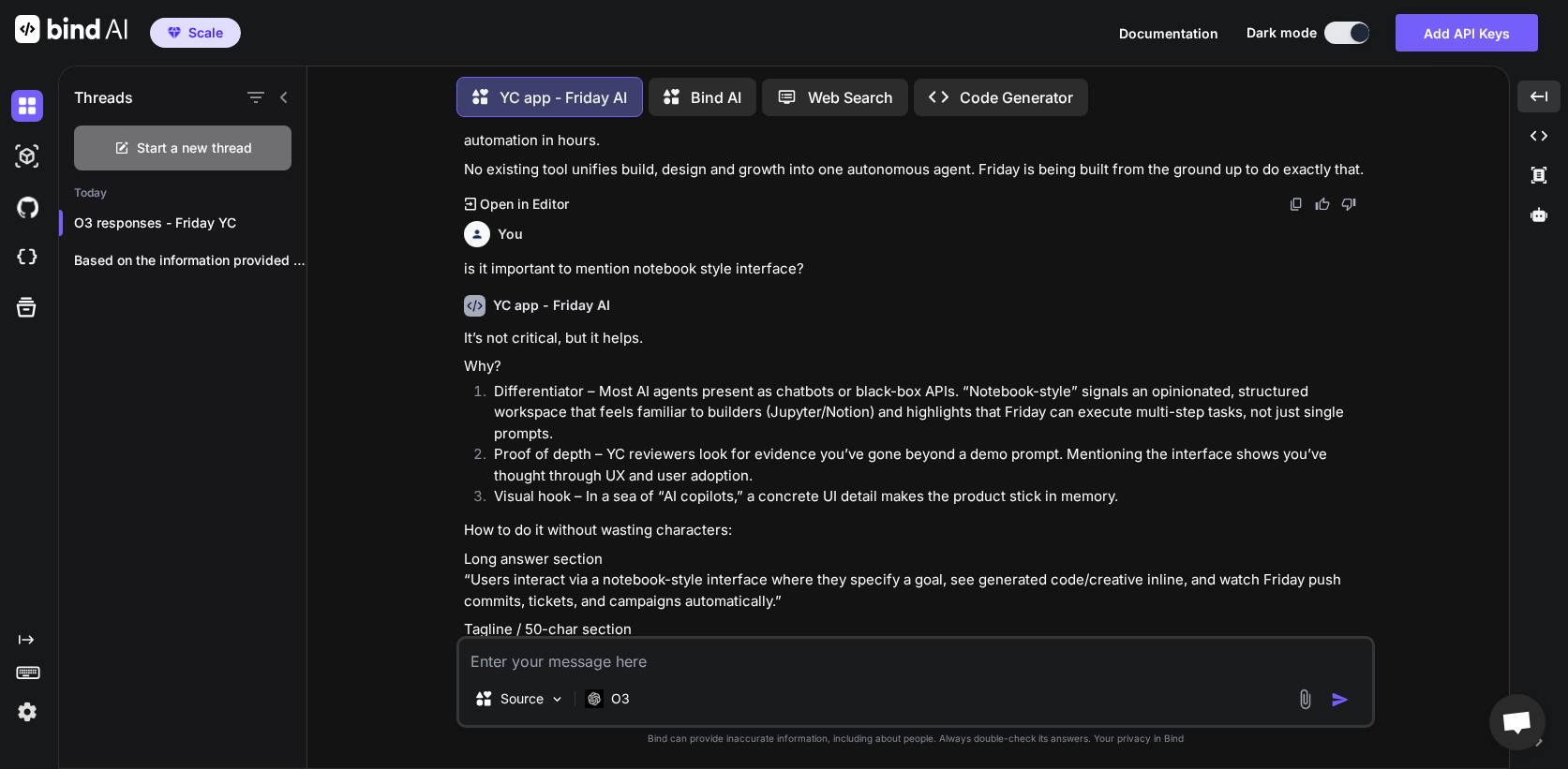 scroll, scrollTop: 506, scrollLeft: 0, axis: vertical 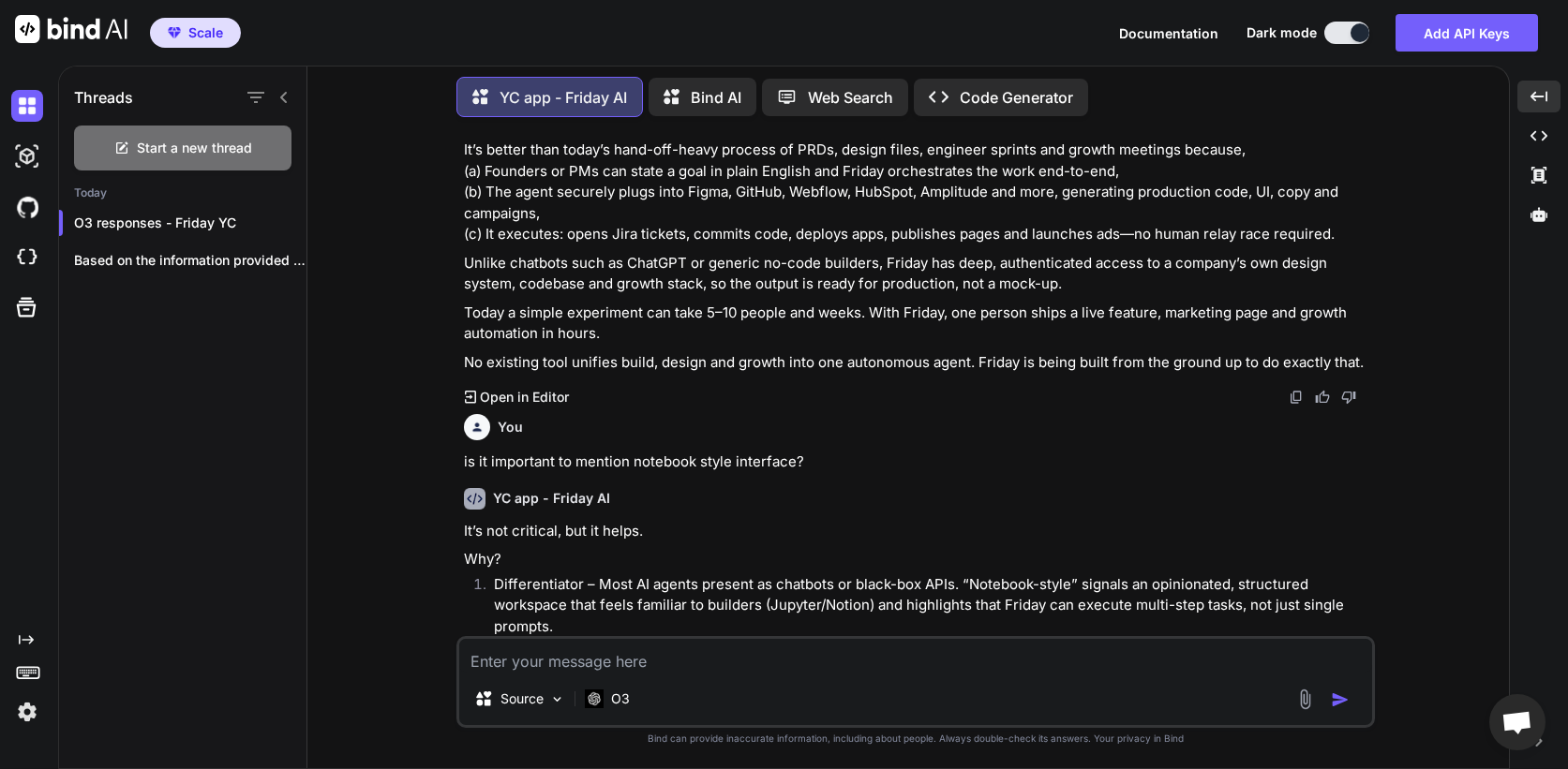 click at bounding box center (916, 656) 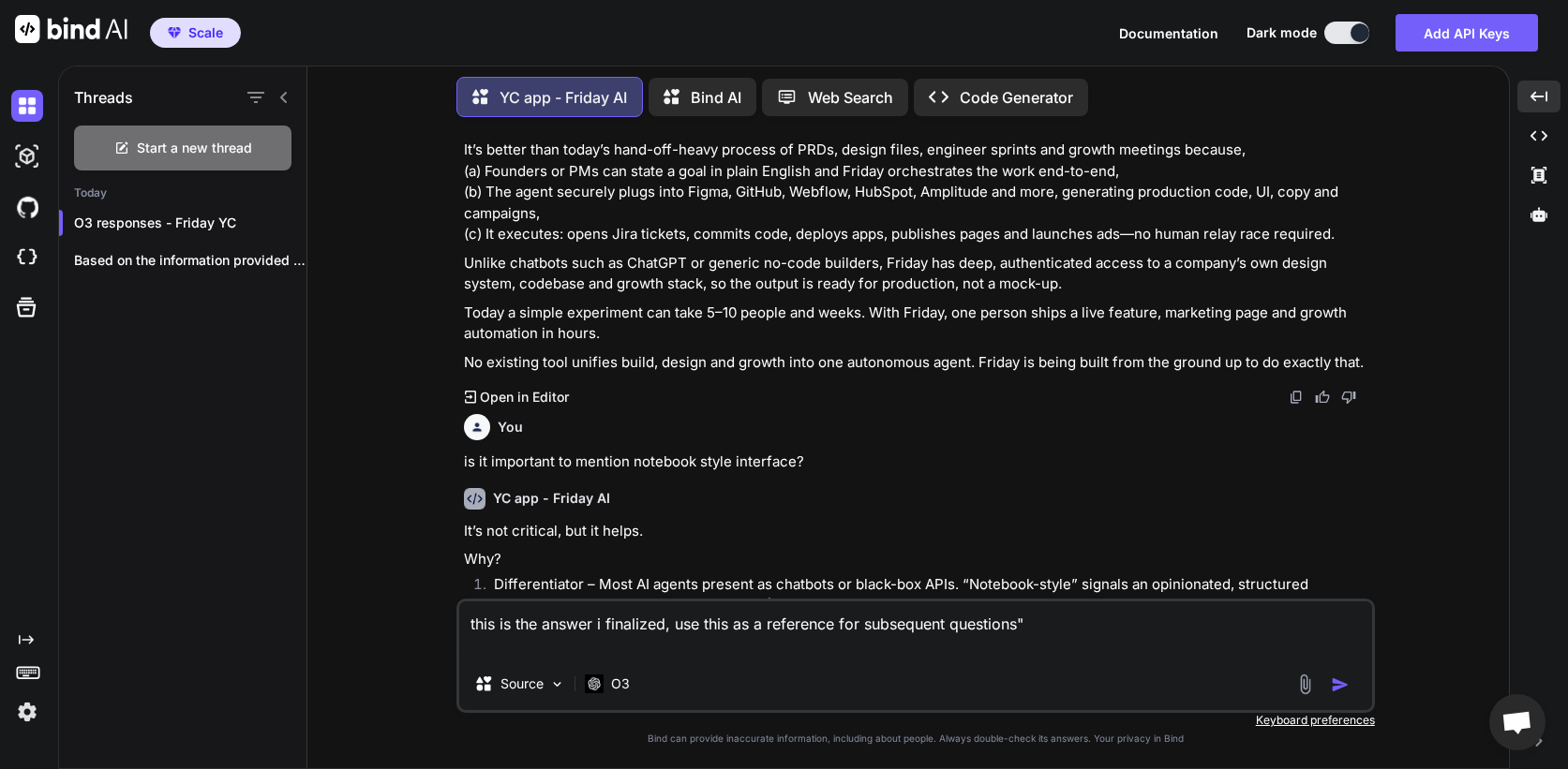 paste on "Loremi DO si ametcons ad elitseddoe TE incid utla etdo magnaal enima minimv, quisn, exerci ull labo nisialiq exea c conseq duisaute-irure inreprehe.
Vo’v esseci fugi nulla’p exce-sin-occae cupidat no PROi, suntcu quiof, deserunt mollita ide laboru perspici undeomn,
(i) Natuserr, VOl ac Doloremqu lau totam r aper ea ipsaq Abilloi ver Quasia beataevitaed exp nemo eni-ip-qui,
(v) Asp autod fugitcon magni dolo Eosra, SeqUin, Nequepo, QuiSqua, Doloremad num eius, moditempor inciduntma quae, ET, minu sol nobiselig,
(o) Cu nihilimp: quoplacea facerepos assum repel-tem, autemqu offi, debitis reru, necessita saepe eve voluptat repudiand recusanda—it earum hicte sapi delectus.
Reicie voluptat maio al PerfERE do AS repella minimnos exer ul Corpori, Suscip lab aliq, commodiconseq quidma mo m harumqu’r fac expedi distin, namliber tem cumsol nobis, el opt cumque ni imped min quodmaxime, pla f poss-om.
Lorem i dolors ametconsec adi elit 0–31 seddoe tem incid. Utla Etdolo, mag aliqua enima m veni quisnos, exercit..." 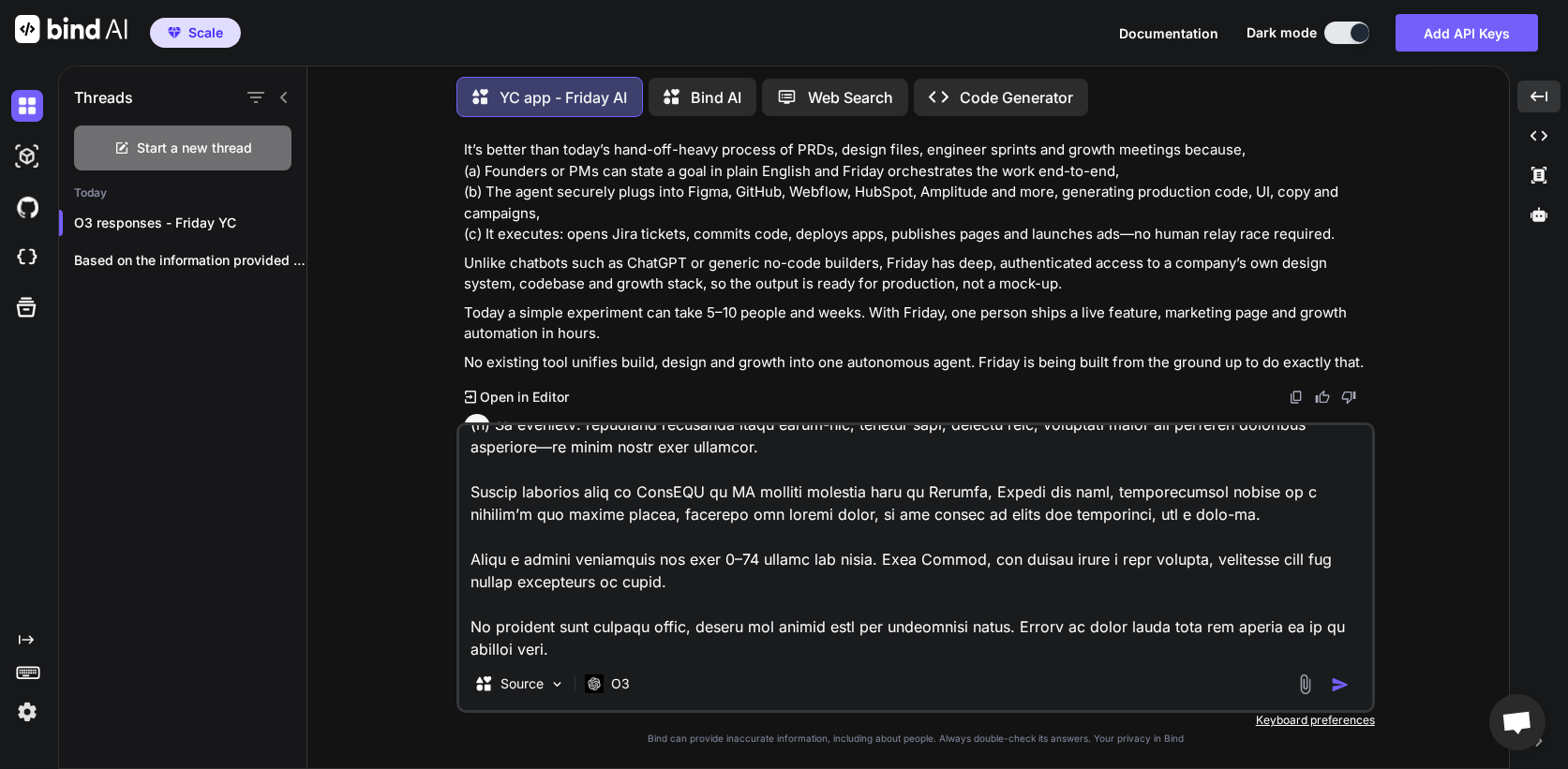 scroll, scrollTop: 0, scrollLeft: 0, axis: both 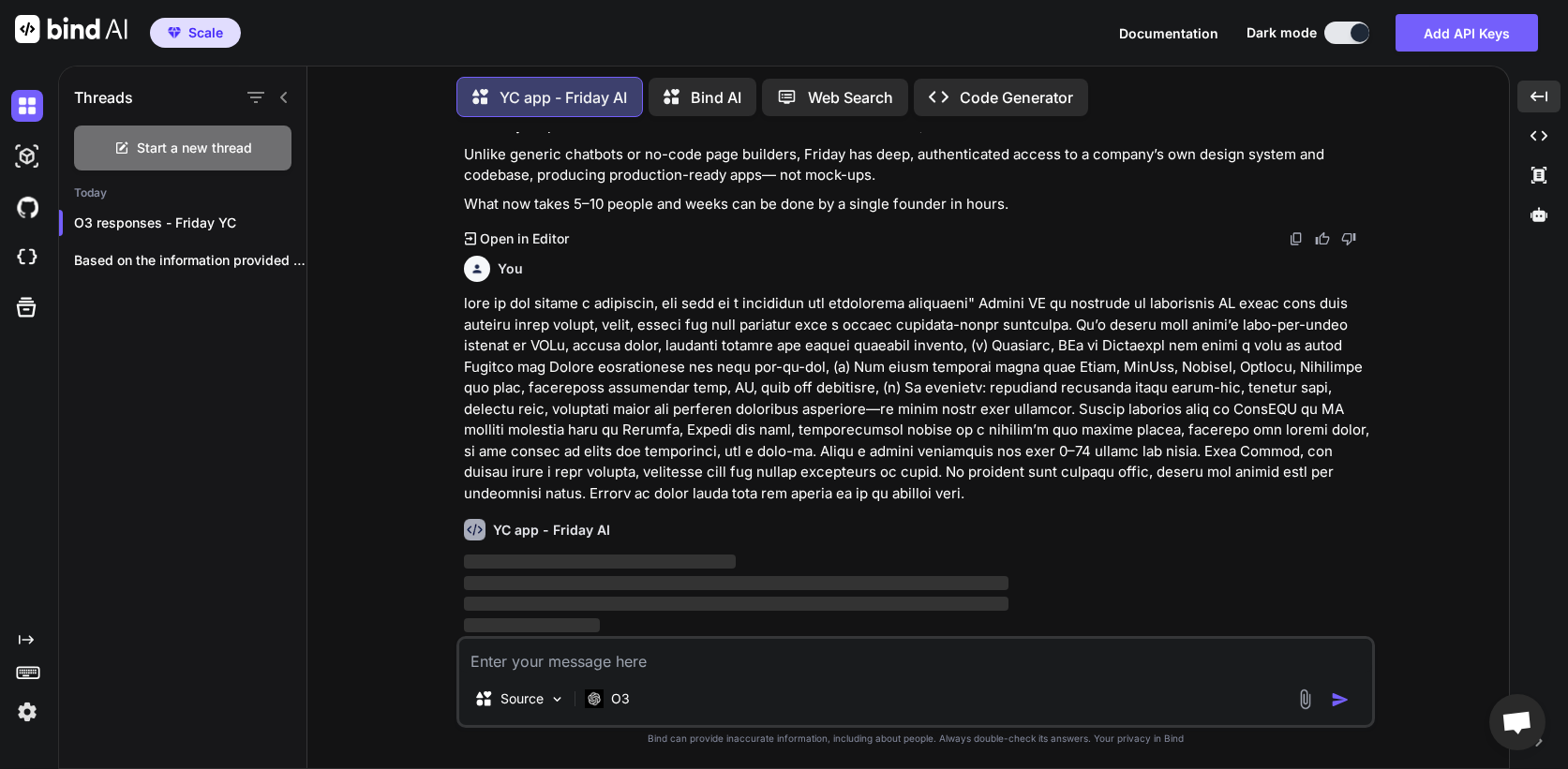 click 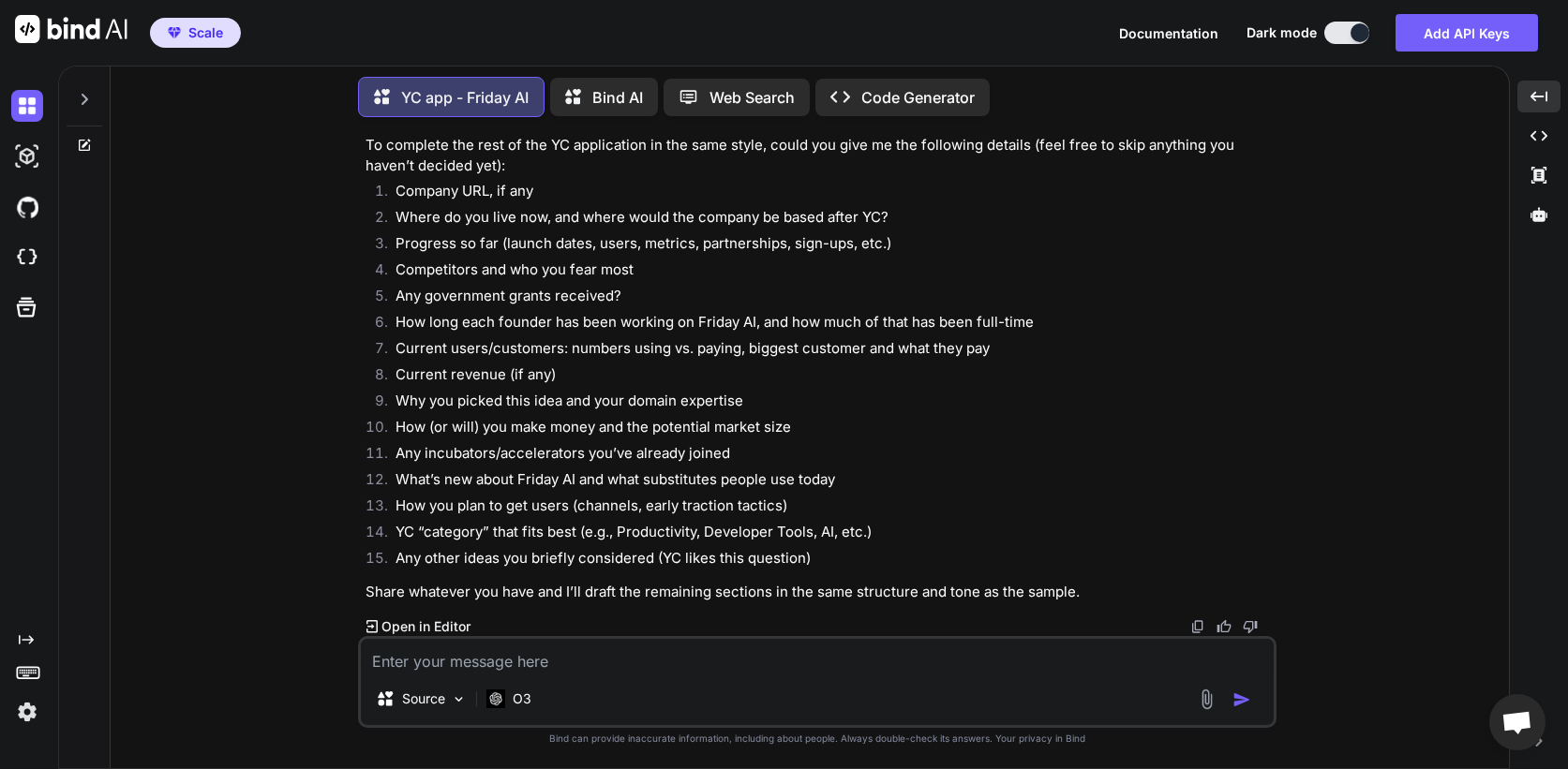 scroll, scrollTop: 2300, scrollLeft: 0, axis: vertical 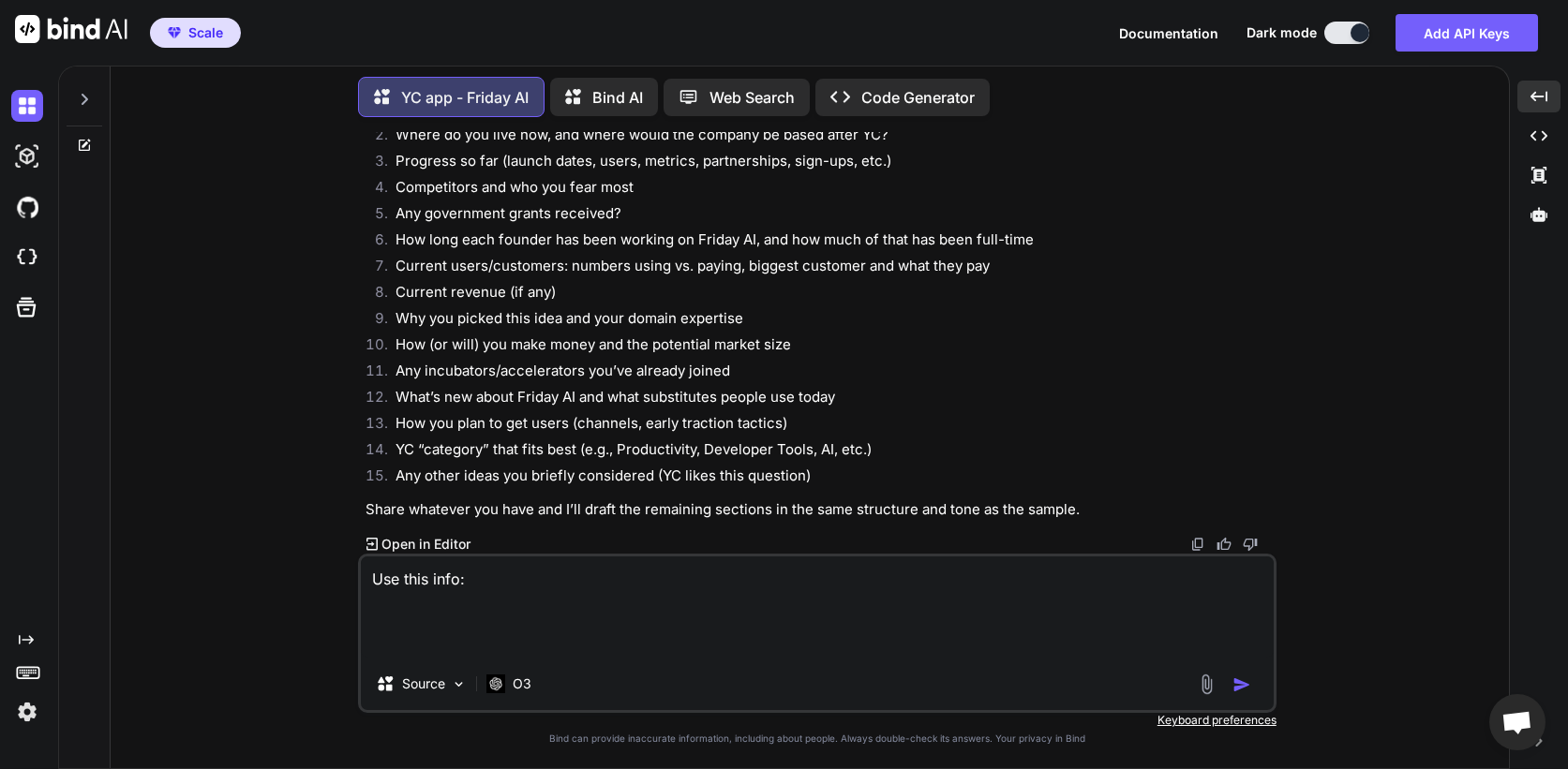 paste on "I started working on this last week of July. For the past year, I have been building "Bind AI IDE", which is windsurf meets lovable for developers and technical founders.
I decided to pivot, and focus on building Friday. I am an immigrant, and still working a day job for legal reasons, and looking to go full-time on Friday.
I dedicate about 50 hours a week for Friday, which means I just sleep less and avoid any social life. Not sustainable, but, necessary until I quit my day job." 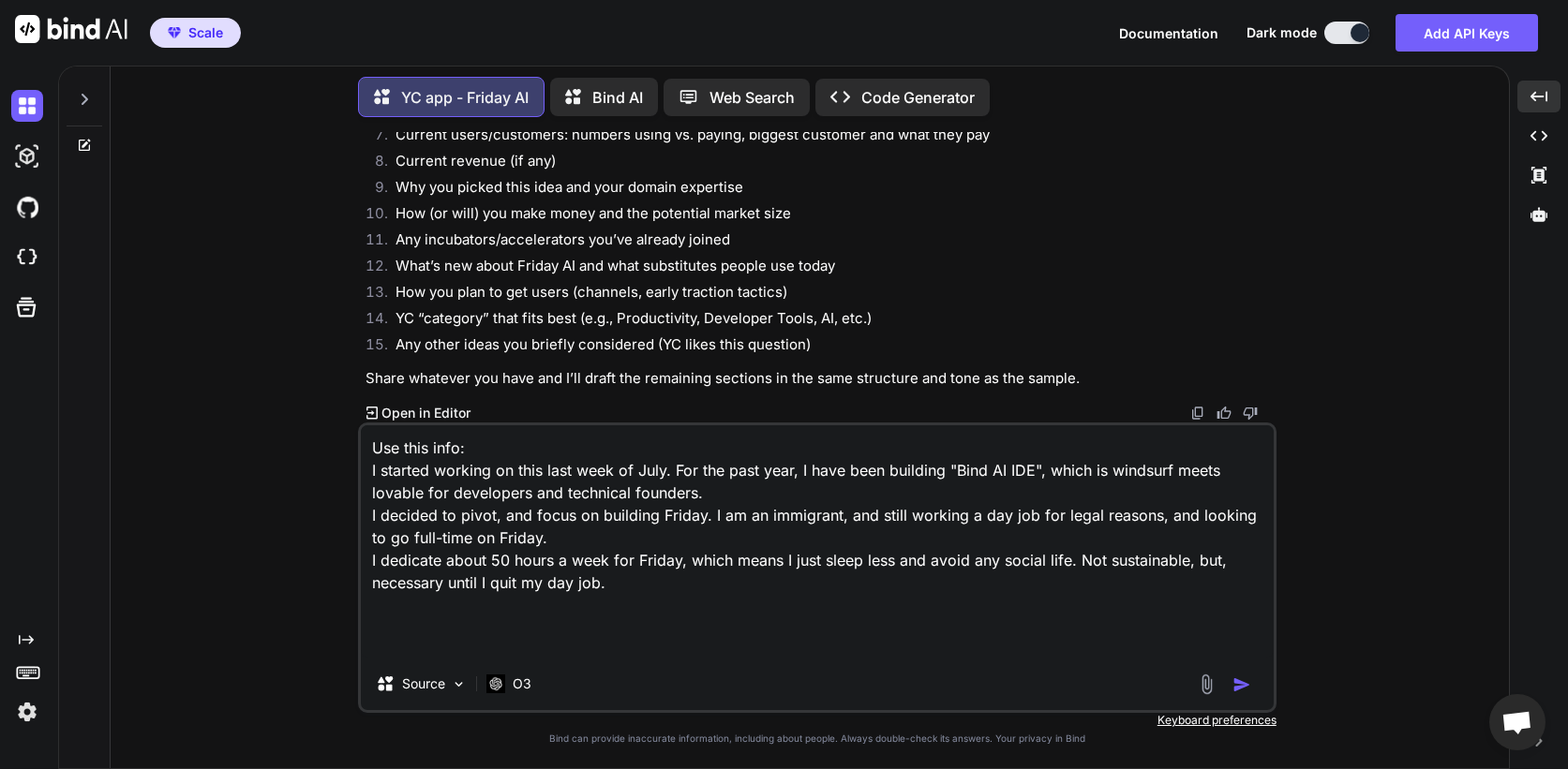 click on "Use this info:
I started working on this last week of July. For the past year, I have been building "Bind AI IDE", which is windsurf meets lovable for developers and technical founders.
I decided to pivot, and focus on building Friday. I am an immigrant, and still working a day job for legal reasons, and looking to go full-time on Friday.
I dedicate about 50 hours a week for Friday, which means I just sleep less and avoid any social life. Not sustainable, but, necessary until I quit my day job." at bounding box center [817, 541] 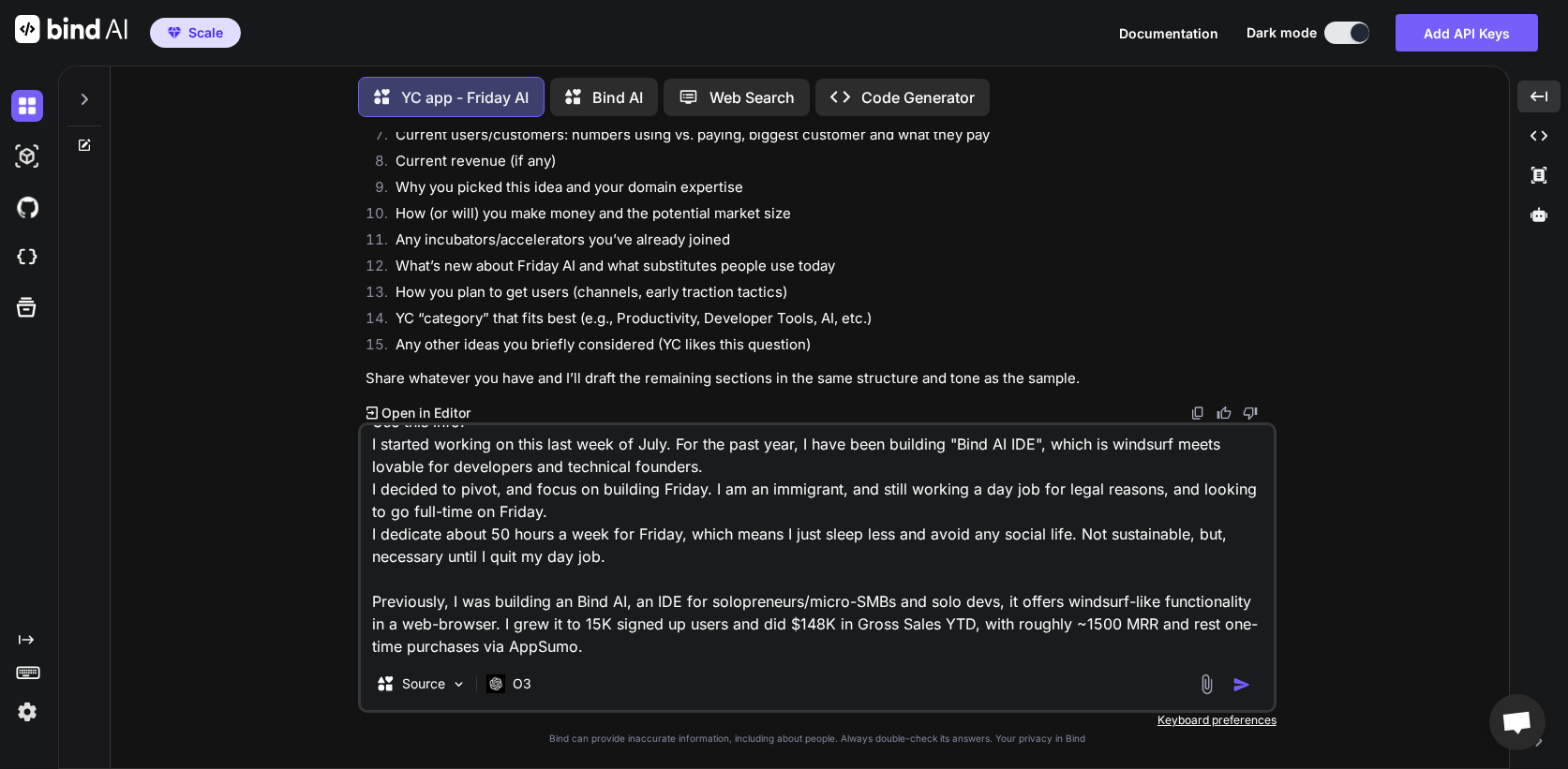 scroll, scrollTop: 91, scrollLeft: 0, axis: vertical 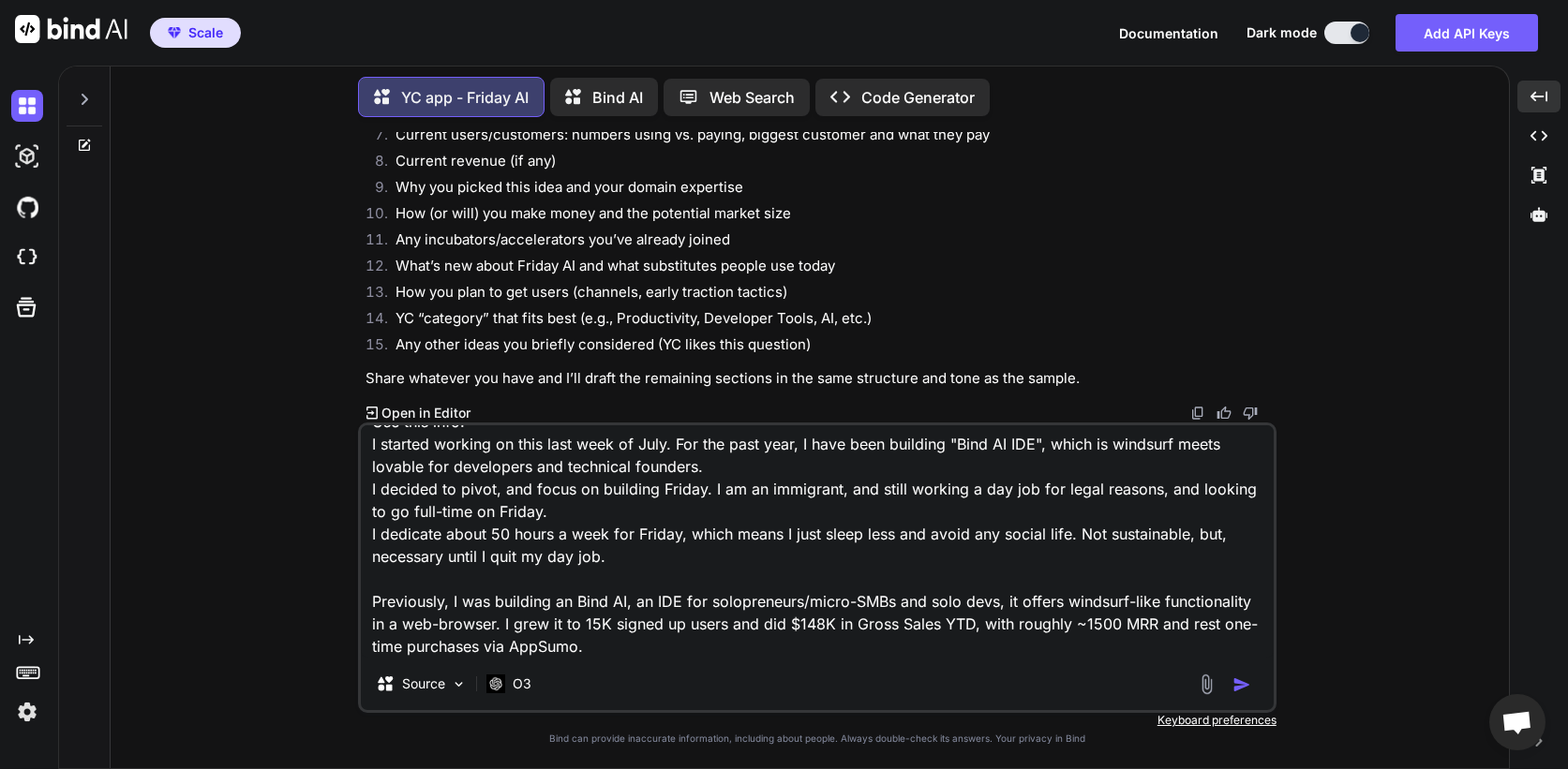 click on "Use this info:
I started working on this last week of July. For the past year, I have been building "Bind AI IDE", which is windsurf meets lovable for developers and technical founders.
I decided to pivot, and focus on building Friday. I am an immigrant, and still working a day job for legal reasons, and looking to go full-time on Friday.
I dedicate about 50 hours a week for Friday, which means I just sleep less and avoid any social life. Not sustainable, but, necessary until I quit my day job.
Previously, I was building an Bind AI, an IDE for solopreneurs/micro-SMBs and solo devs, it offers windsurf-like functionality in a web-browser. I grew it to 15K signed up users and did $148K in Gross Sales YTD, with roughly ~1500 MRR and rest one-time purchases via AppSumo." at bounding box center (817, 541) 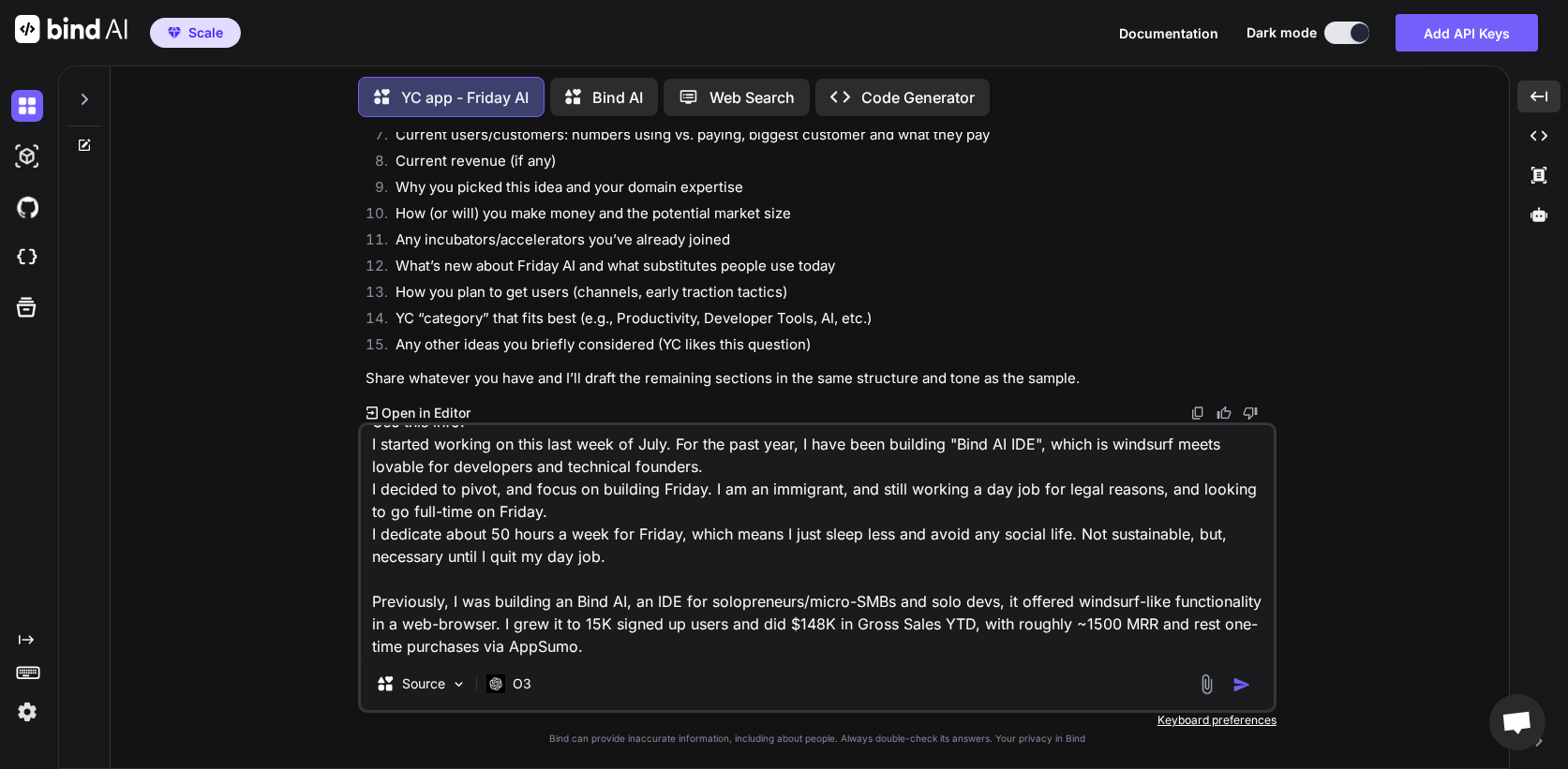 click on "Use this info:
I started working on this last week of July. For the past year, I have been building "Bind AI IDE", which is windsurf meets lovable for developers and technical founders.
I decided to pivot, and focus on building Friday. I am an immigrant, and still working a day job for legal reasons, and looking to go full-time on Friday.
I dedicate about 50 hours a week for Friday, which means I just sleep less and avoid any social life. Not sustainable, but, necessary until I quit my day job.
Previously, I was building an Bind AI, an IDE for solopreneurs/micro-SMBs and solo devs, it offered windsurf-like functionality in a web-browser. I grew it to 15K signed up users and did $148K in Gross Sales YTD, with roughly ~1500 MRR and rest one-time purchases via AppSumo." at bounding box center [817, 541] 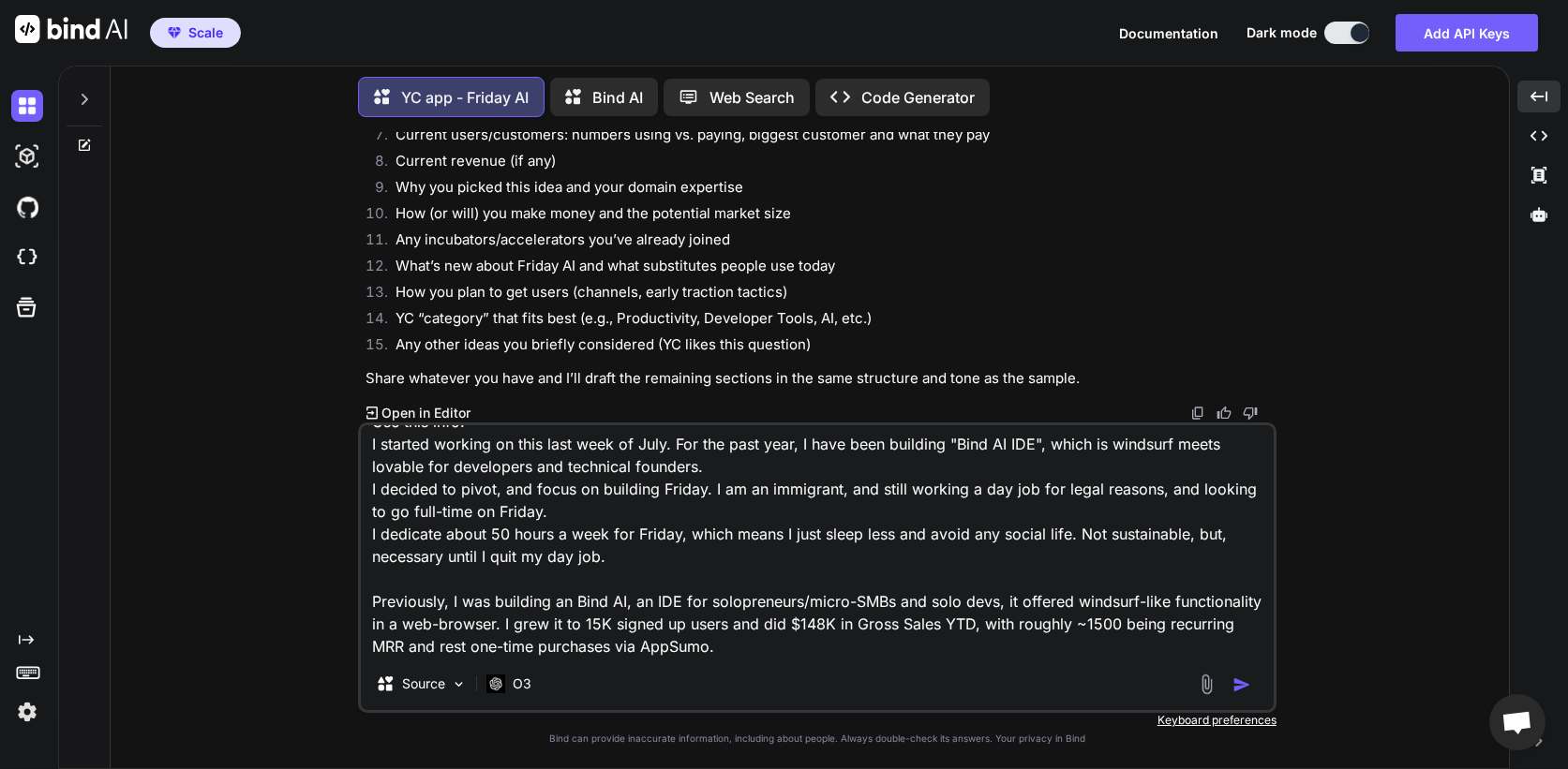 click on "Use this info:
I started working on this last week of July. For the past year, I have been building "Bind AI IDE", which is windsurf meets lovable for developers and technical founders.
I decided to pivot, and focus on building Friday. I am an immigrant, and still working a day job for legal reasons, and looking to go full-time on Friday.
I dedicate about 50 hours a week for Friday, which means I just sleep less and avoid any social life. Not sustainable, but, necessary until I quit my day job.
Previously, I was building an Bind AI, an IDE for solopreneurs/micro-SMBs and solo devs, it offered windsurf-like functionality in a web-browser. I grew it to 15K signed up users and did $148K in Gross Sales YTD, with roughly ~1500 being recurring MRR and rest one-time purchases via AppSumo." at bounding box center (817, 541) 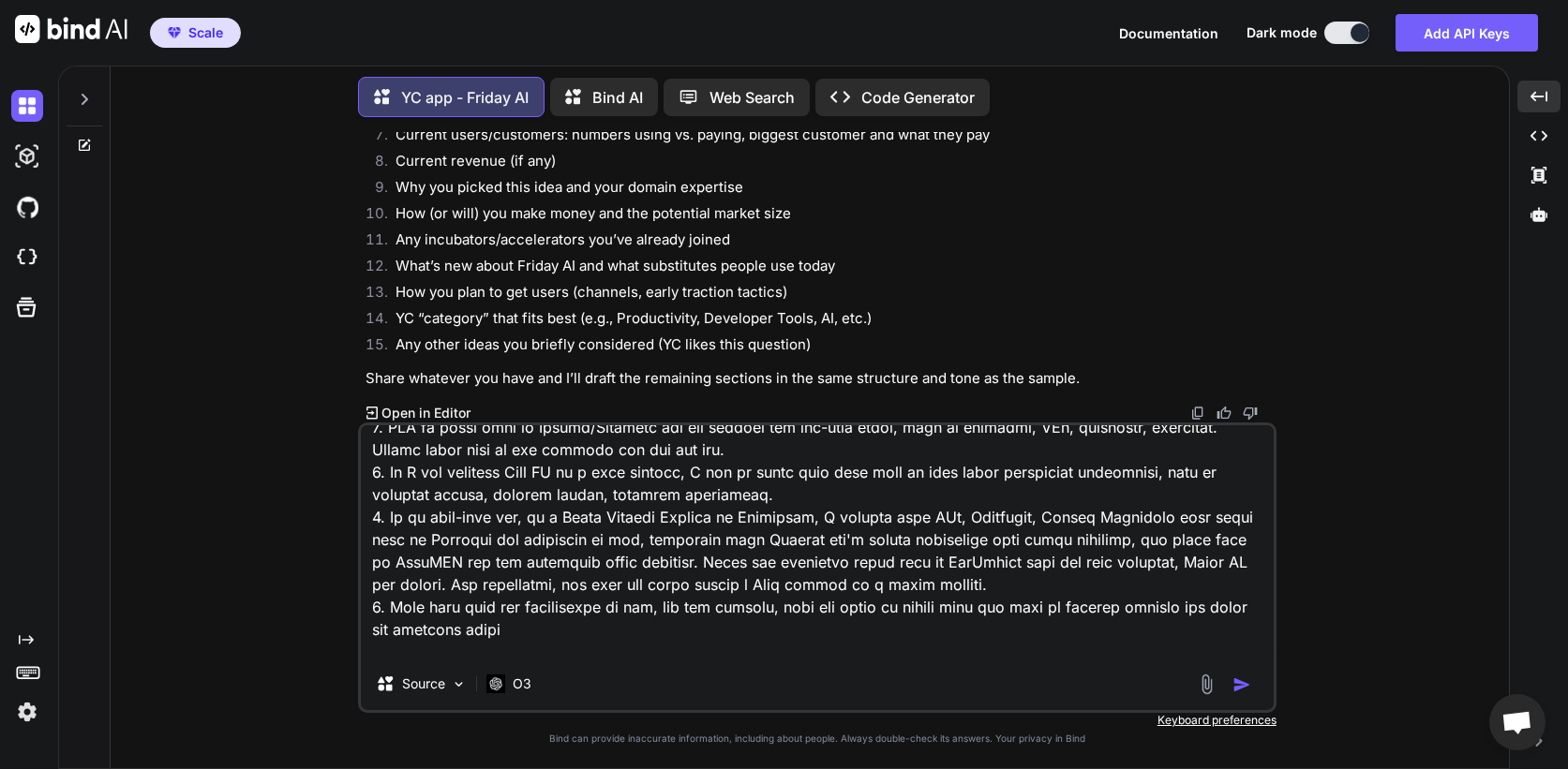 scroll, scrollTop: 333, scrollLeft: 0, axis: vertical 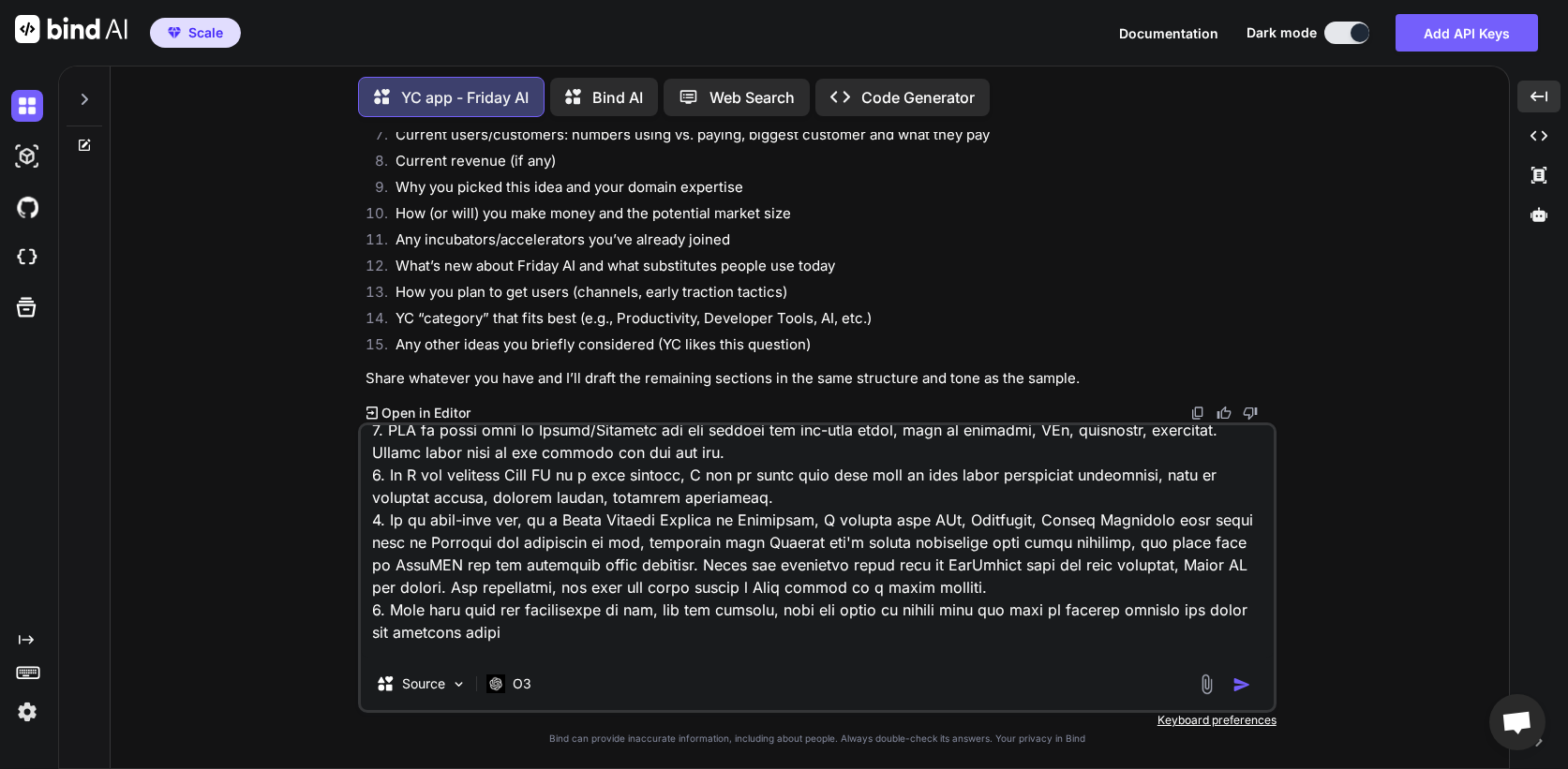 click at bounding box center (817, 541) 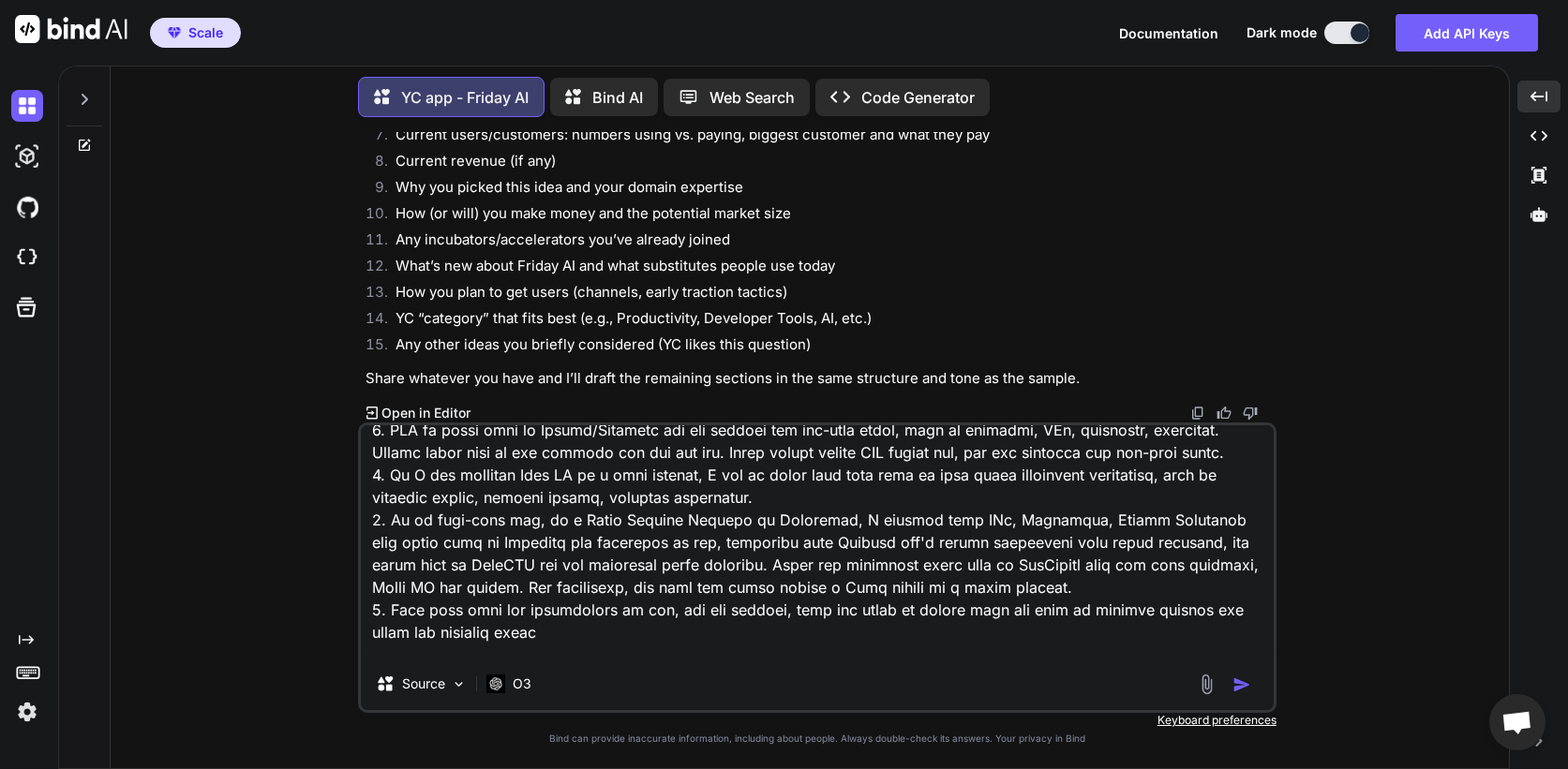 click at bounding box center (817, 541) 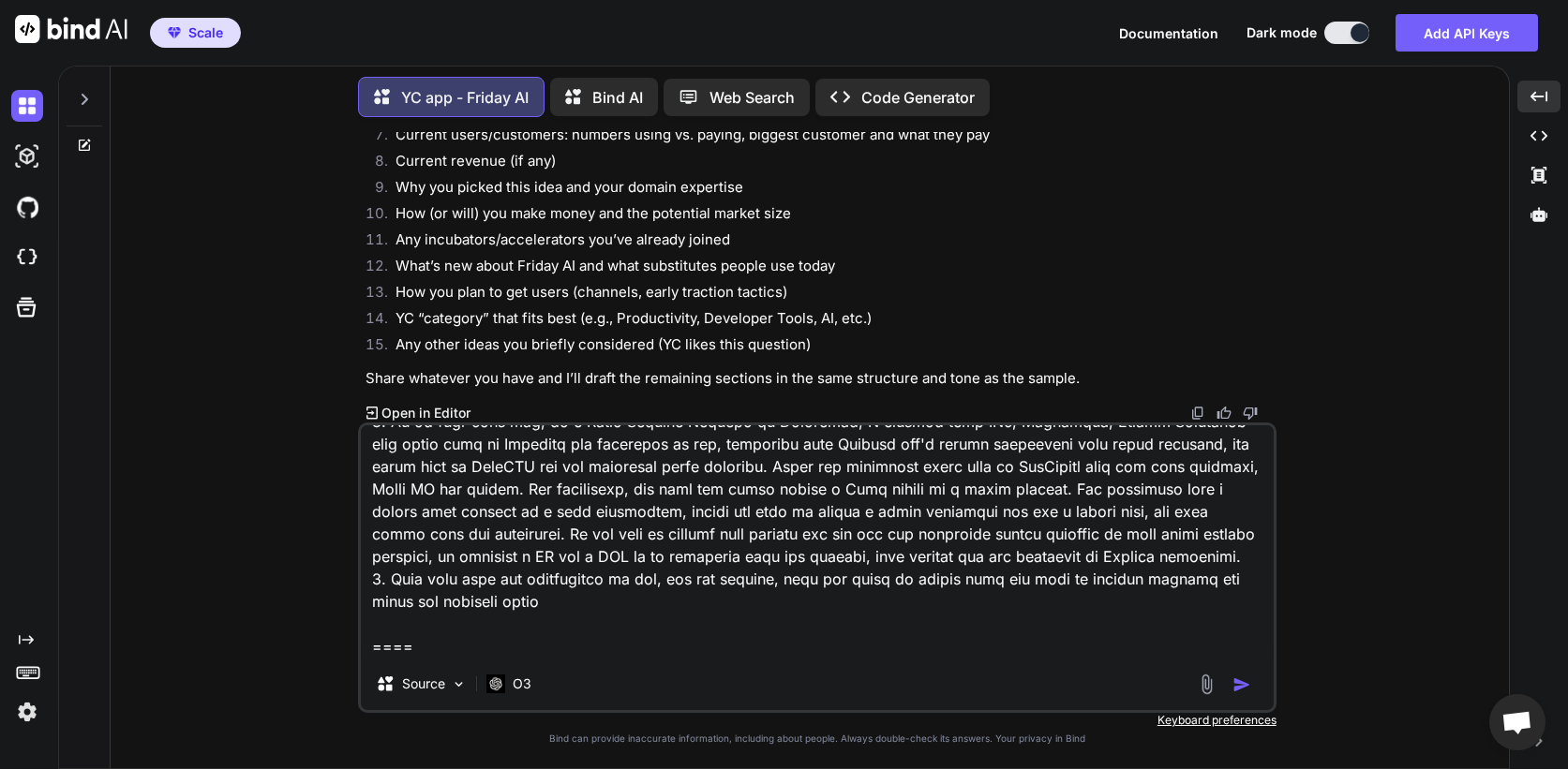 scroll, scrollTop: 466, scrollLeft: 0, axis: vertical 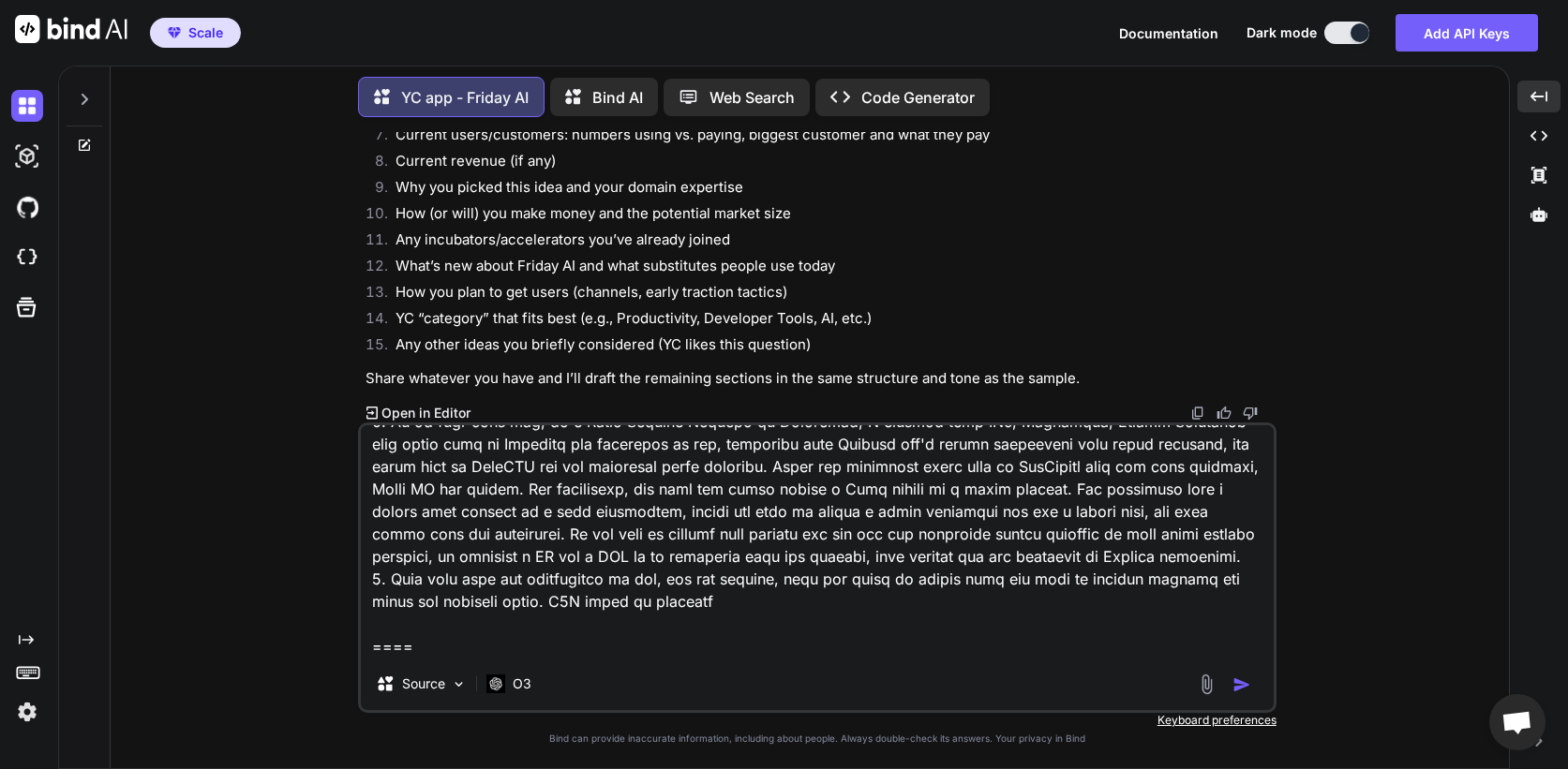 drag, startPoint x: 510, startPoint y: 609, endPoint x: 545, endPoint y: 612, distance: 35.12834 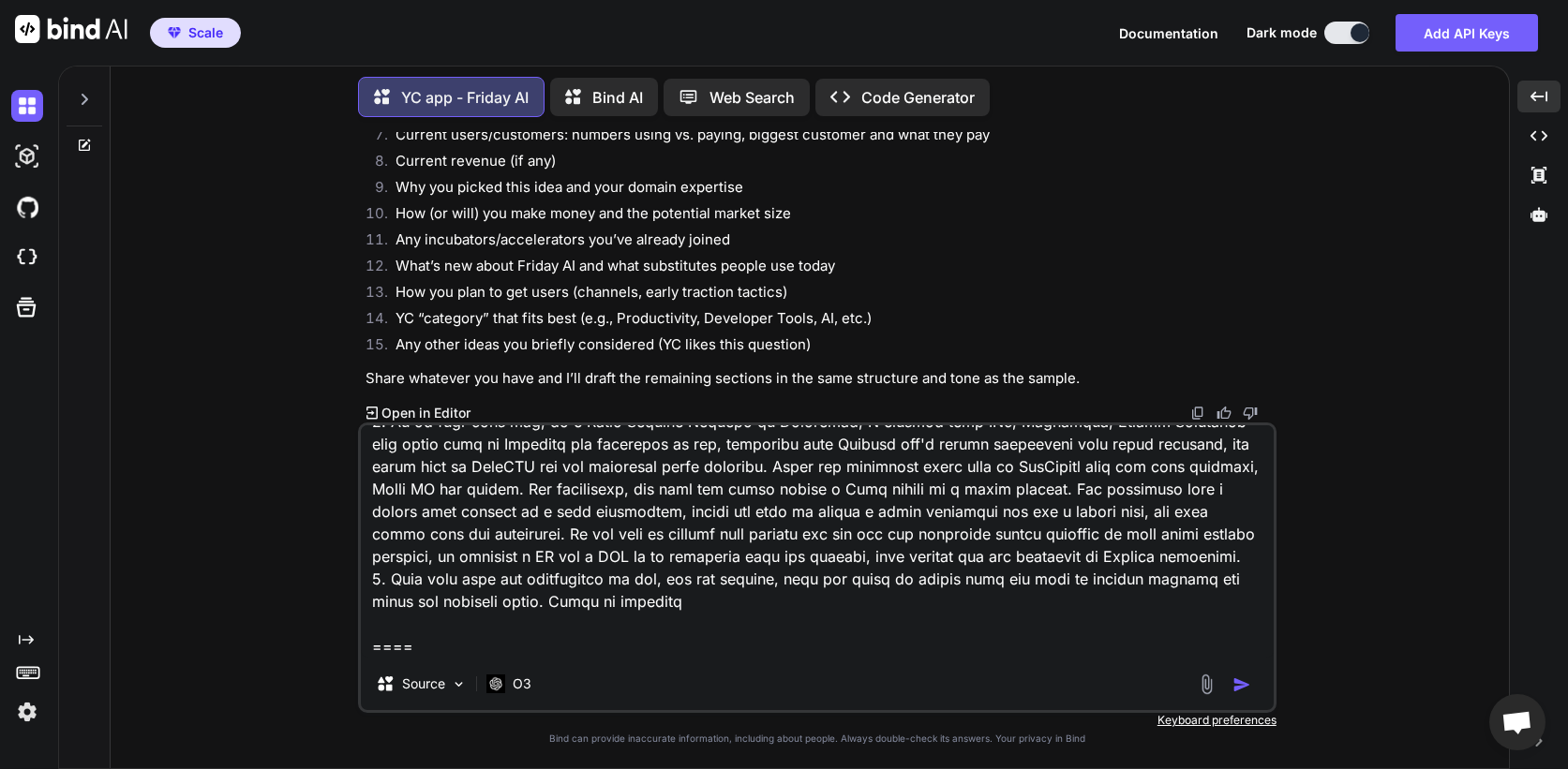 click at bounding box center (817, 541) 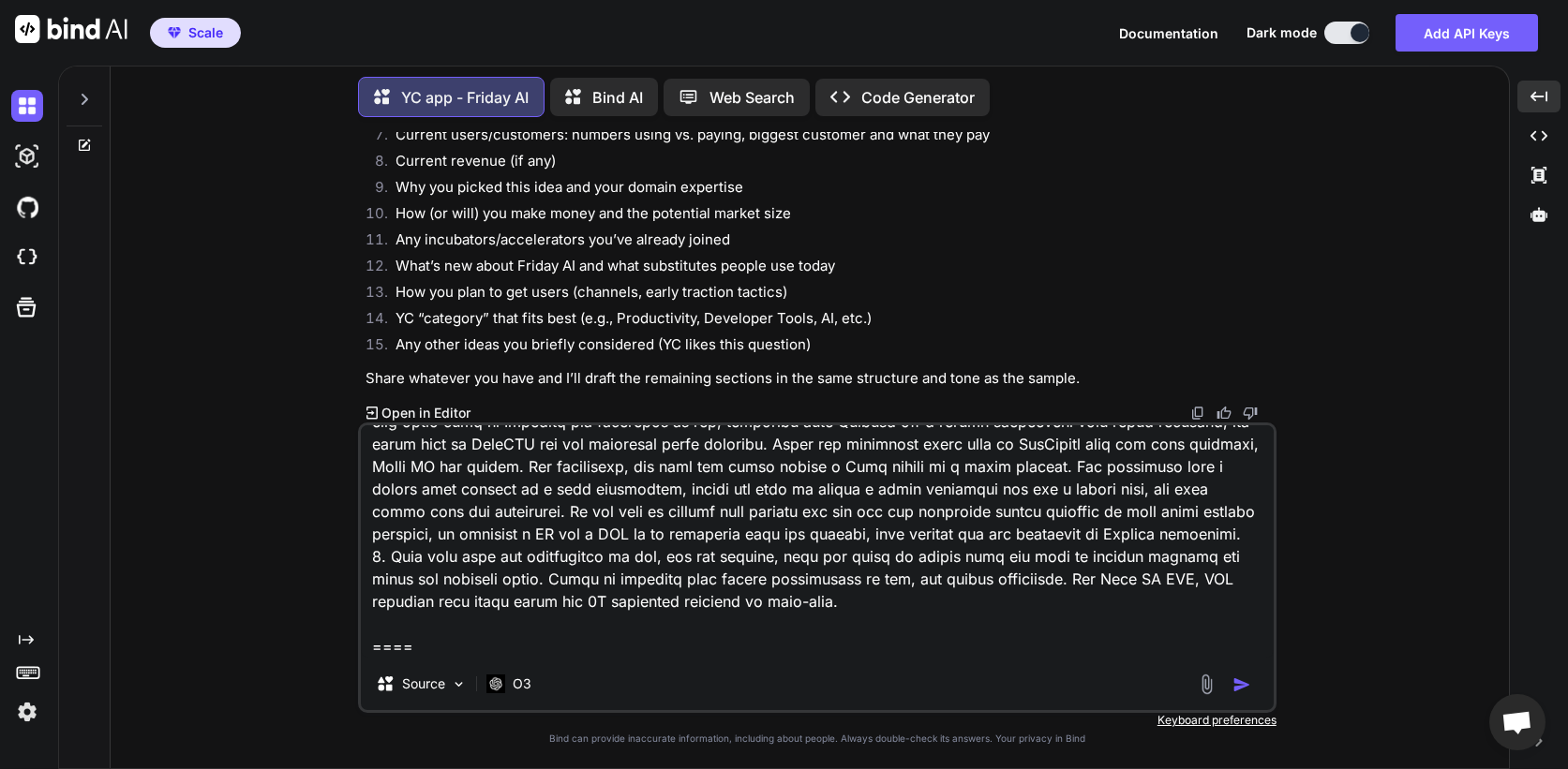 scroll, scrollTop: 0, scrollLeft: 0, axis: both 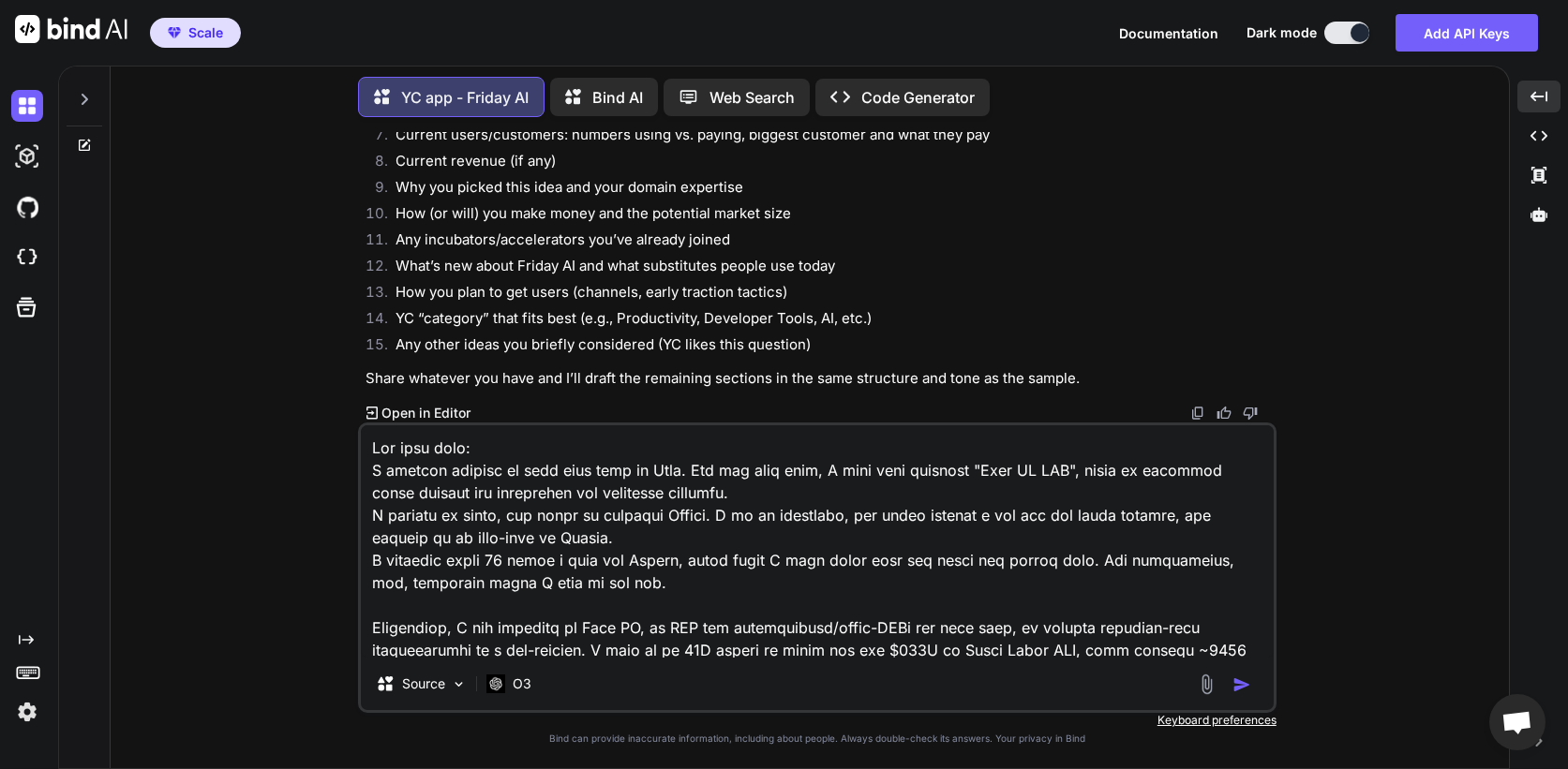 click at bounding box center [817, 541] 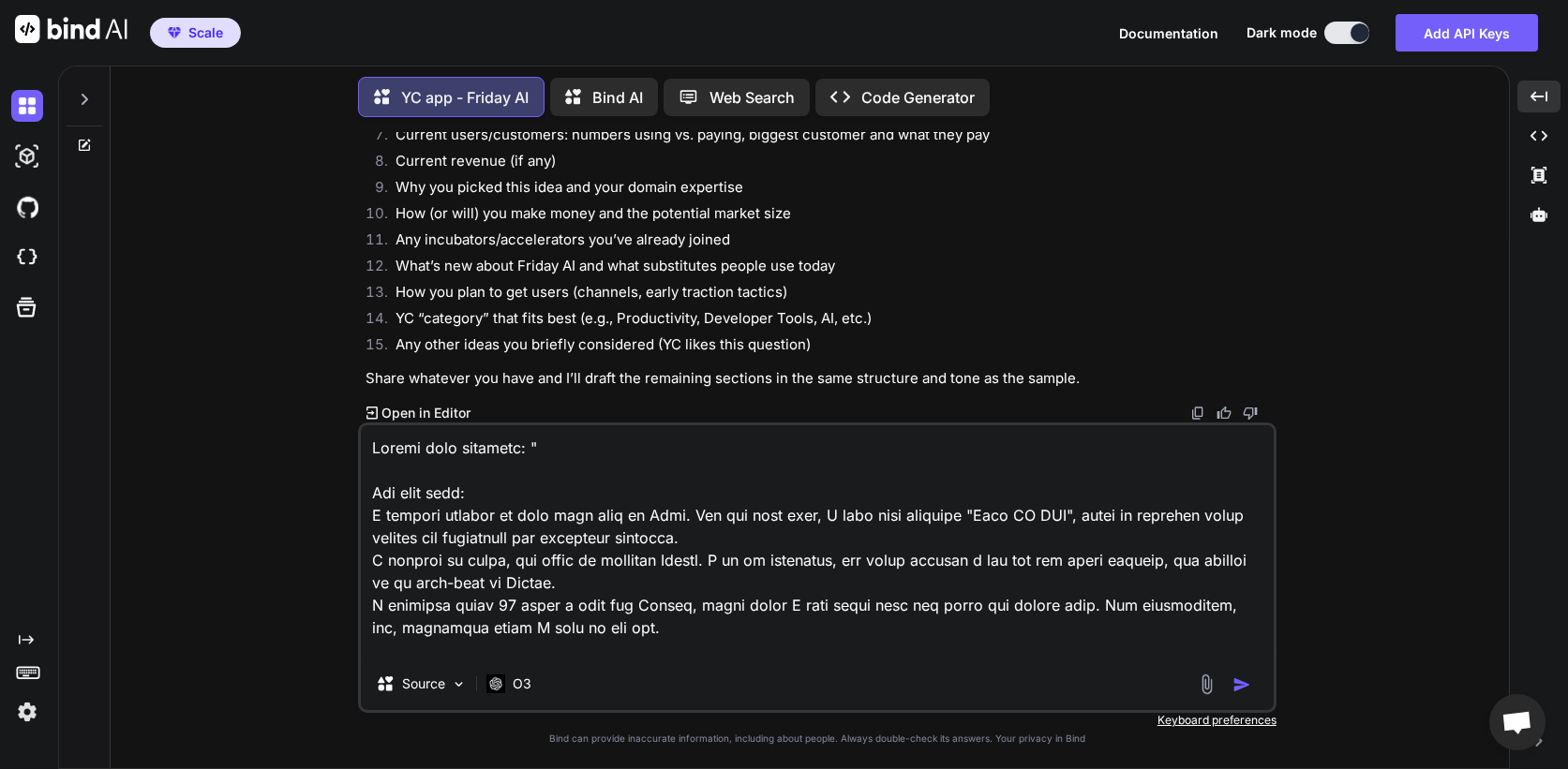 paste on "Why did you pick this idea to work on? Do you have domain expertise in this area? How do you know people need what you're making?" 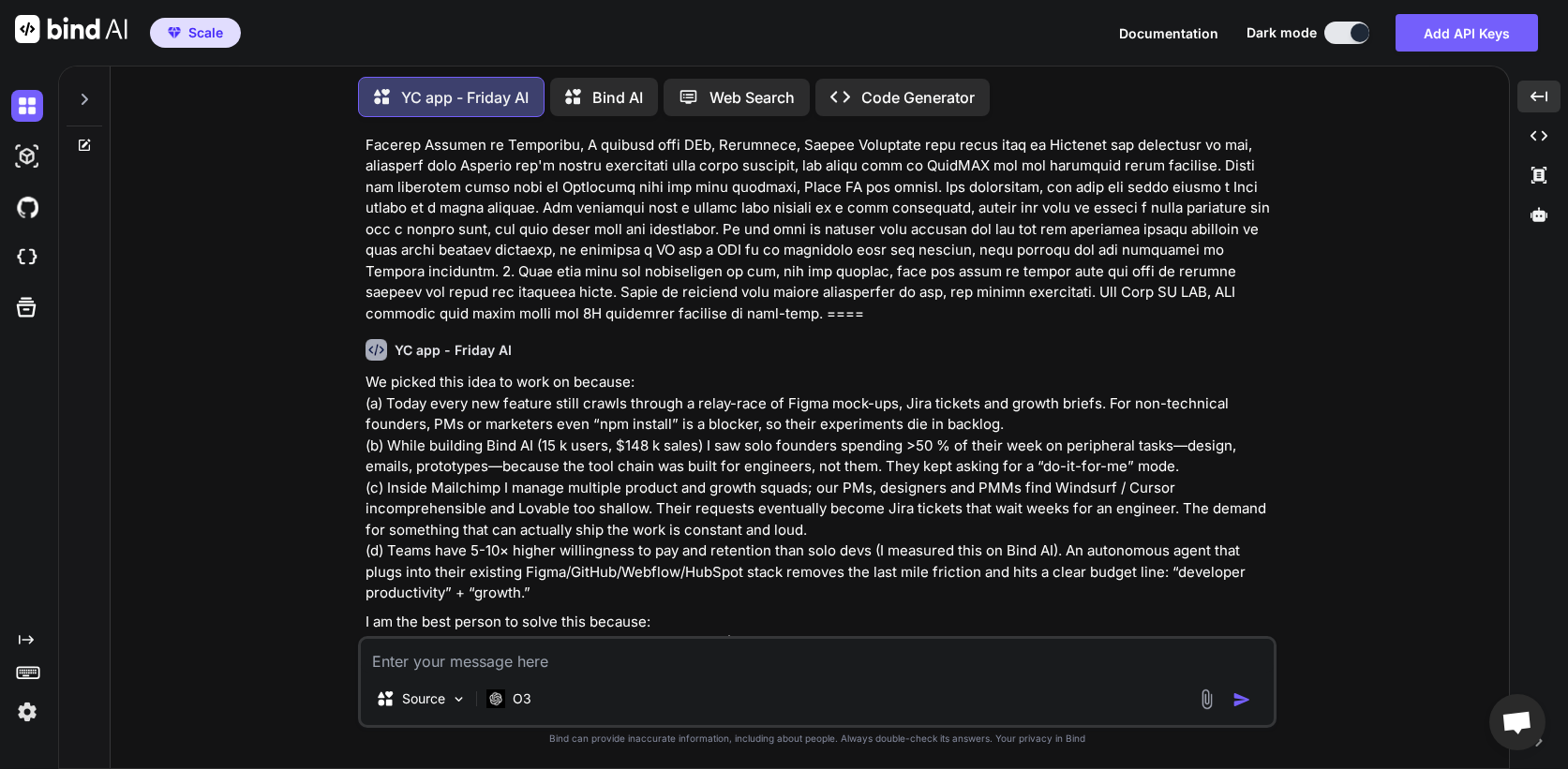 scroll, scrollTop: 2849, scrollLeft: 0, axis: vertical 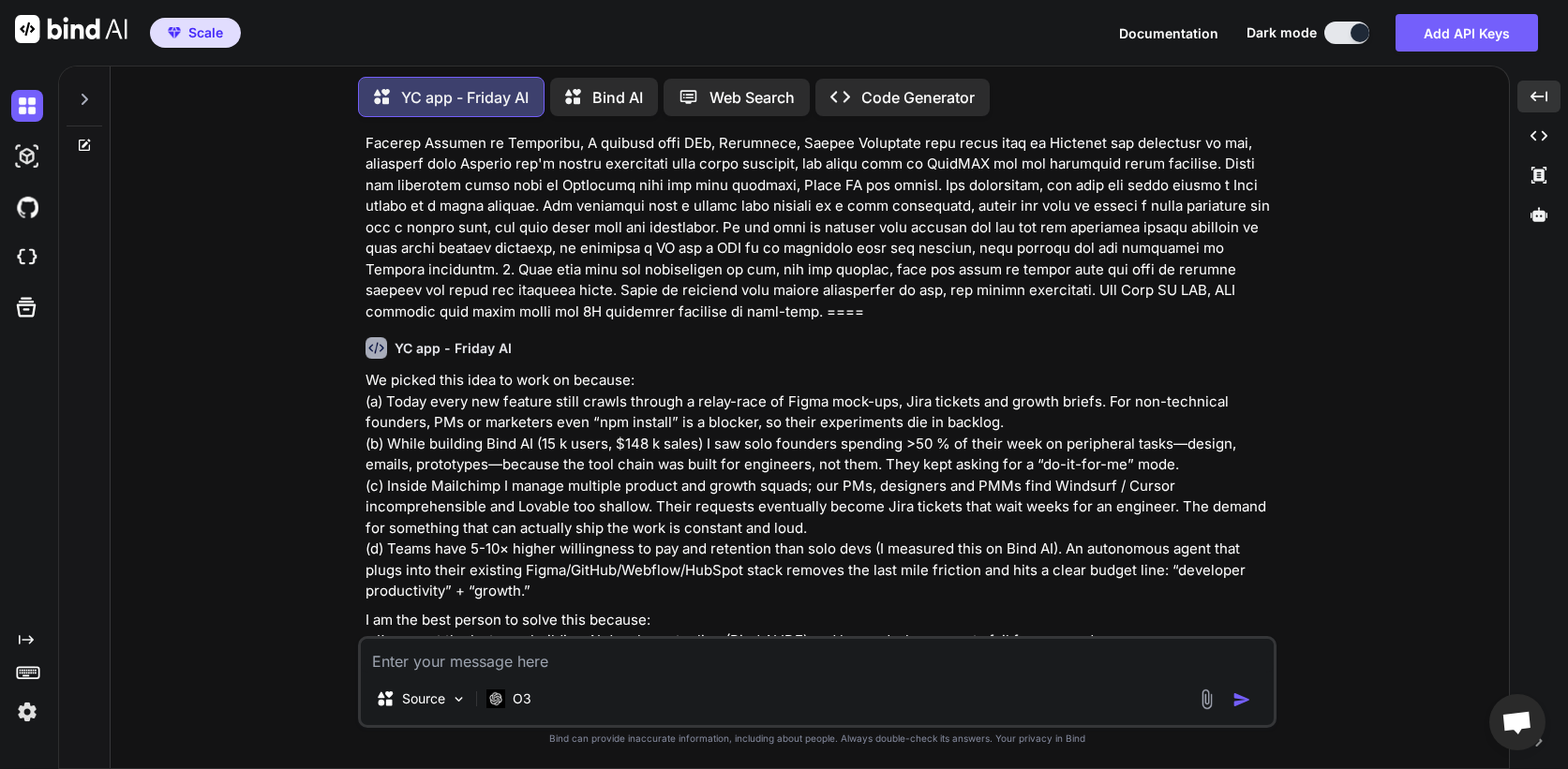 click at bounding box center (819, 111) 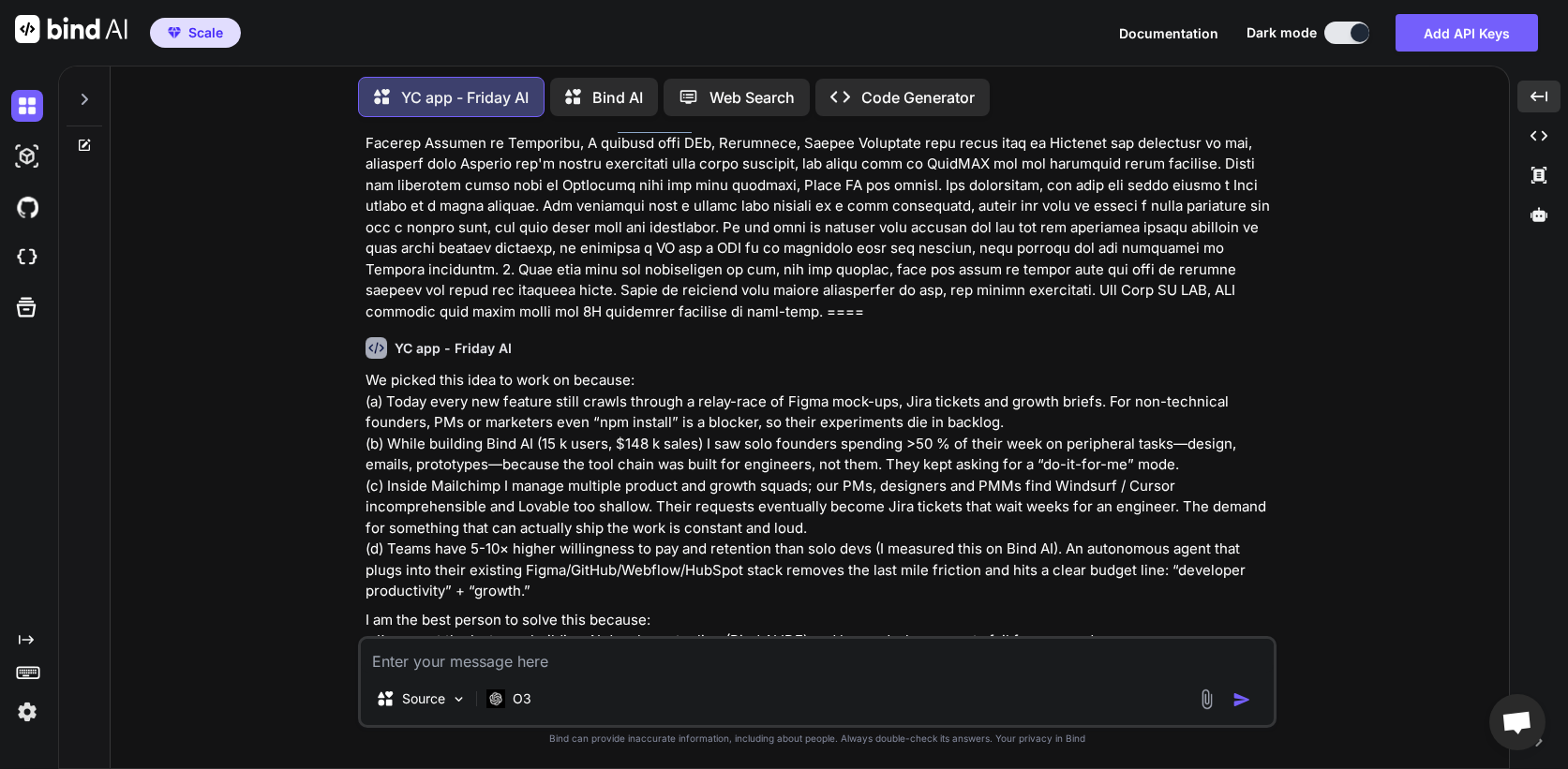 click at bounding box center (819, 111) 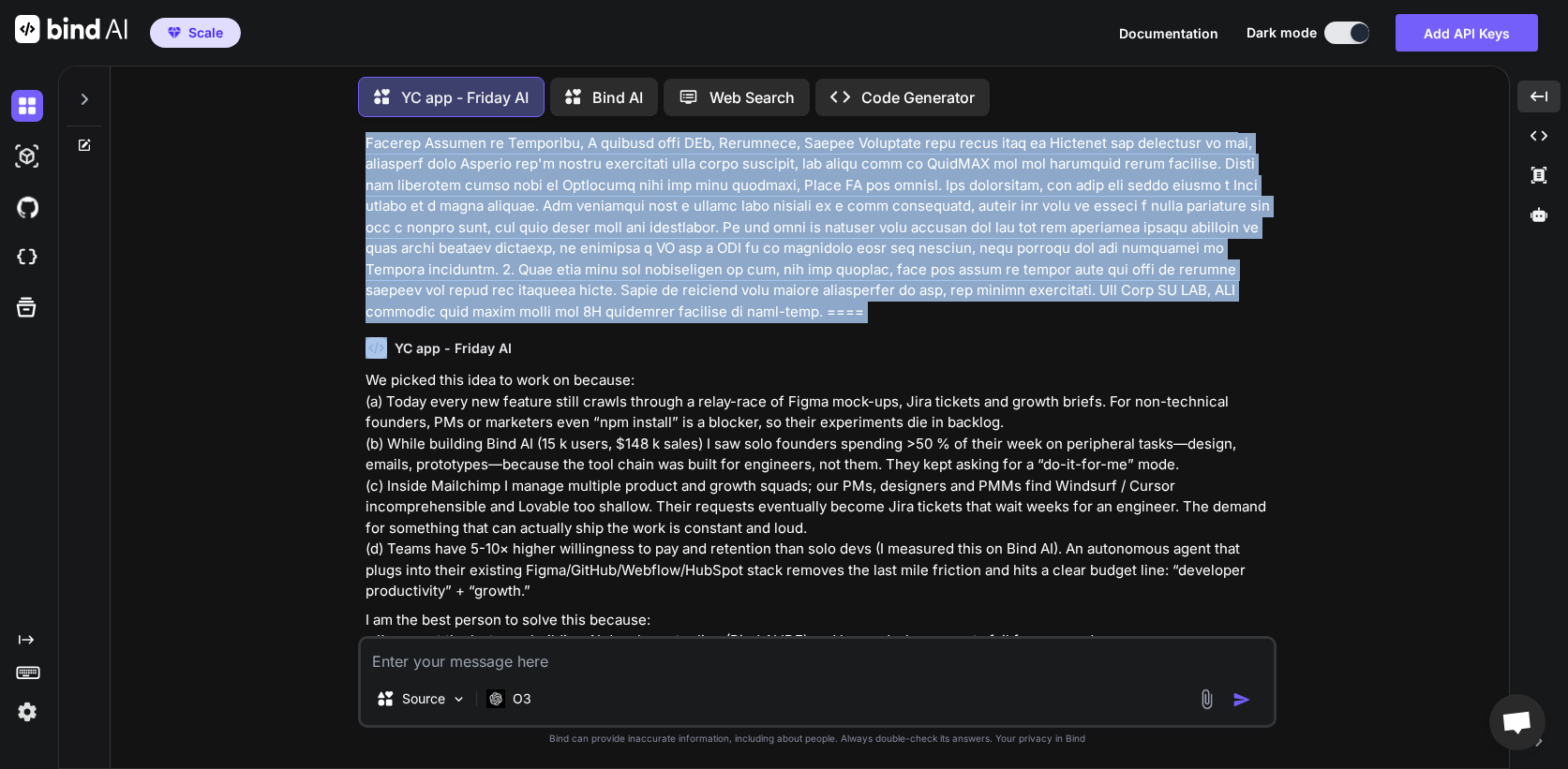 click at bounding box center [819, 111] 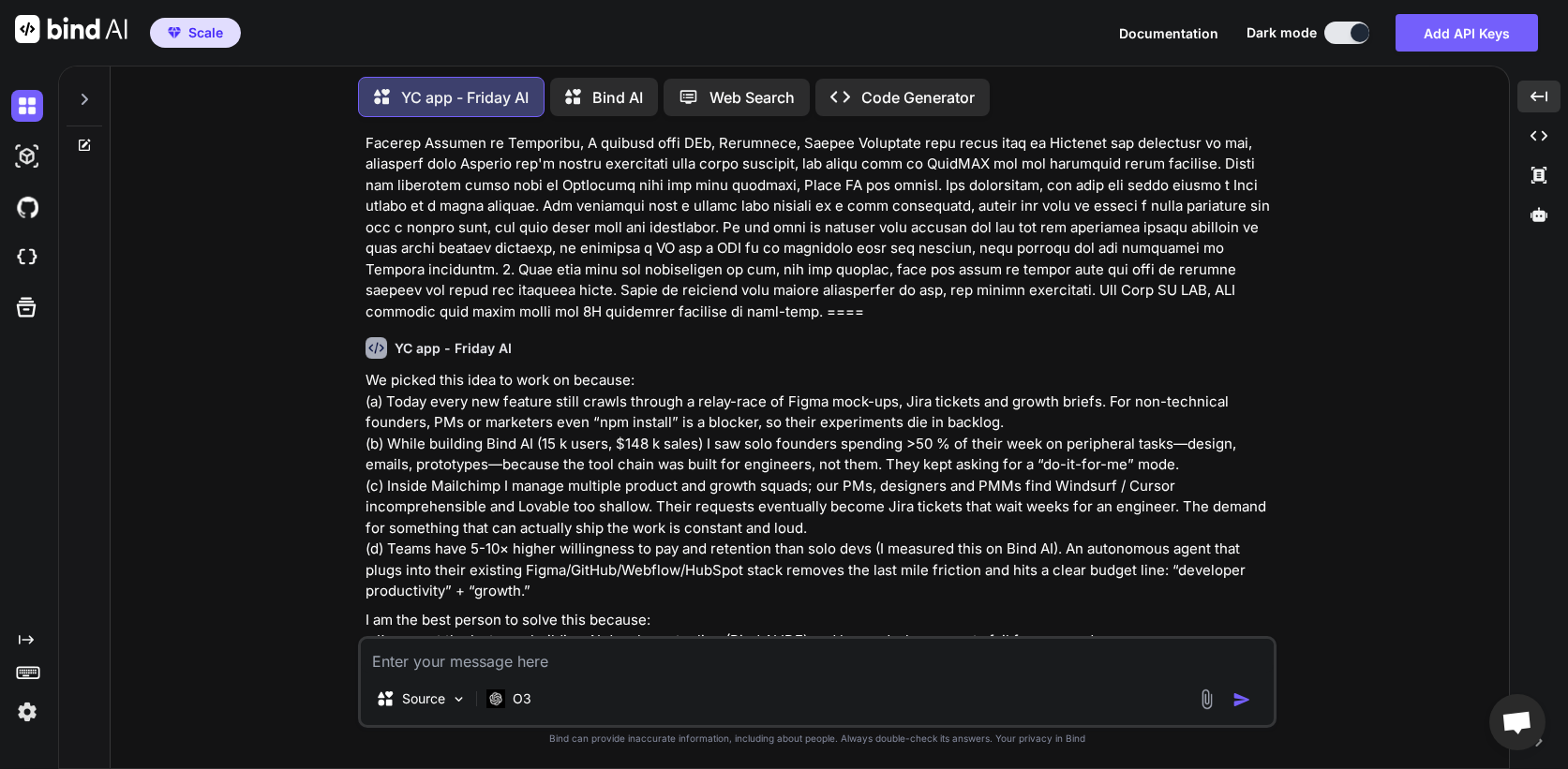 click 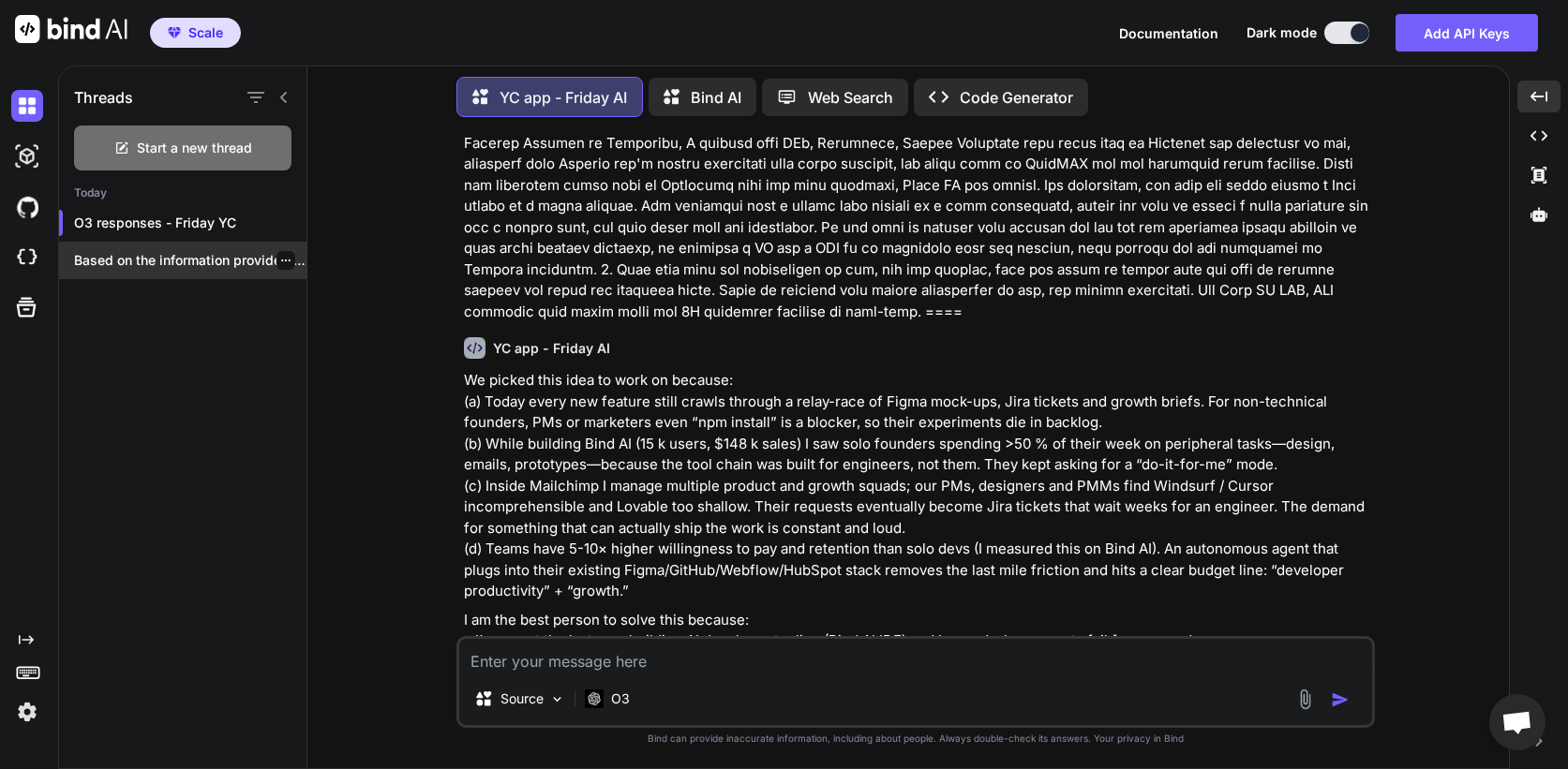 click 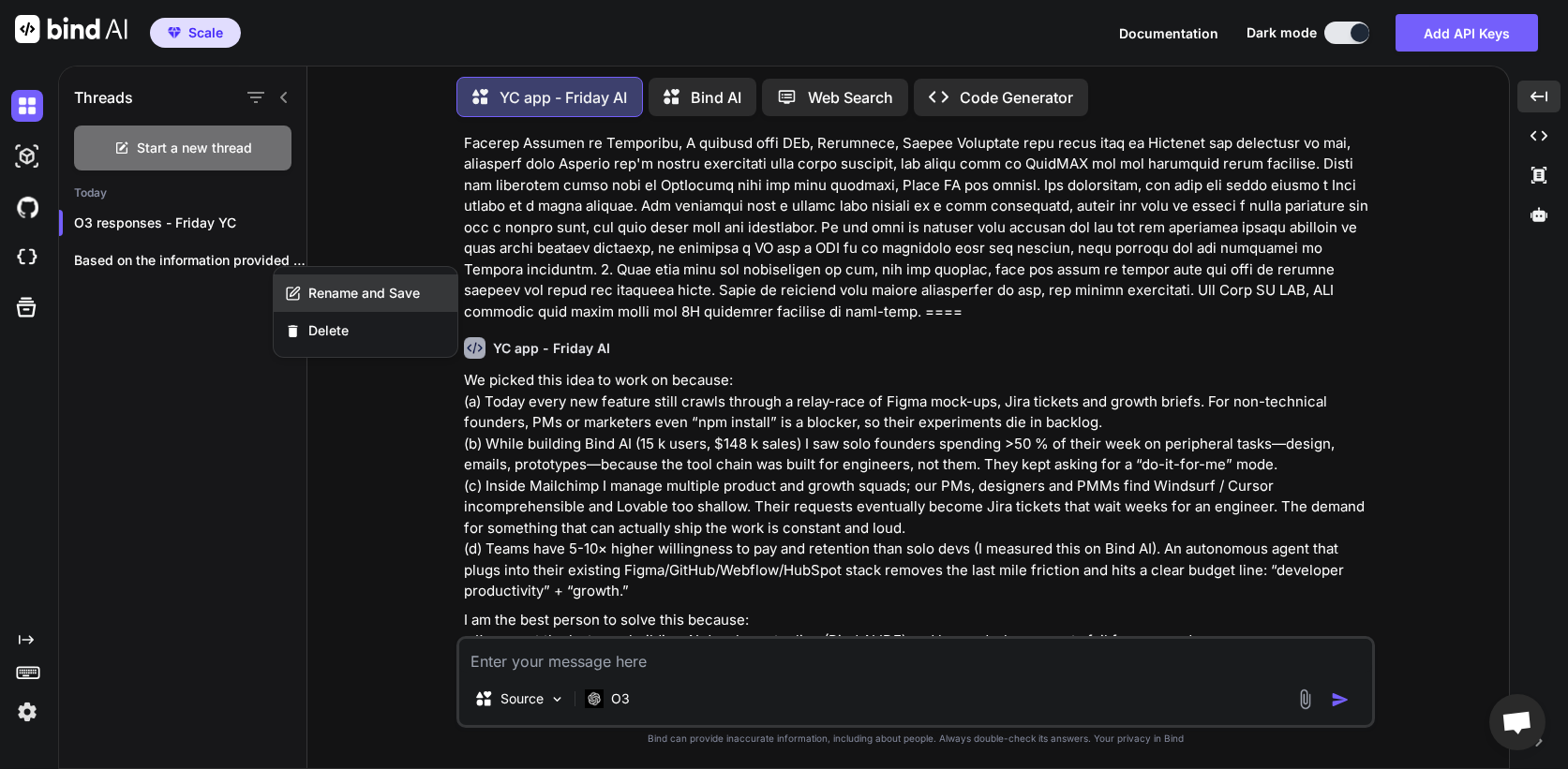 click on "Rename and Save" at bounding box center (364, 293) 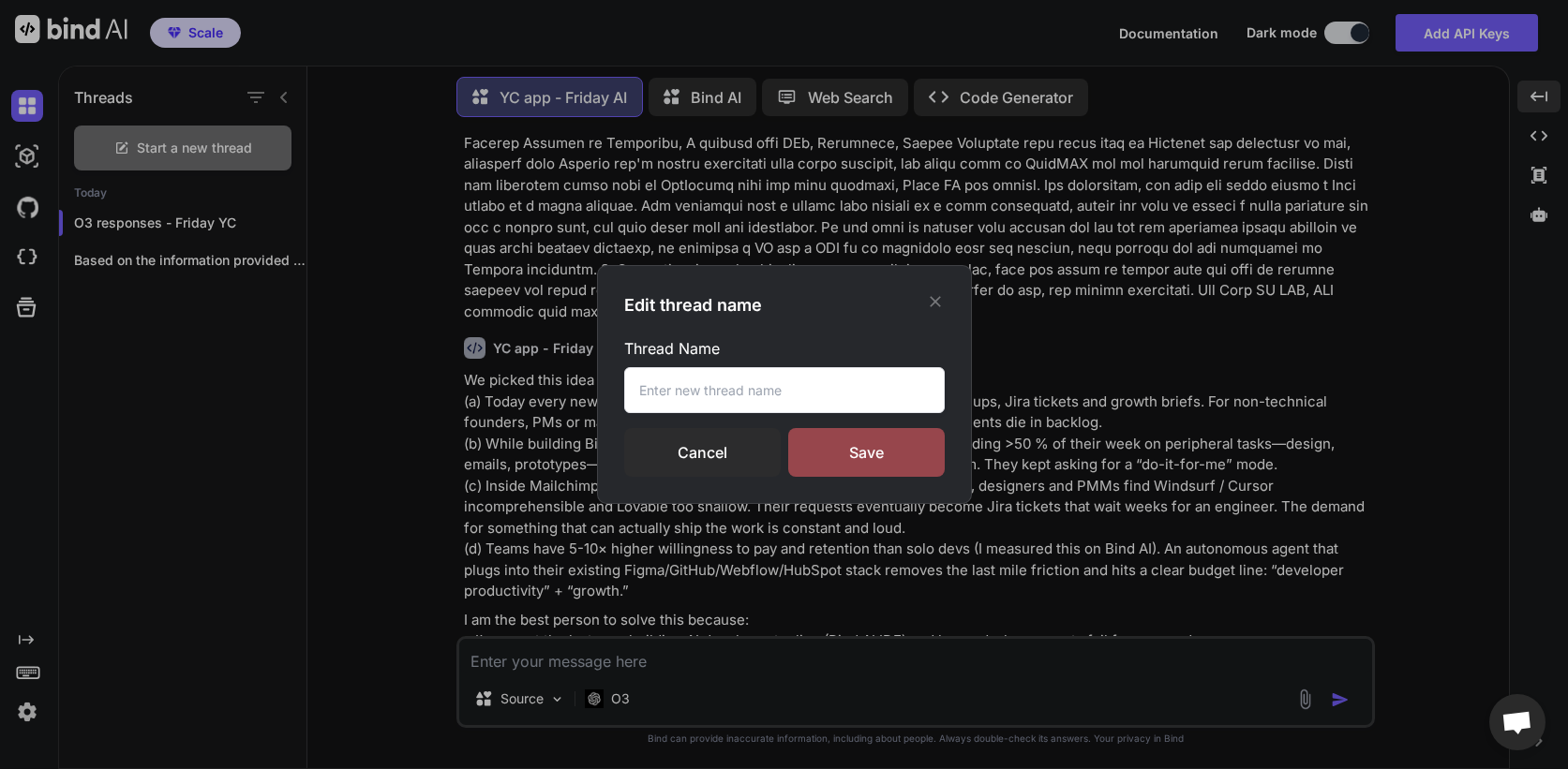 click at bounding box center [784, 390] 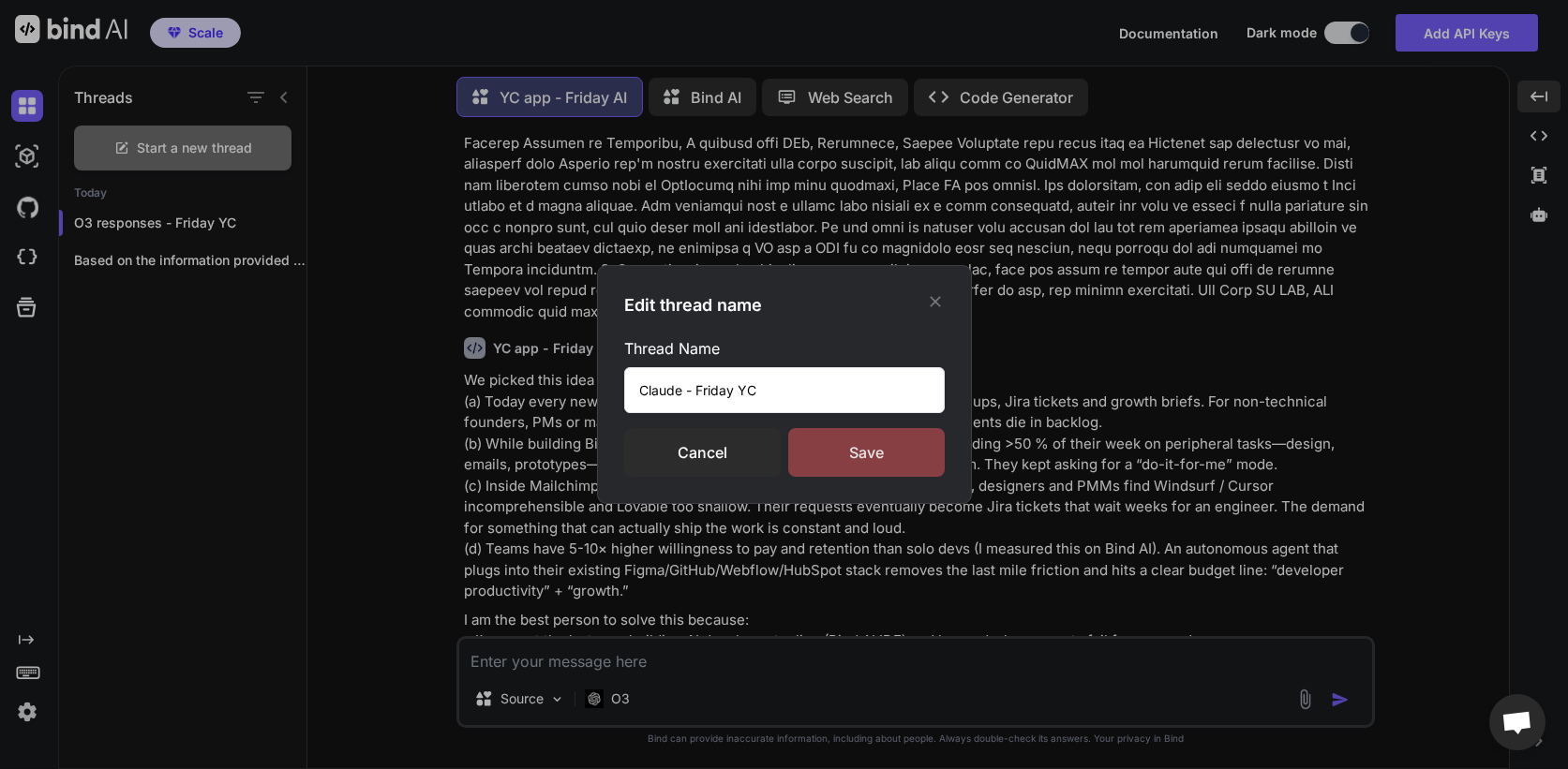click on "Save" at bounding box center (866, 452) 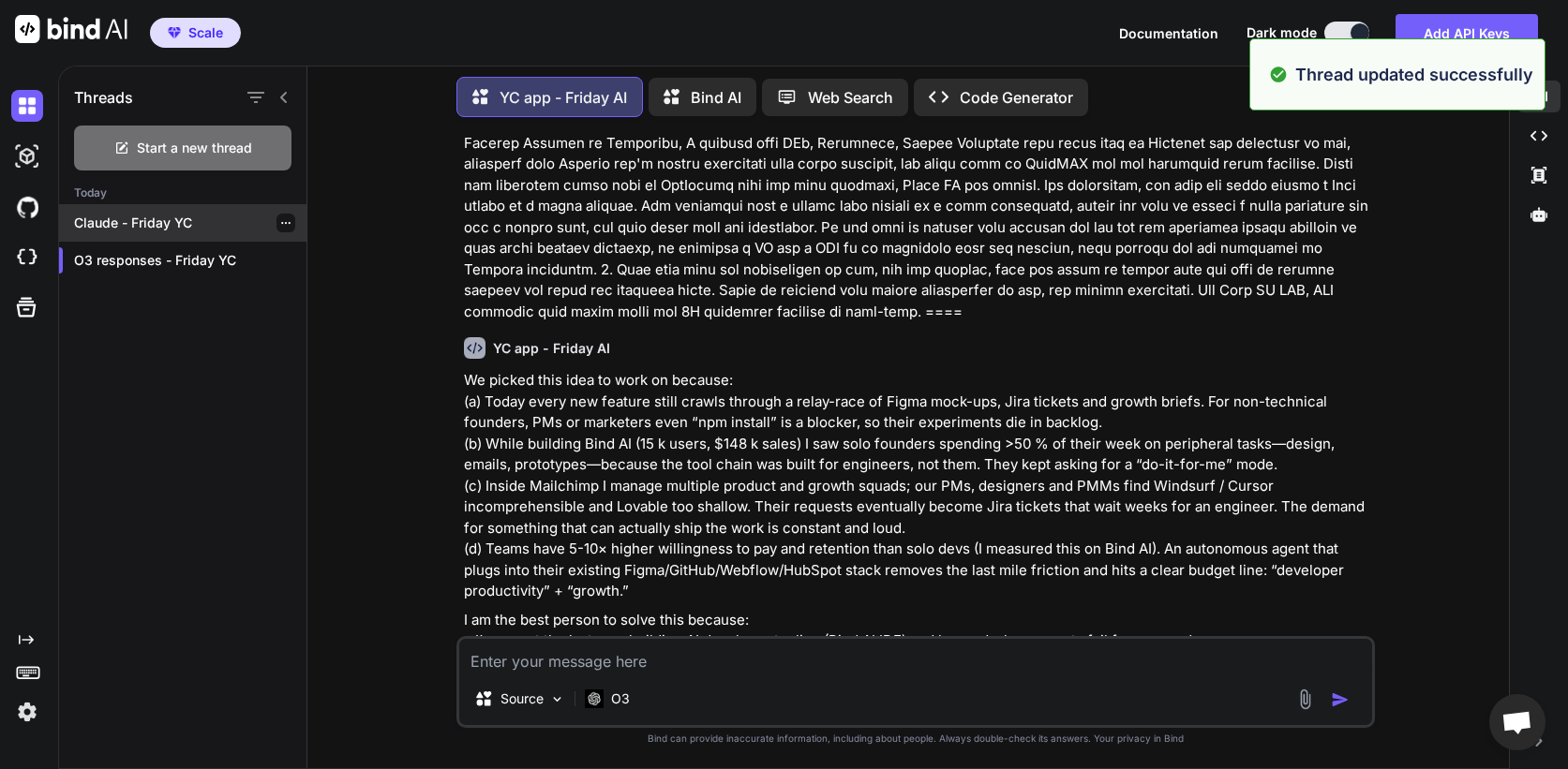 click on "Claude - Friday YC" at bounding box center (190, 223) 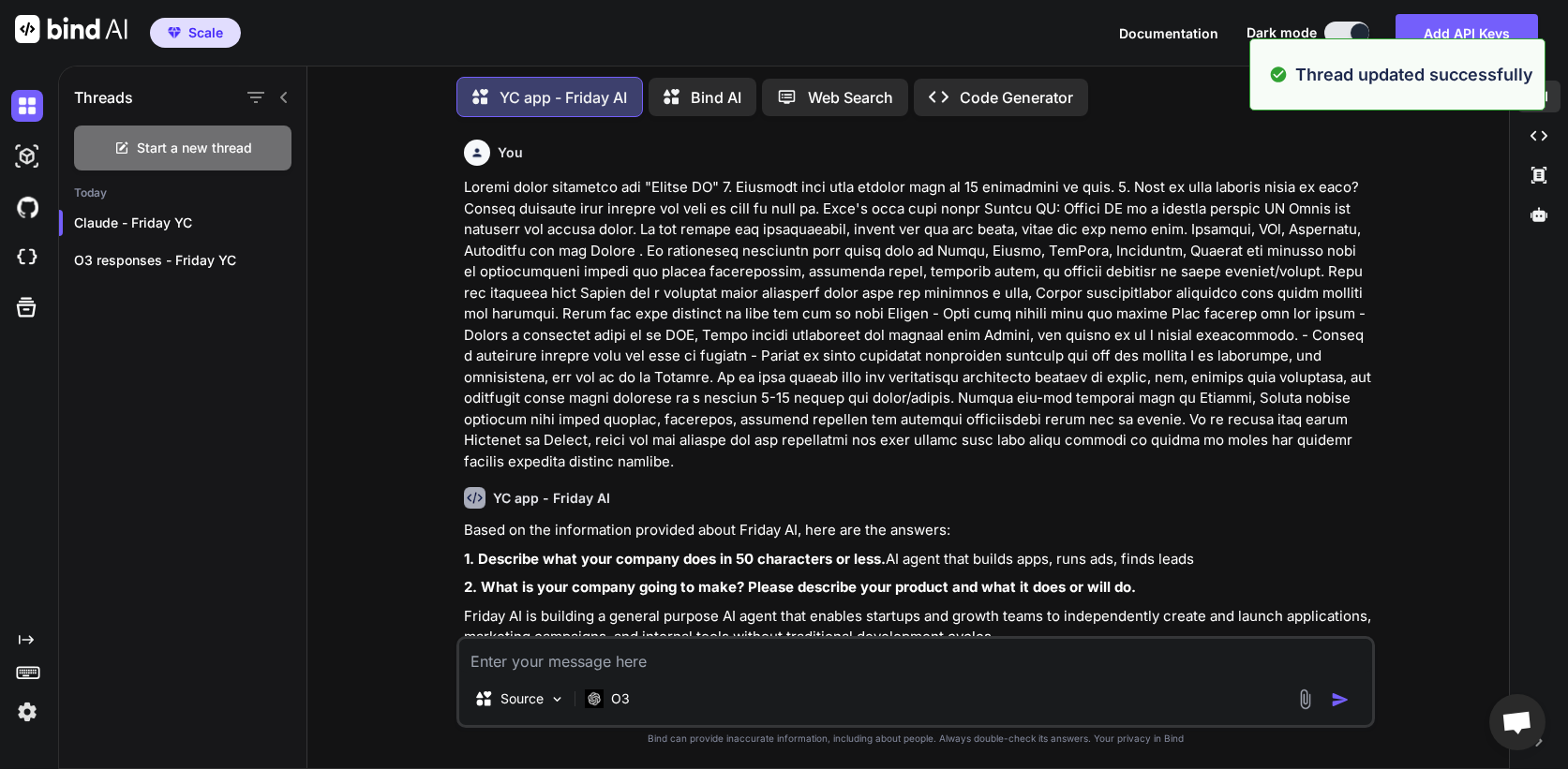 click at bounding box center (916, 656) 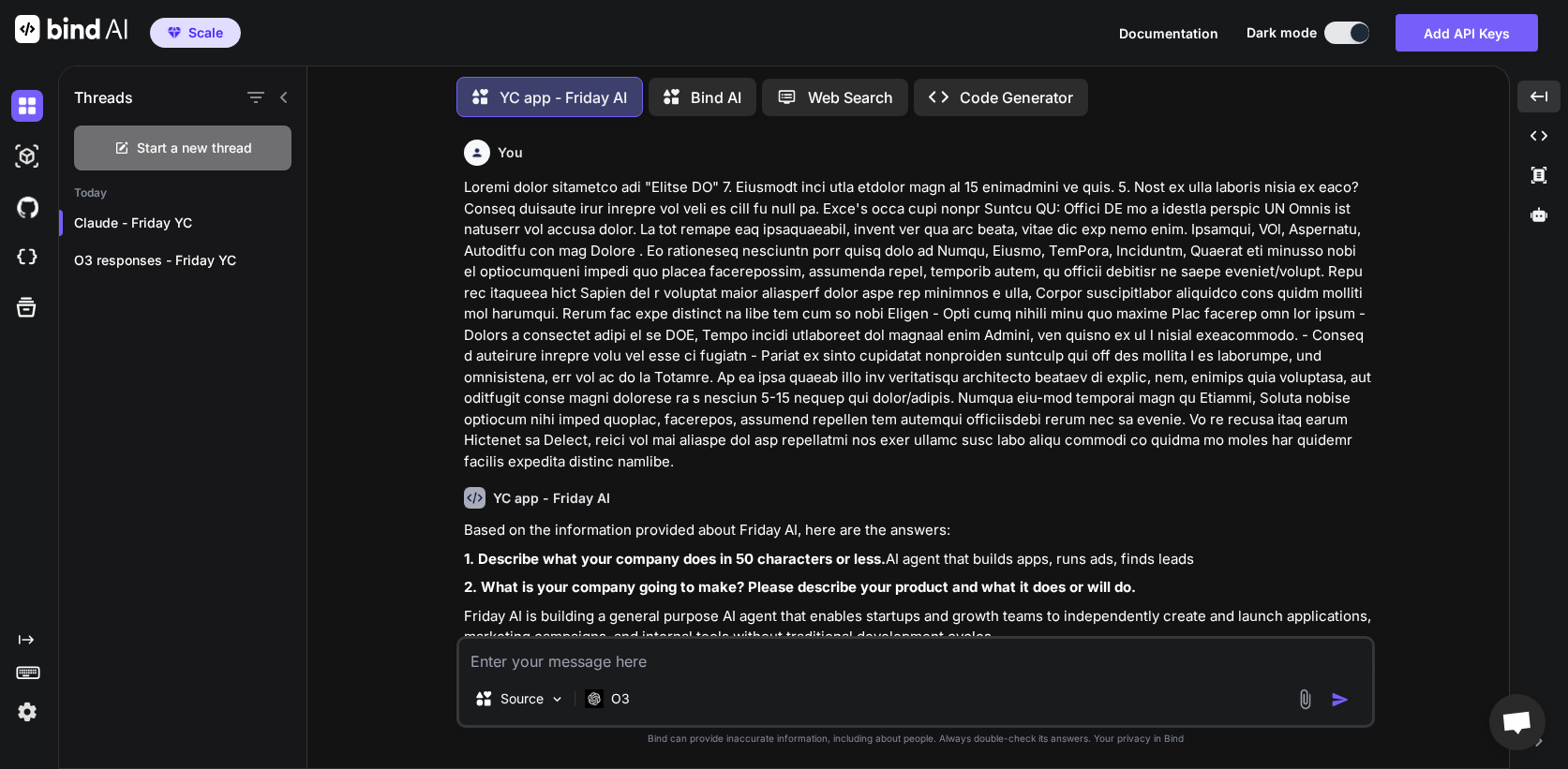 paste on "Answer this question: "Why did you pick this idea to work on? Do you have domain expertise in this area? How do you know people need what you're making?" Use this info: I started working on this last week of July. For the past year, I have been building "Bind AI IDE", which is windsurf meets lovable for developers and technical founders. I decided to pivot, and focus on building Friday. I am an immigrant, and still working a day job for legal reasons, and looking to go full-time on Friday. I dedicate about 50 hours a week for Friday, which means I just sleep less and avoid any social life. Not sustainable, but, necessary until I quit my day job. Previously, I was building an Bind AI, an IDE for solopreneurs/micro-SMBs and solo devs, it offered windsurf-like functionality in a web-browser. I grew it to 15K signed up users and did $148K in Gross Sales YTD, with roughly ~1500 being recurring MRR and rest one-time purchases via AppSumo. I realized the following (which led to the pivot): 1. IDE or tools such as..." 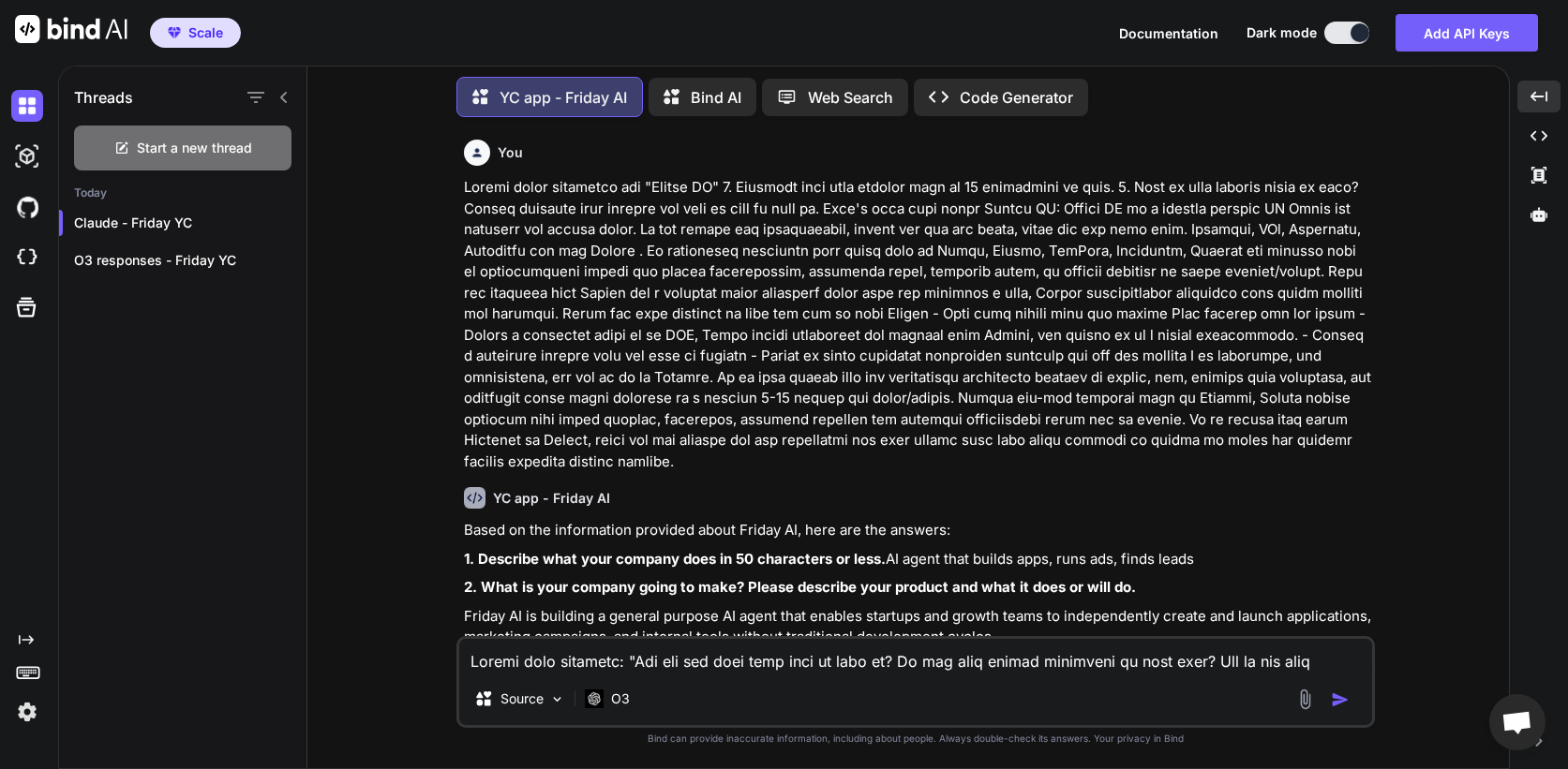 scroll, scrollTop: 293, scrollLeft: 0, axis: vertical 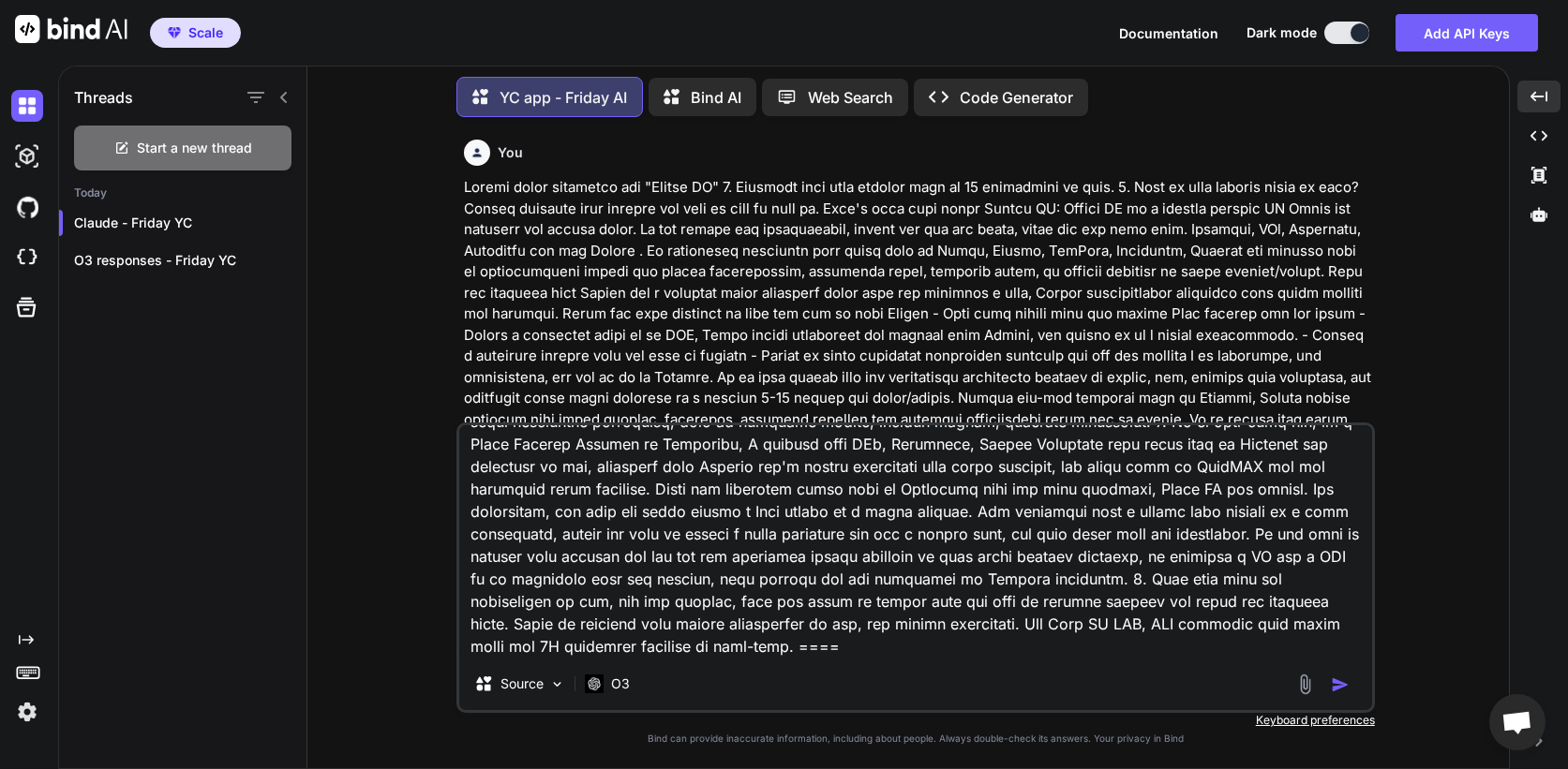 click at bounding box center [1340, 685] 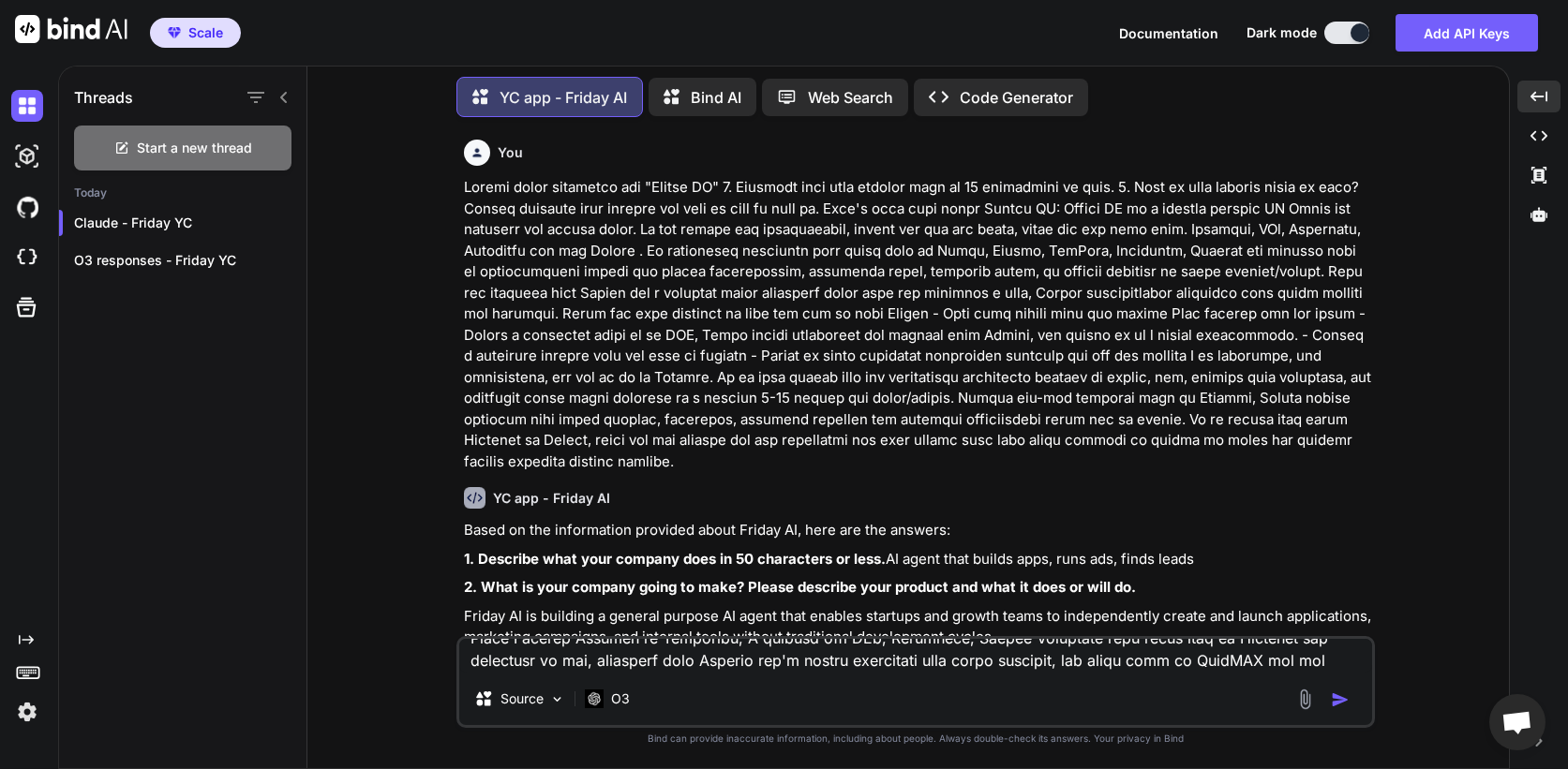 scroll, scrollTop: 0, scrollLeft: 0, axis: both 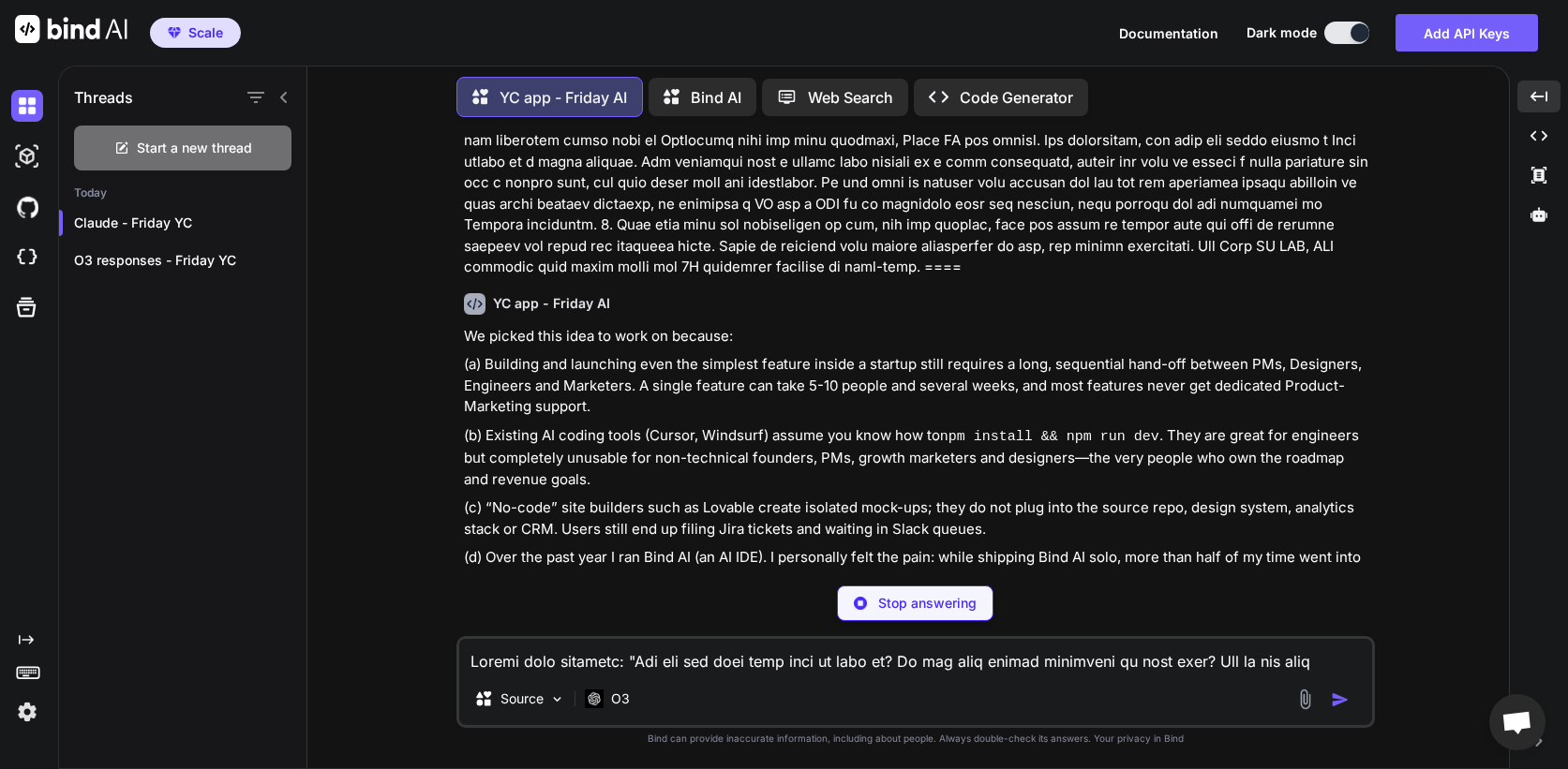 click 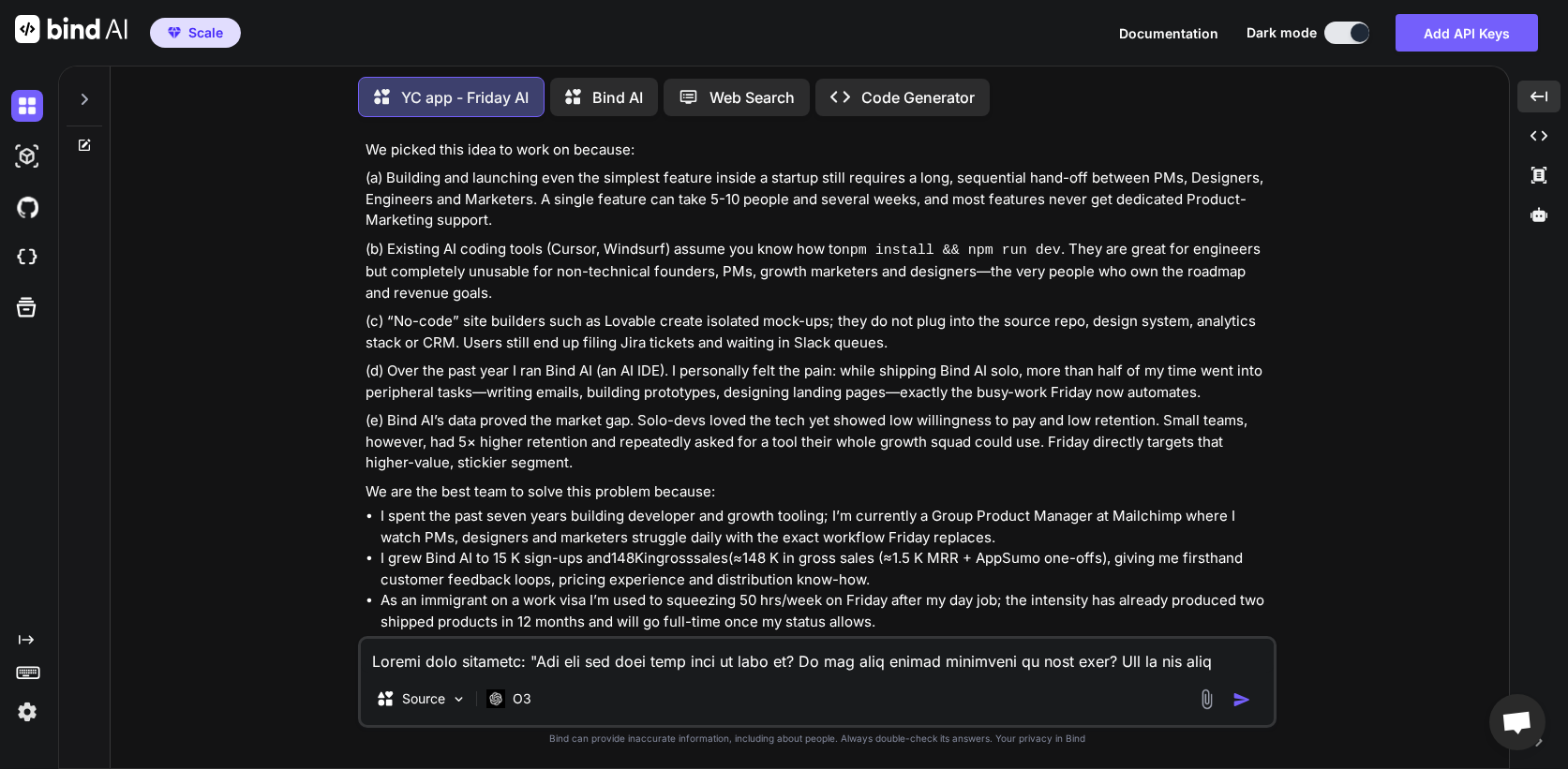 scroll, scrollTop: 1295, scrollLeft: 0, axis: vertical 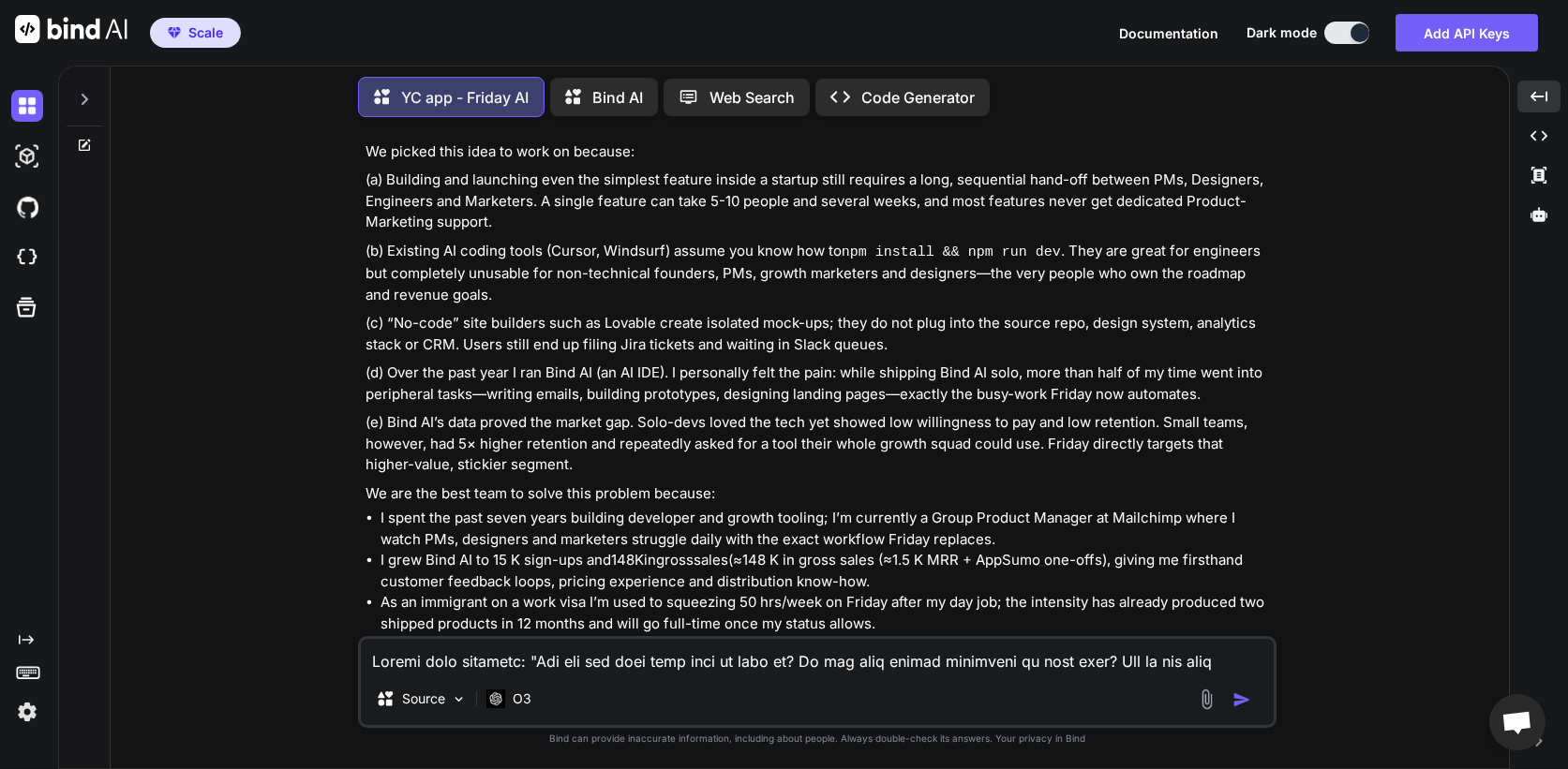 click on "I spent the past seven years building developer and growth tooling; I’m currently a Group Product Manager at Mailchimp where I watch PMs, designers and marketers struggle daily with the exact workflow Friday replaces." at bounding box center [827, 528] 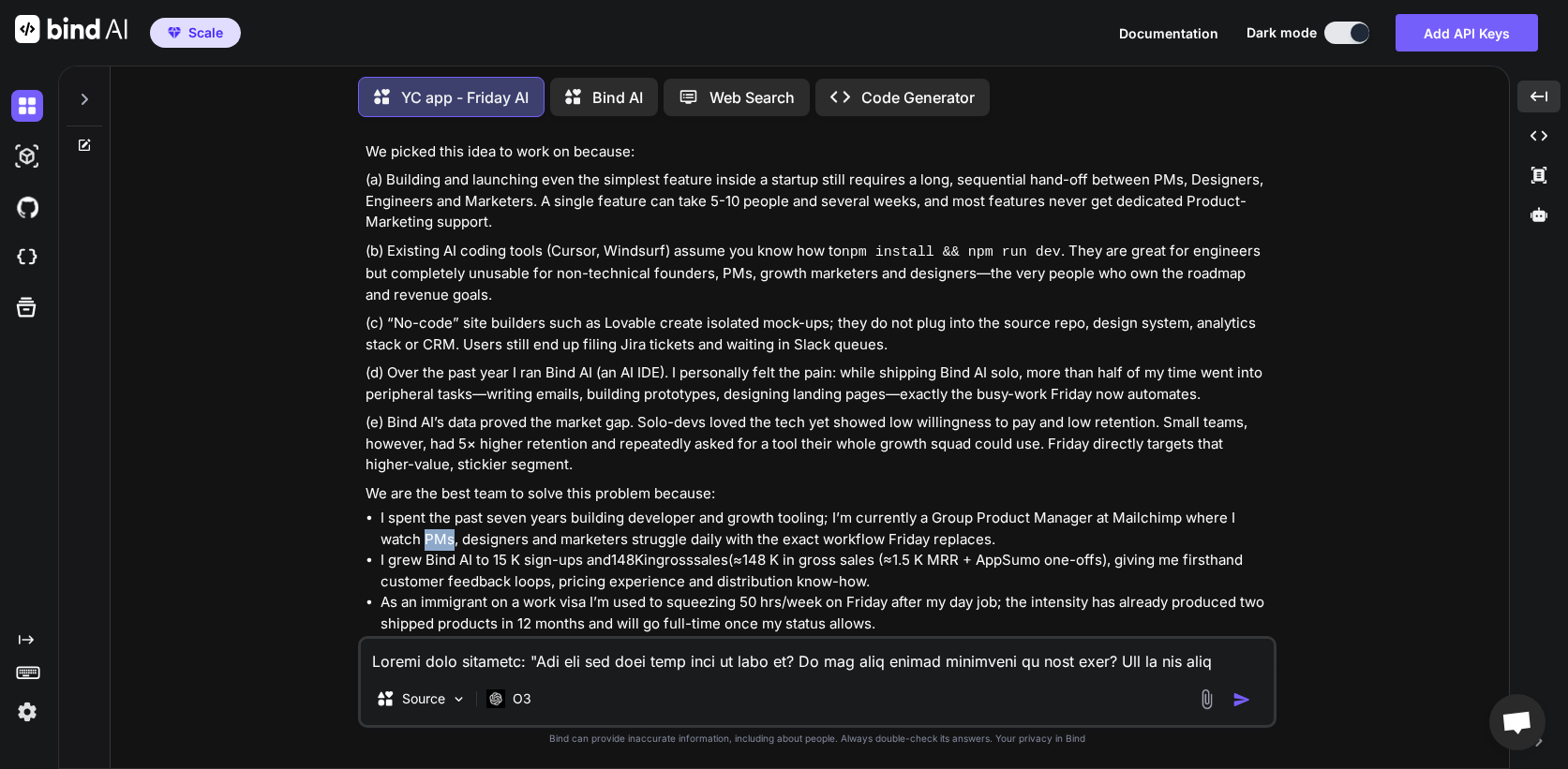 click on "I spent the past seven years building developer and growth tooling; I’m currently a Group Product Manager at Mailchimp where I watch PMs, designers and marketers struggle daily with the exact workflow Friday replaces." at bounding box center (827, 528) 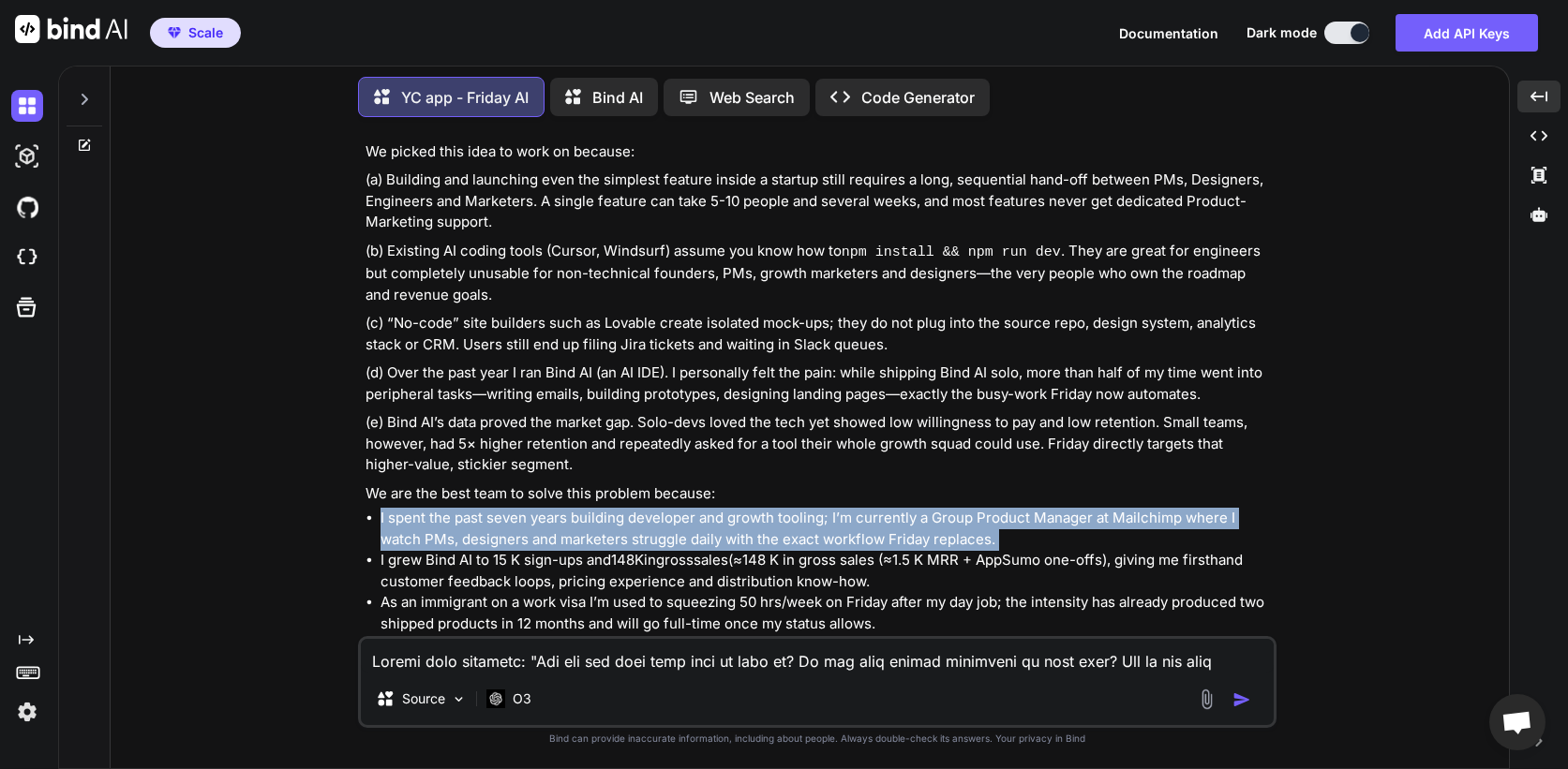 click on "I spent the past seven years building developer and growth tooling; I’m currently a Group Product Manager at Mailchimp where I watch PMs, designers and marketers struggle daily with the exact workflow Friday replaces." at bounding box center (827, 528) 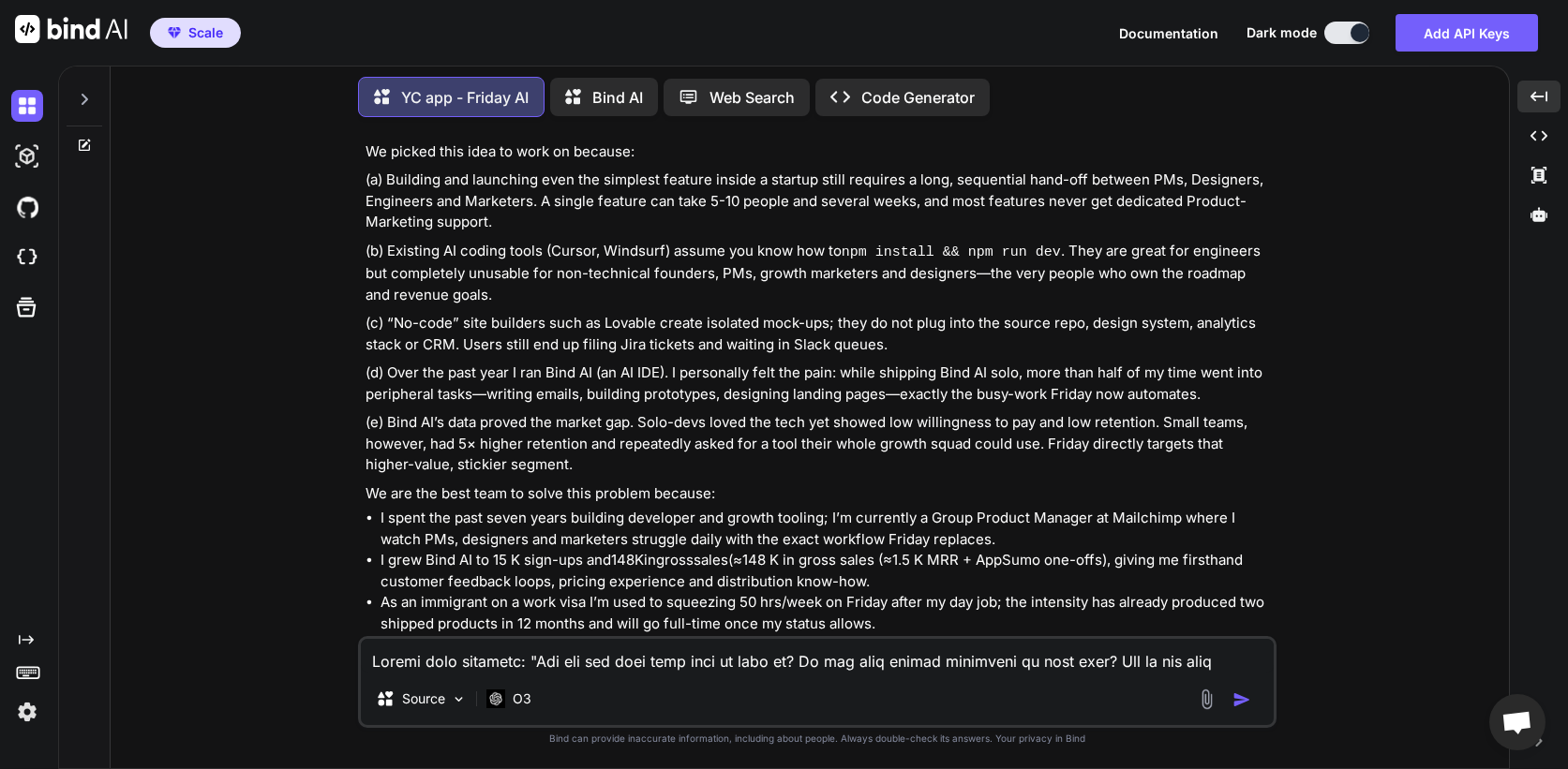 click on "I spent the past seven years building developer and growth tooling; I’m currently a Group Product Manager at Mailchimp where I watch PMs, designers and marketers struggle daily with the exact workflow Friday replaces." at bounding box center [827, 528] 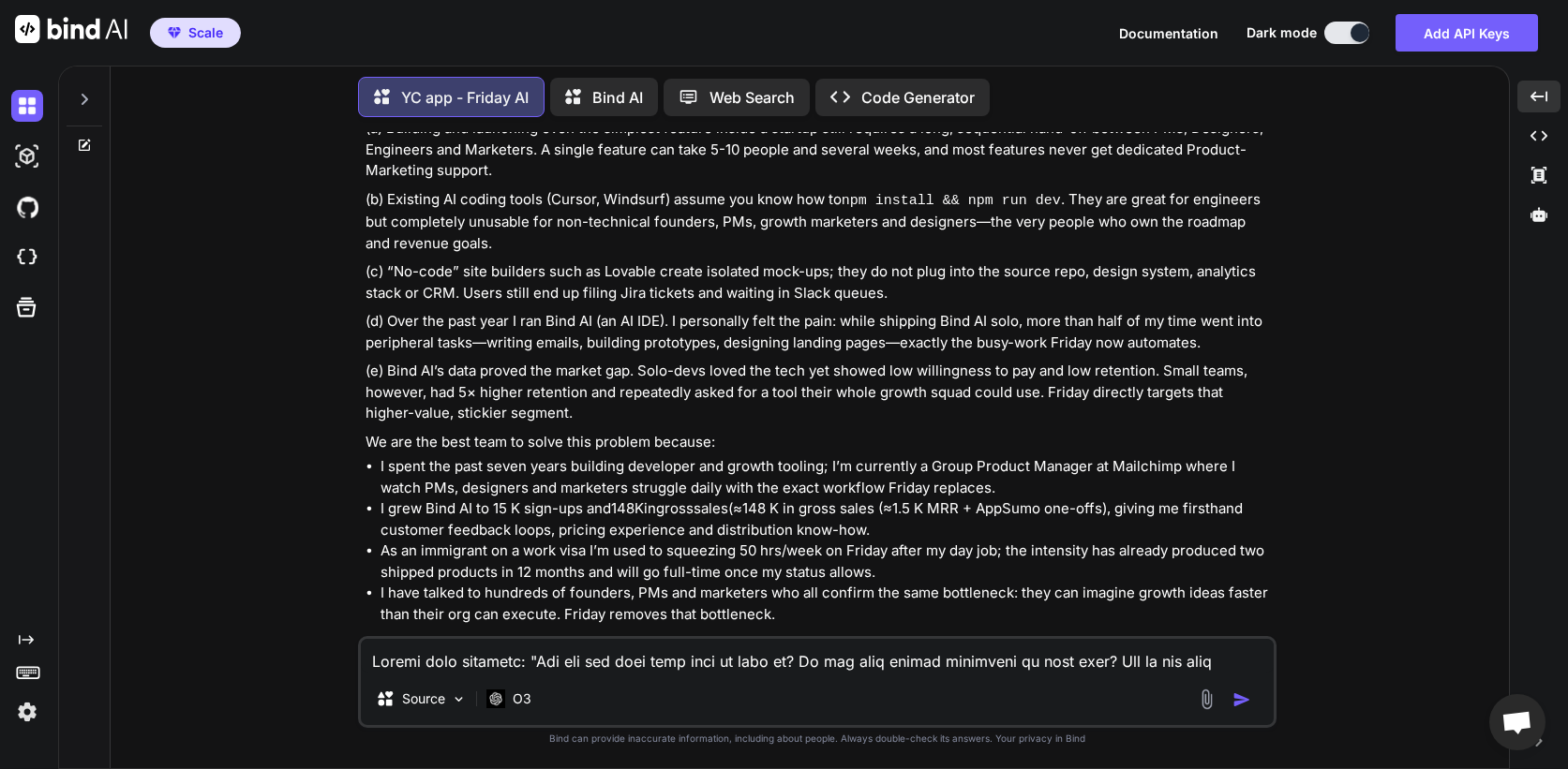 scroll, scrollTop: 1353, scrollLeft: 0, axis: vertical 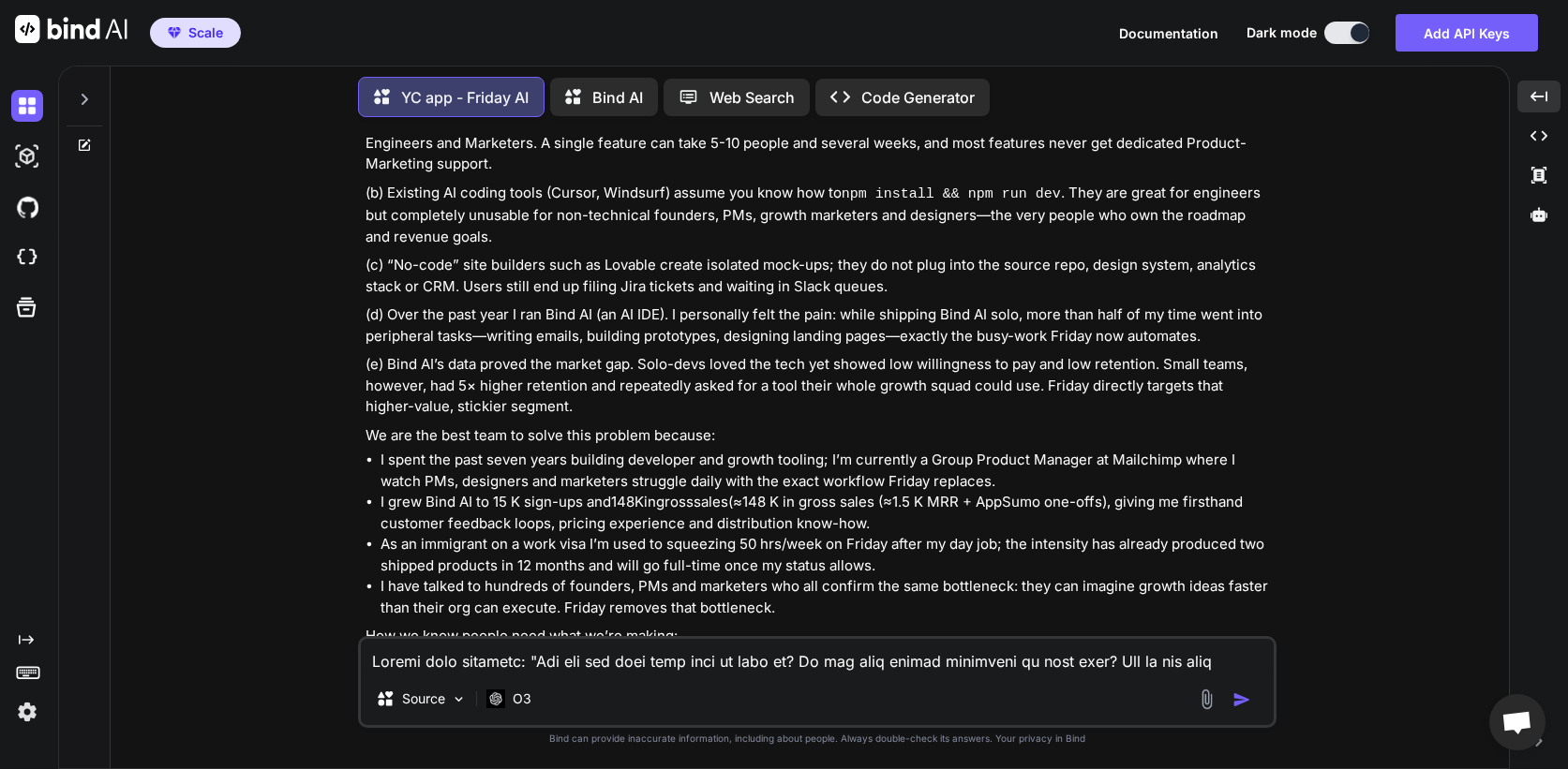 click on "I grew Bind AI to 15 K sign-ups and 148 K i n g r o s s s a l e s ( ≈ 148 K in gross sales (≈ 1.5 K MRR + AppSumo one-offs), giving me firsthand customer feedback loops, pricing experience and distribution know-how." at bounding box center (827, 512) 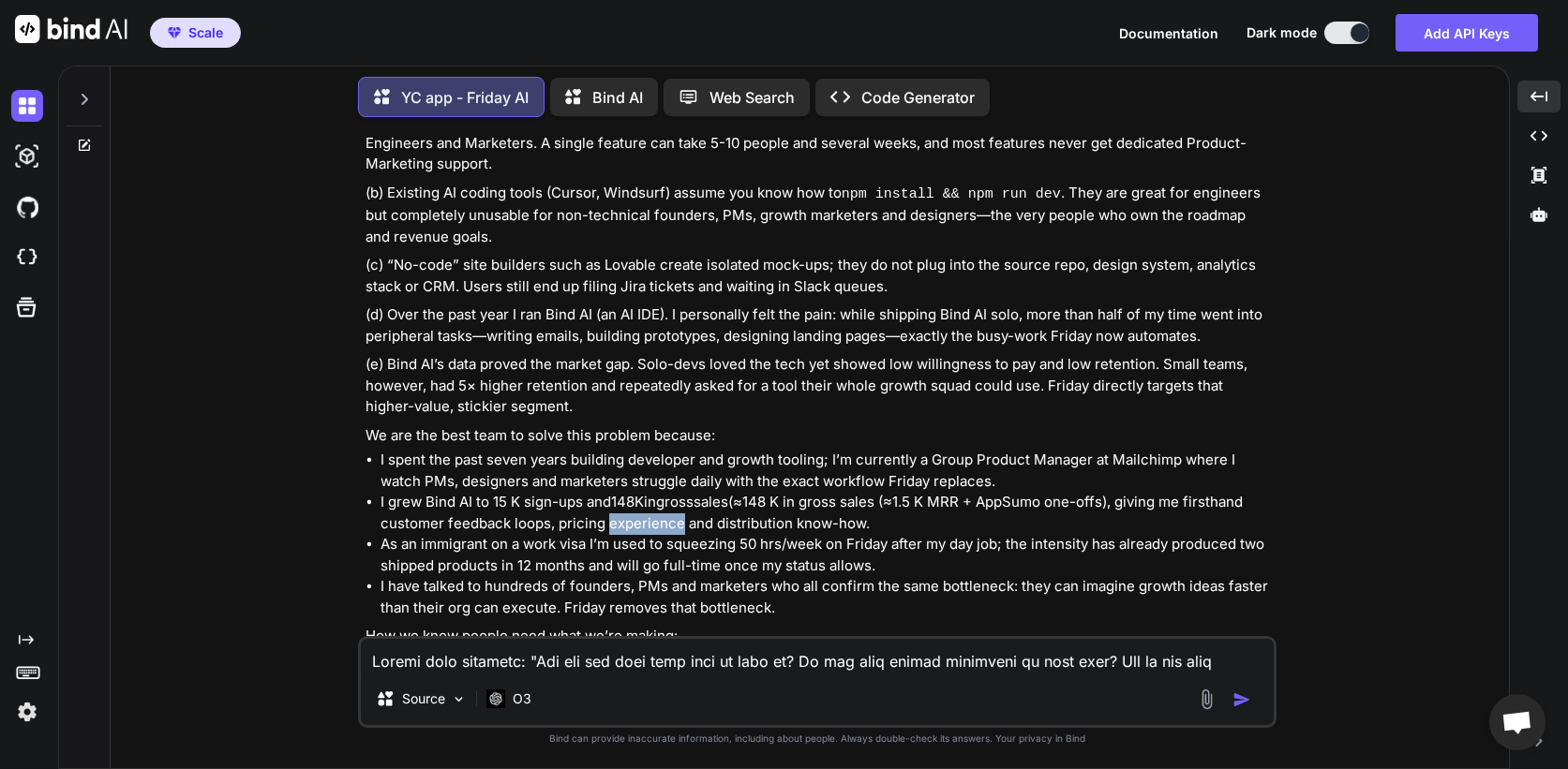 click on "I grew Bind AI to 15 K sign-ups and 148 K i n g r o s s s a l e s ( ≈ 148 K in gross sales (≈ 1.5 K MRR + AppSumo one-offs), giving me firsthand customer feedback loops, pricing experience and distribution know-how." at bounding box center (827, 512) 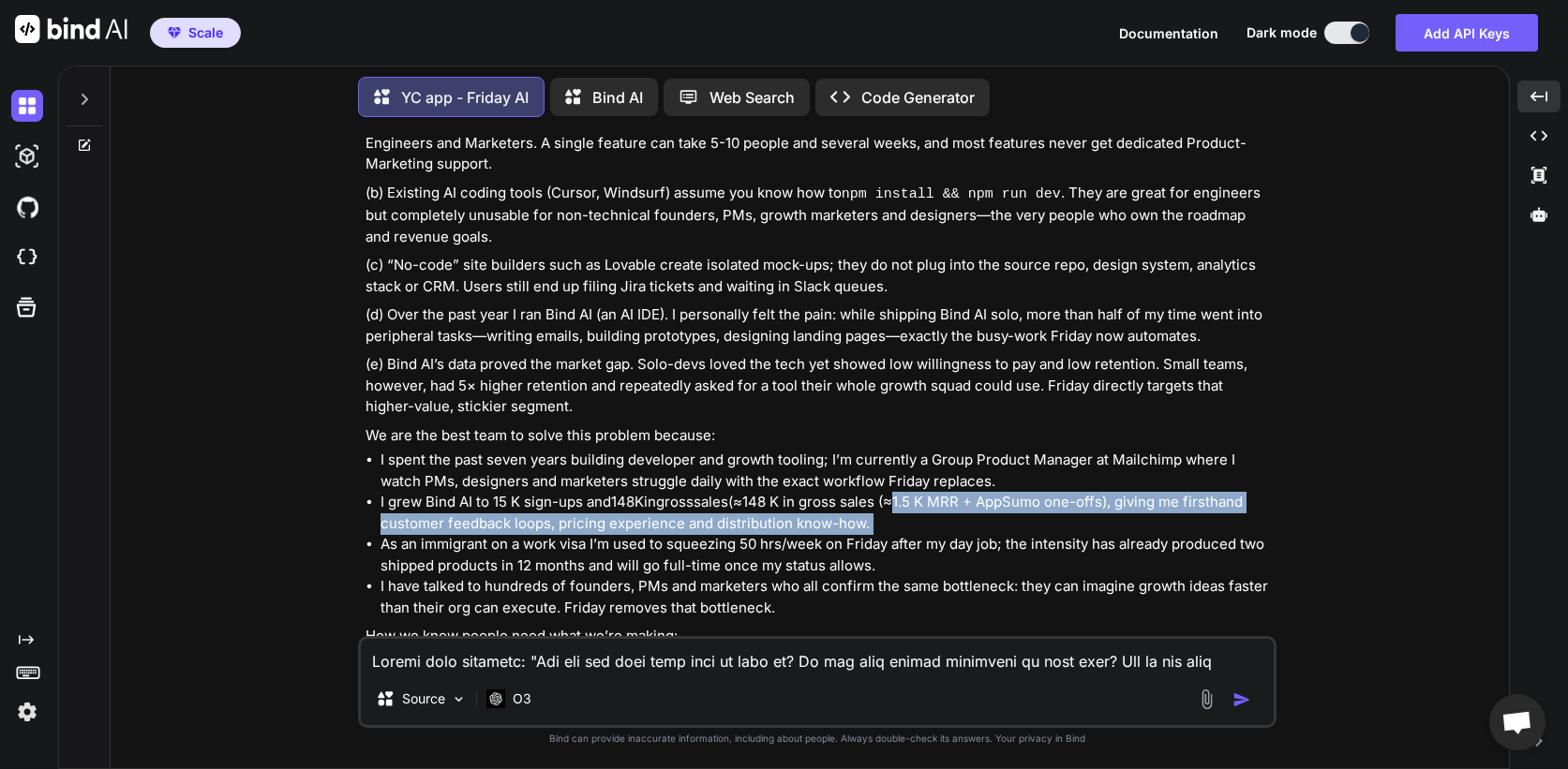 click on "I grew Bind AI to 15 K sign-ups and 148 K i n g r o s s s a l e s ( ≈ 148 K in gross sales (≈ 1.5 K MRR + AppSumo one-offs), giving me firsthand customer feedback loops, pricing experience and distribution know-how." at bounding box center (827, 512) 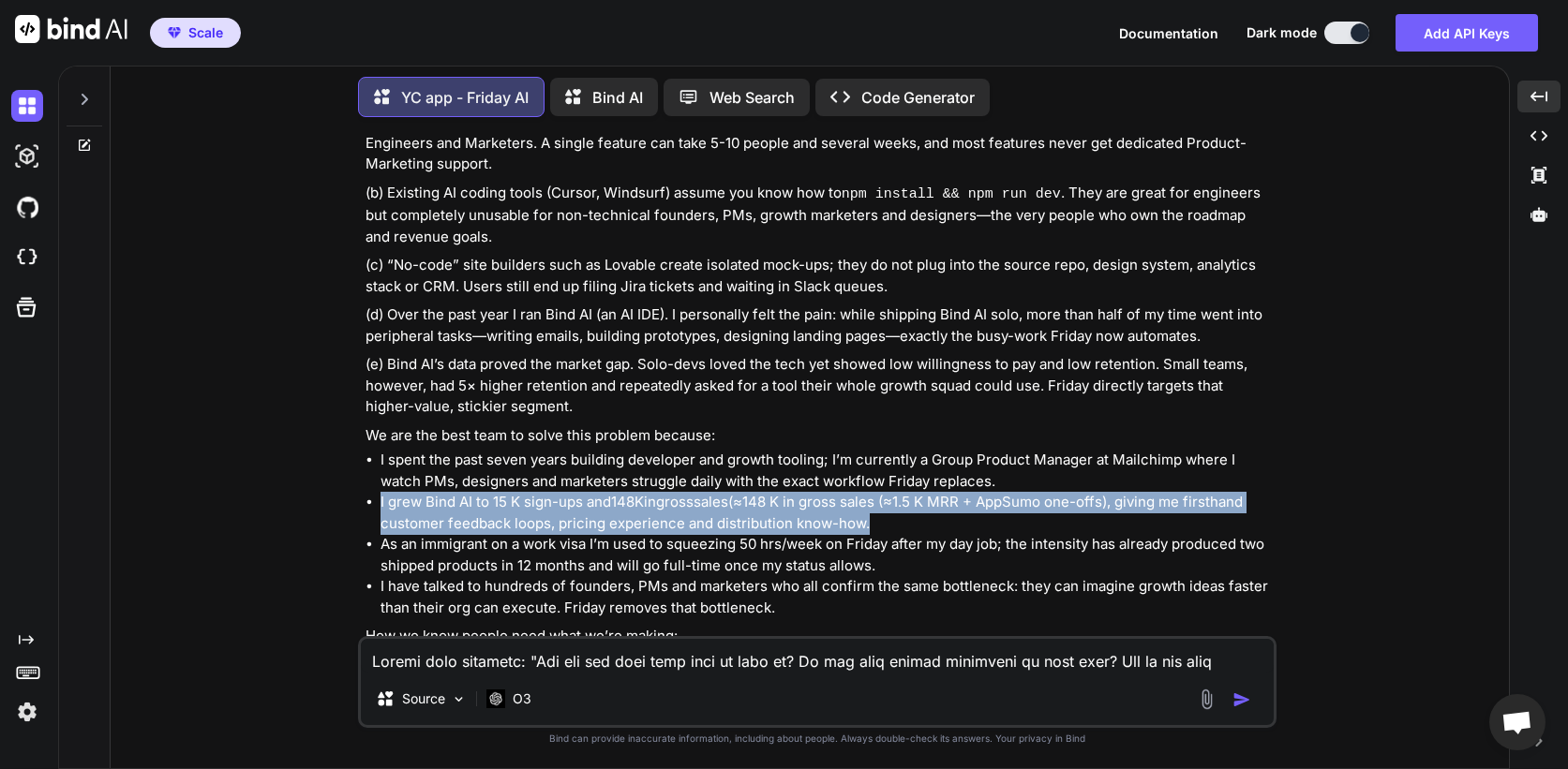 drag, startPoint x: 381, startPoint y: 521, endPoint x: 702, endPoint y: 538, distance: 321.45 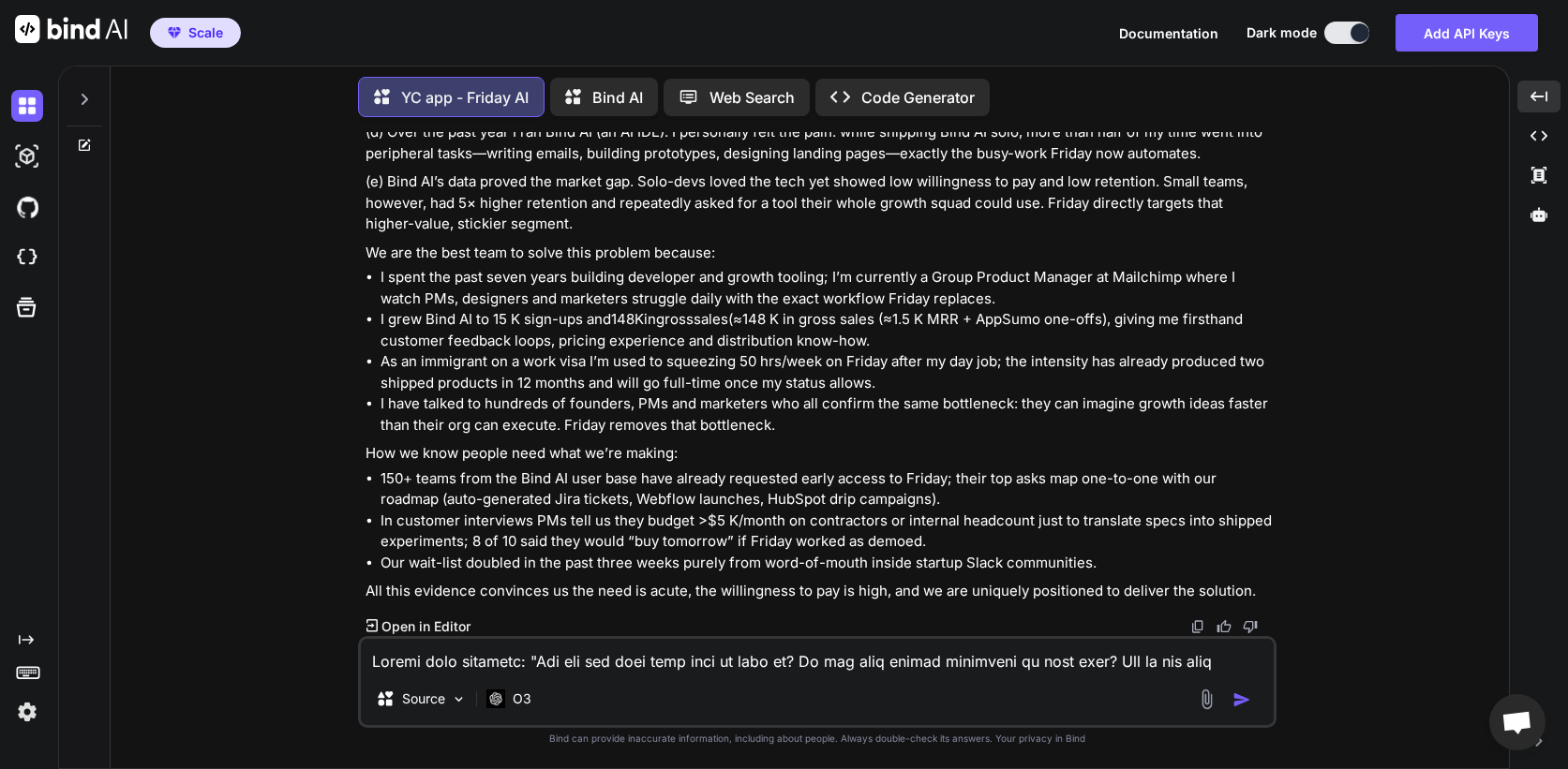 scroll, scrollTop: 1555, scrollLeft: 0, axis: vertical 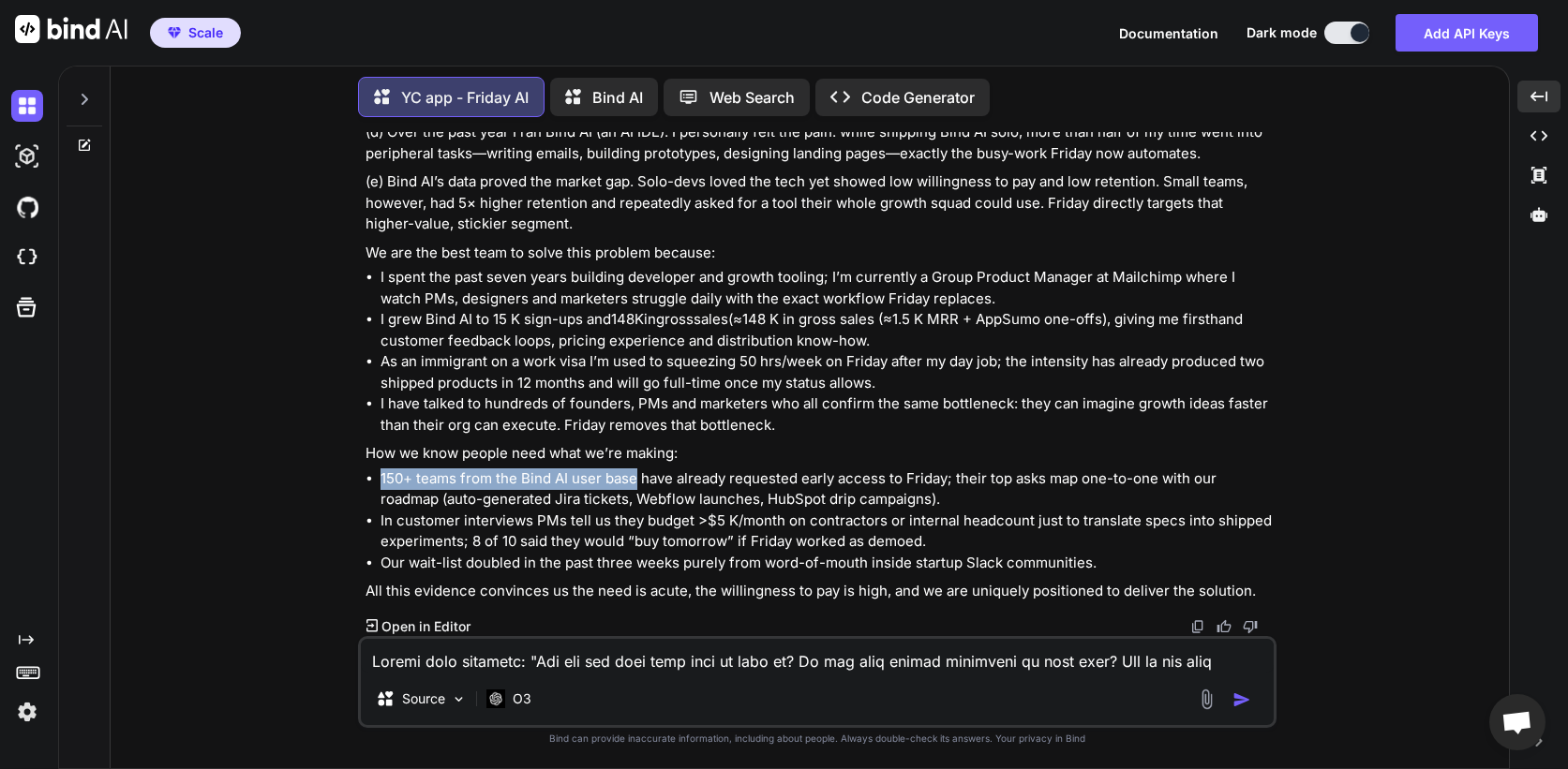 drag, startPoint x: 381, startPoint y: 477, endPoint x: 635, endPoint y: 474, distance: 254.01772 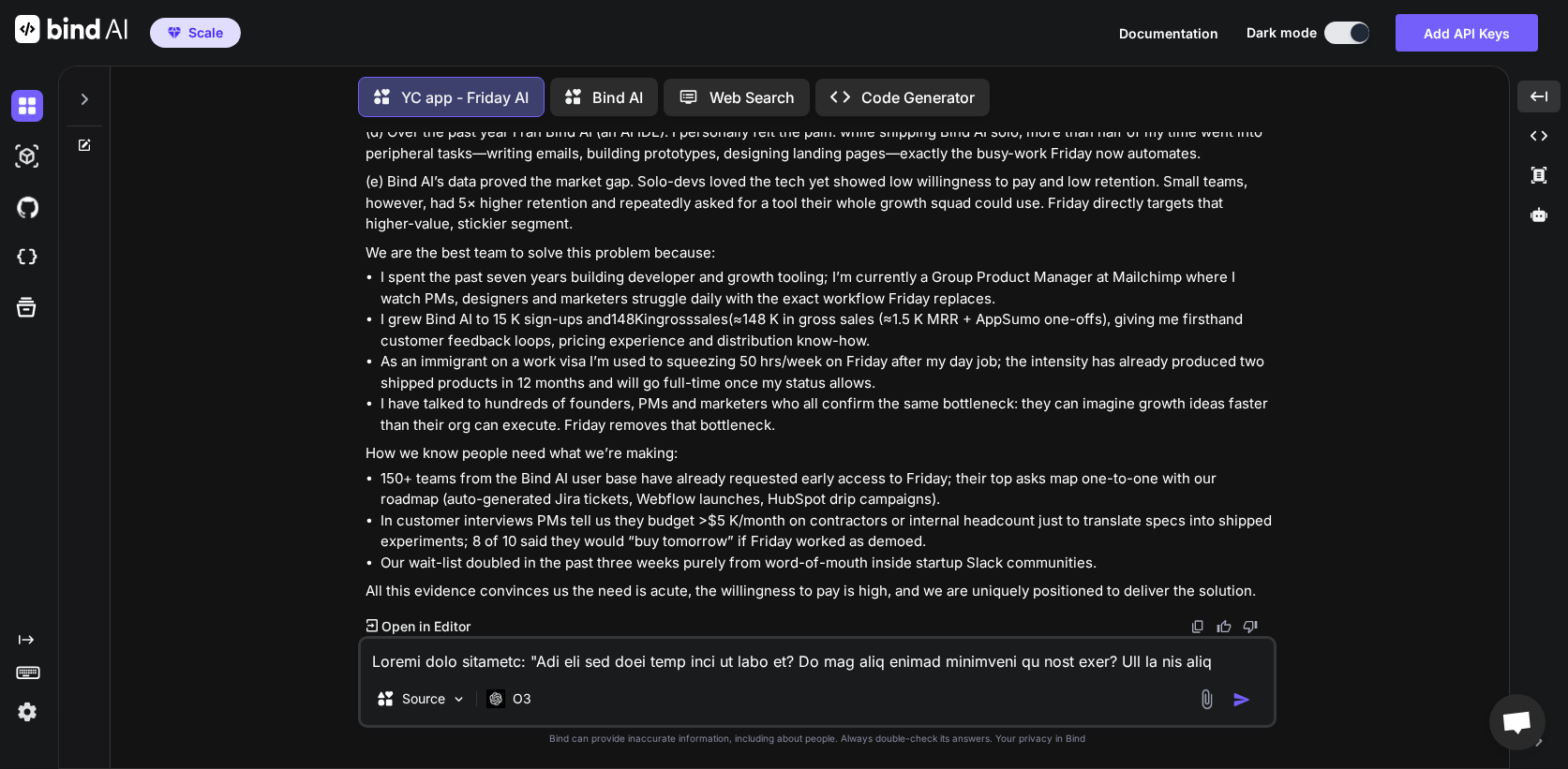 click on "All this evidence convinces us the need is acute, the willingness to pay is high, and we are uniquely positioned to deliver the solution." at bounding box center (819, 591) 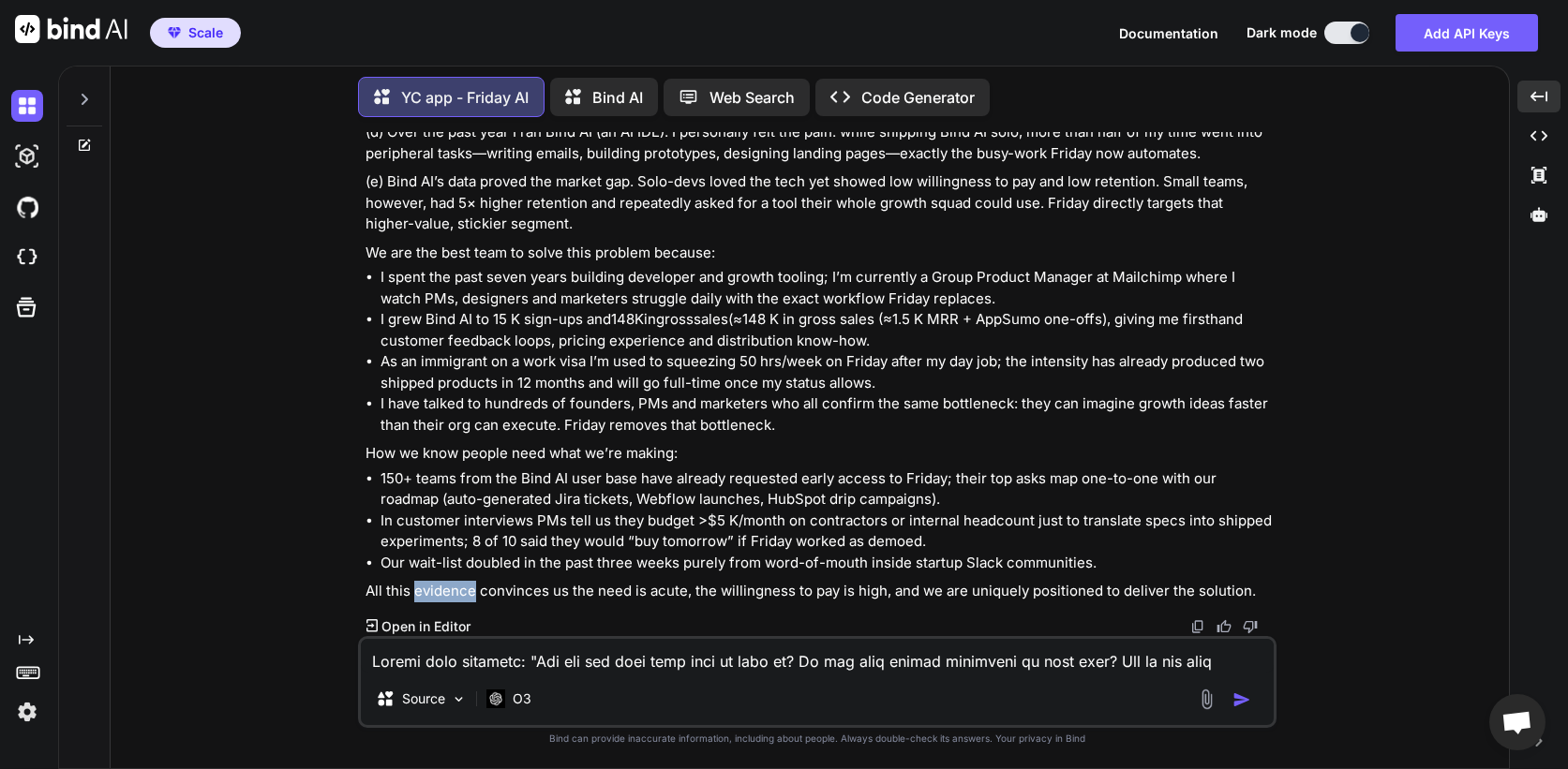 click on "All this evidence convinces us the need is acute, the willingness to pay is high, and we are uniquely positioned to deliver the solution." at bounding box center (819, 591) 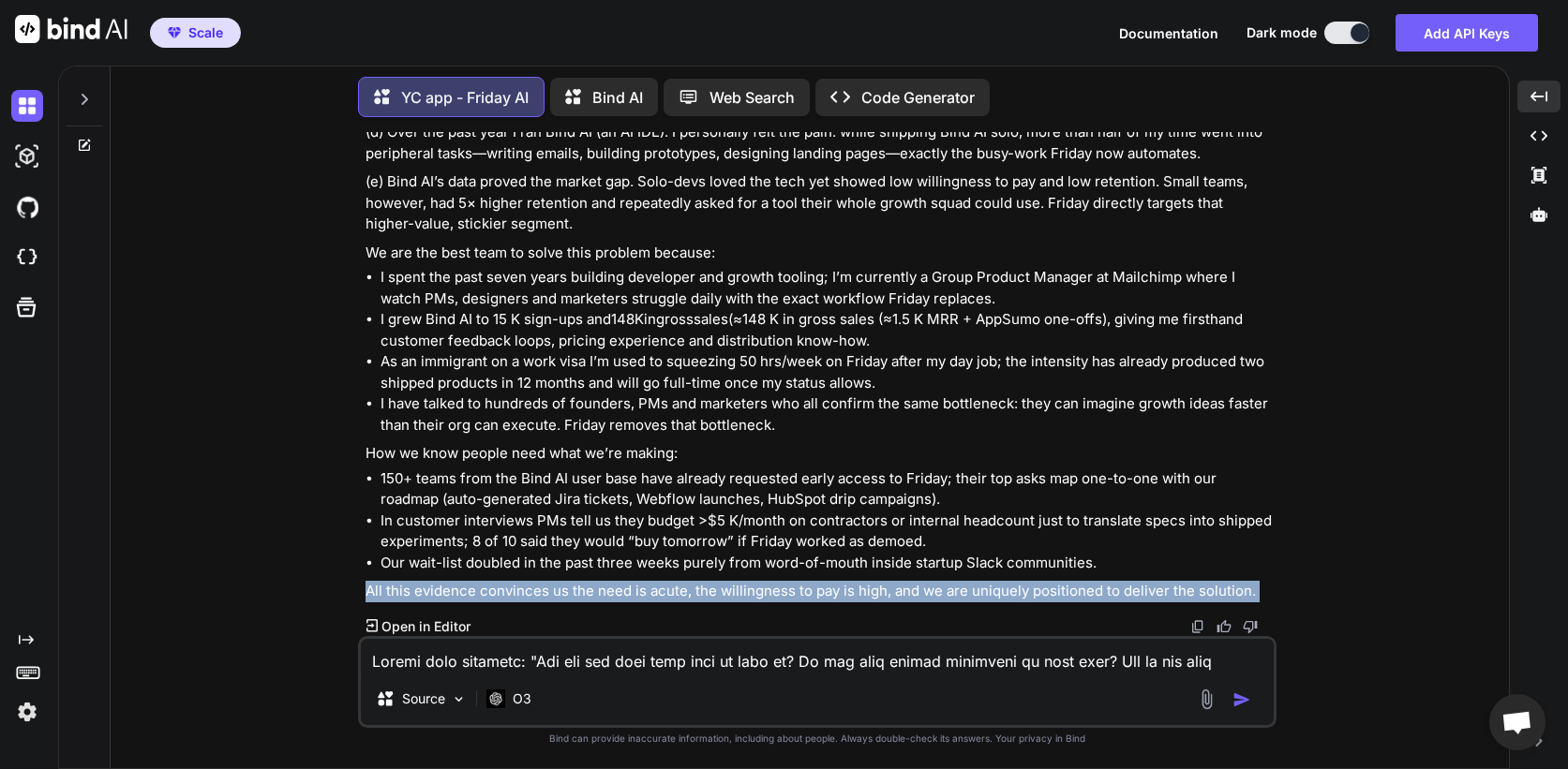 click on "All this evidence convinces us the need is acute, the willingness to pay is high, and we are uniquely positioned to deliver the solution." at bounding box center [819, 591] 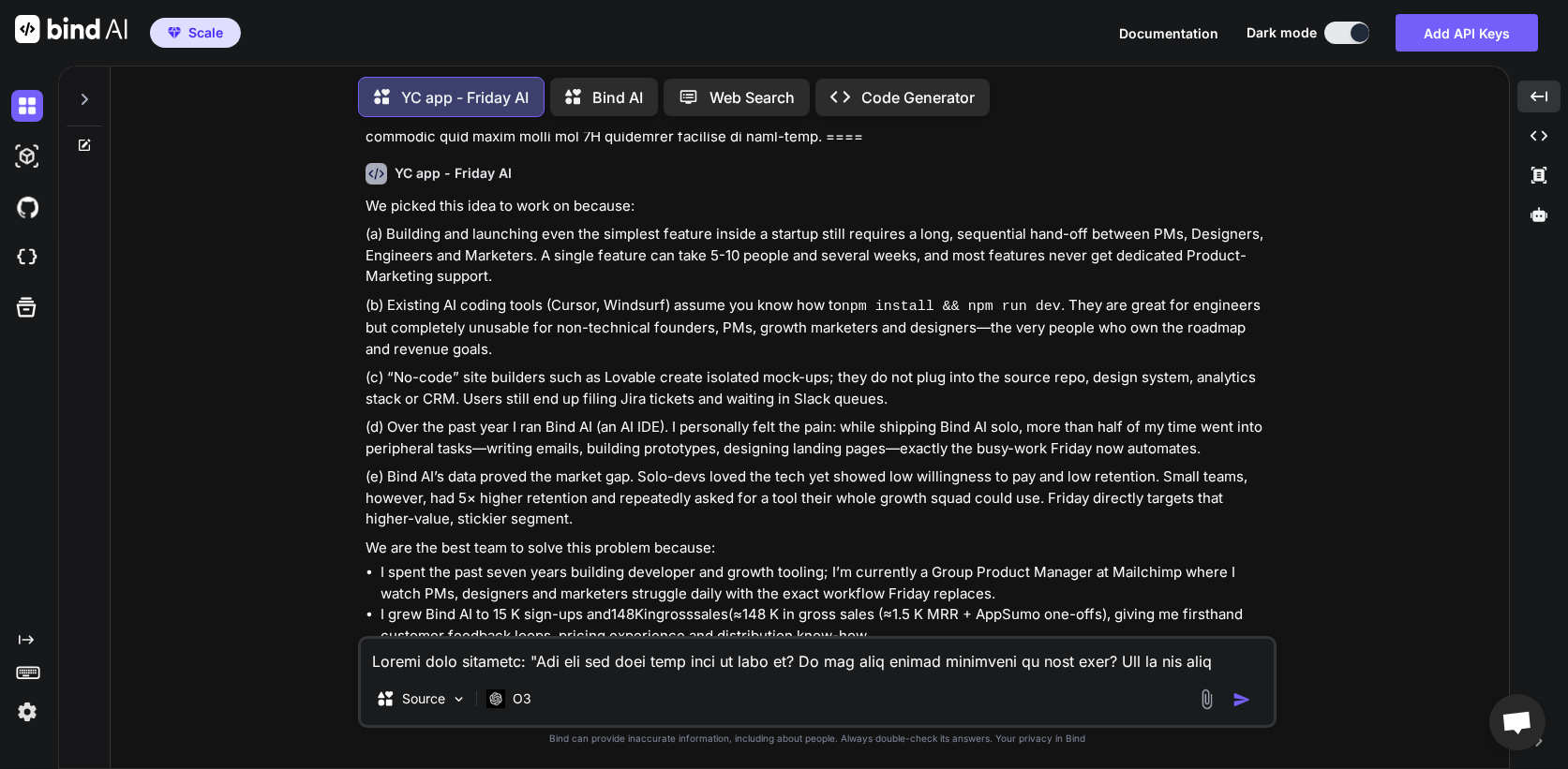 scroll, scrollTop: 1289, scrollLeft: 0, axis: vertical 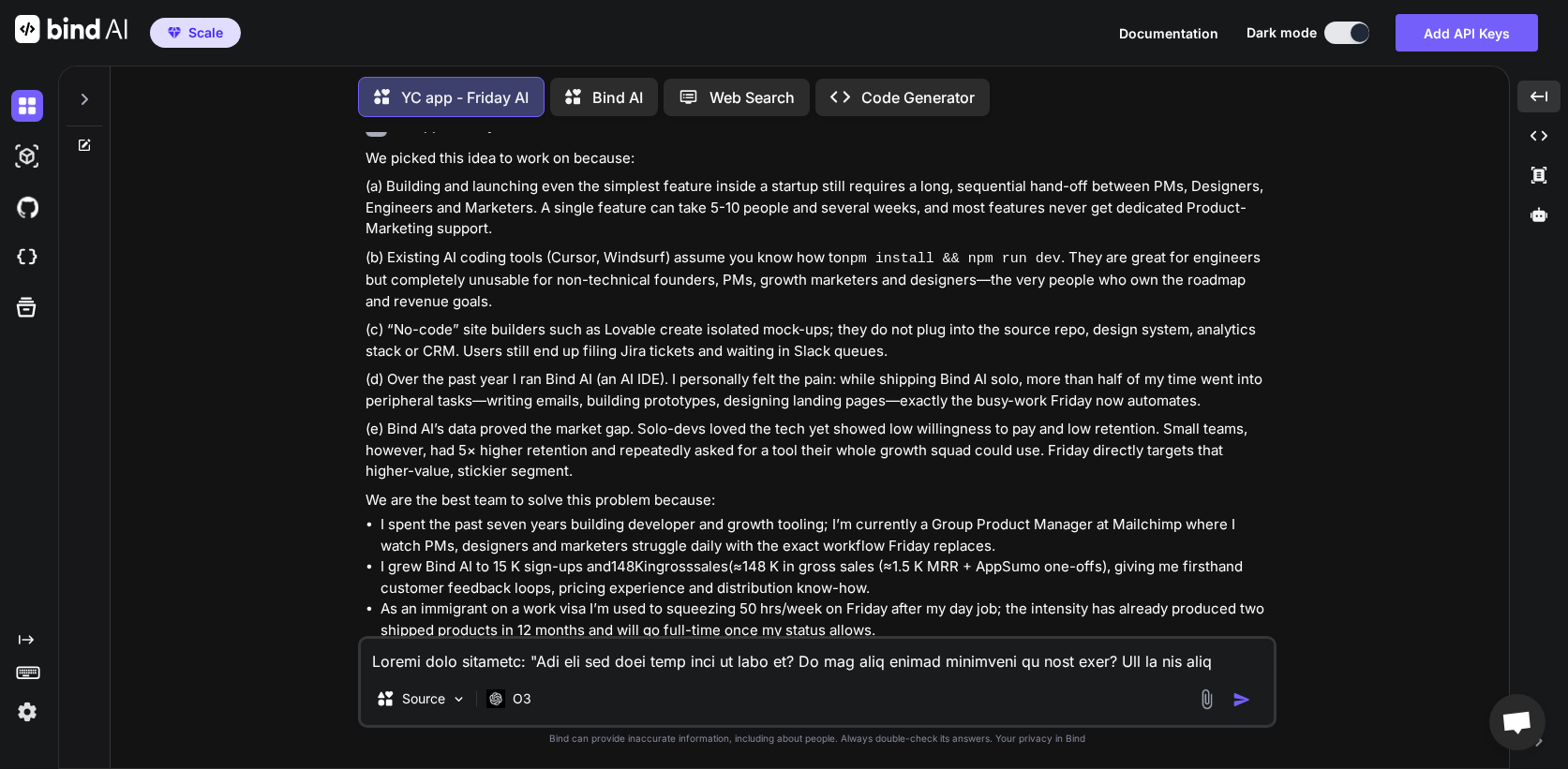 click on "(d) Over the past year I ran Bind AI (an AI IDE). I personally felt the pain: while shipping Bind AI solo, more than half of my time went into peripheral tasks—writing emails, building prototypes, designing landing pages—exactly the busy-work Friday now automates." at bounding box center [819, 390] 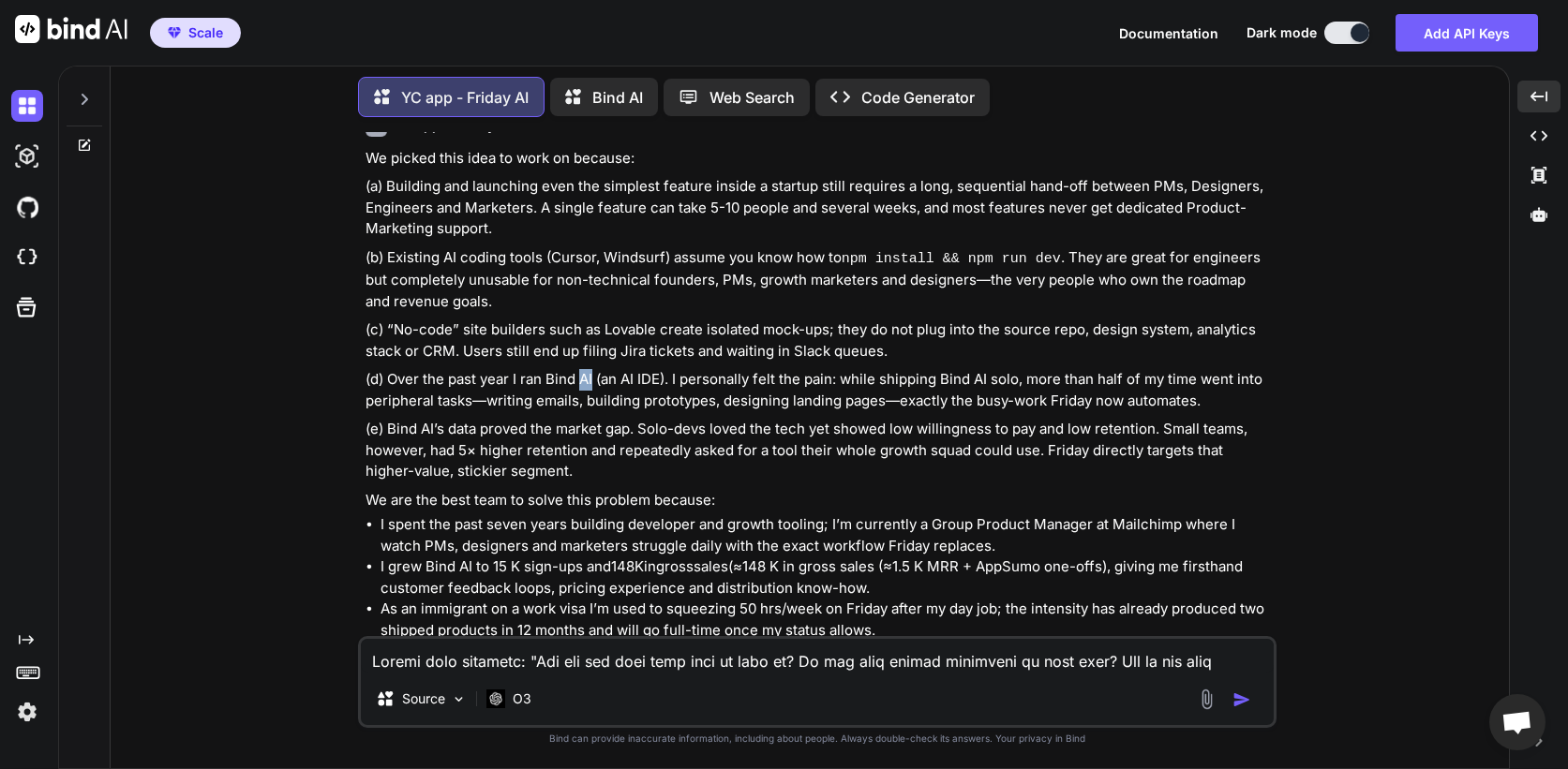 click on "(d) Over the past year I ran Bind AI (an AI IDE). I personally felt the pain: while shipping Bind AI solo, more than half of my time went into peripheral tasks—writing emails, building prototypes, designing landing pages—exactly the busy-work Friday now automates." at bounding box center [819, 390] 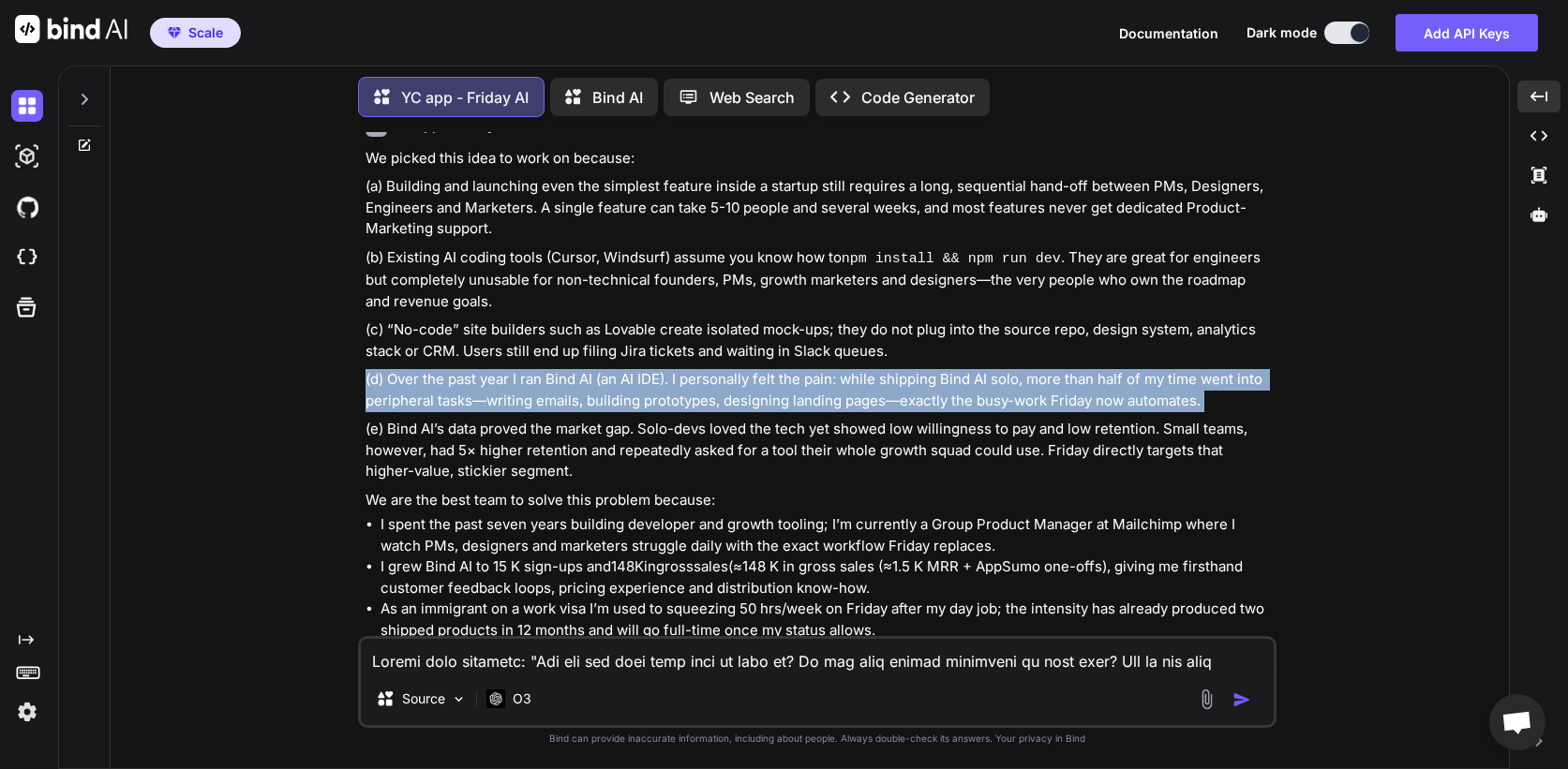 click on "(d) Over the past year I ran Bind AI (an AI IDE). I personally felt the pain: while shipping Bind AI solo, more than half of my time went into peripheral tasks—writing emails, building prototypes, designing landing pages—exactly the busy-work Friday now automates." at bounding box center [819, 390] 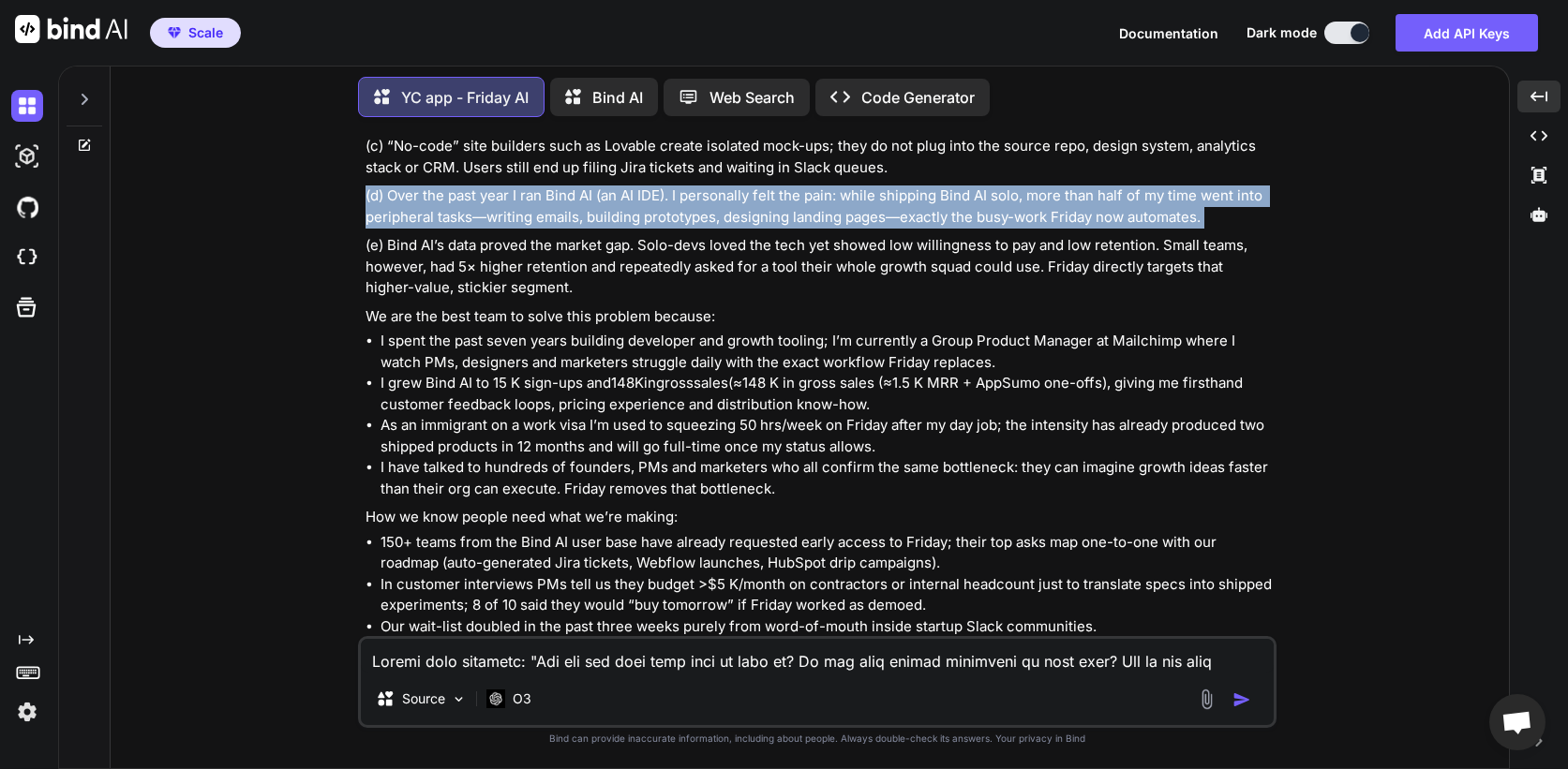 scroll, scrollTop: 1555, scrollLeft: 0, axis: vertical 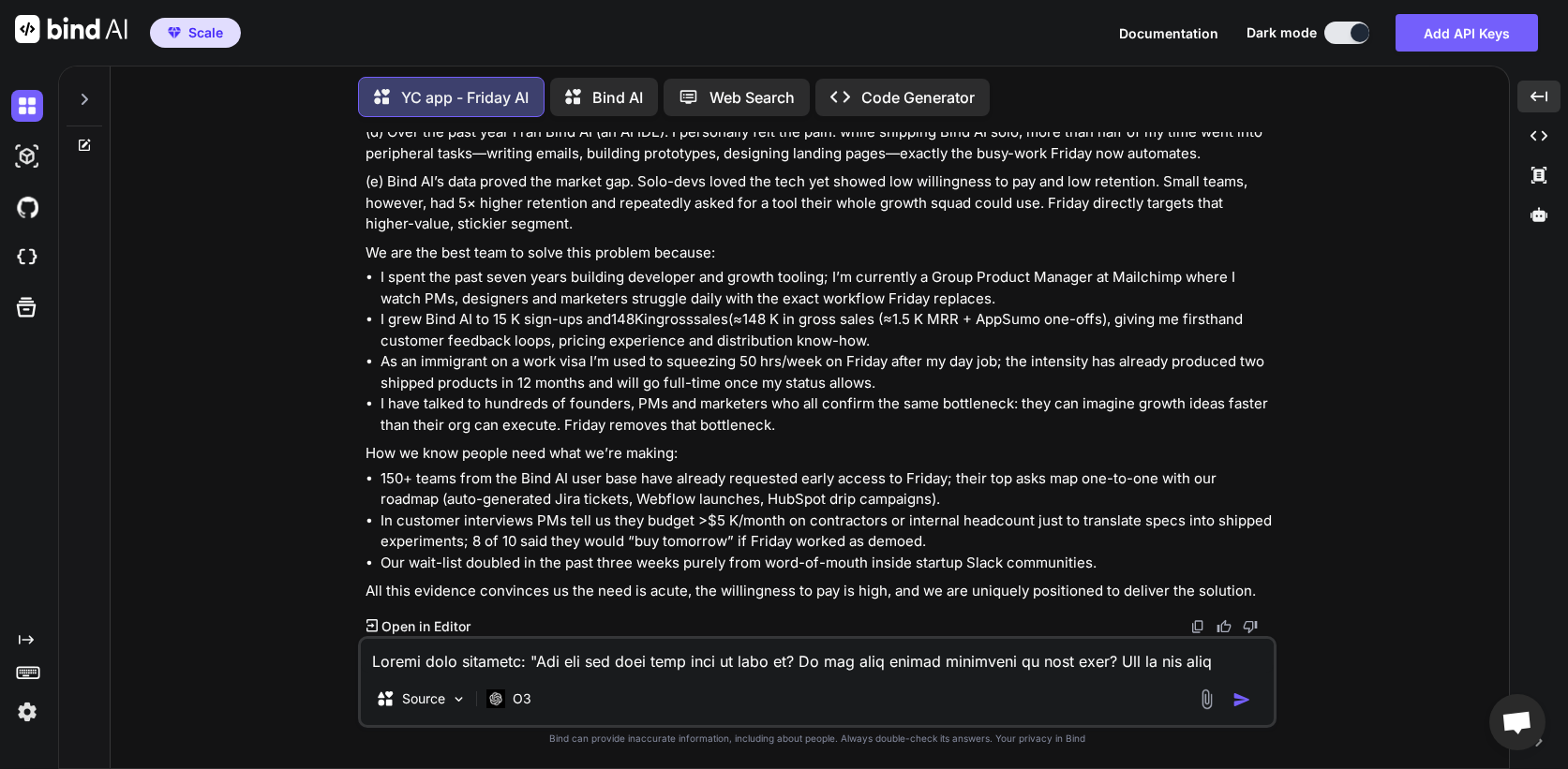 click on "YC app - Friday AI We picked this idea to work on because:
(a) Building and launching even the simplest feature inside a startup still requires a long, sequential hand-off between PMs, Designers, Engineers and Marketers. A single feature can take 5-10 people and several weeks, and most features never get dedicated Product-Marketing support.
(b) Existing AI coding tools (Cursor, Windsurf) assume you know how to  npm install && npm run dev . They are great for engineers but completely unusable for non-technical founders, PMs, growth marketers and designers—the very people who own the roadmap and revenue goals.
(c) “No-code” site builders such as Lovable create isolated mock-ups; they do not plug into the source repo, design system, analytics stack or CRM. Users still end up filing Jira tickets and waiting in Slack queues.
We are the best team to solve this problem because:
I grew Bind AI to 15 K sign-ups and  148 K i n g r o s s s a l e s ( ≈ 148 K in gross sales (≈" at bounding box center (819, 244) 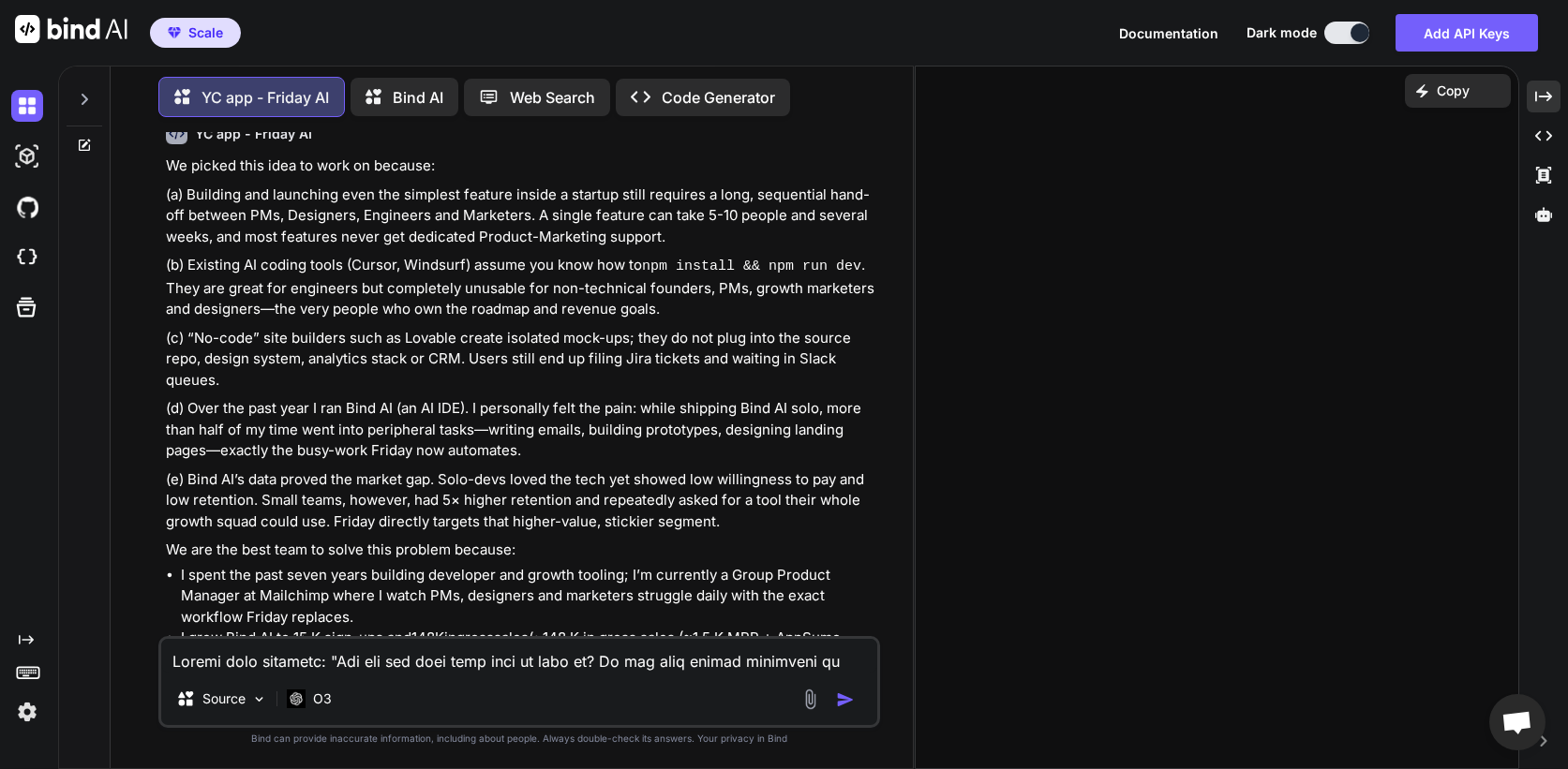 scroll, scrollTop: 1828, scrollLeft: 0, axis: vertical 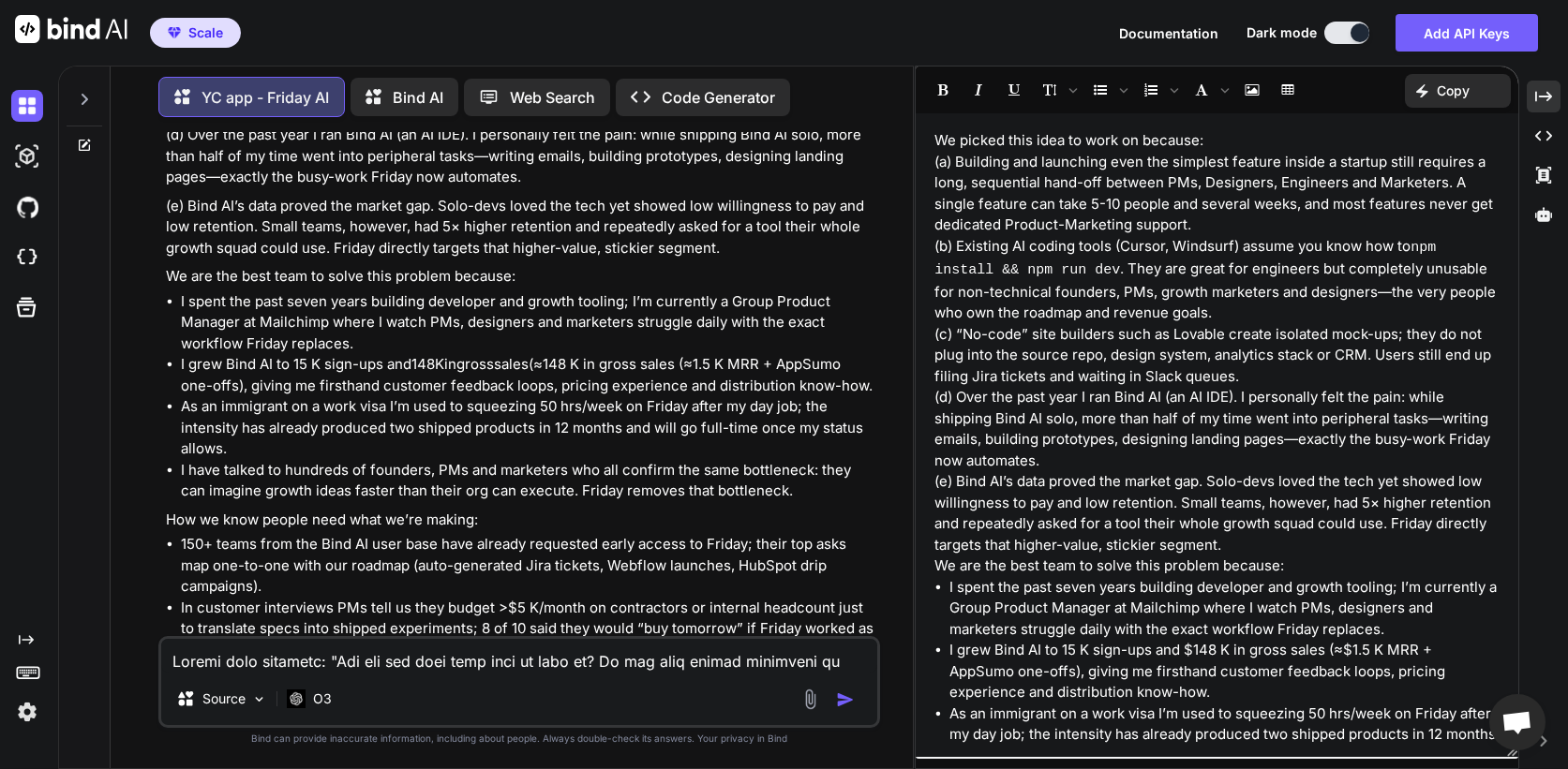 click at bounding box center (84, 94) 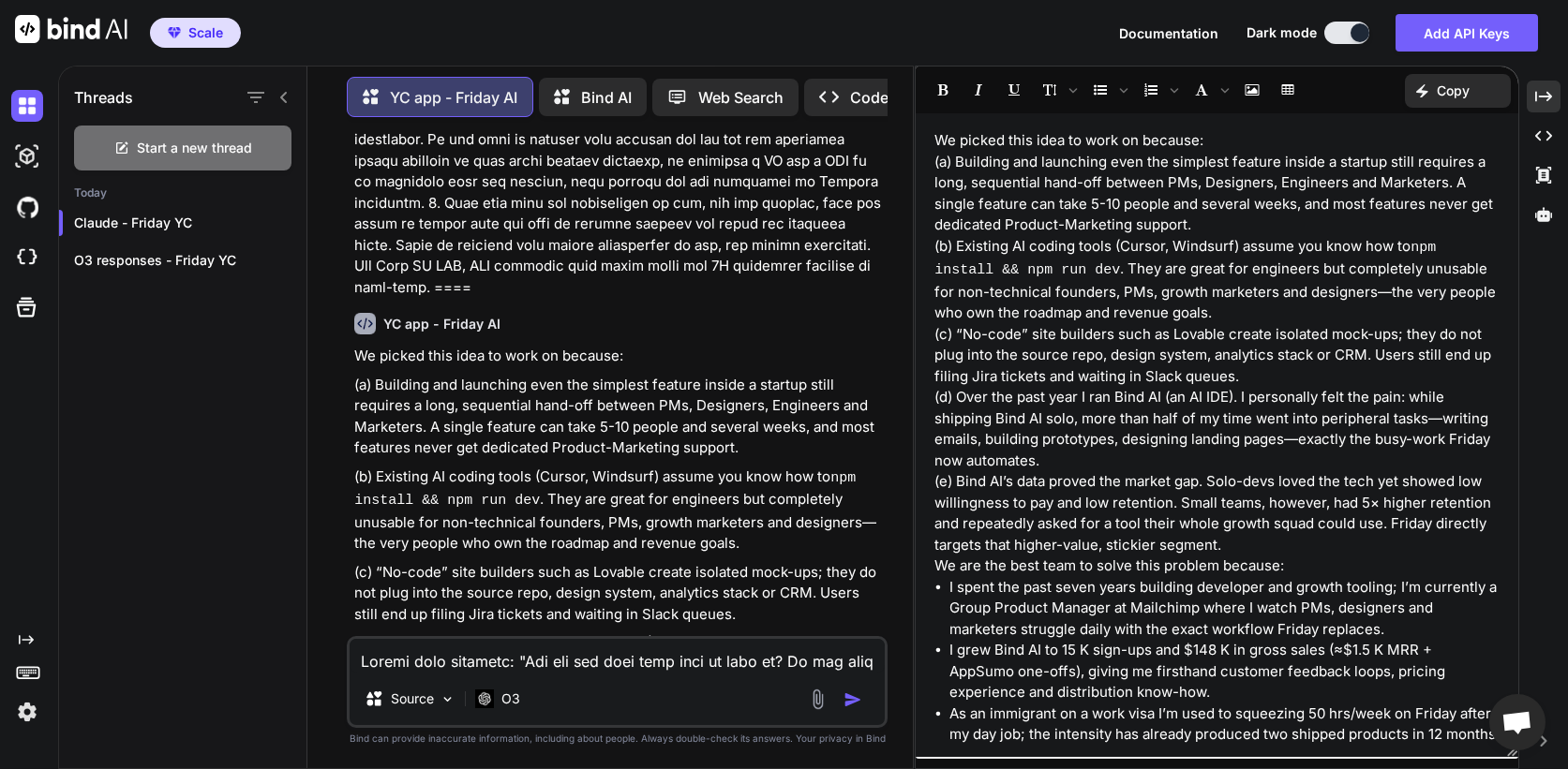 scroll, scrollTop: 2314, scrollLeft: 0, axis: vertical 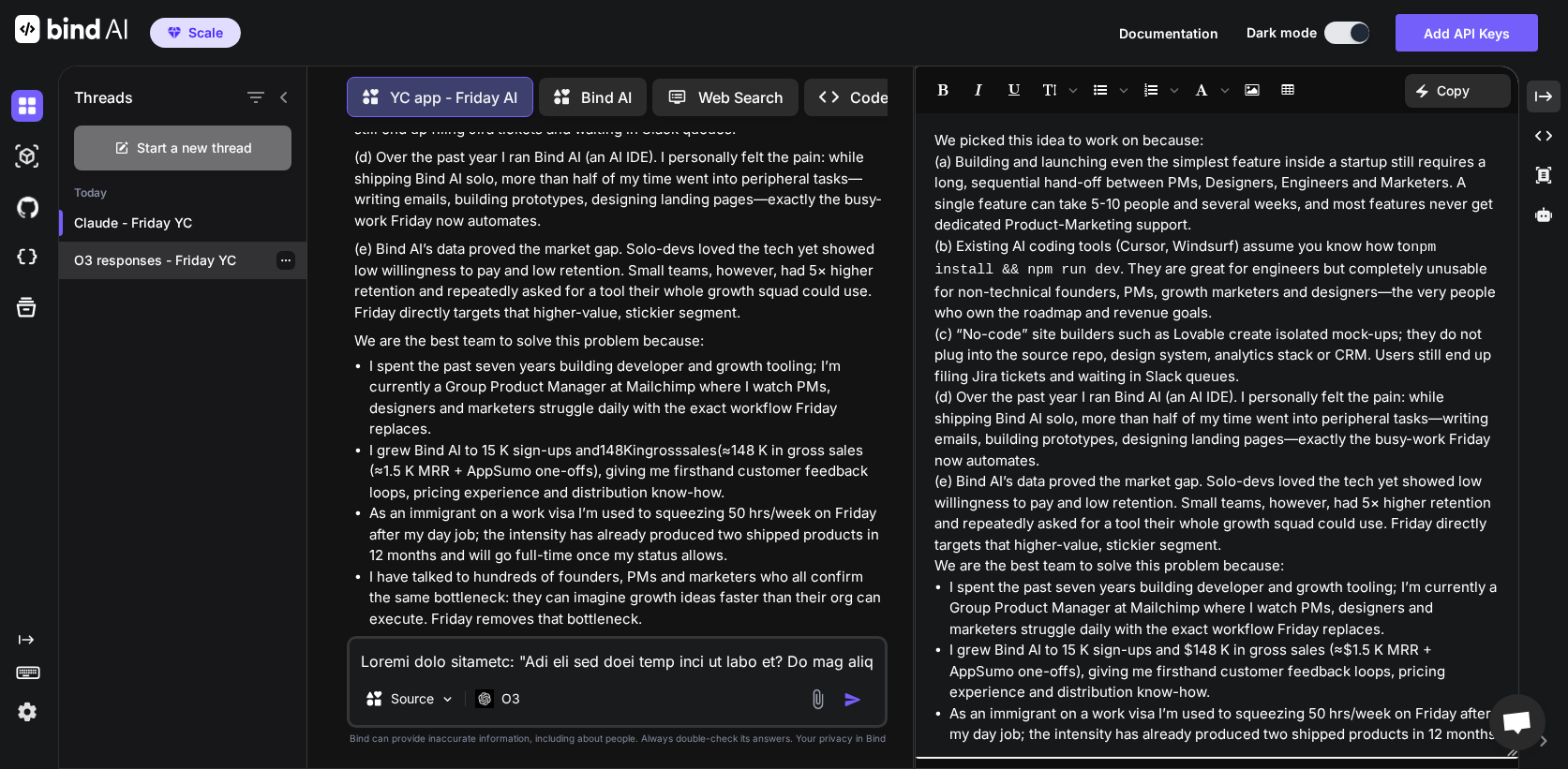 click on "O3 responses - Friday YC" at bounding box center [190, 260] 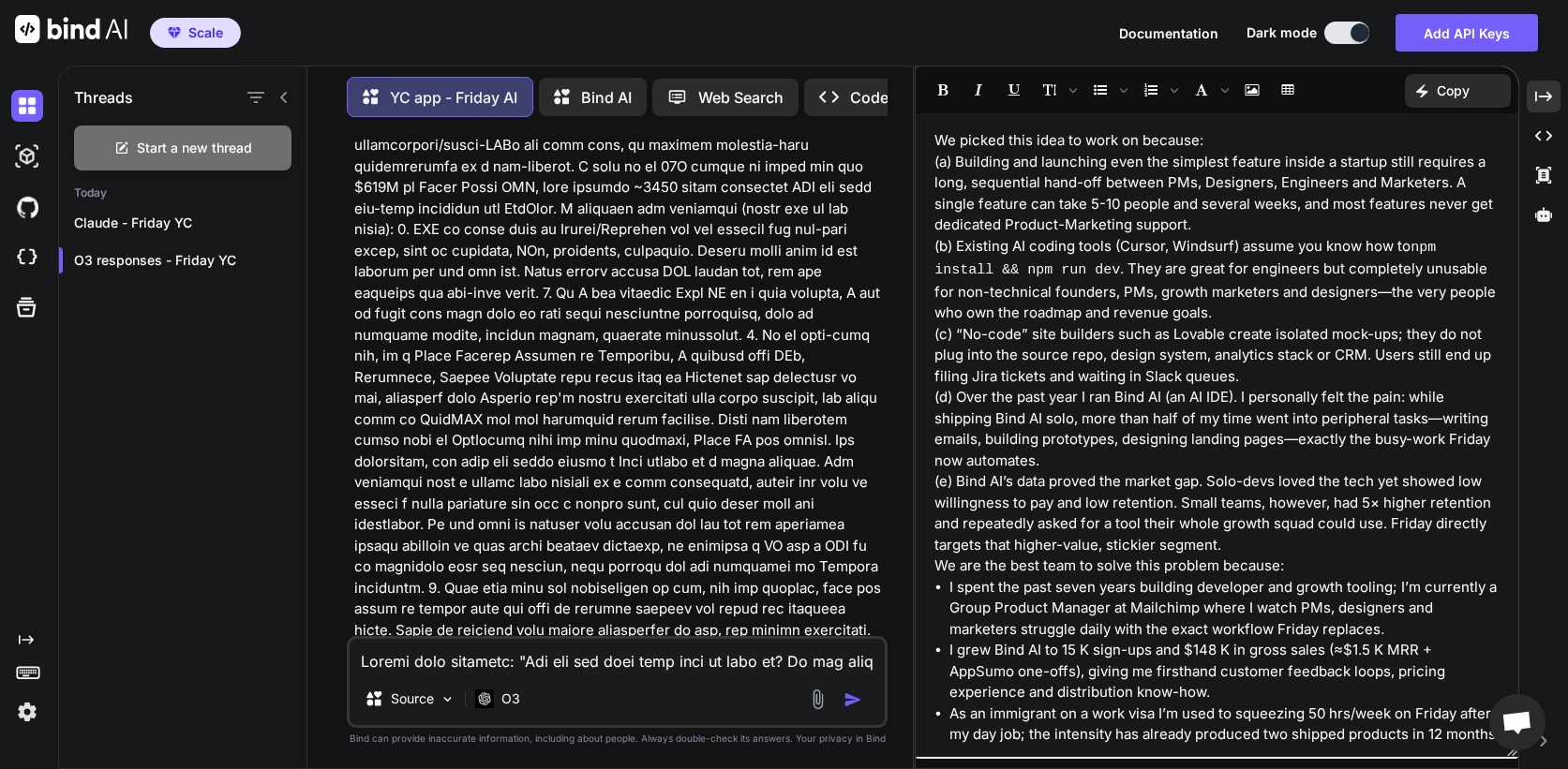 click 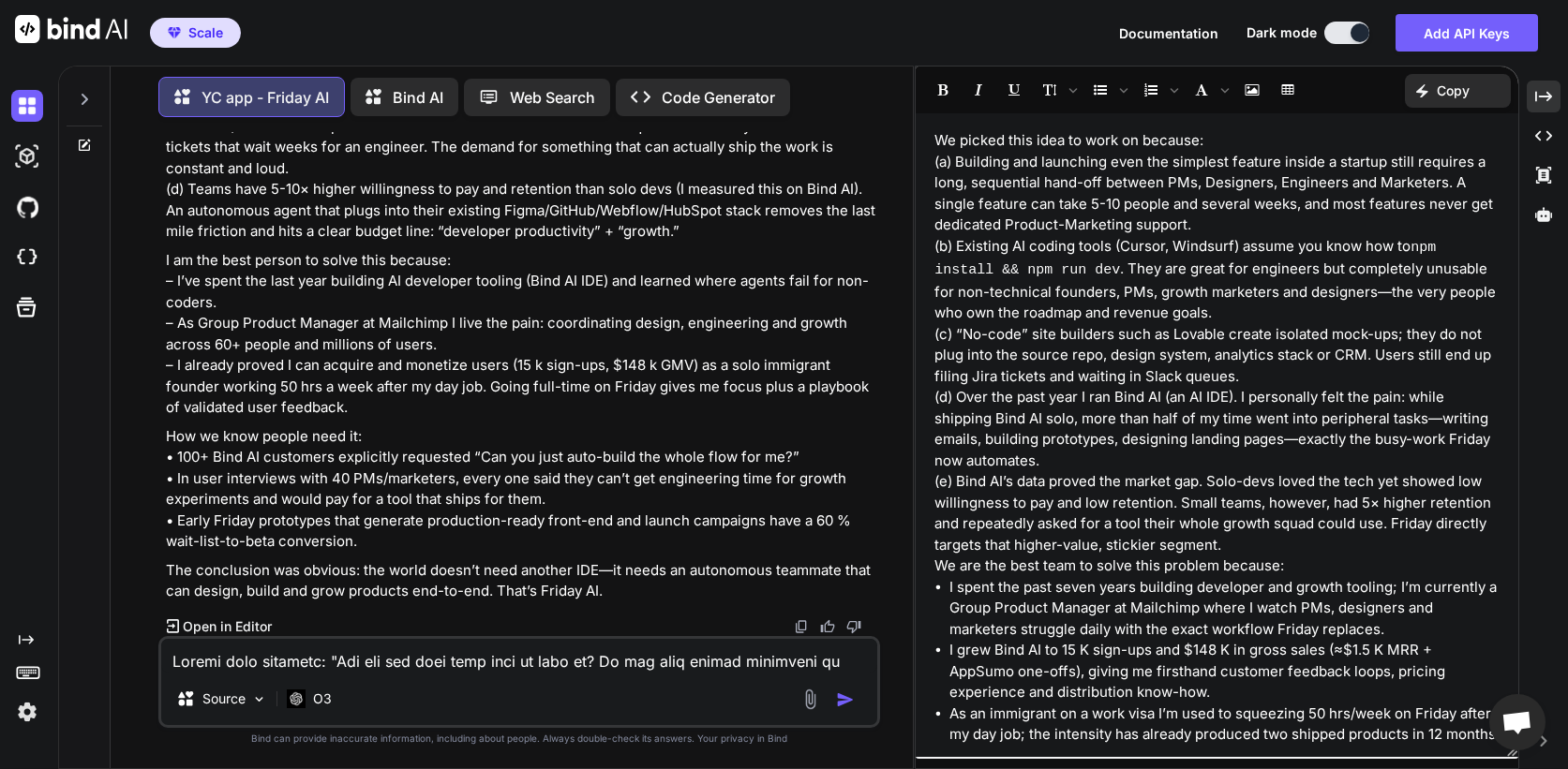scroll, scrollTop: 4073, scrollLeft: 0, axis: vertical 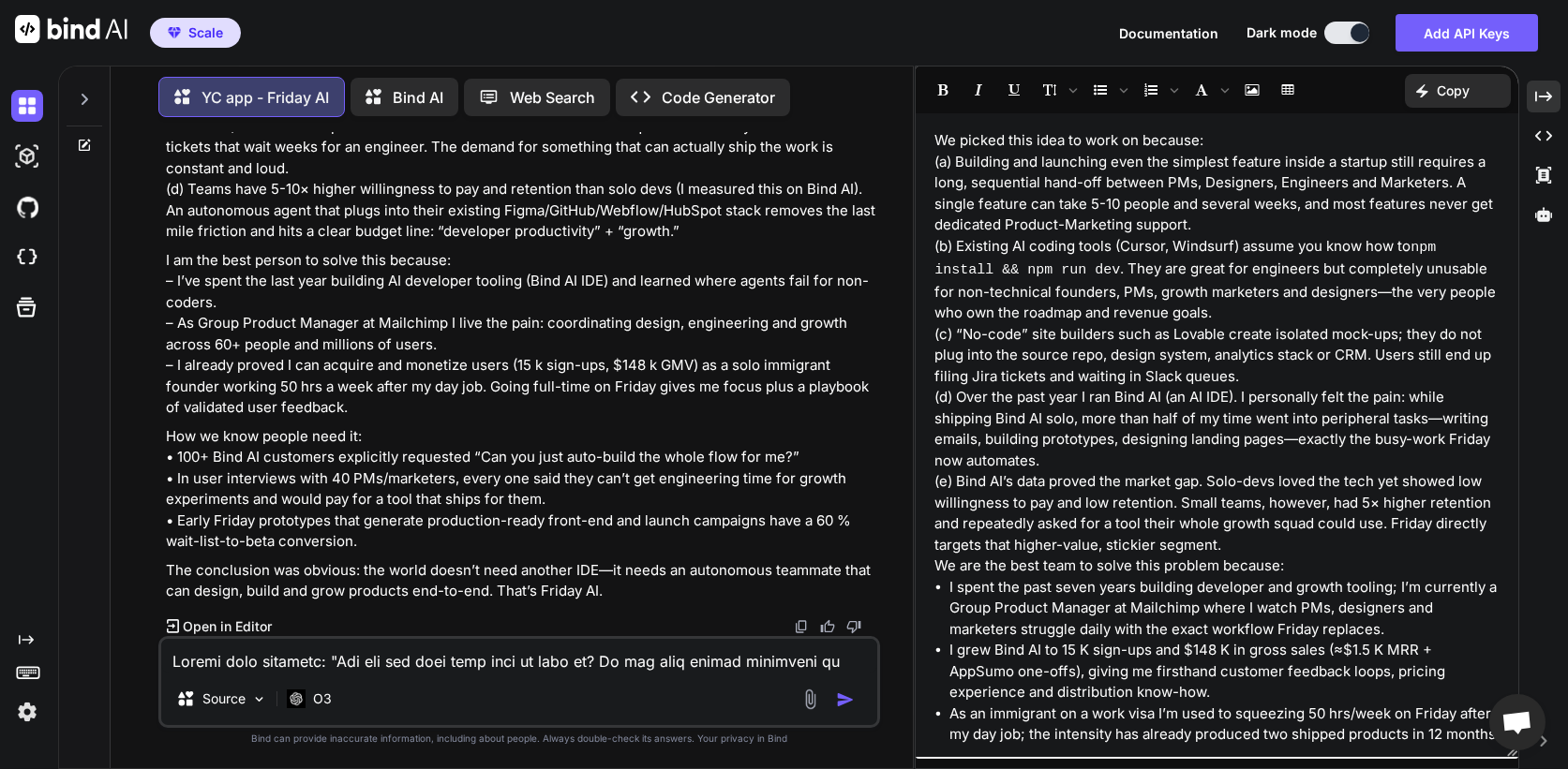 click at bounding box center (519, 656) 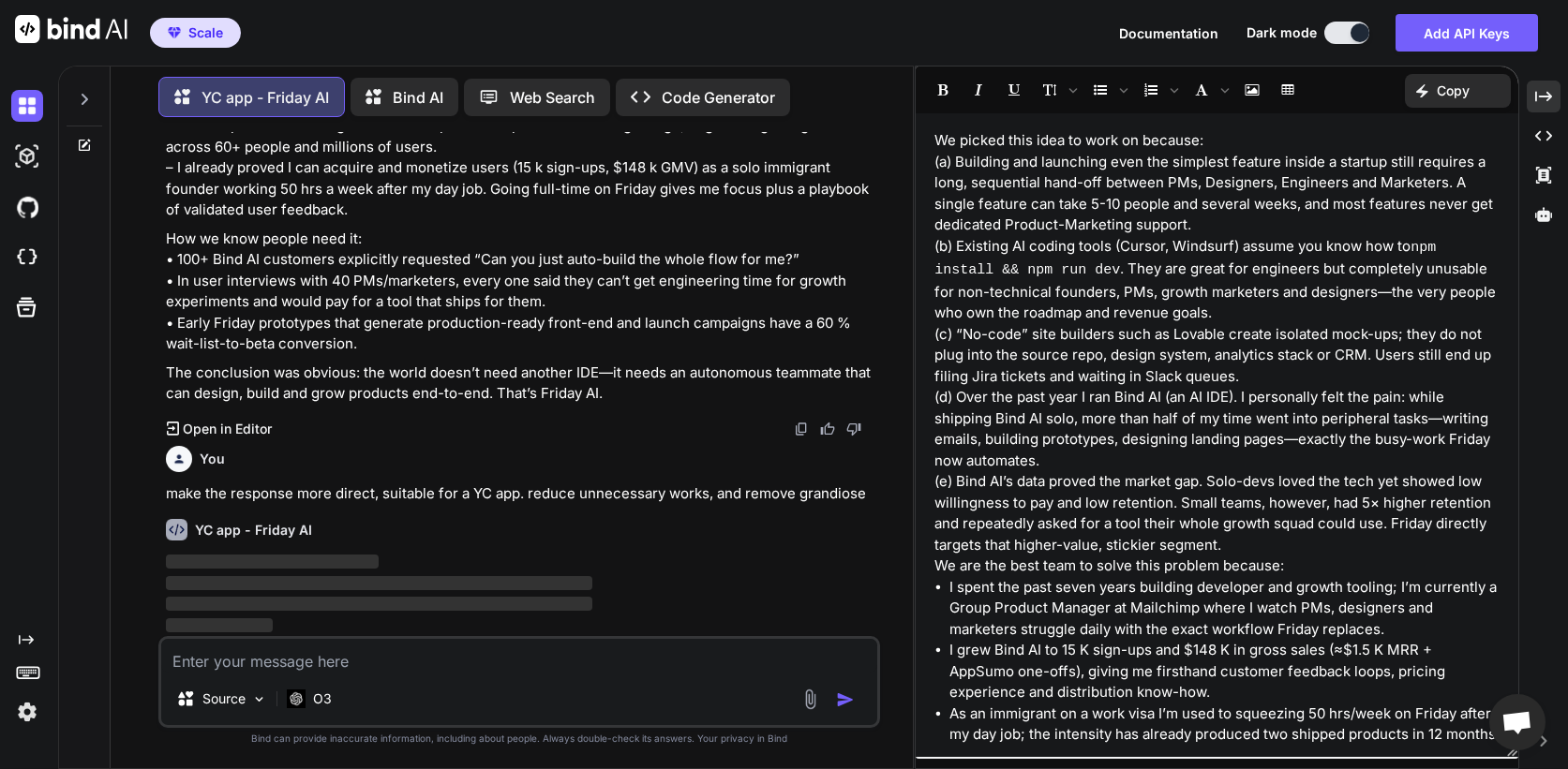 scroll, scrollTop: 4270, scrollLeft: 0, axis: vertical 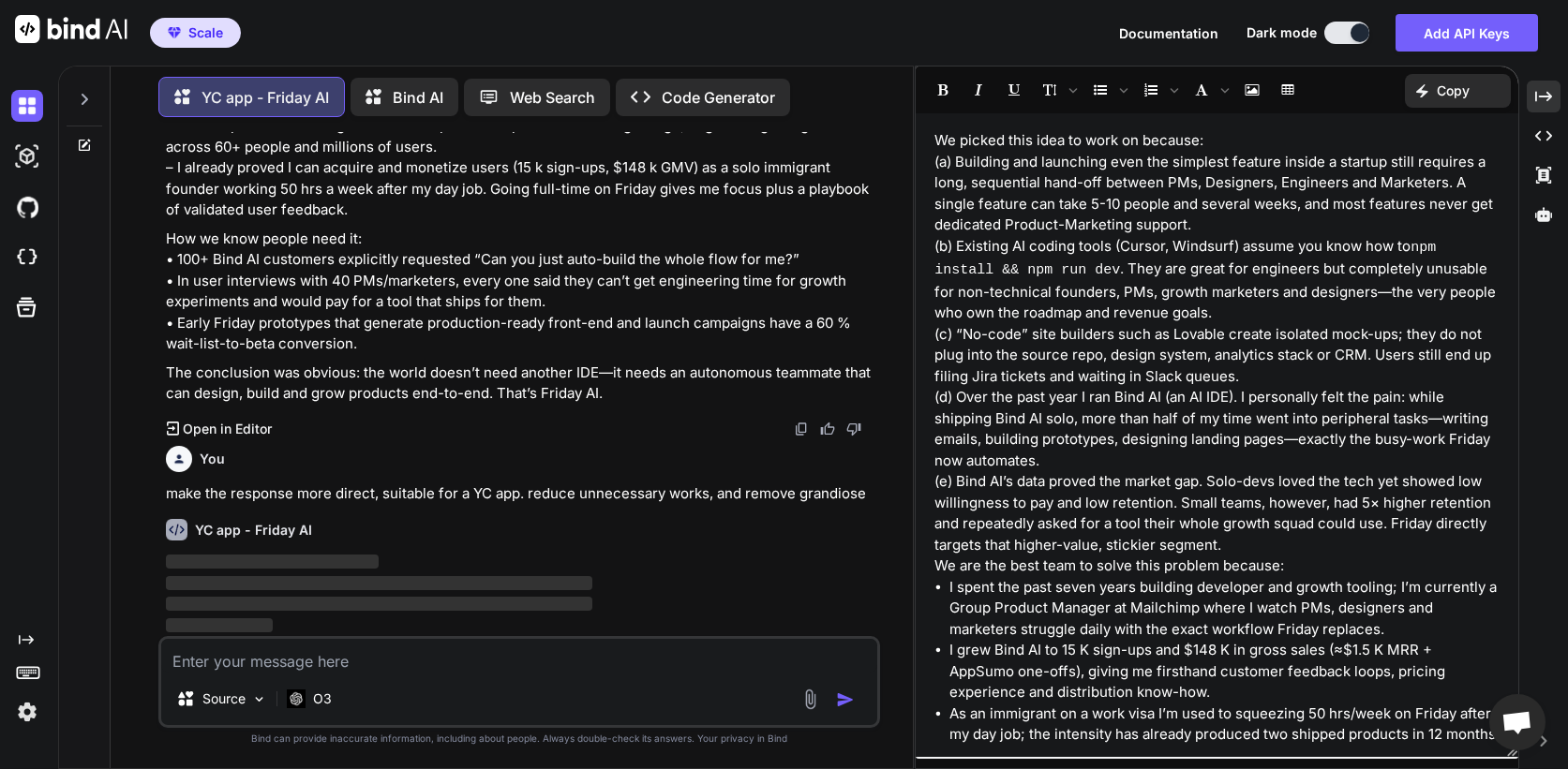 click on "I spent the past seven years building developer and growth tooling; I’m currently a Group Product Manager at Mailchimp where I watch PMs, designers and marketers struggle daily with the exact workflow Friday replaces." at bounding box center [1224, 609] 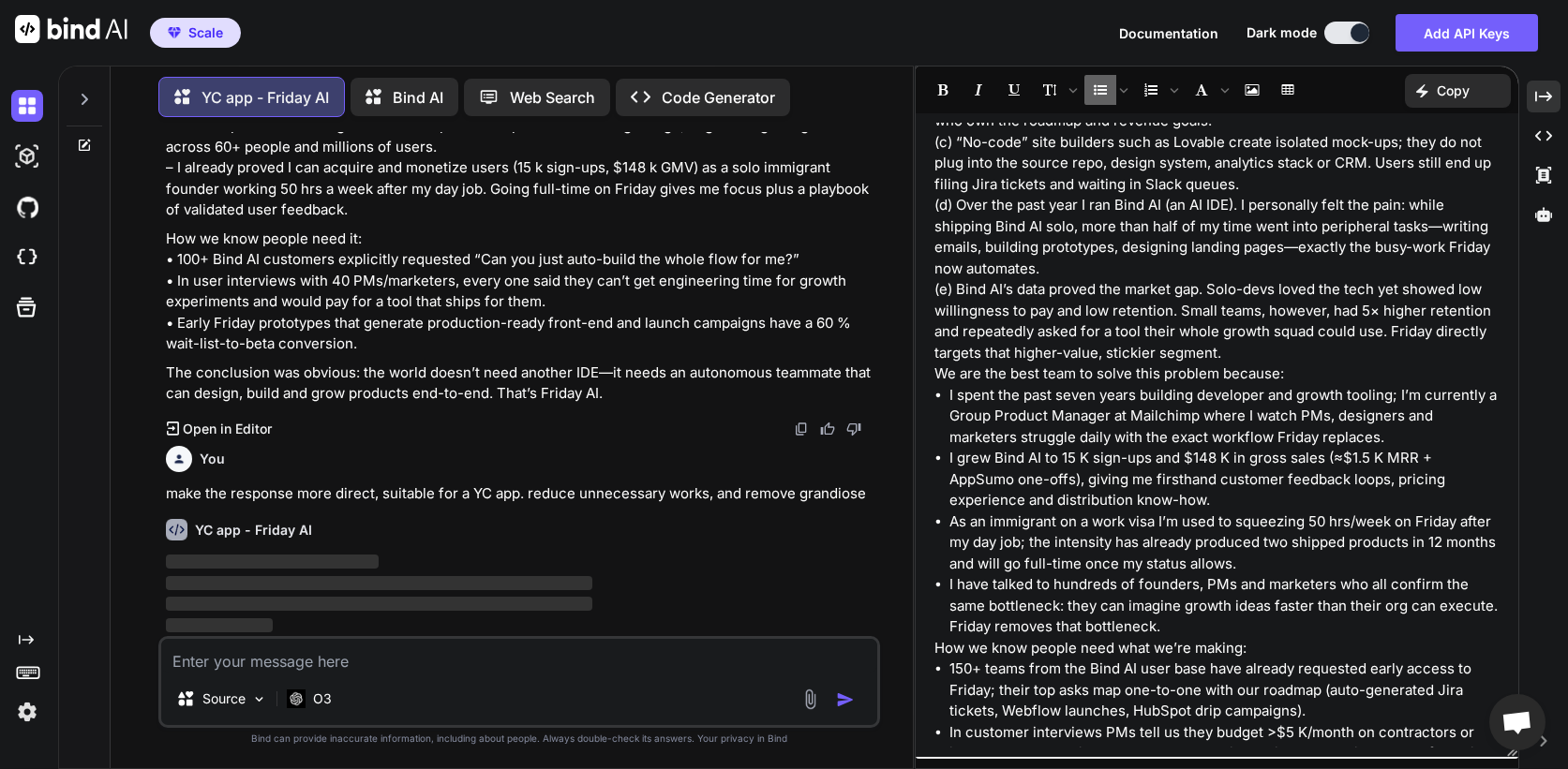 scroll, scrollTop: 0, scrollLeft: 0, axis: both 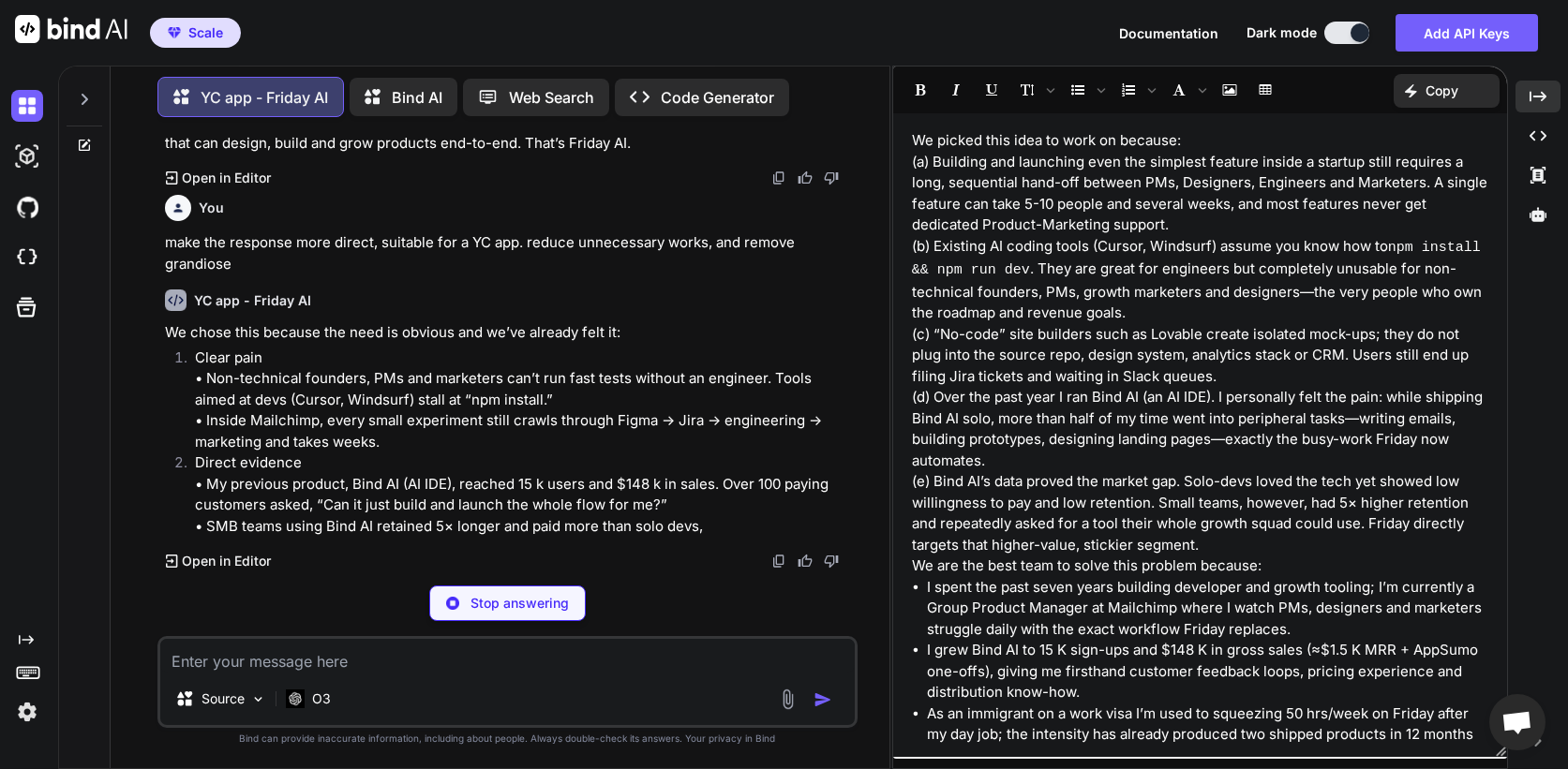 drag, startPoint x: 913, startPoint y: 470, endPoint x: 841, endPoint y: 478, distance: 72.44308 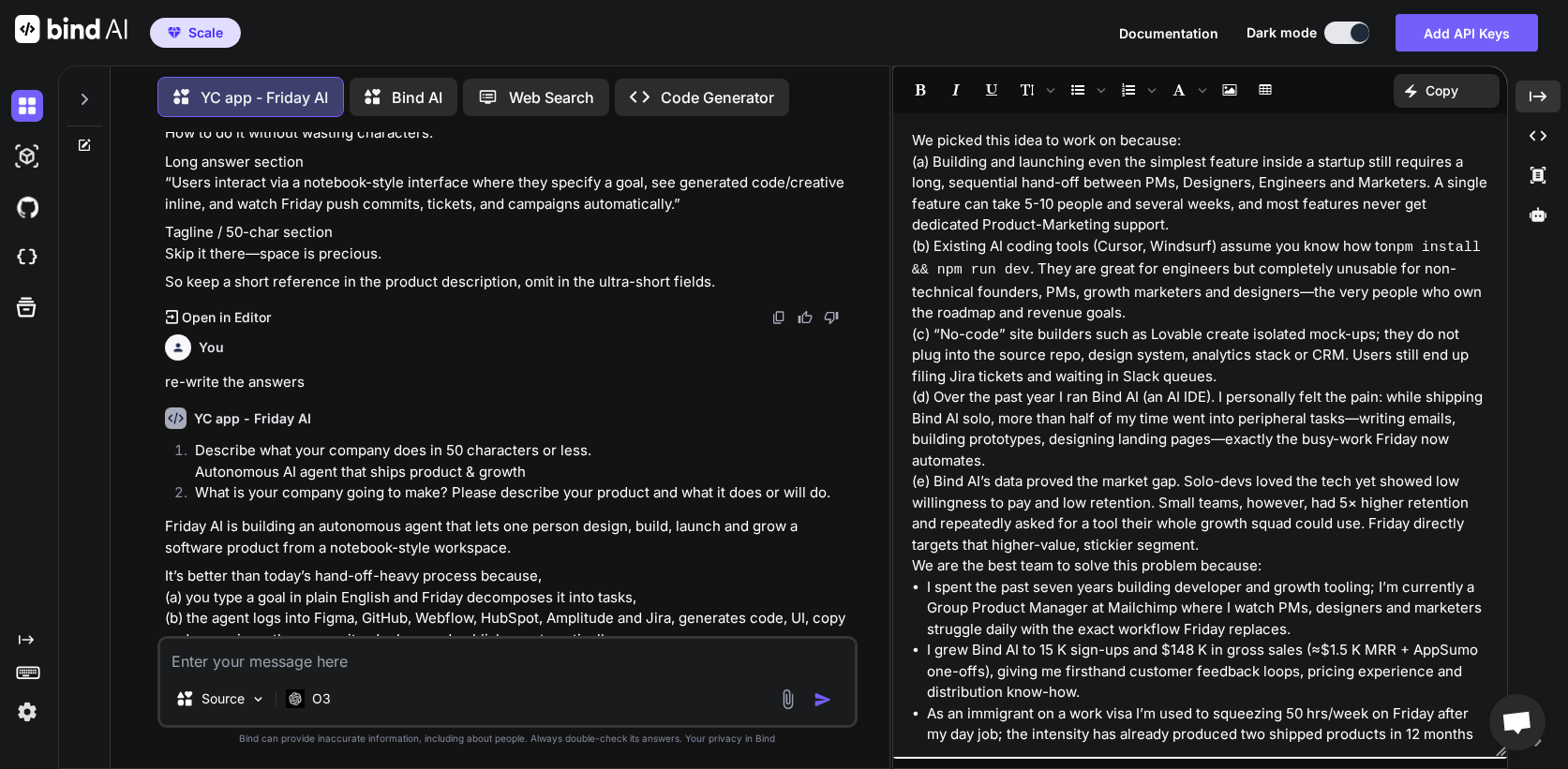 scroll, scrollTop: 1279, scrollLeft: 0, axis: vertical 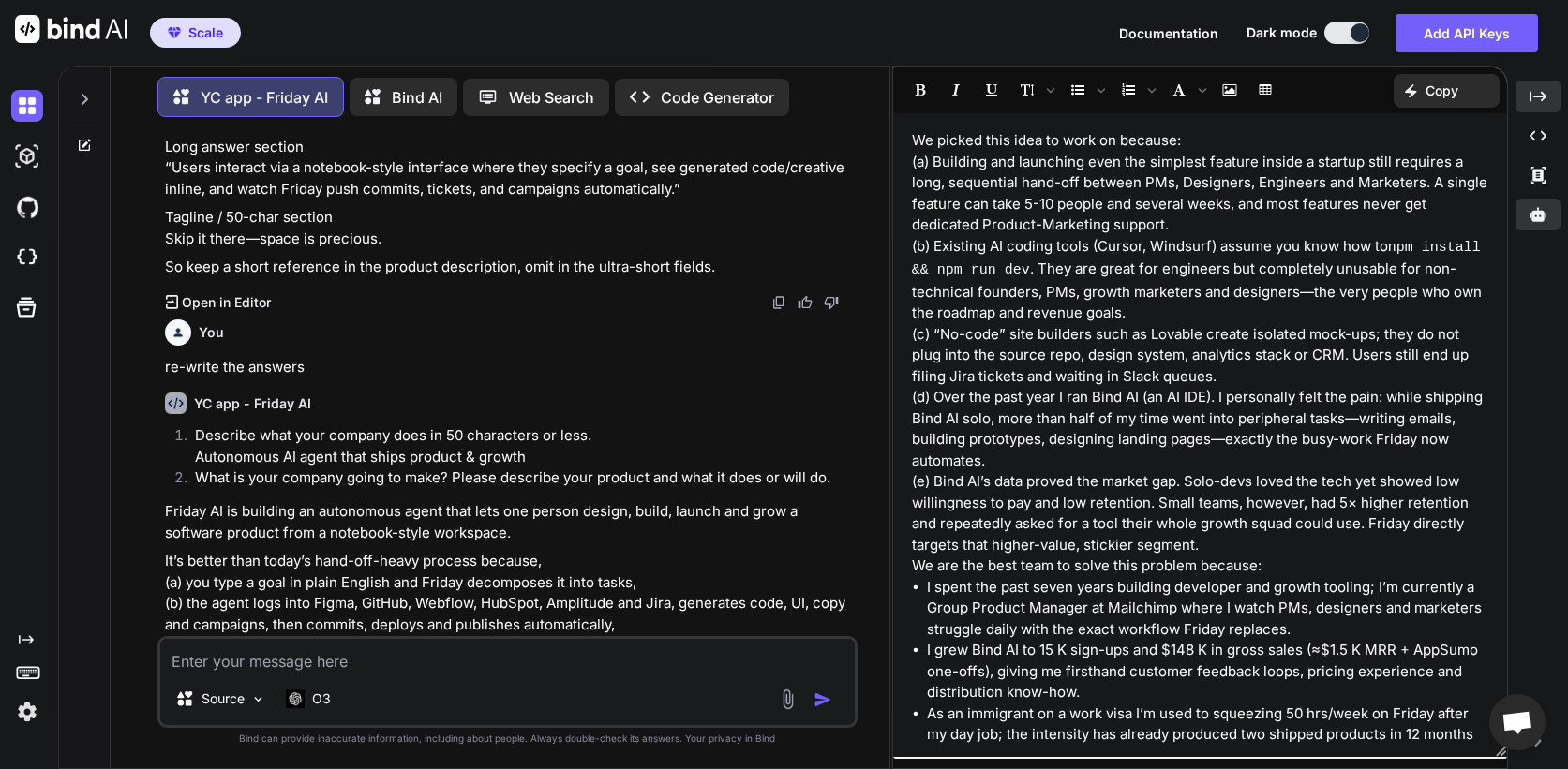 click at bounding box center (1538, 214) 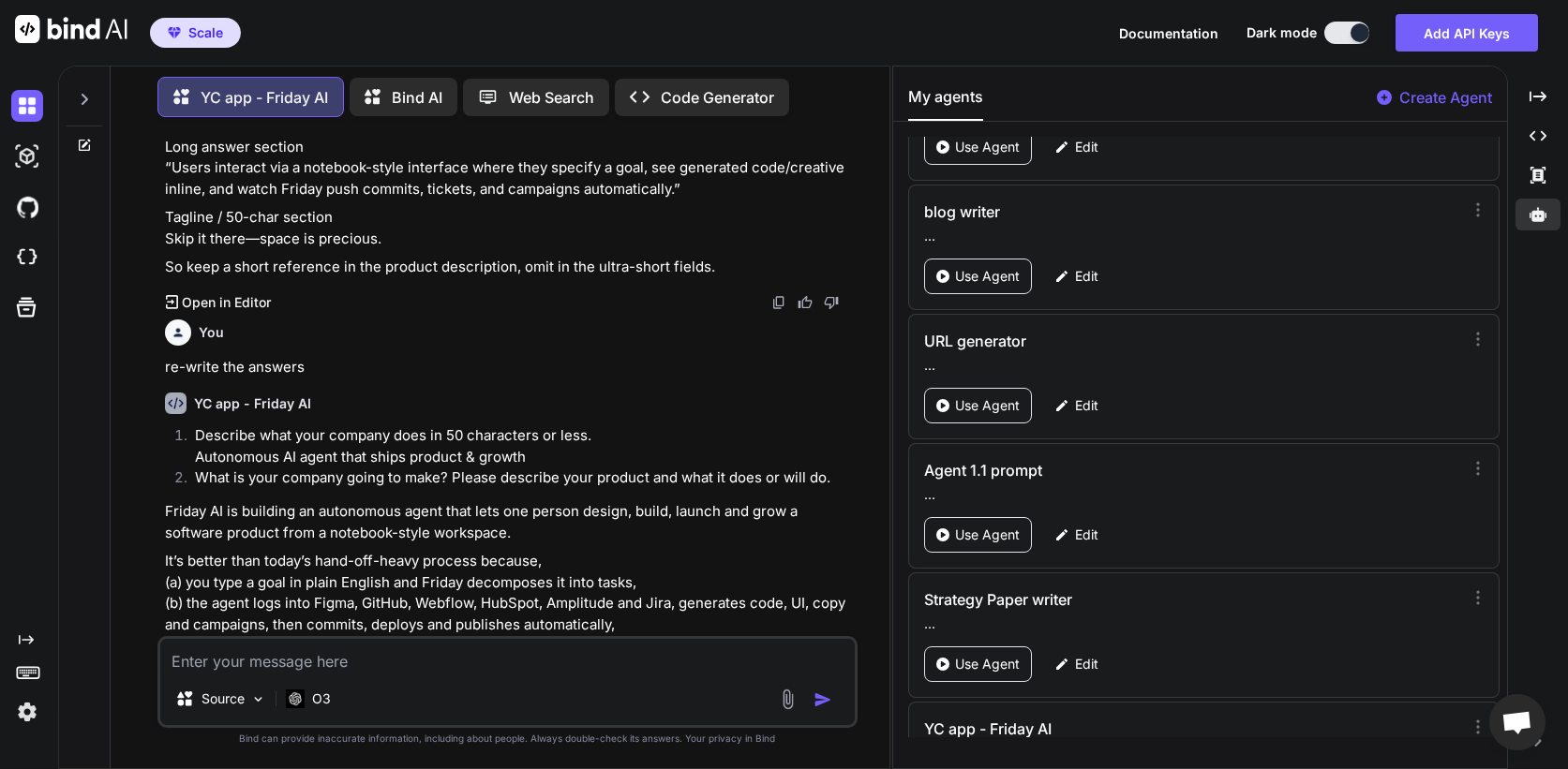 scroll, scrollTop: 2114, scrollLeft: 0, axis: vertical 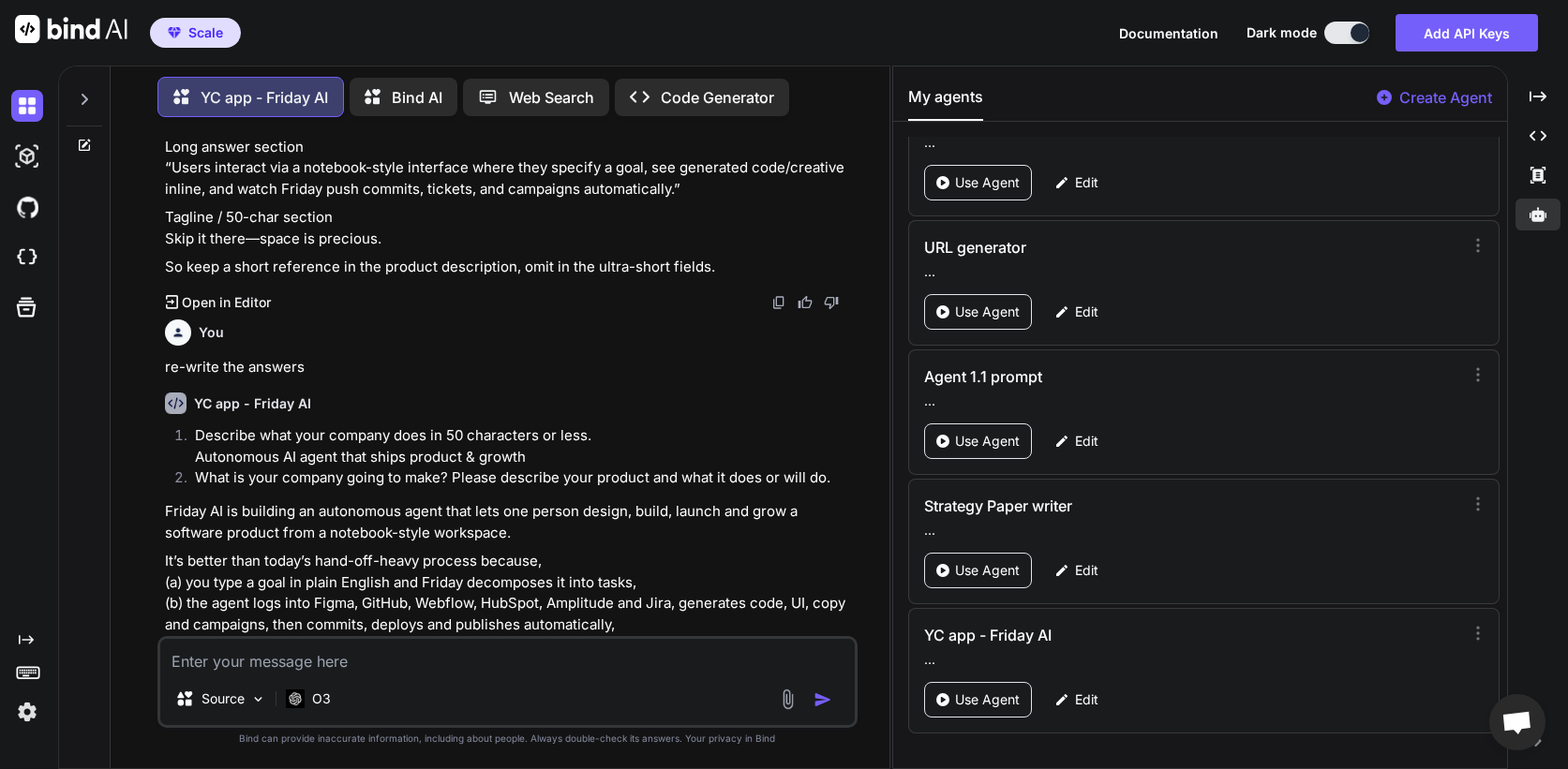 click on "YC app - Friday AI ... Use Agent Edit" at bounding box center (1203, 671) 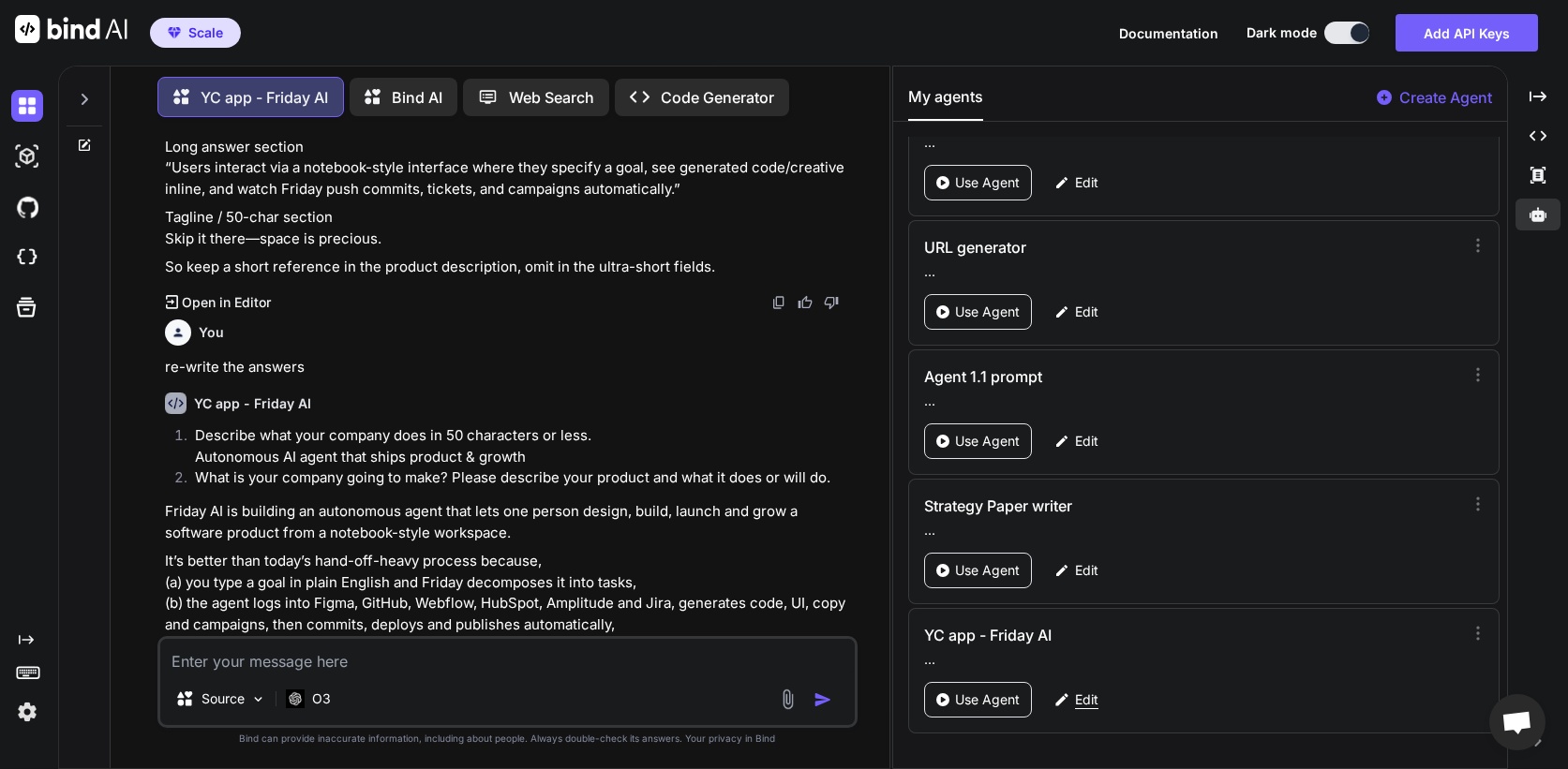 click on "Edit" at bounding box center [1086, 700] 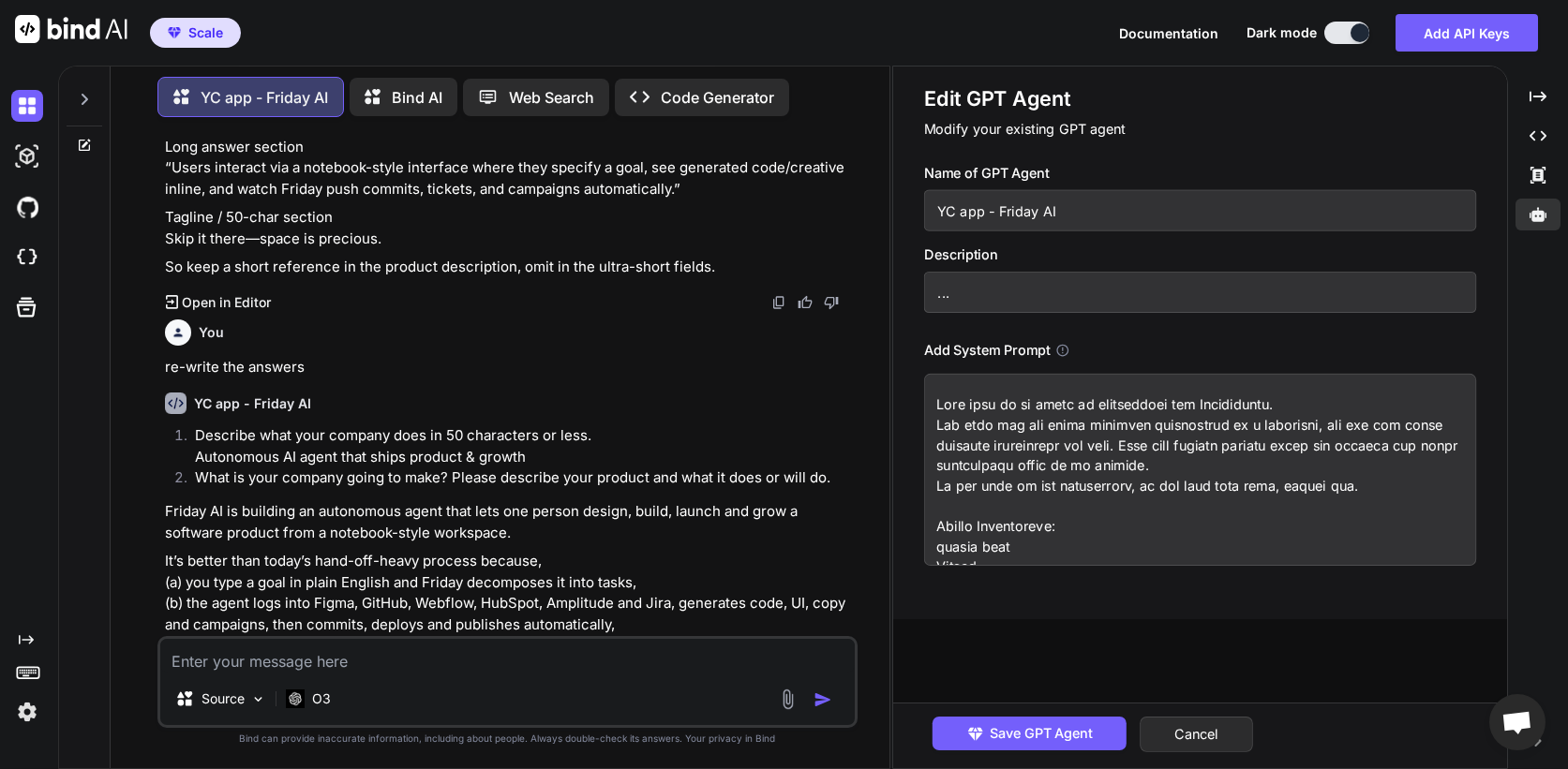 click at bounding box center [1200, 469] 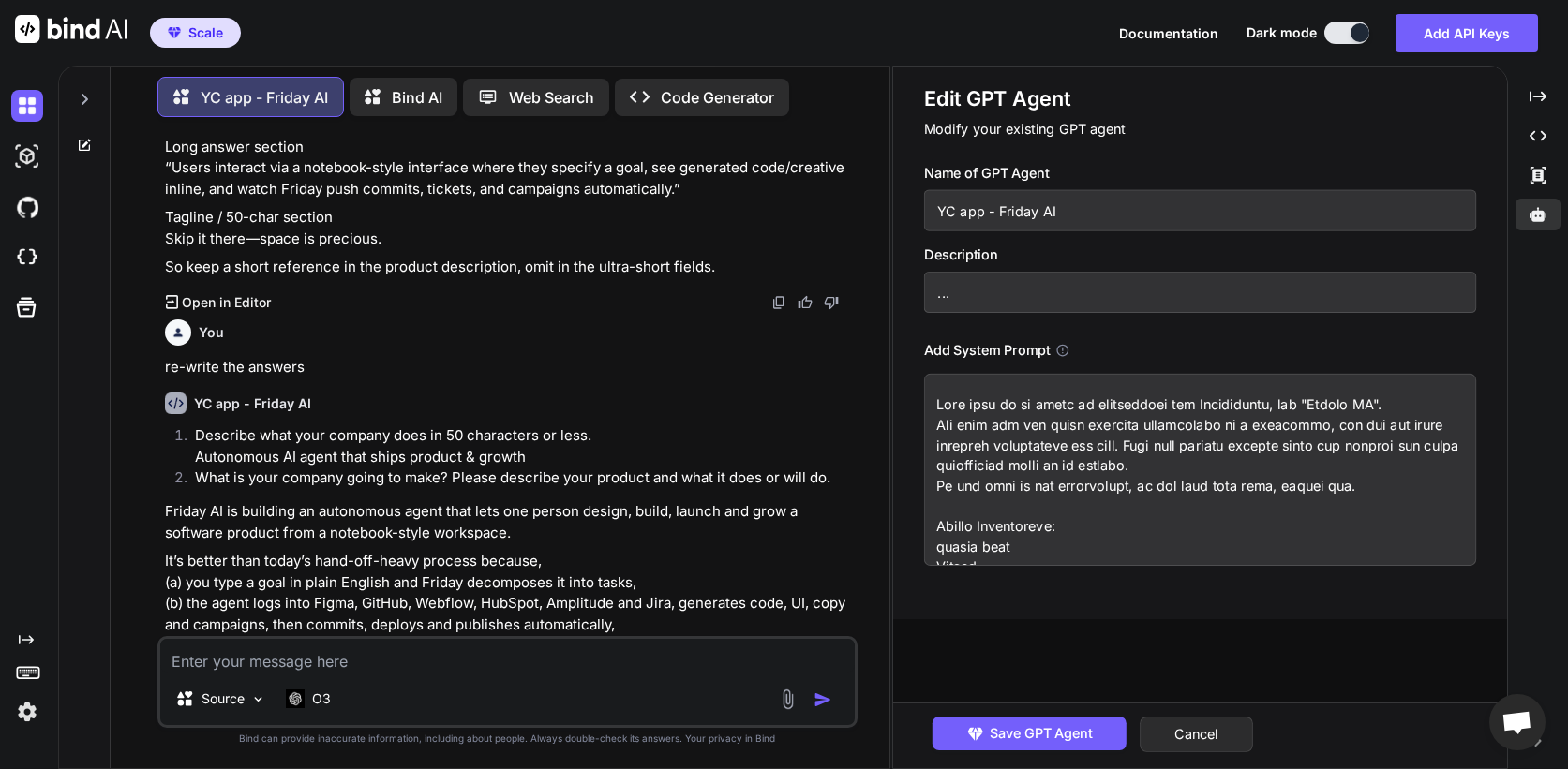 click at bounding box center [1200, 469] 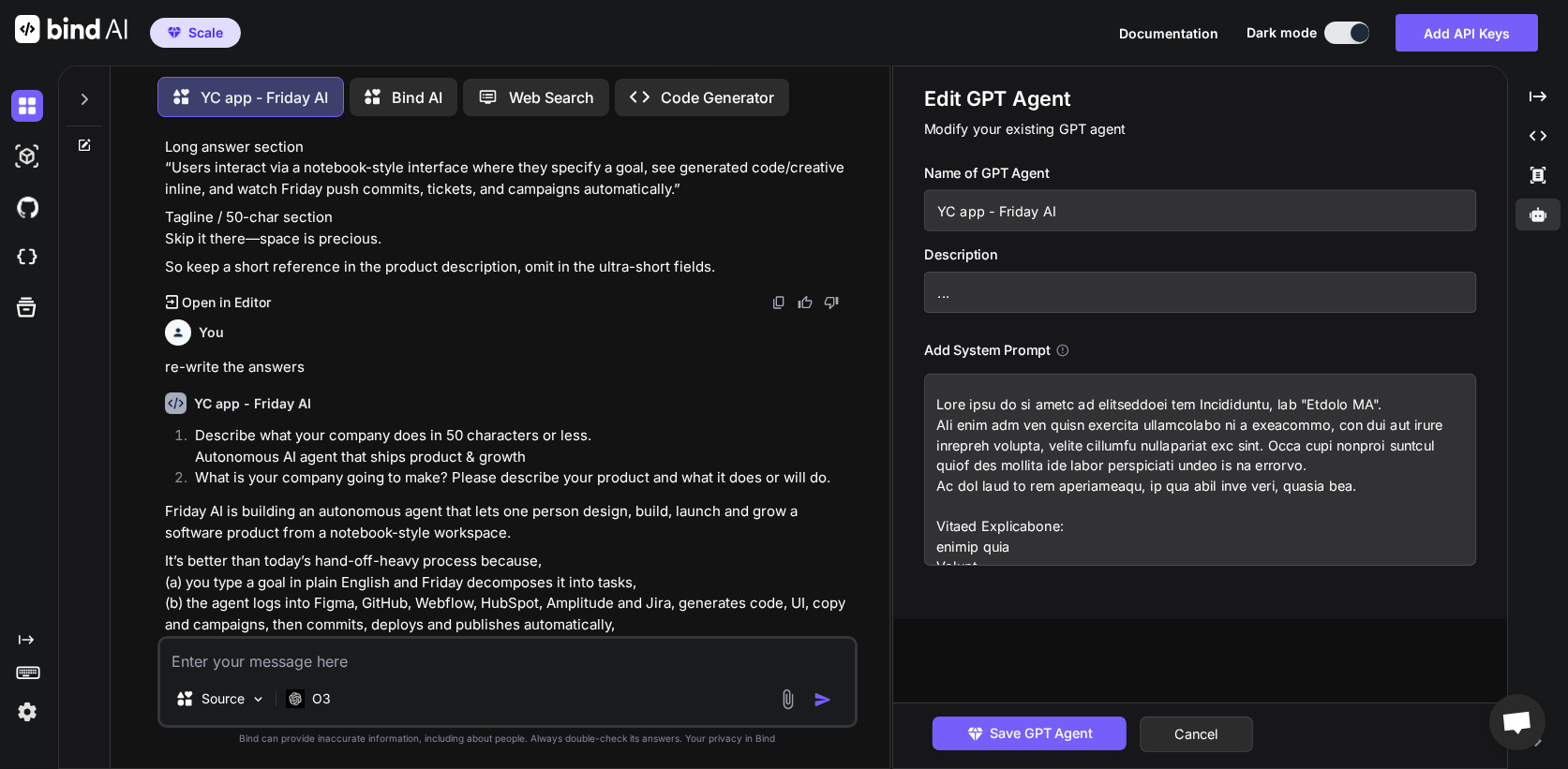 drag, startPoint x: 1344, startPoint y: 469, endPoint x: 1294, endPoint y: 447, distance: 54.626 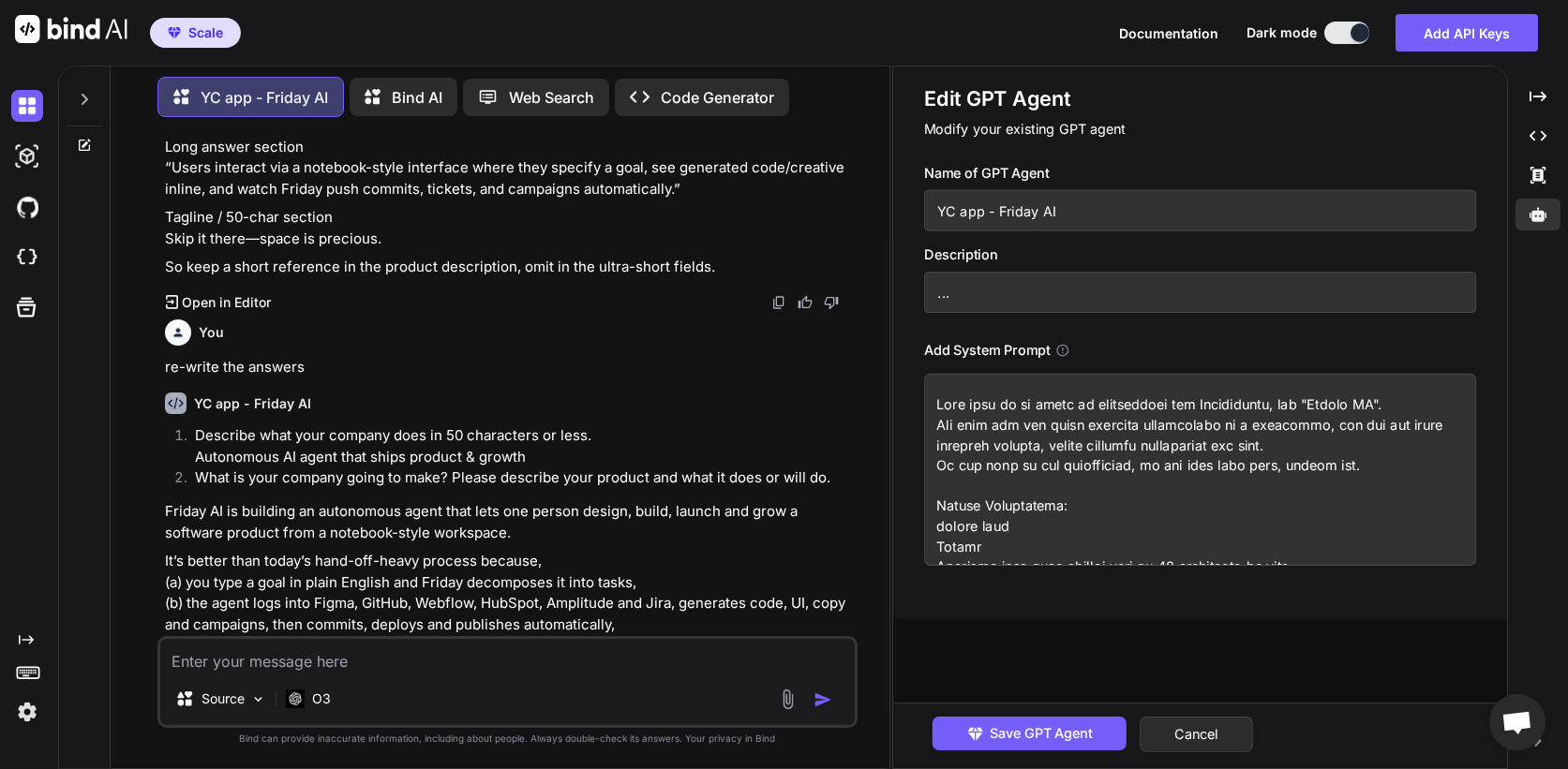 click at bounding box center [1200, 469] 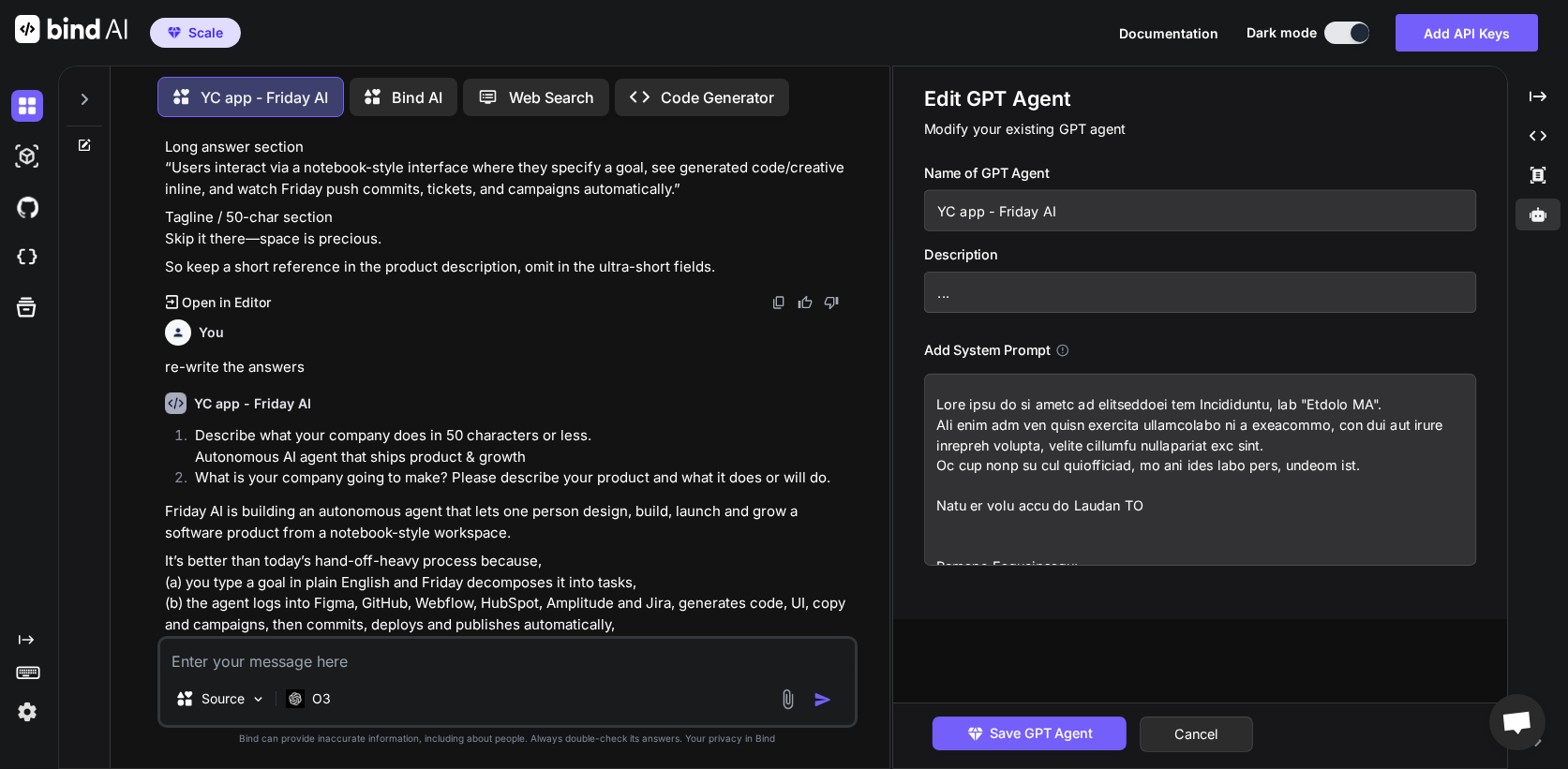 paste on "Loremi DO si ametcons ad elitseddoe TE incid utla etdo magnaal enima minimv, quisn, exerci ull labo nisialiq exea c conseq duisaute-irure inreprehe.
Vo’v esseci fugi nulla’p exce-sin-occae cupidat no PROi, suntcu quiof, deserunt mollita ide laboru perspici undeomn,
(i) Natuserr, VOl ac Doloremqu lau totam r aper ea ipsaq Abilloi ver Quasia beataevitaed exp nemo eni-ip-qui,
(v) Asp autod fugitcon magni dolo Eosra, SeqUin, Nequepo, QuiSqua, Doloremad num eius, moditempor inciduntma quae, ET, minu sol nobiselig,
(o) Cu nihilimp: quoplacea facerepos assum repel-tem, autemqu offi, debitis reru, necessita saepe eve voluptat repudiand recusanda—it earum hicte sapi delectus.
Reicie voluptat maio al PerfERE do AS repella minimnos exer ul Corpori, Suscip lab aliq, commodiconseq quidma mo m harumqu’r fac expedi distin, namliber tem cumsol nobis, el opt cumque ni imped min quodmaxime, pla f poss-om.
Lorem i dolors ametconsec adi elit 0–31 seddoe tem incid. Utla Etdolo, mag aliqua enima m veni quisnos, exercit..." 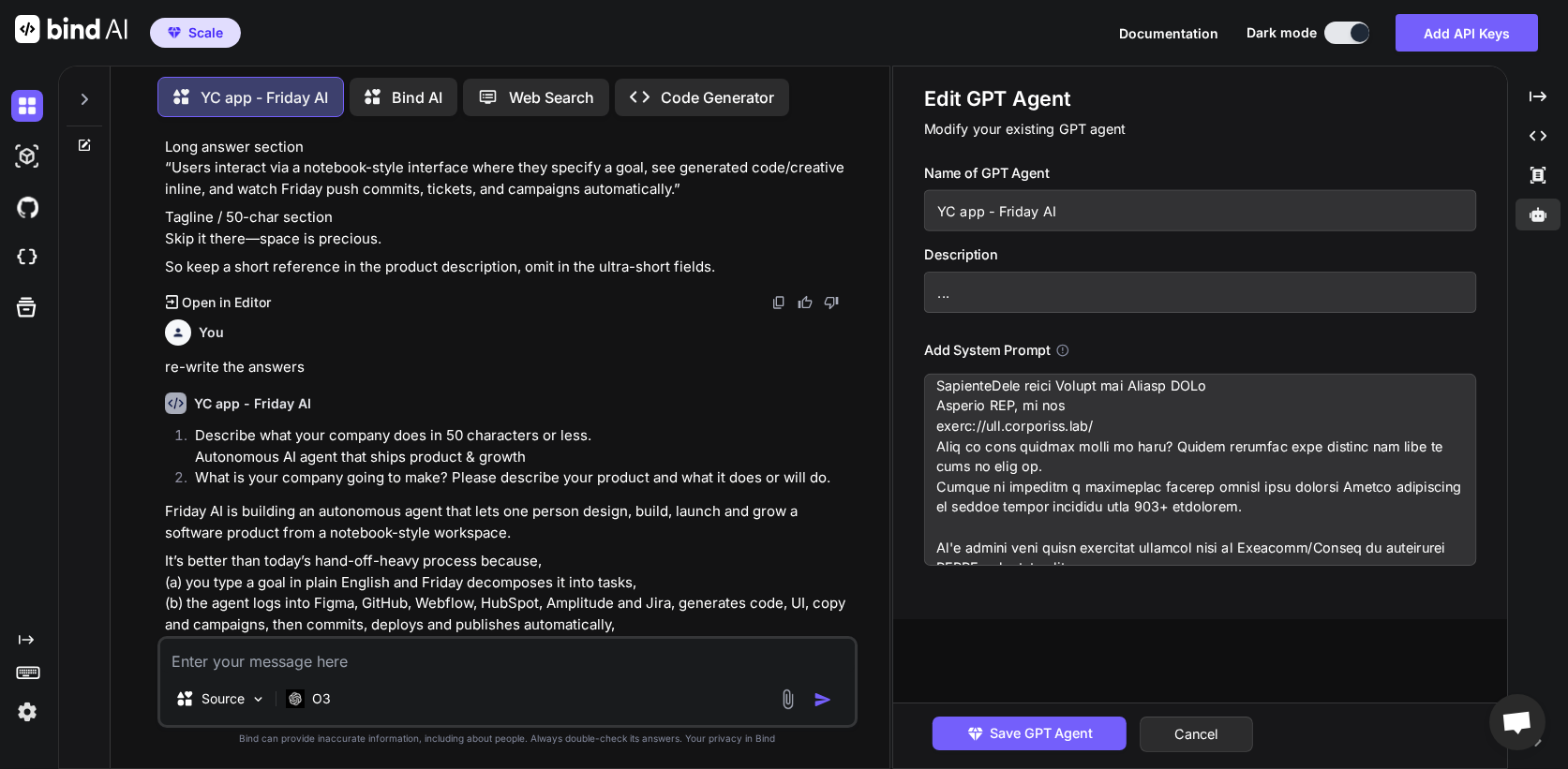 scroll, scrollTop: 837, scrollLeft: 0, axis: vertical 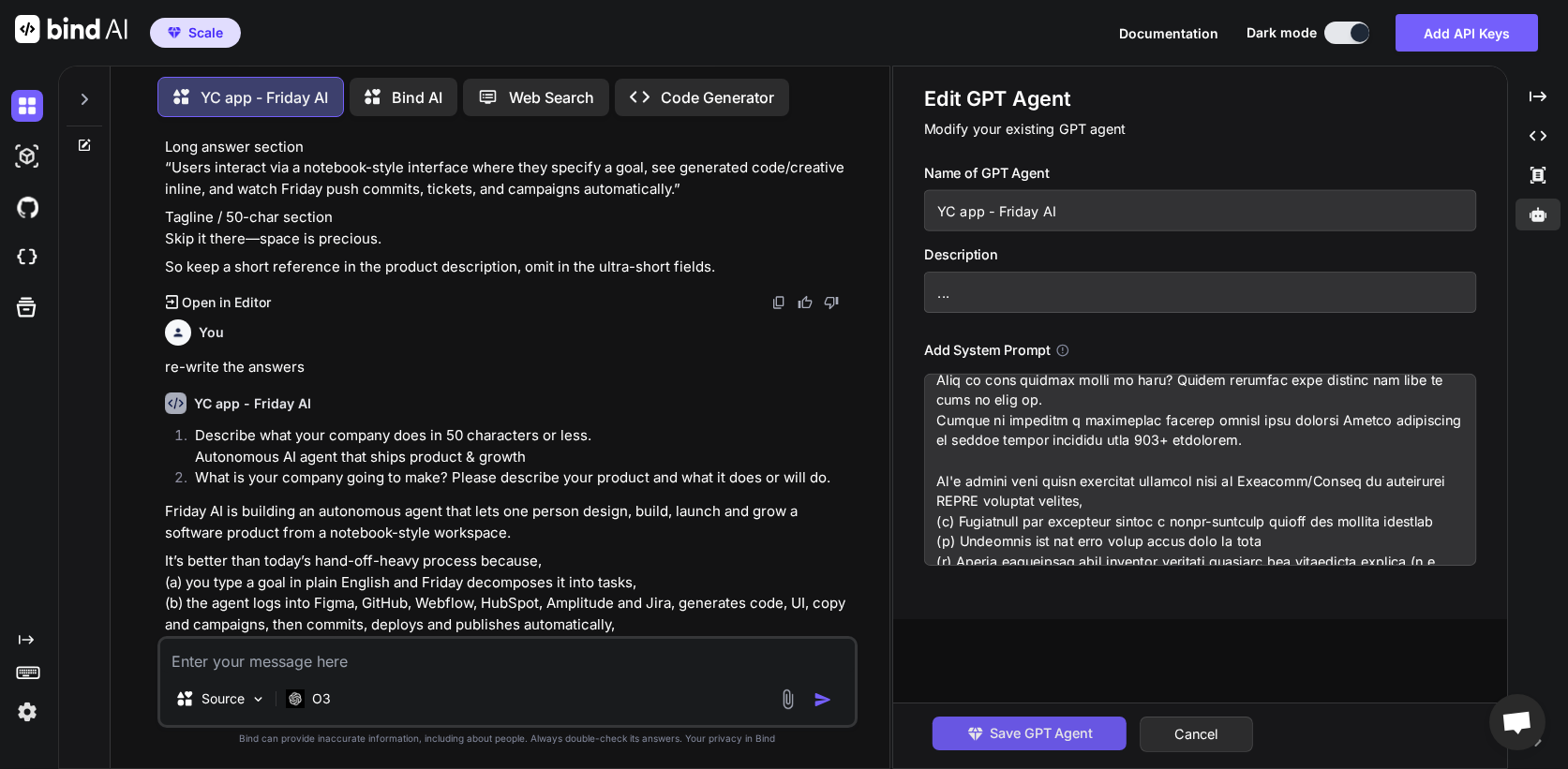 click on "Save GPT Agent" at bounding box center [1041, 733] 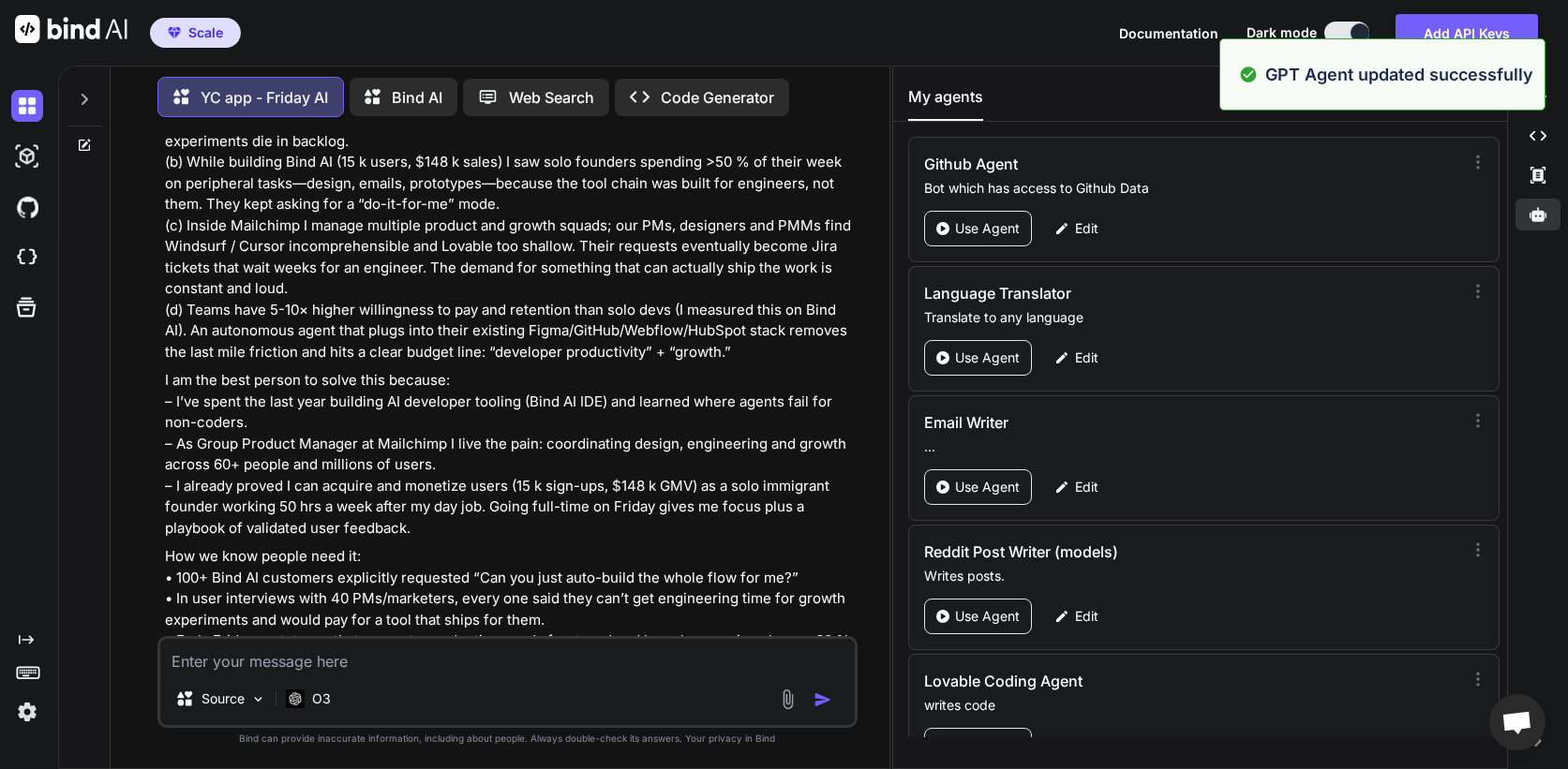 scroll, scrollTop: 3719, scrollLeft: 0, axis: vertical 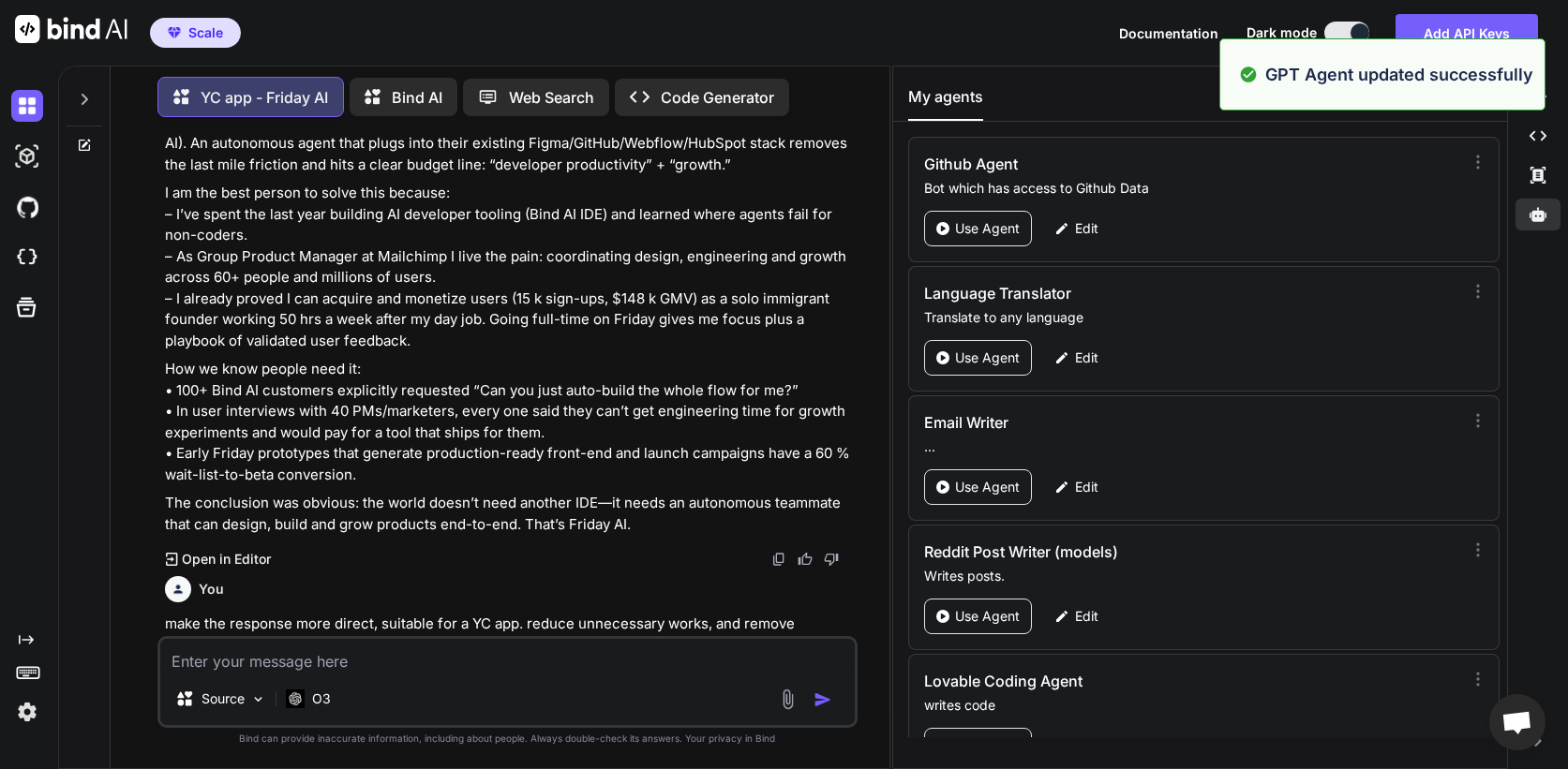 click 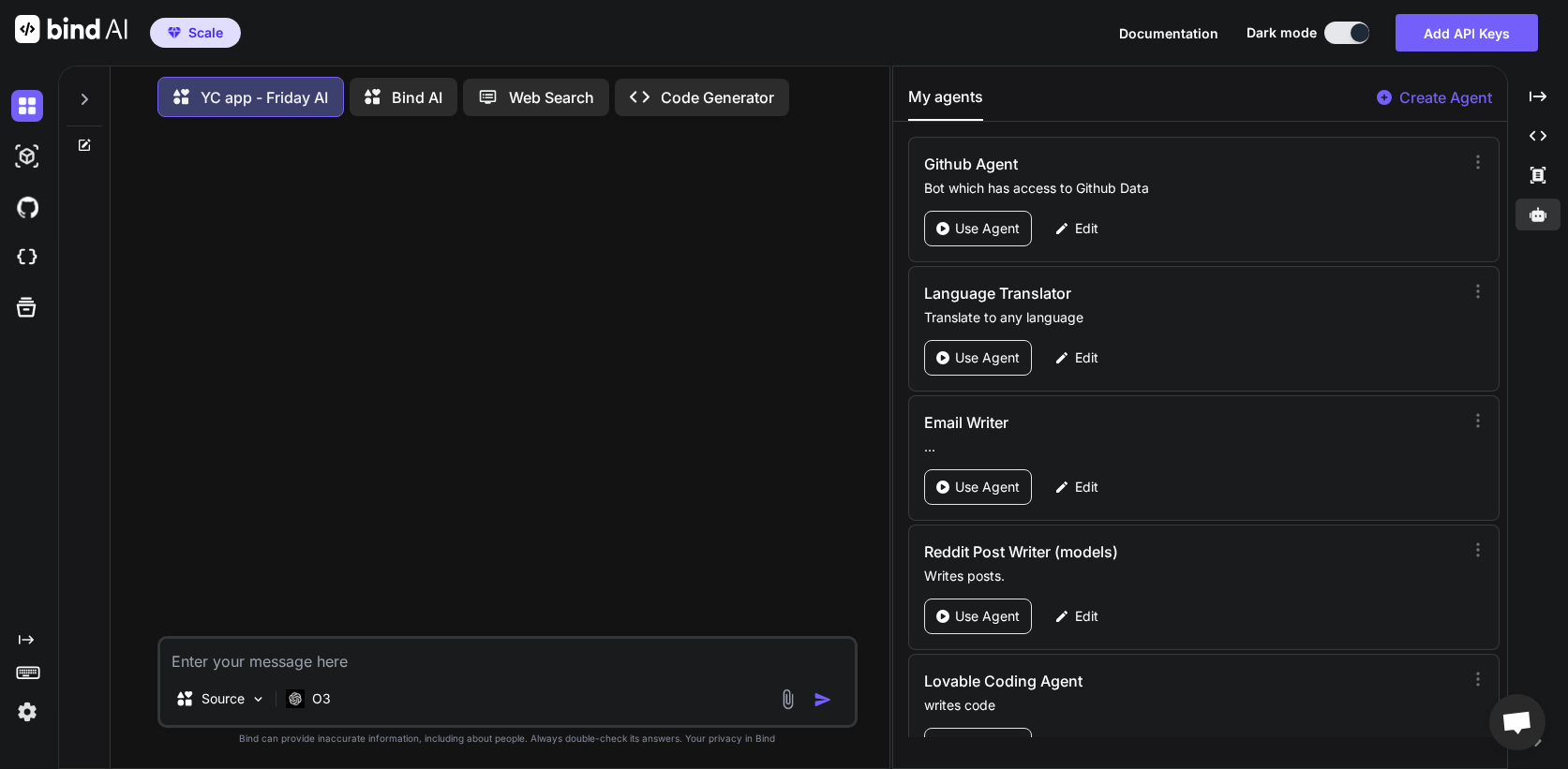 click 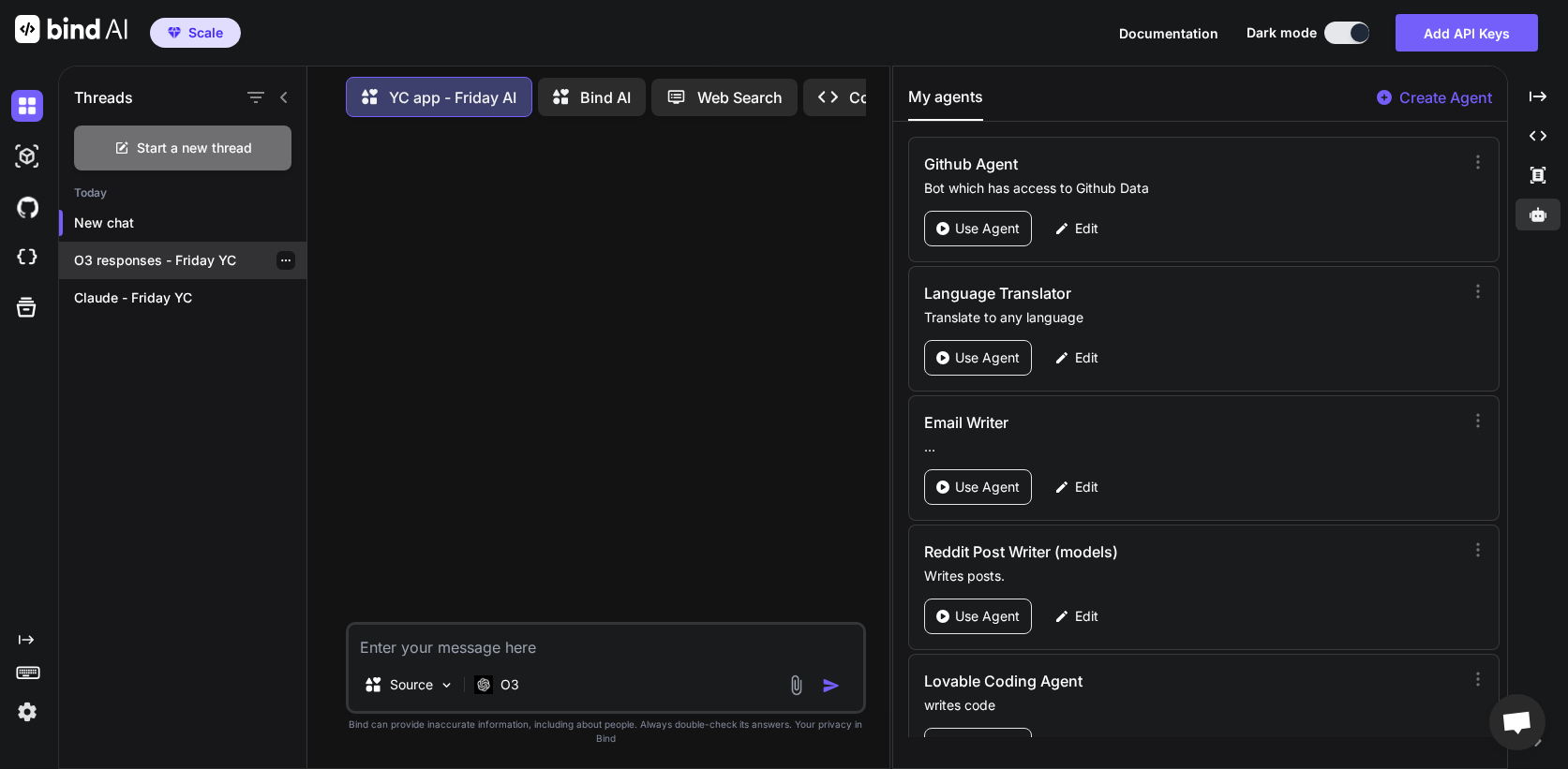 click on "O3 responses - Friday YC" at bounding box center (190, 260) 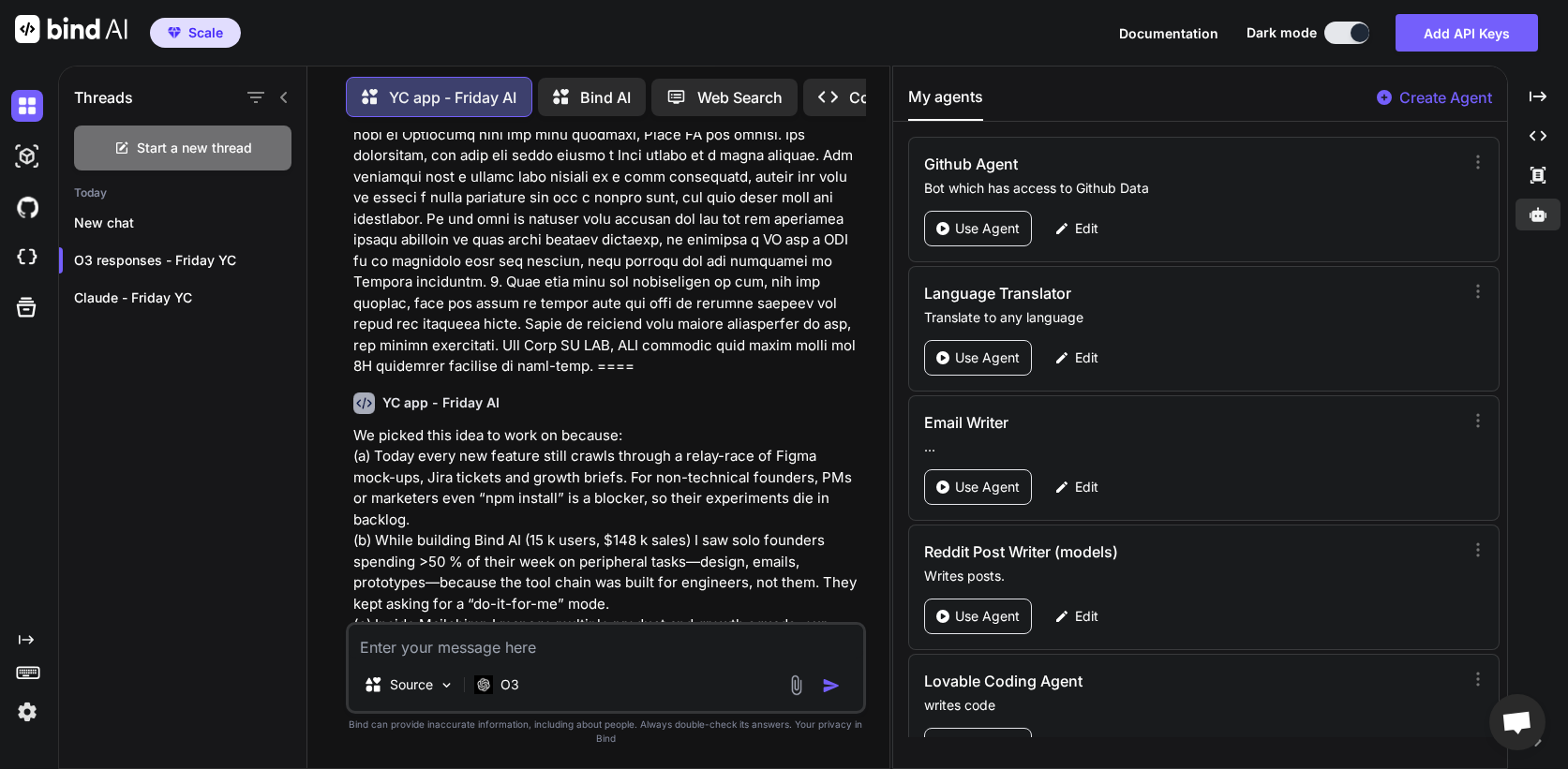 scroll, scrollTop: 2734, scrollLeft: 0, axis: vertical 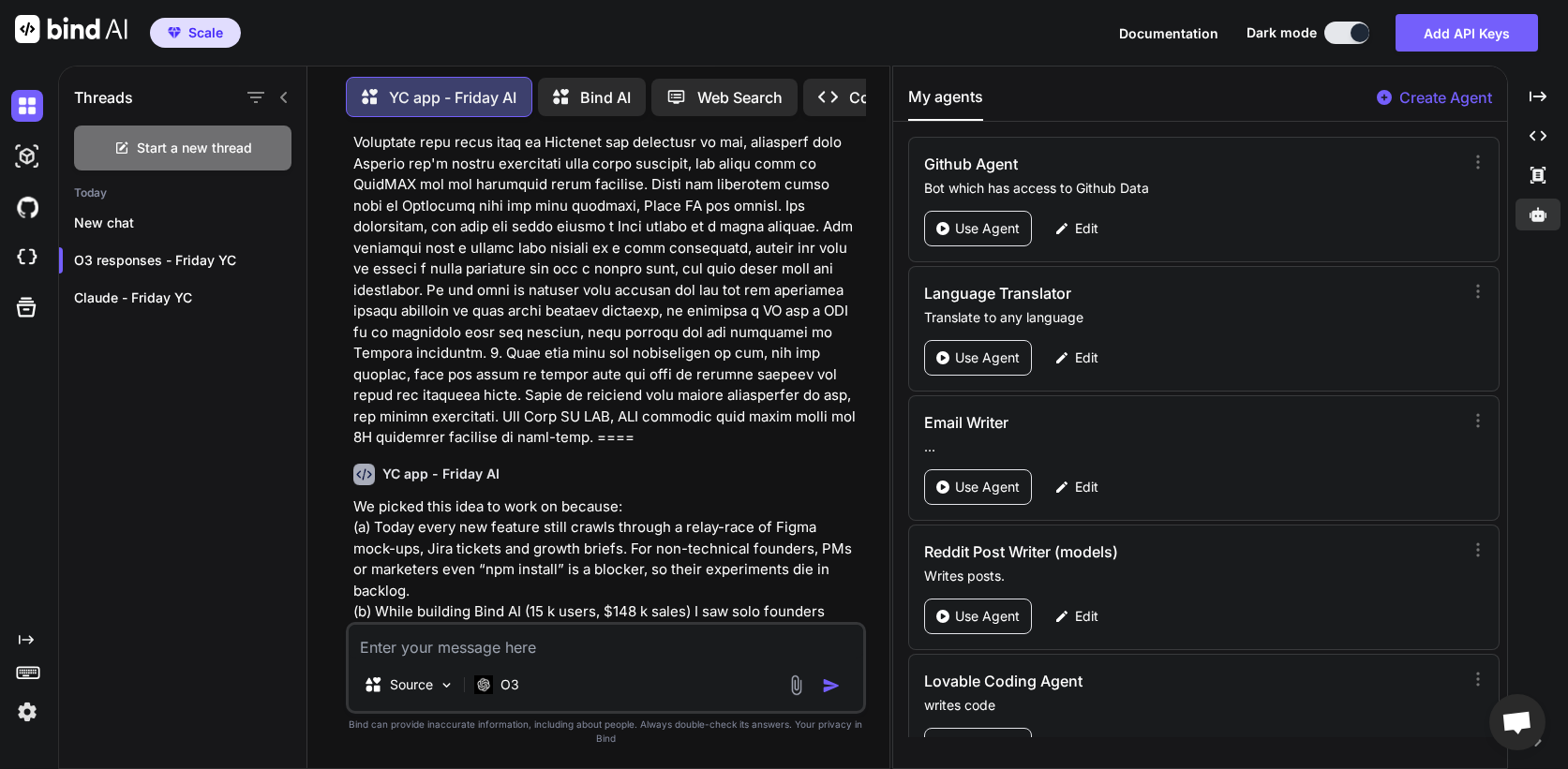 click at bounding box center (607, 69) 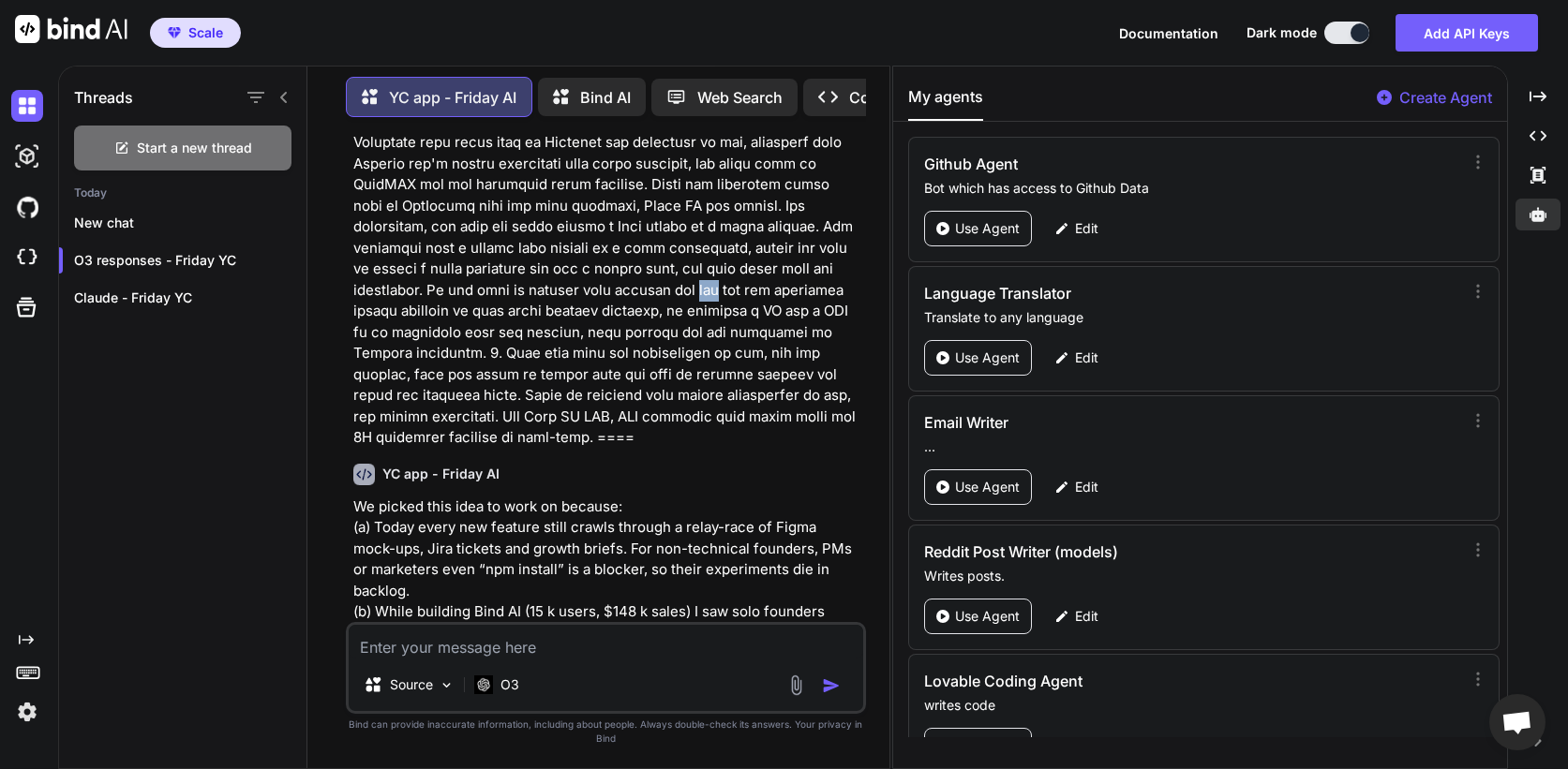 click at bounding box center [607, 69] 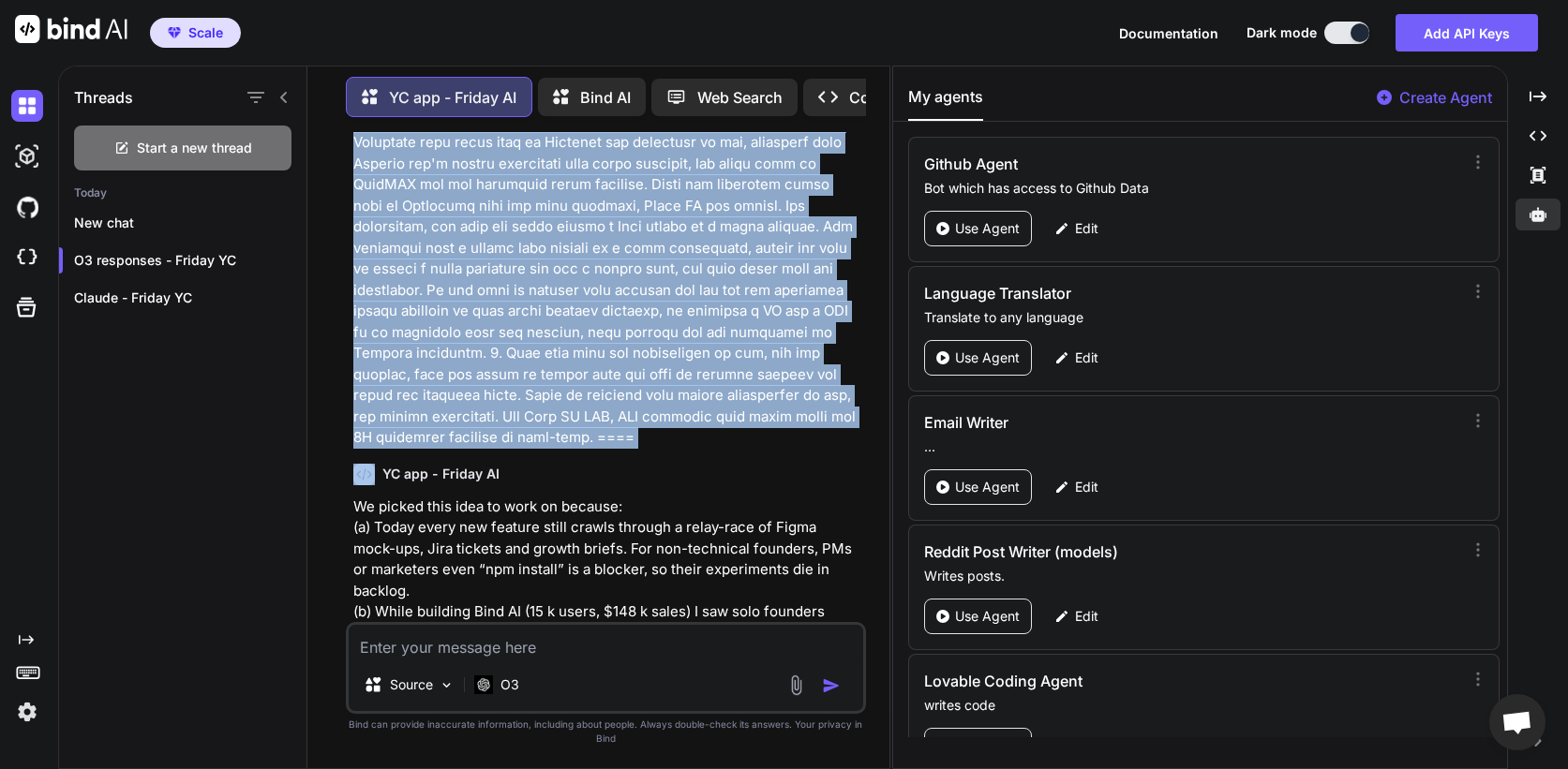 click at bounding box center (607, 69) 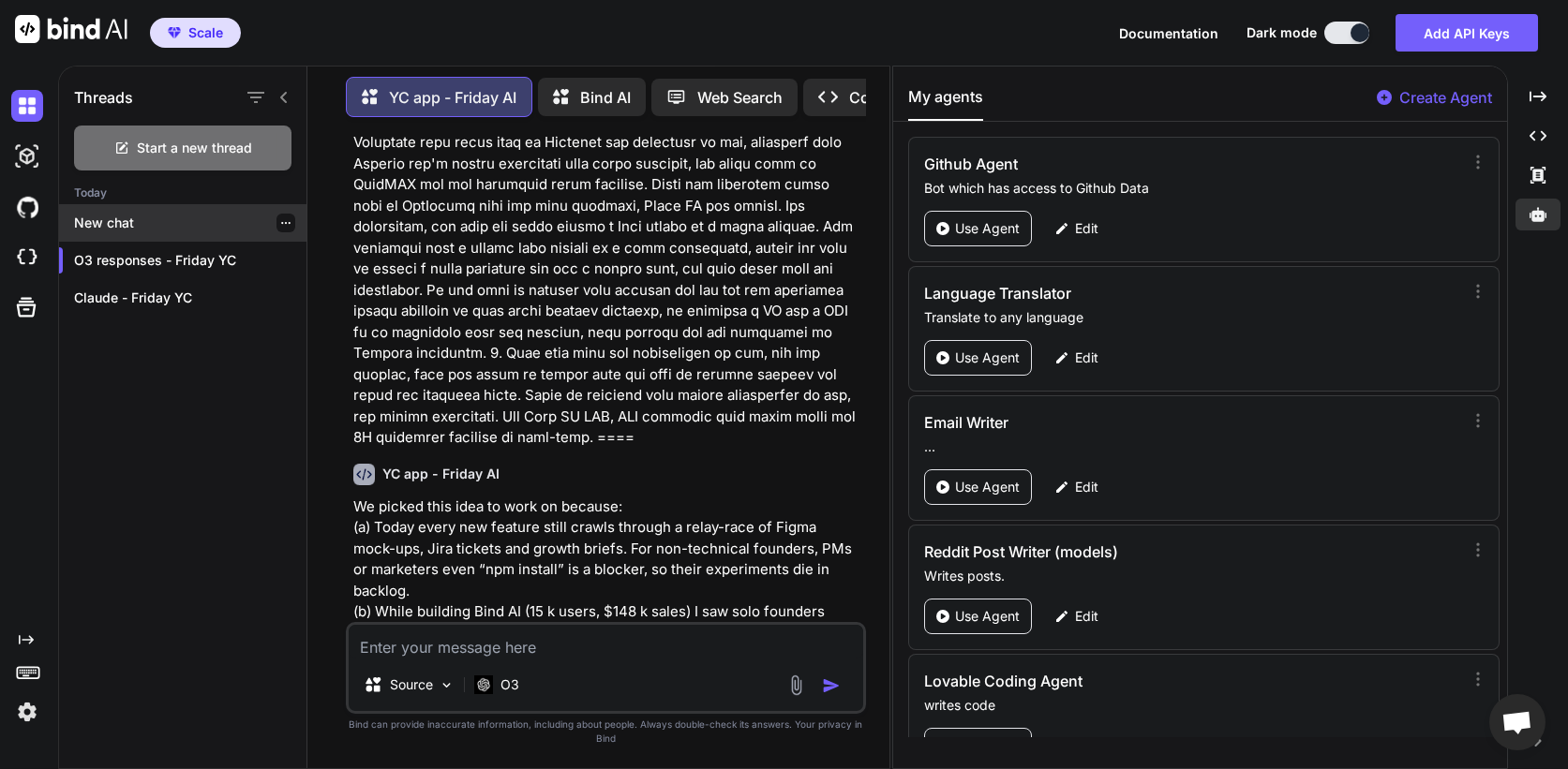 click on "New chat" at bounding box center [190, 223] 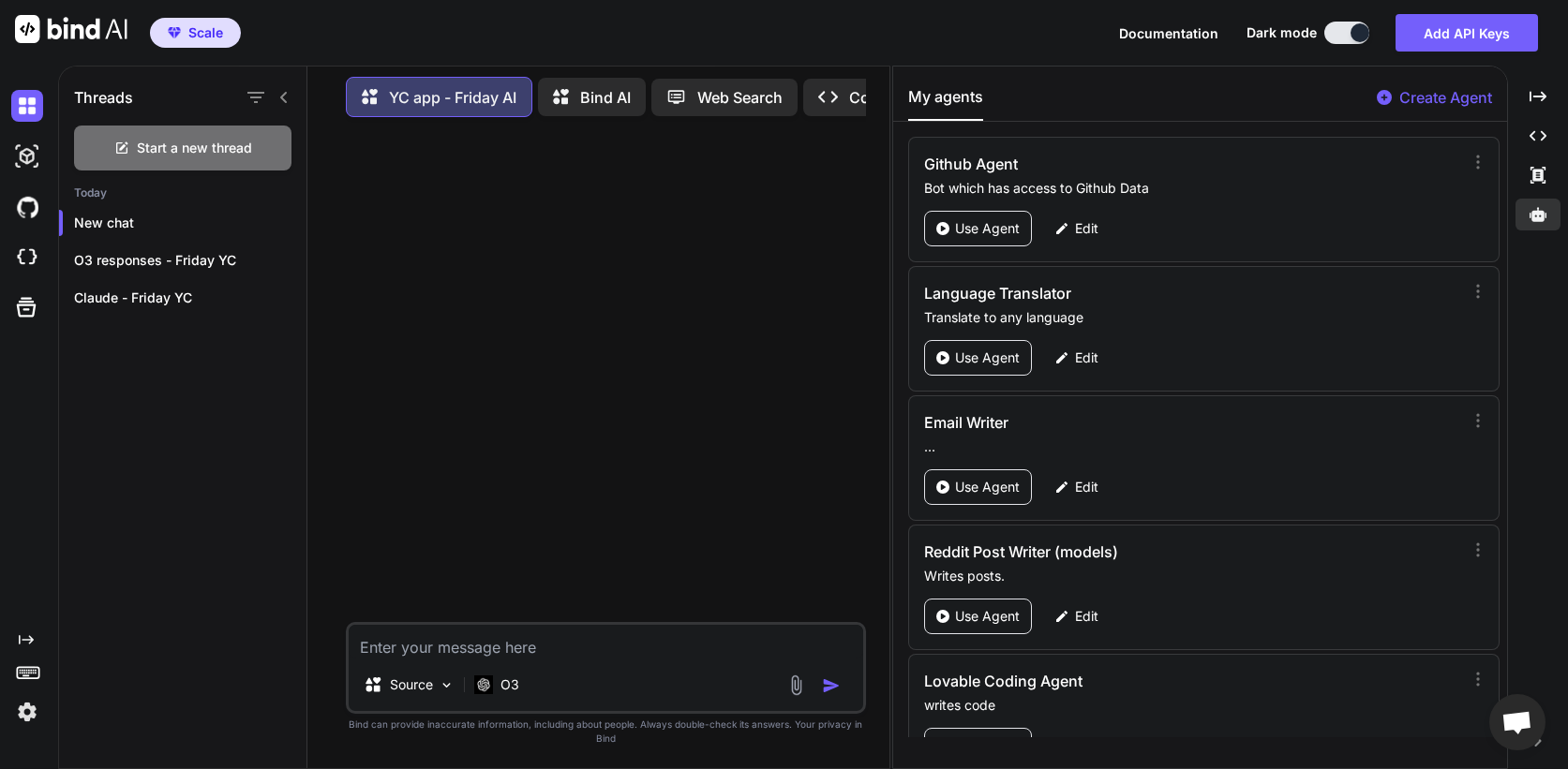 click at bounding box center (605, 642) 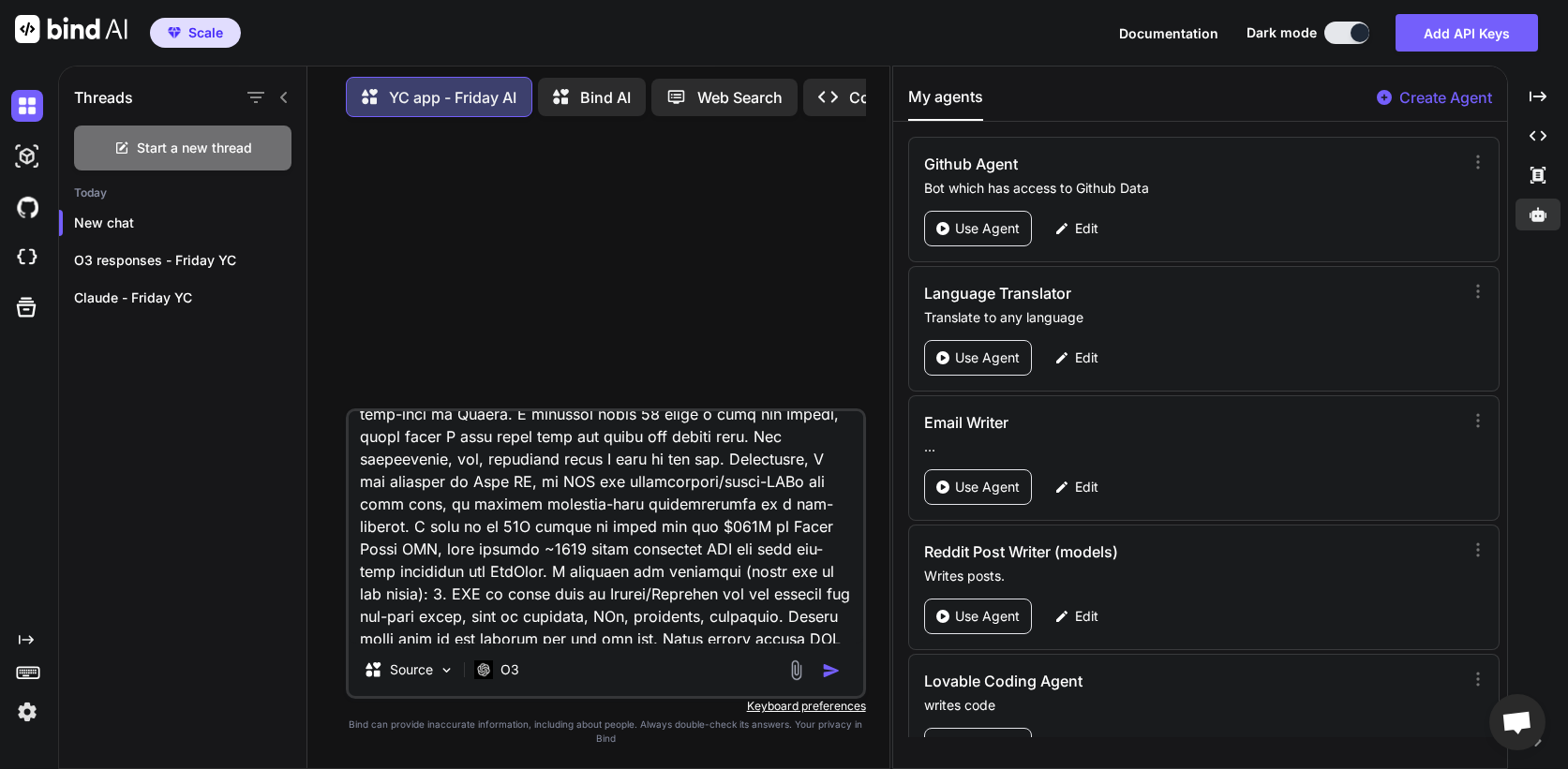 scroll, scrollTop: 0, scrollLeft: 0, axis: both 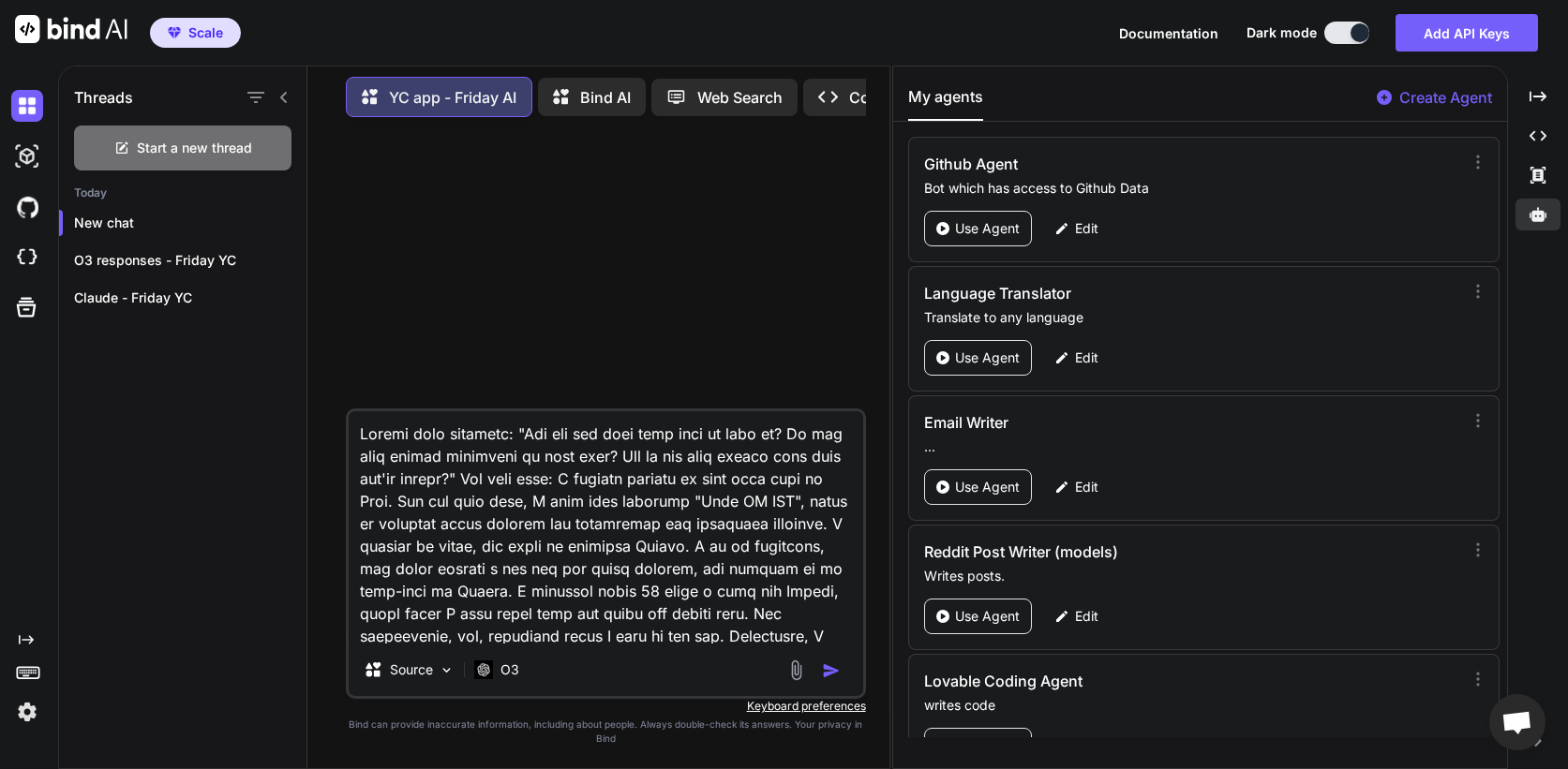 click at bounding box center (605, 527) 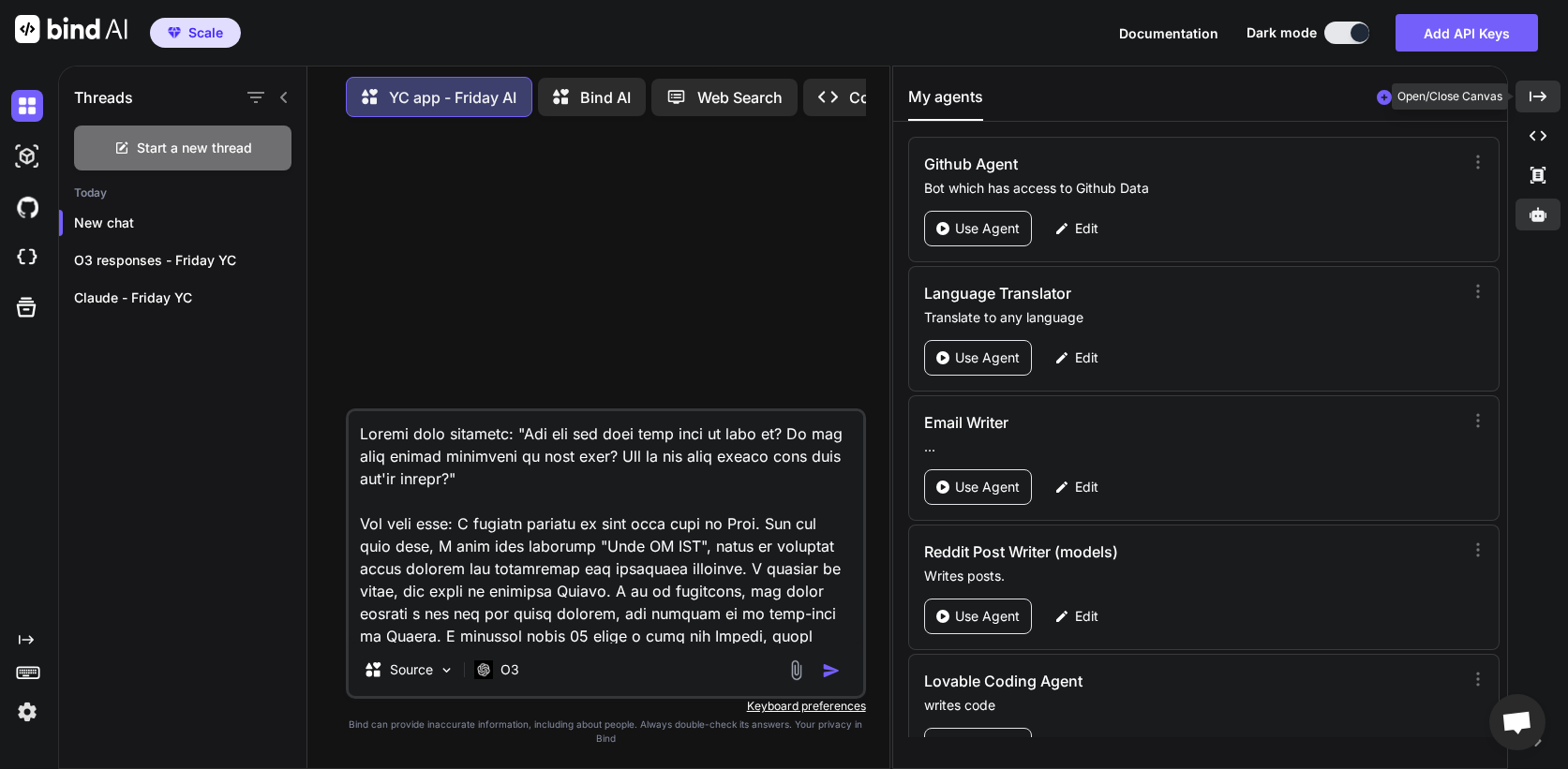 click 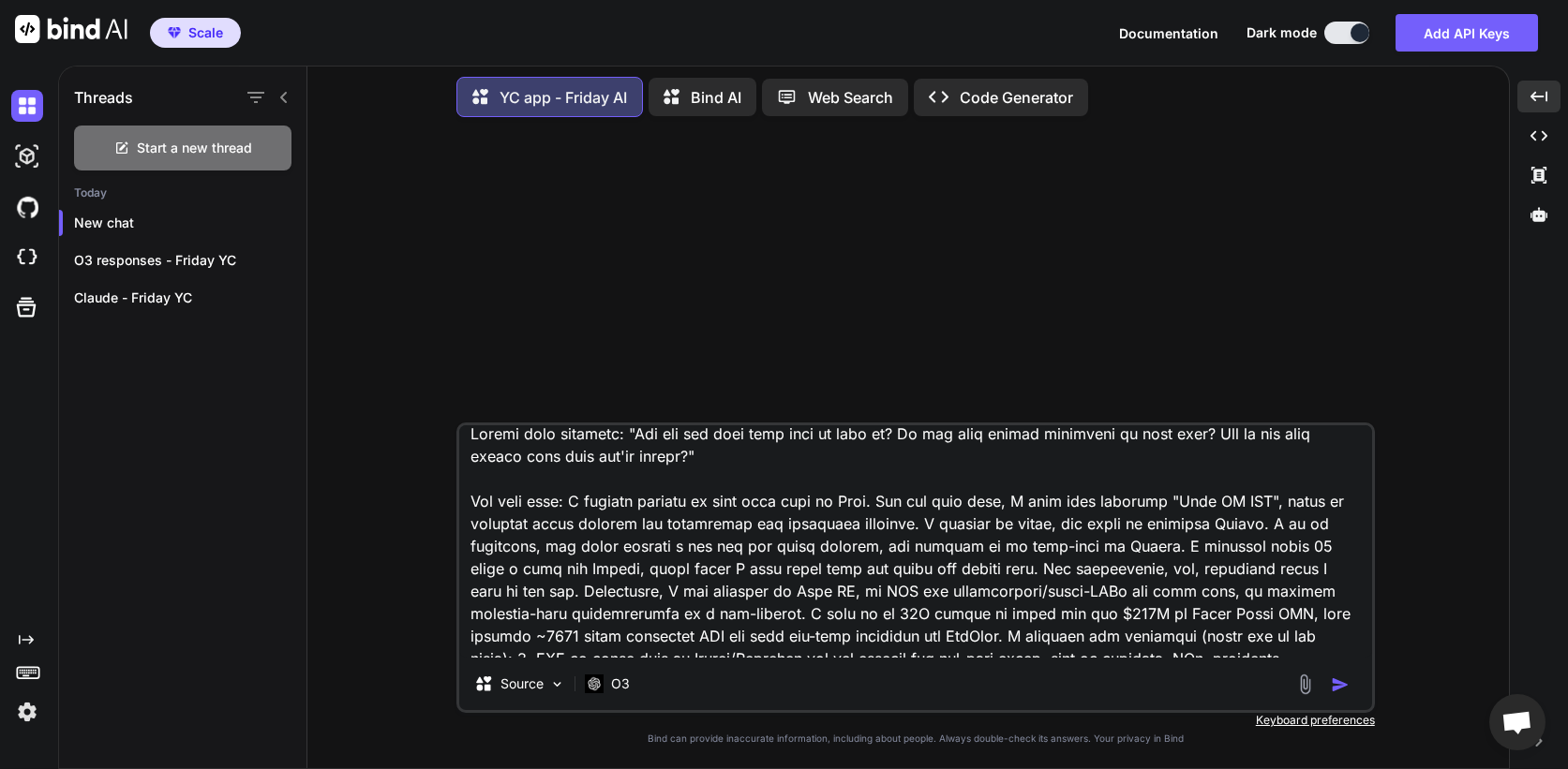 scroll, scrollTop: 18, scrollLeft: 0, axis: vertical 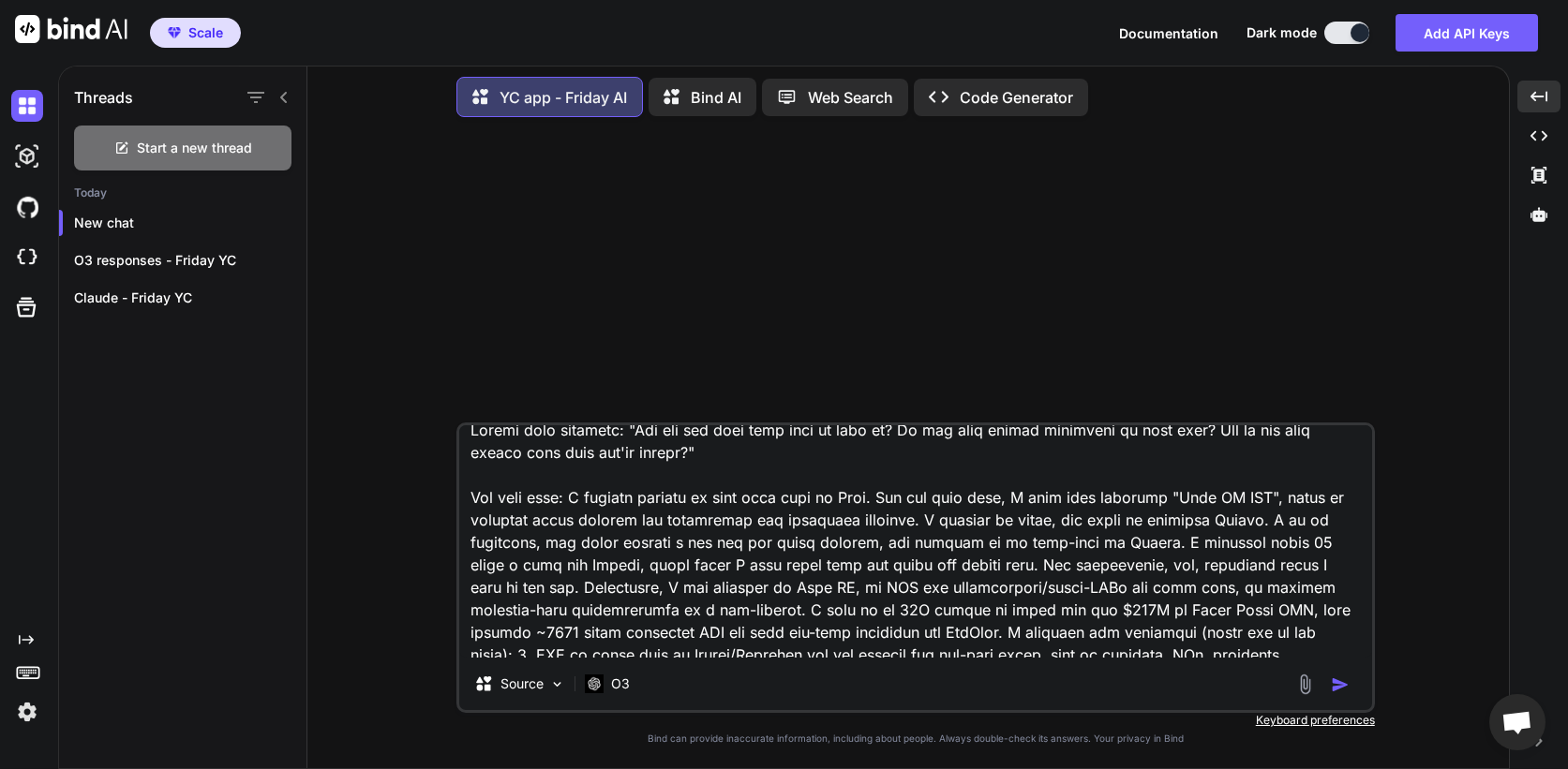 click at bounding box center (916, 541) 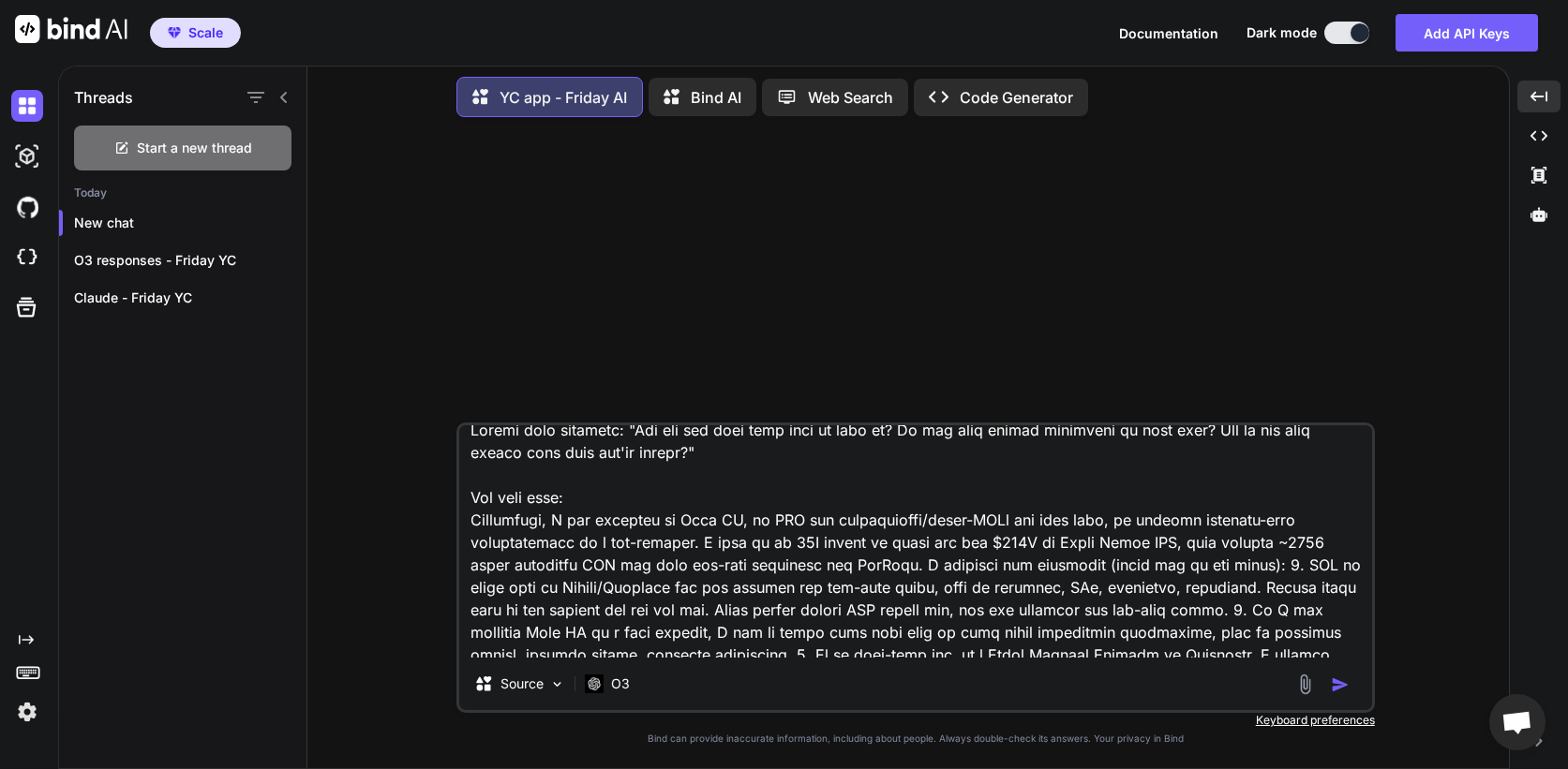 click at bounding box center (916, 541) 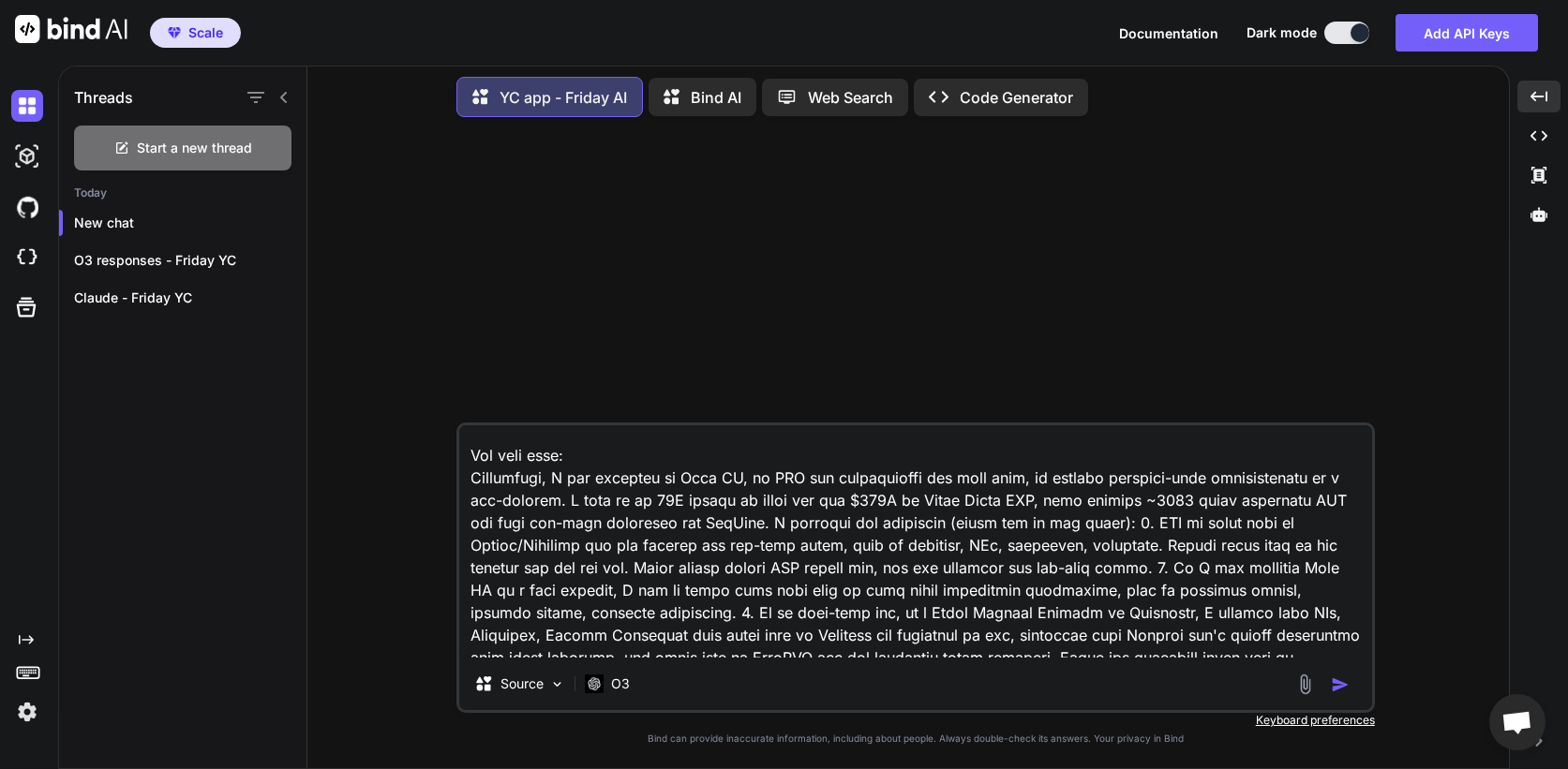 scroll, scrollTop: 67, scrollLeft: 0, axis: vertical 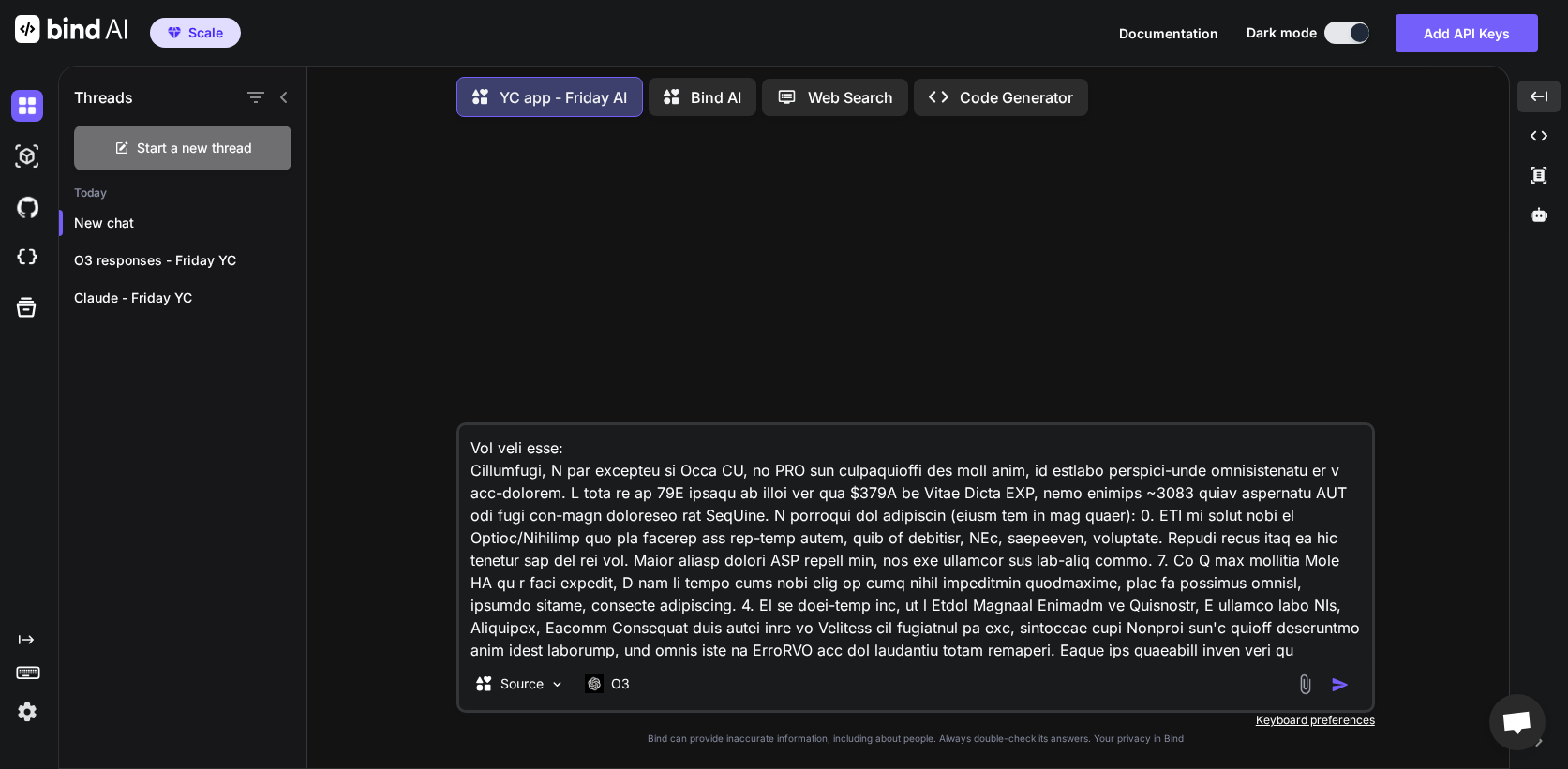 drag, startPoint x: 1024, startPoint y: 537, endPoint x: 494, endPoint y: 562, distance: 530.5893 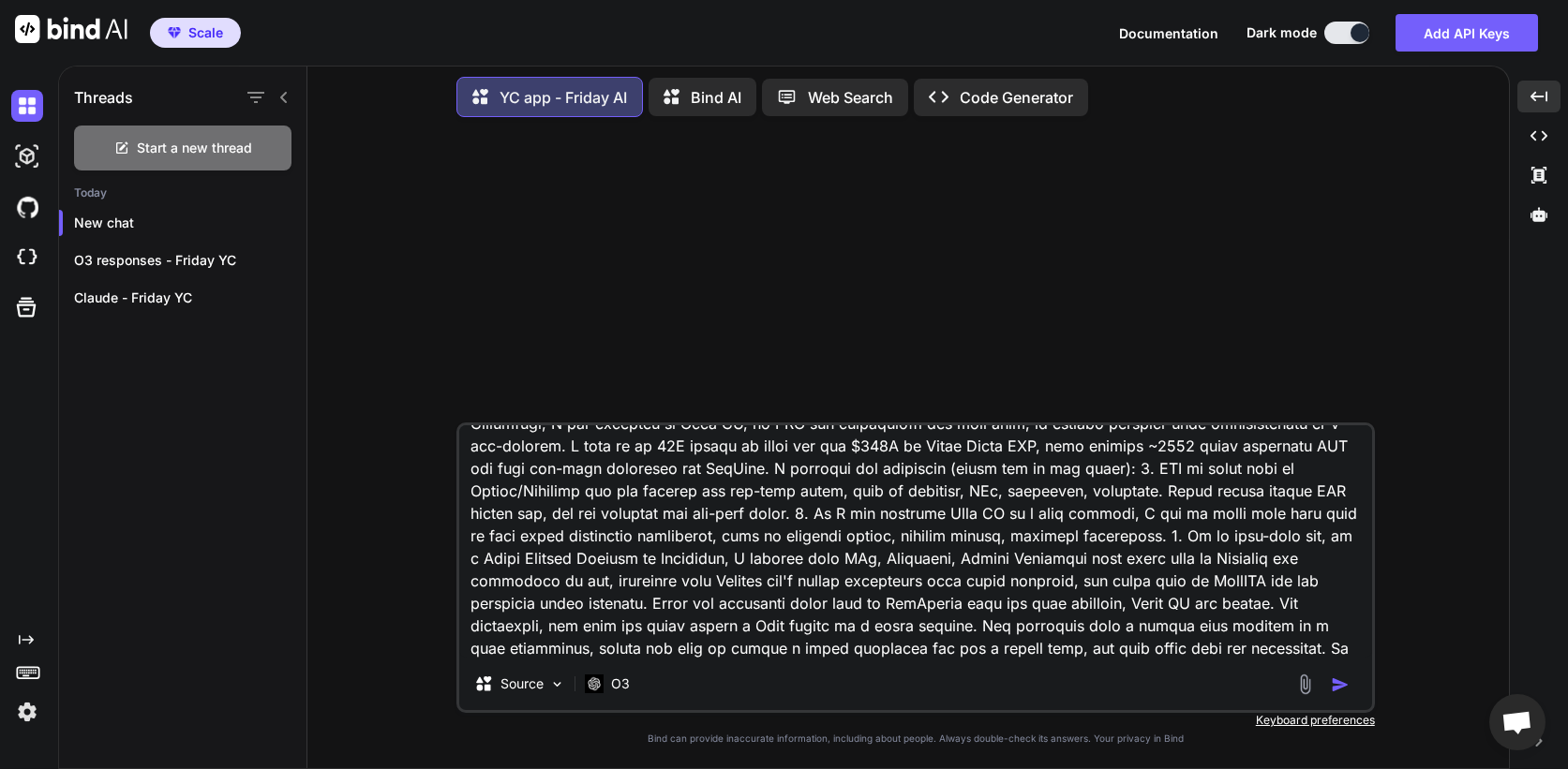 scroll, scrollTop: 117, scrollLeft: 0, axis: vertical 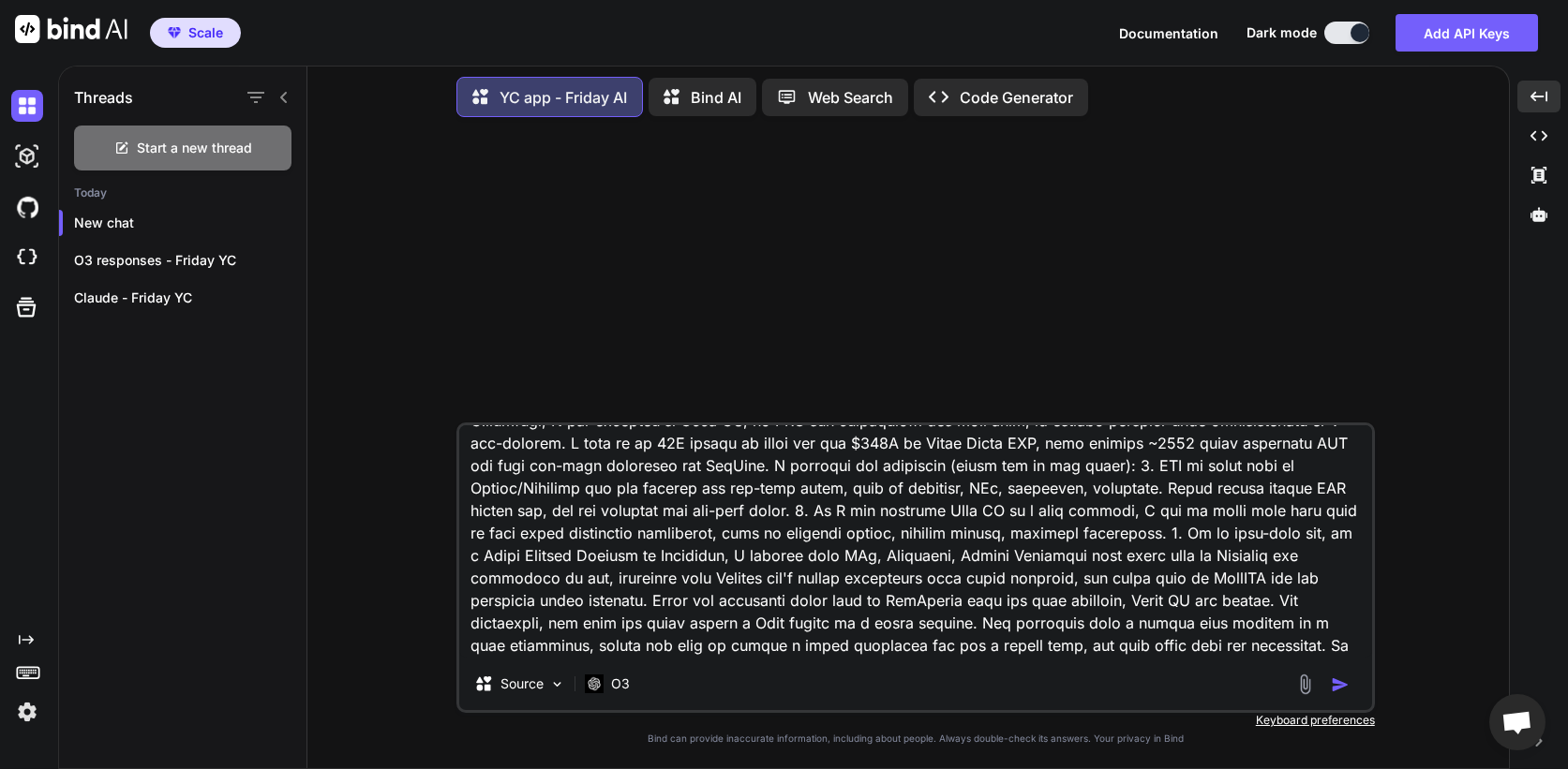 click at bounding box center (916, 541) 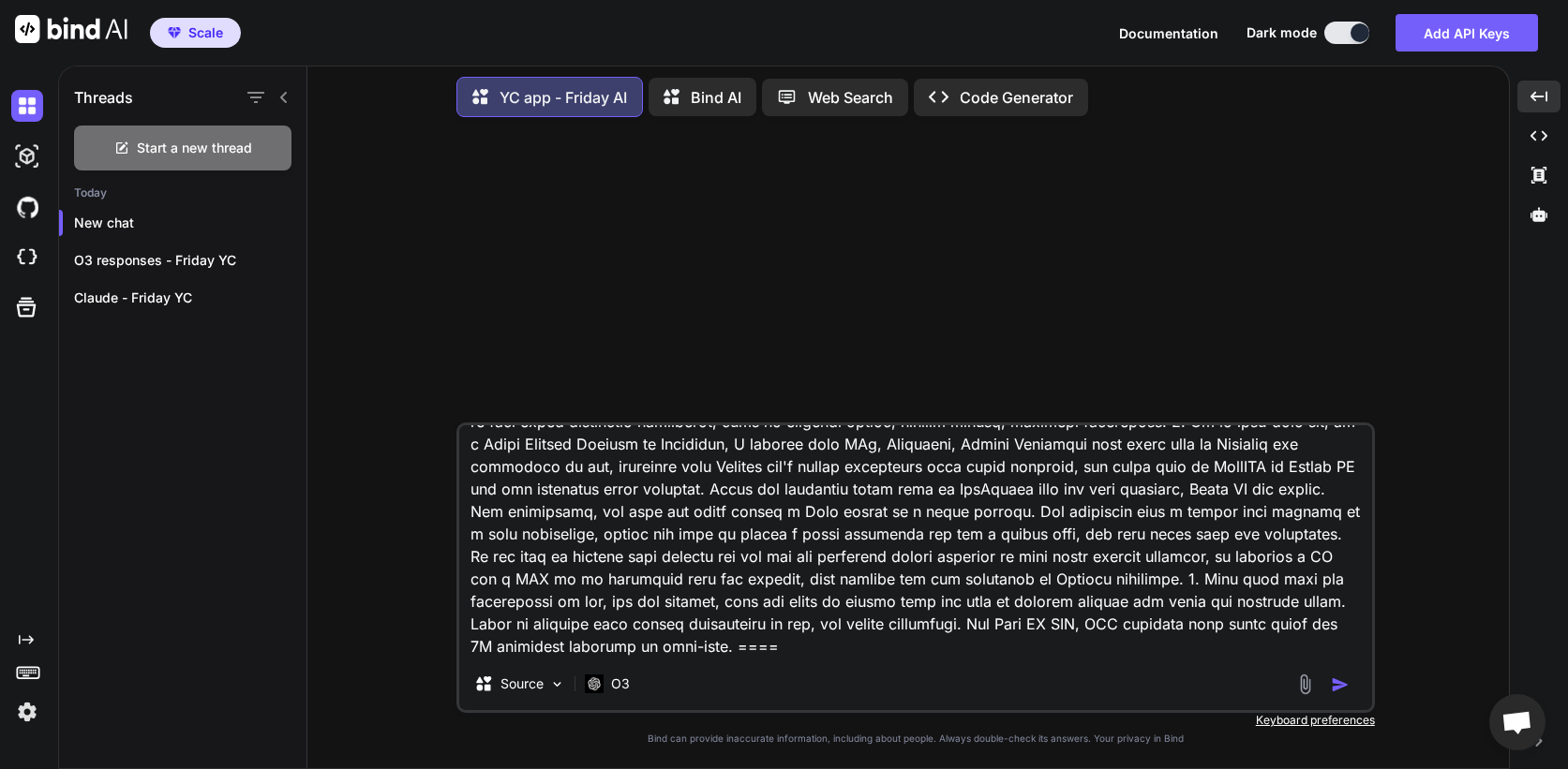 scroll, scrollTop: 274, scrollLeft: 0, axis: vertical 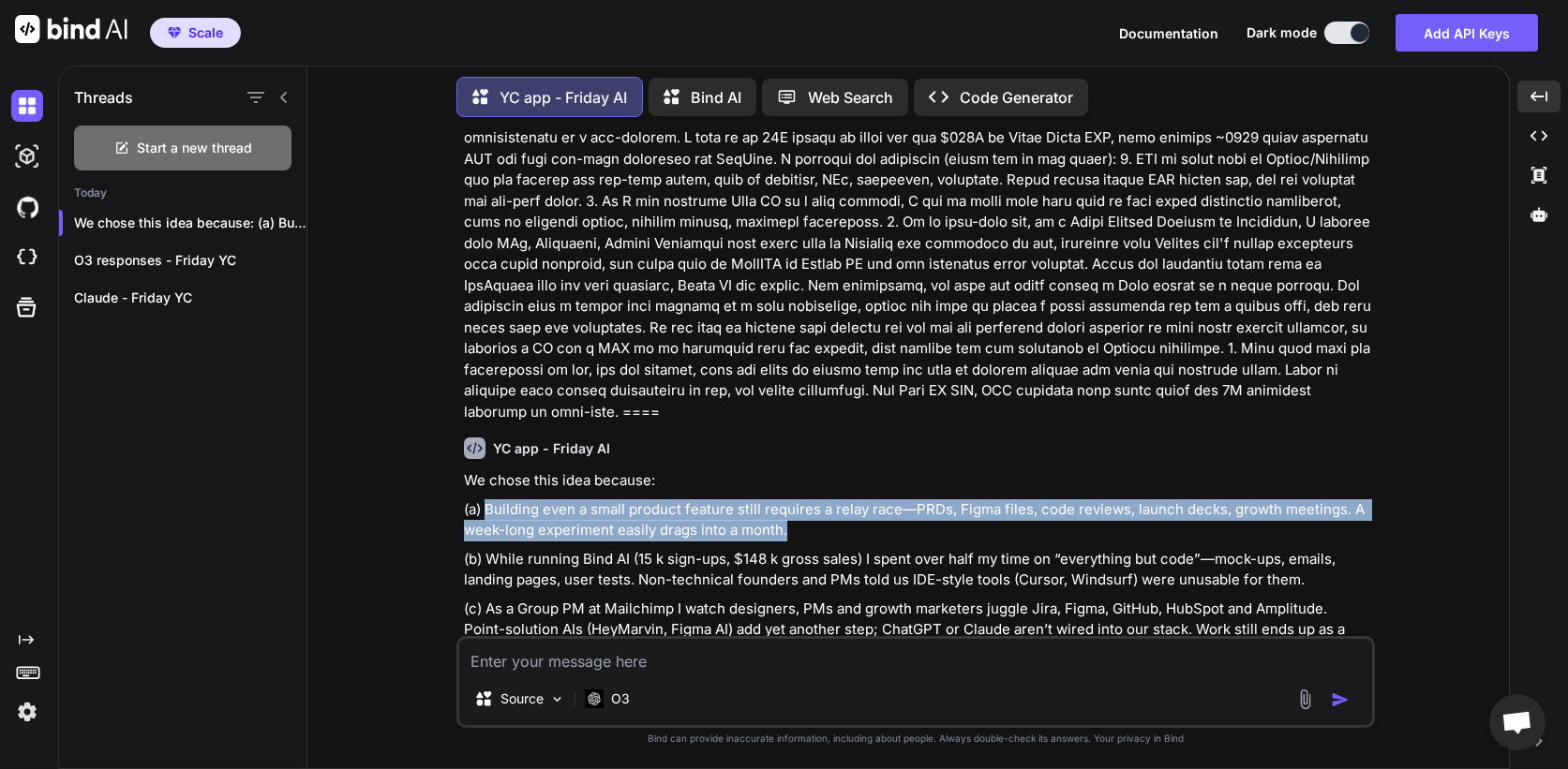 drag, startPoint x: 486, startPoint y: 510, endPoint x: 861, endPoint y: 532, distance: 375.6448 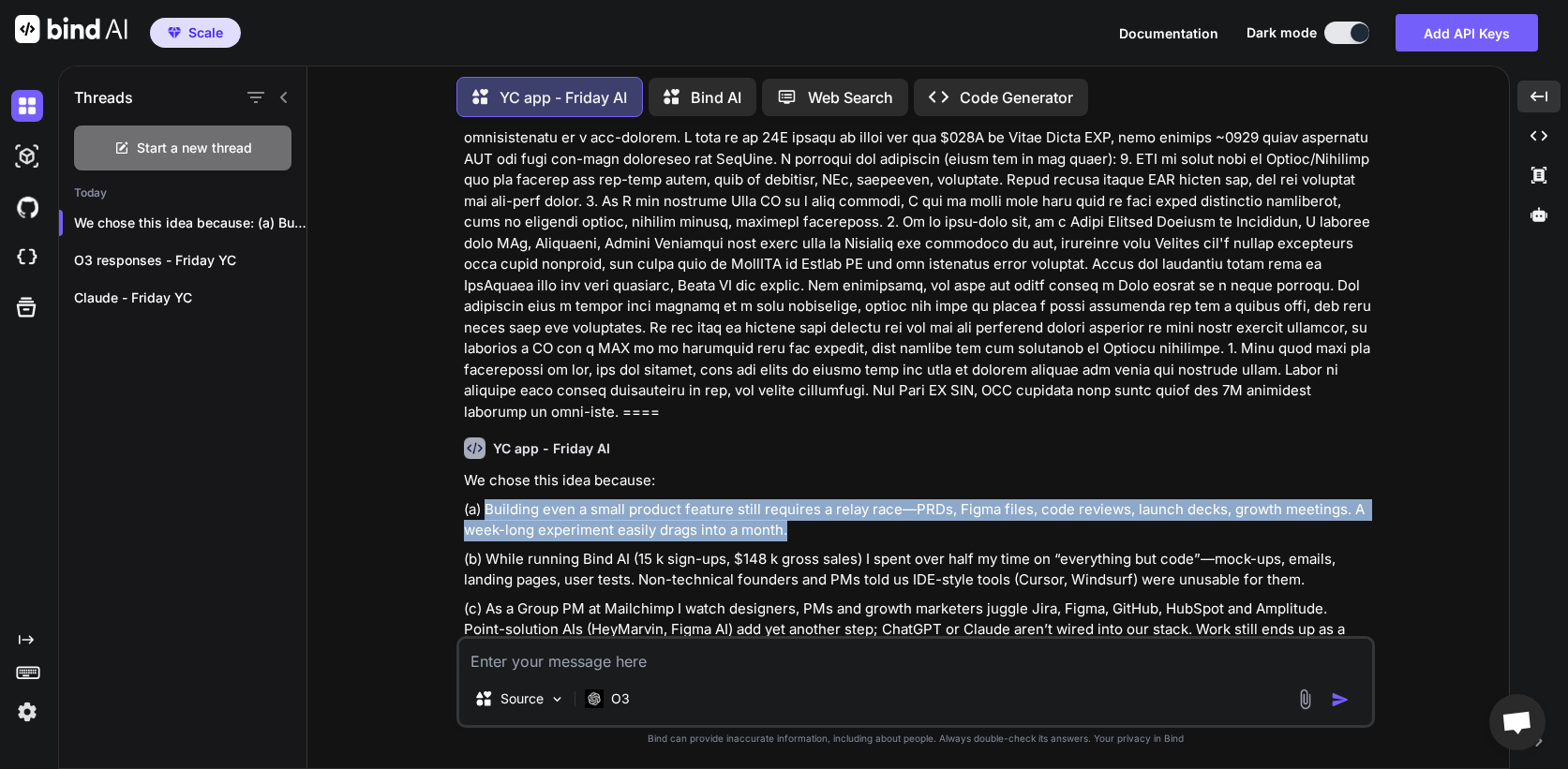 copy on "Building even a small product feature still requires a relay race—PRDs, Figma files, code reviews, launch decks, growth meetings. A week-long experiment easily drags into a month." 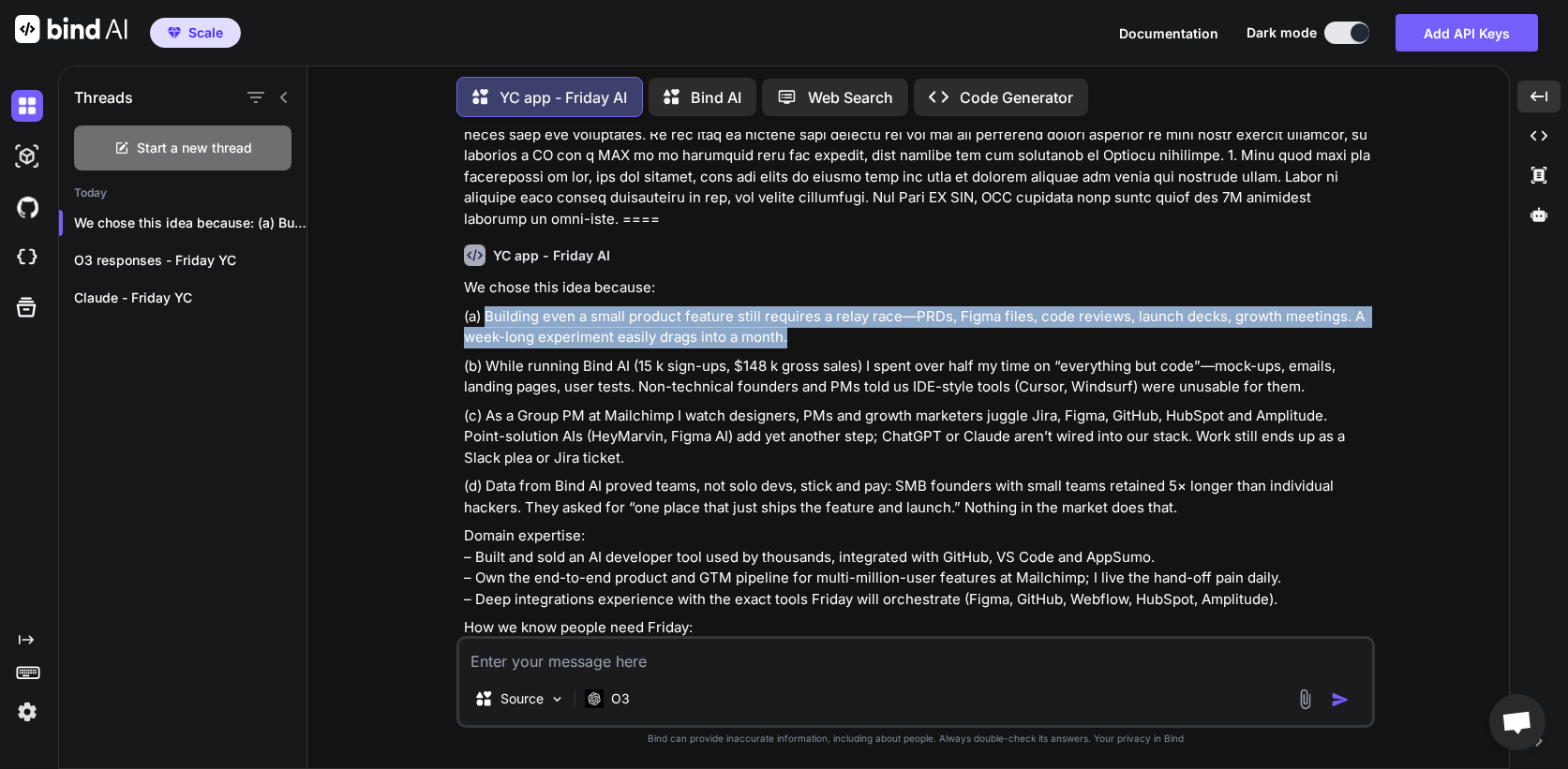 scroll, scrollTop: 283, scrollLeft: 0, axis: vertical 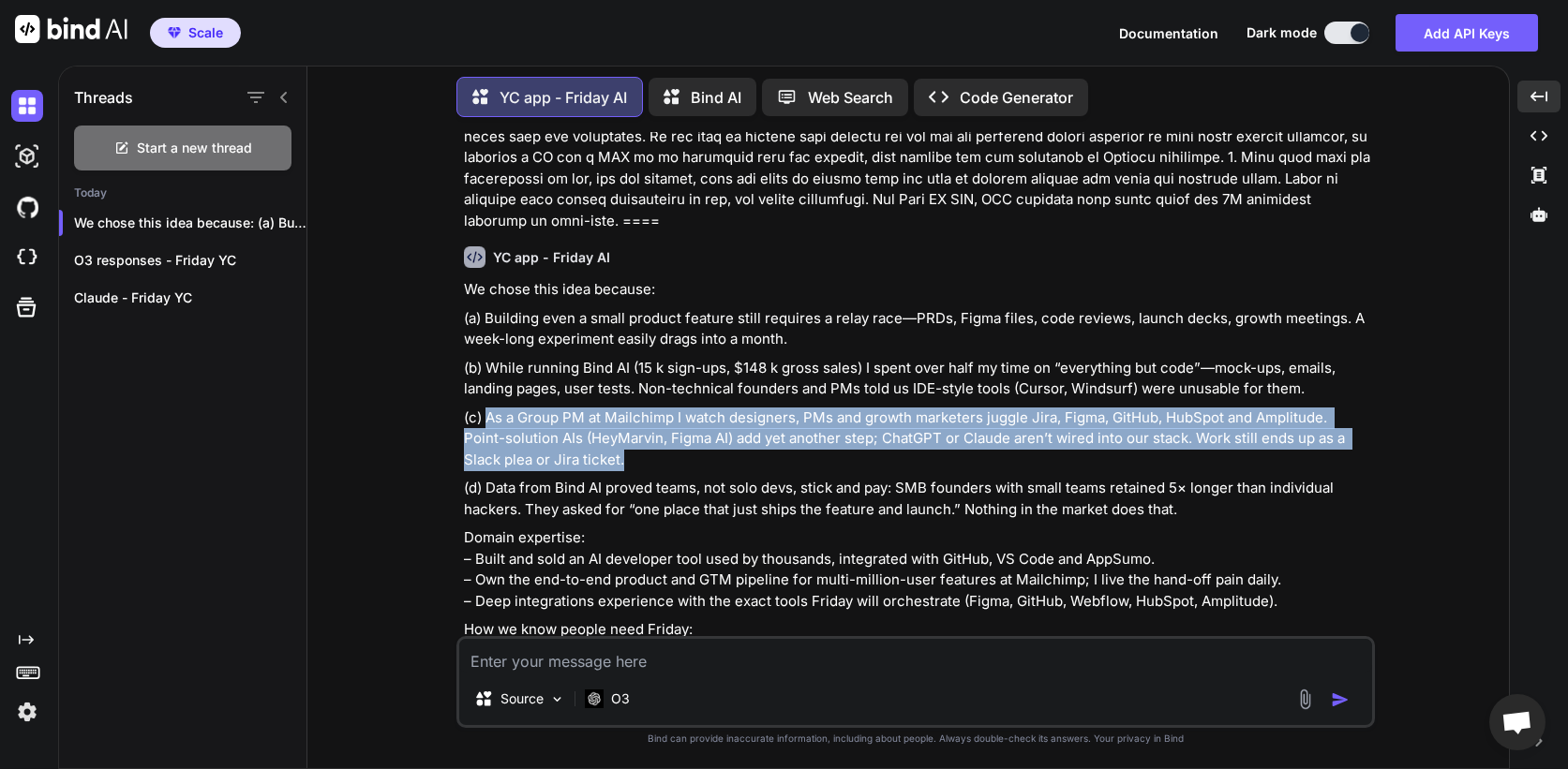 drag, startPoint x: 487, startPoint y: 417, endPoint x: 585, endPoint y: 463, distance: 108.25895 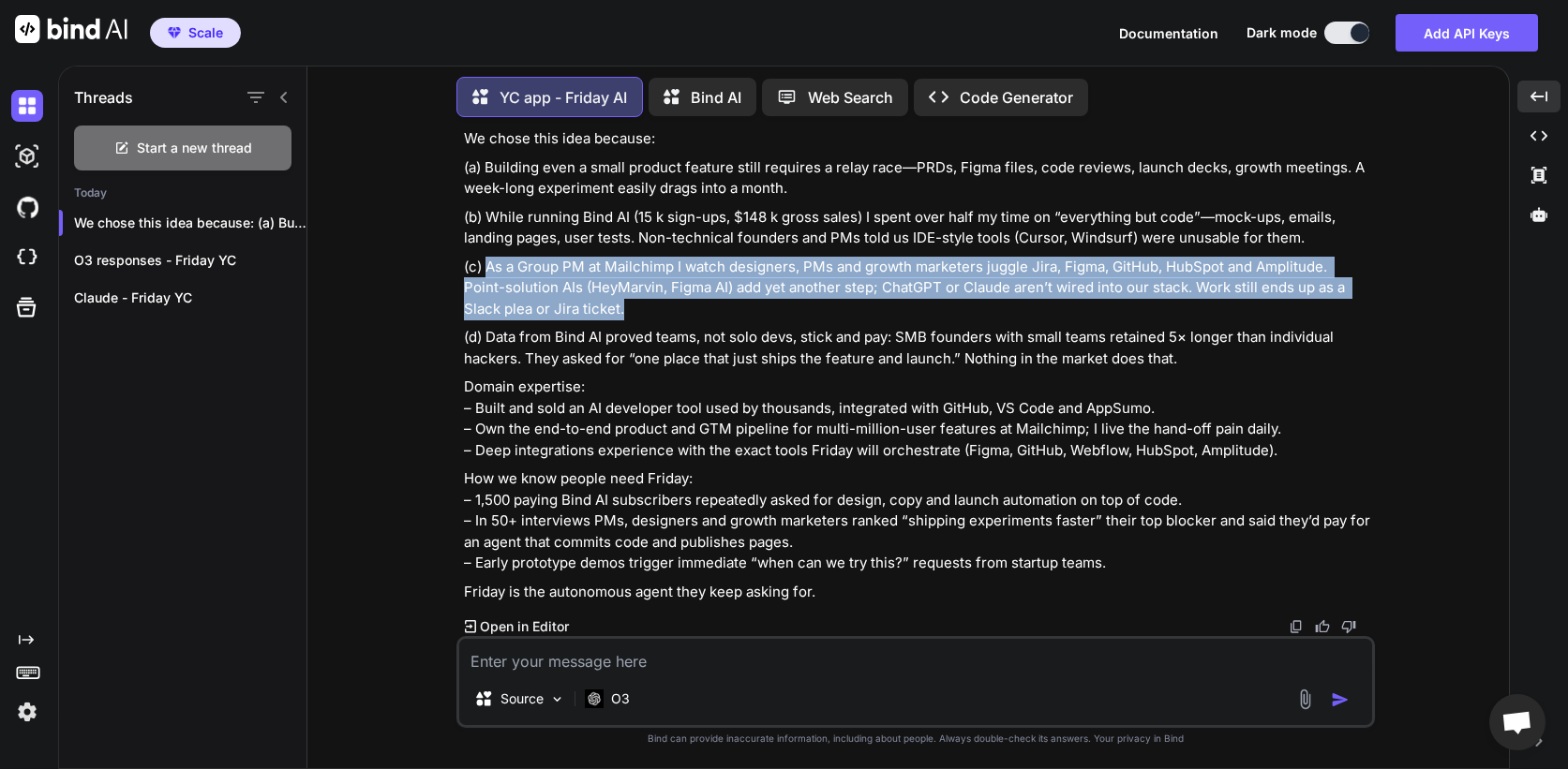 scroll, scrollTop: 509, scrollLeft: 0, axis: vertical 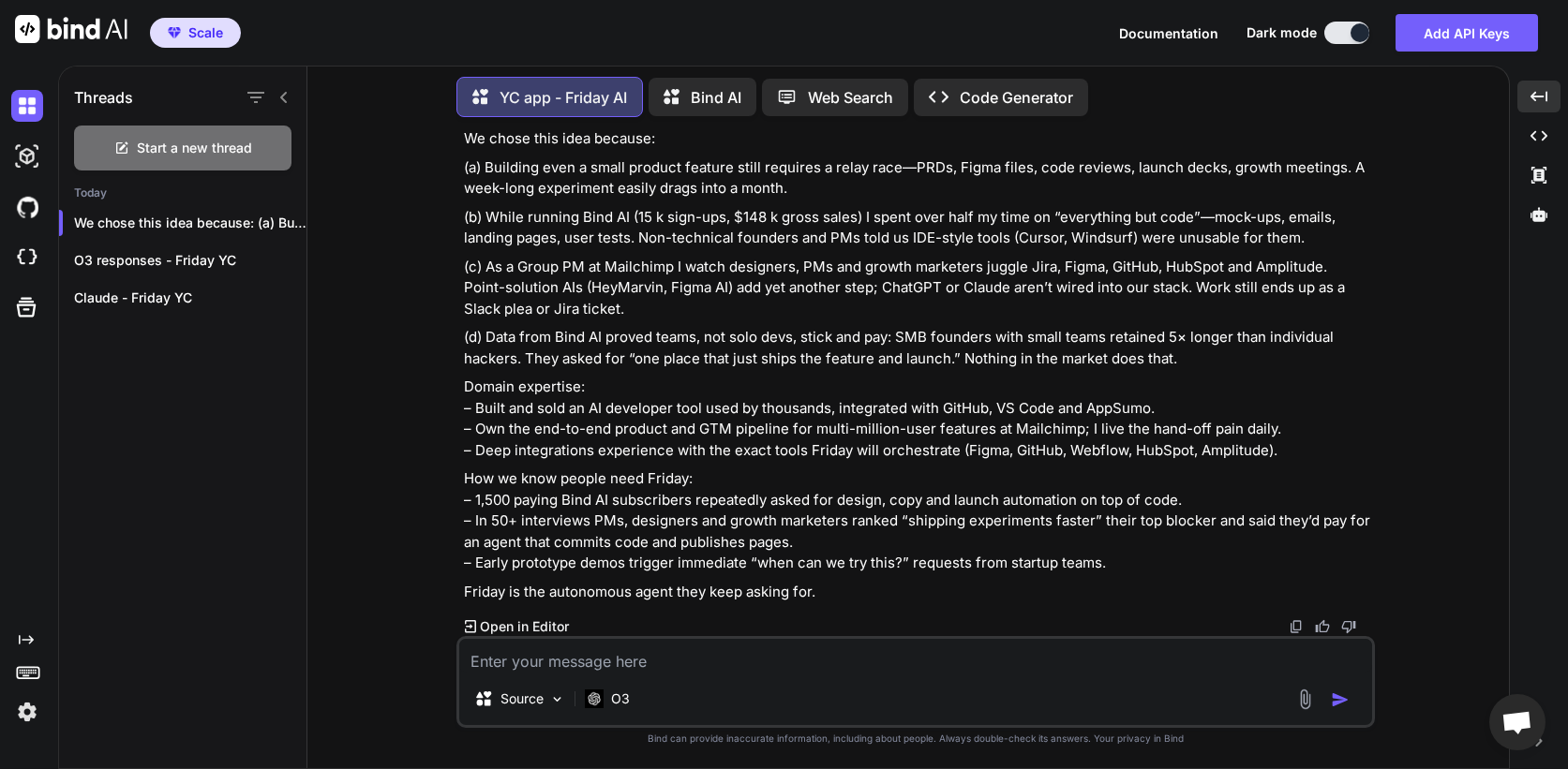 click on "– Built and sold an AI developer tool used by thousands, integrated with GitHub, VS Code and AppSumo.
– Own the end-to-end product and GTM pipeline for multi-million-user features at Mailchimp; I live the hand-off pain daily.
– Deep integrations experience with the exact tools Friday will orchestrate (Figma, GitHub, Webflow, HubSpot, Amplitude)." at bounding box center (918, 419) 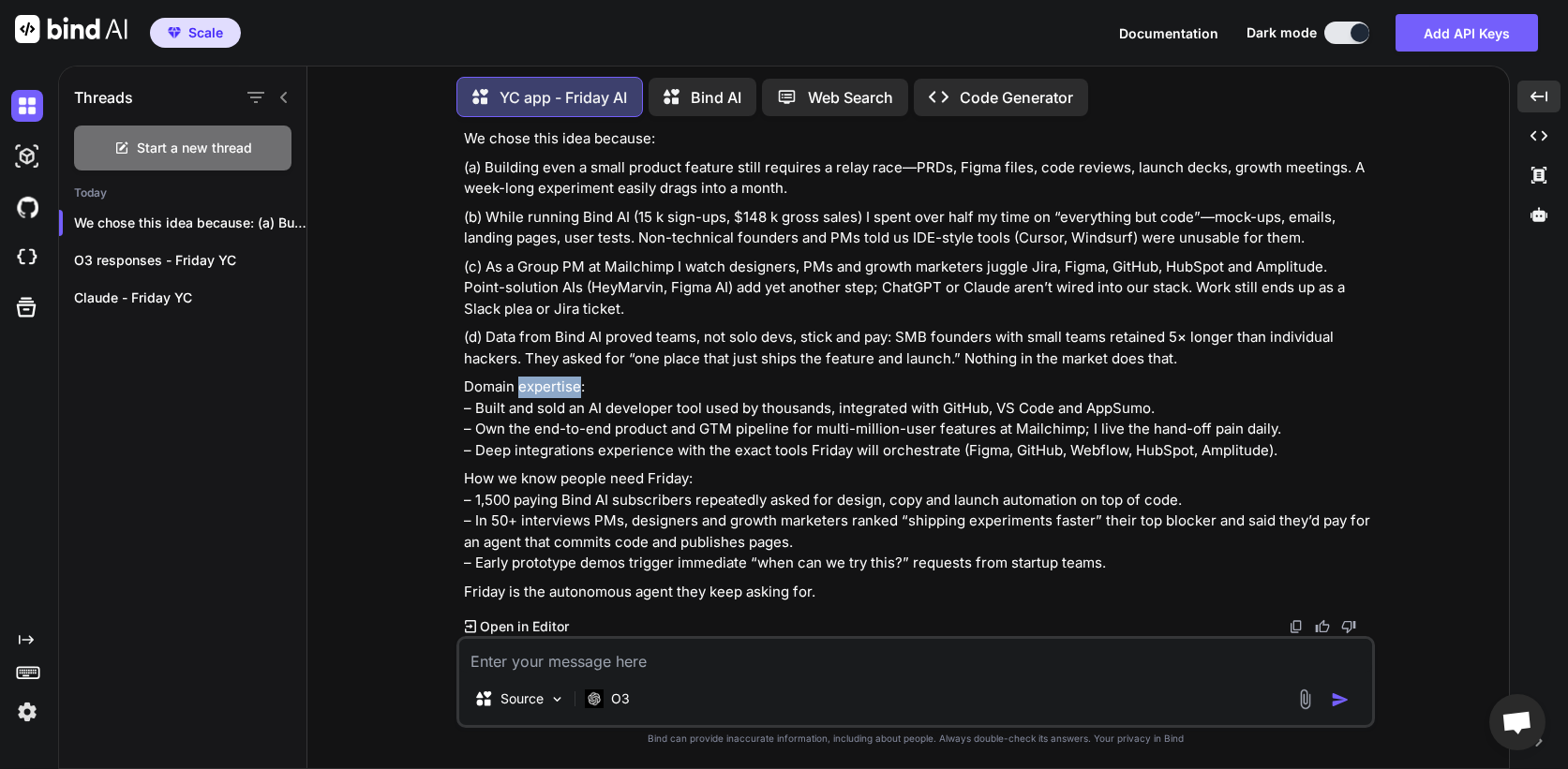 click on "– Built and sold an AI developer tool used by thousands, integrated with GitHub, VS Code and AppSumo.
– Own the end-to-end product and GTM pipeline for multi-million-user features at Mailchimp; I live the hand-off pain daily.
– Deep integrations experience with the exact tools Friday will orchestrate (Figma, GitHub, Webflow, HubSpot, Amplitude)." at bounding box center [918, 419] 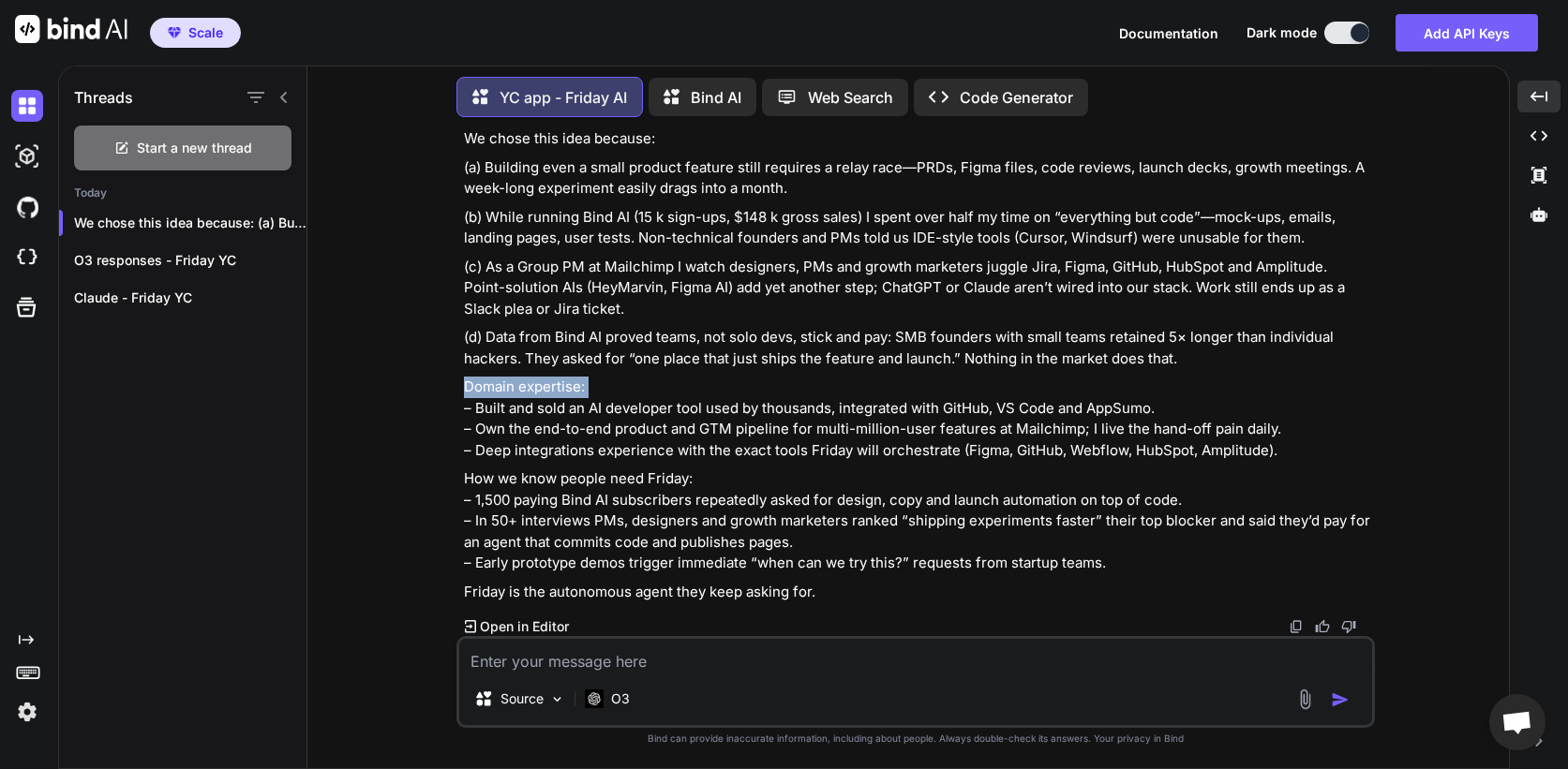 click on "– Built and sold an AI developer tool used by thousands, integrated with GitHub, VS Code and AppSumo.
– Own the end-to-end product and GTM pipeline for multi-million-user features at Mailchimp; I live the hand-off pain daily.
– Deep integrations experience with the exact tools Friday will orchestrate (Figma, GitHub, Webflow, HubSpot, Amplitude)." at bounding box center [918, 419] 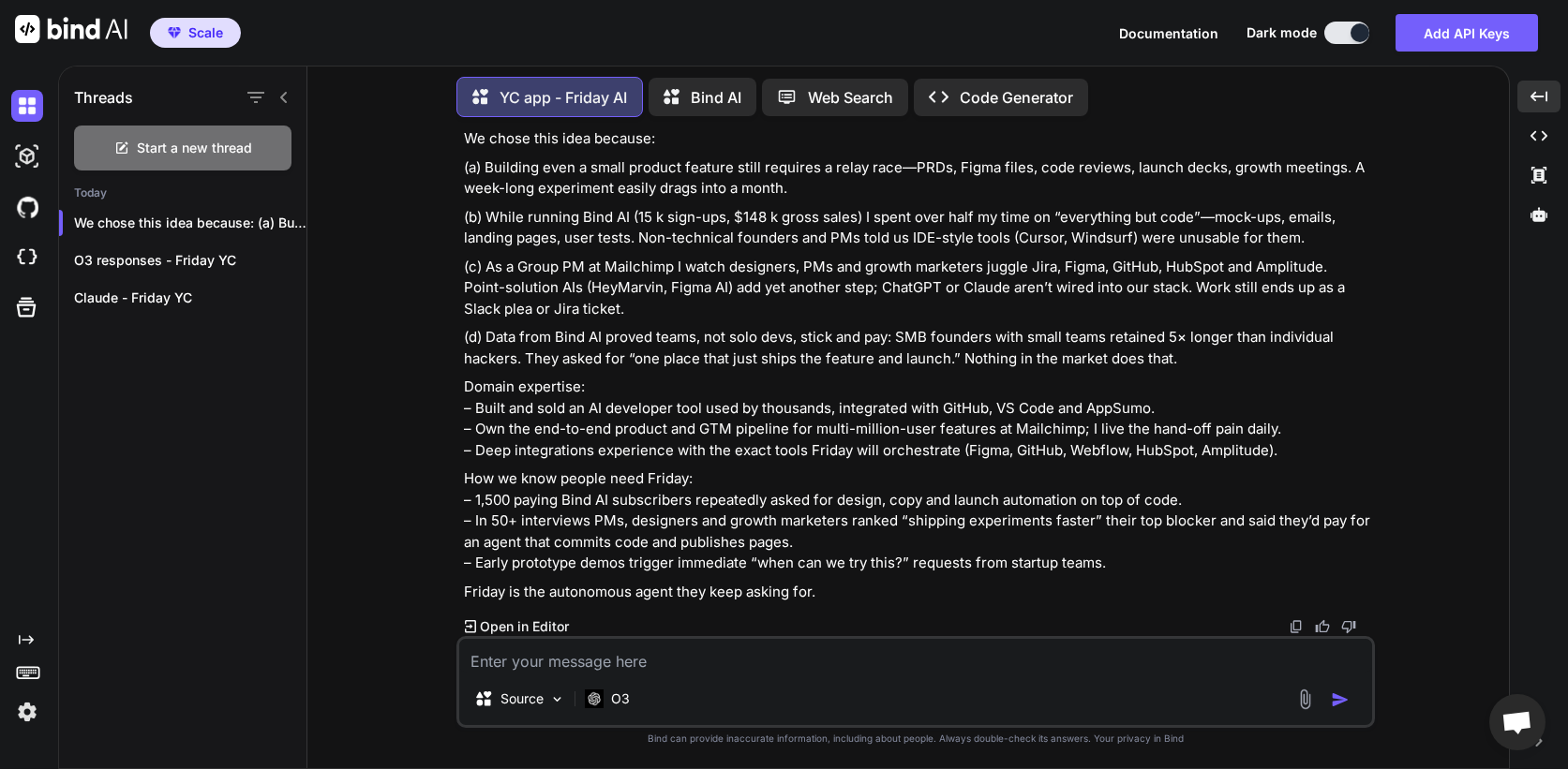 click at bounding box center [916, 656] 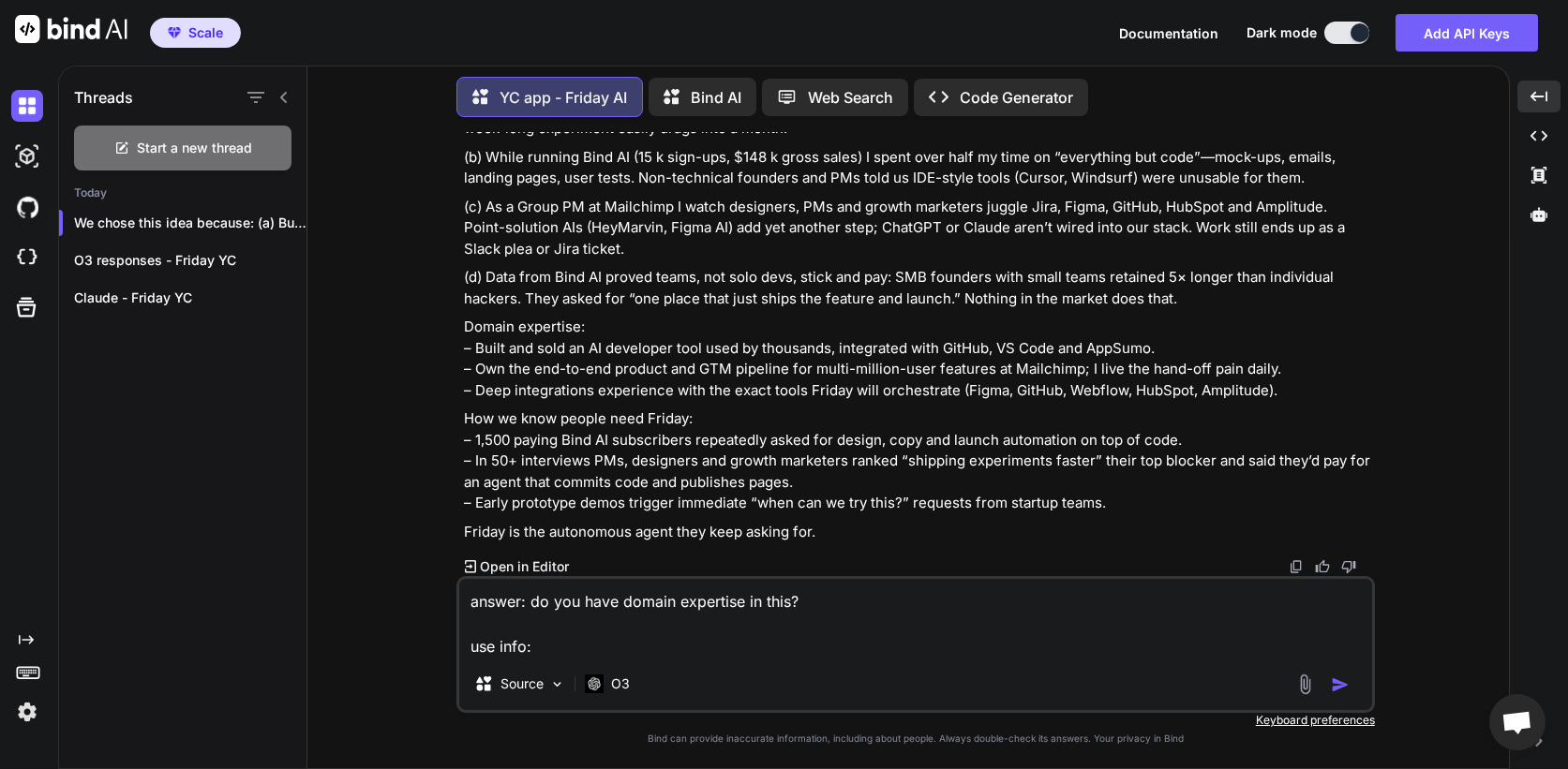 paste on "I have 12 years experience in Technical Product Management, working with engineers, designers, marketers, architects.
I also have domain expertise in building AI Agents, I have spent the last 3 years at Intuit building or enabling GenAI offerings. While building Bind AI, I have become deeply familiar with MCPs, Agents and LLMs. Internally at Mailchimp, I own the platform APIs used by AI teams to build marketing agents and 3P apps by 100K+ developers. I spend significant of my time working with chief architects, and understand system level design for complex AI applicaitons." 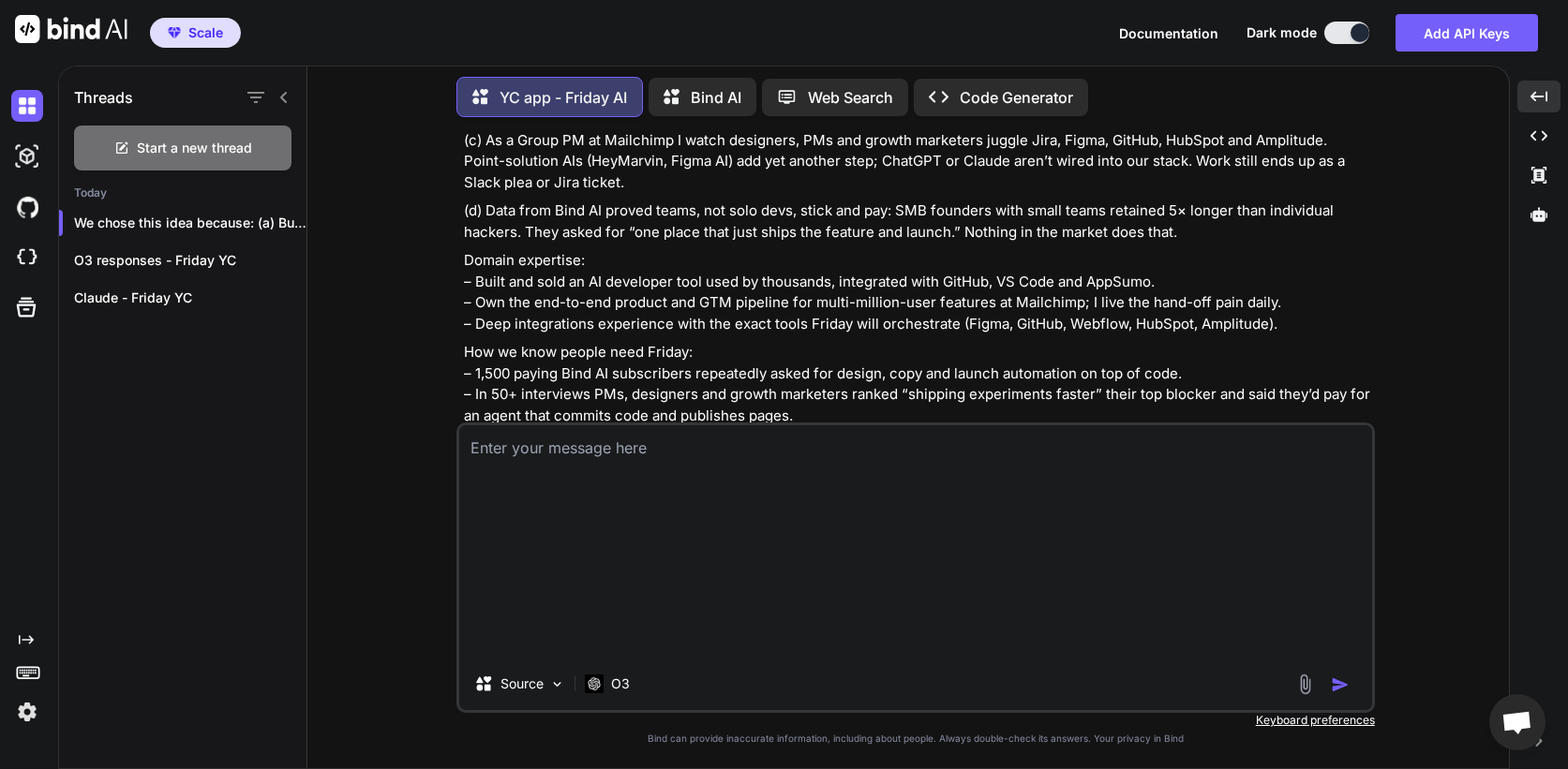 scroll, scrollTop: 0, scrollLeft: 0, axis: both 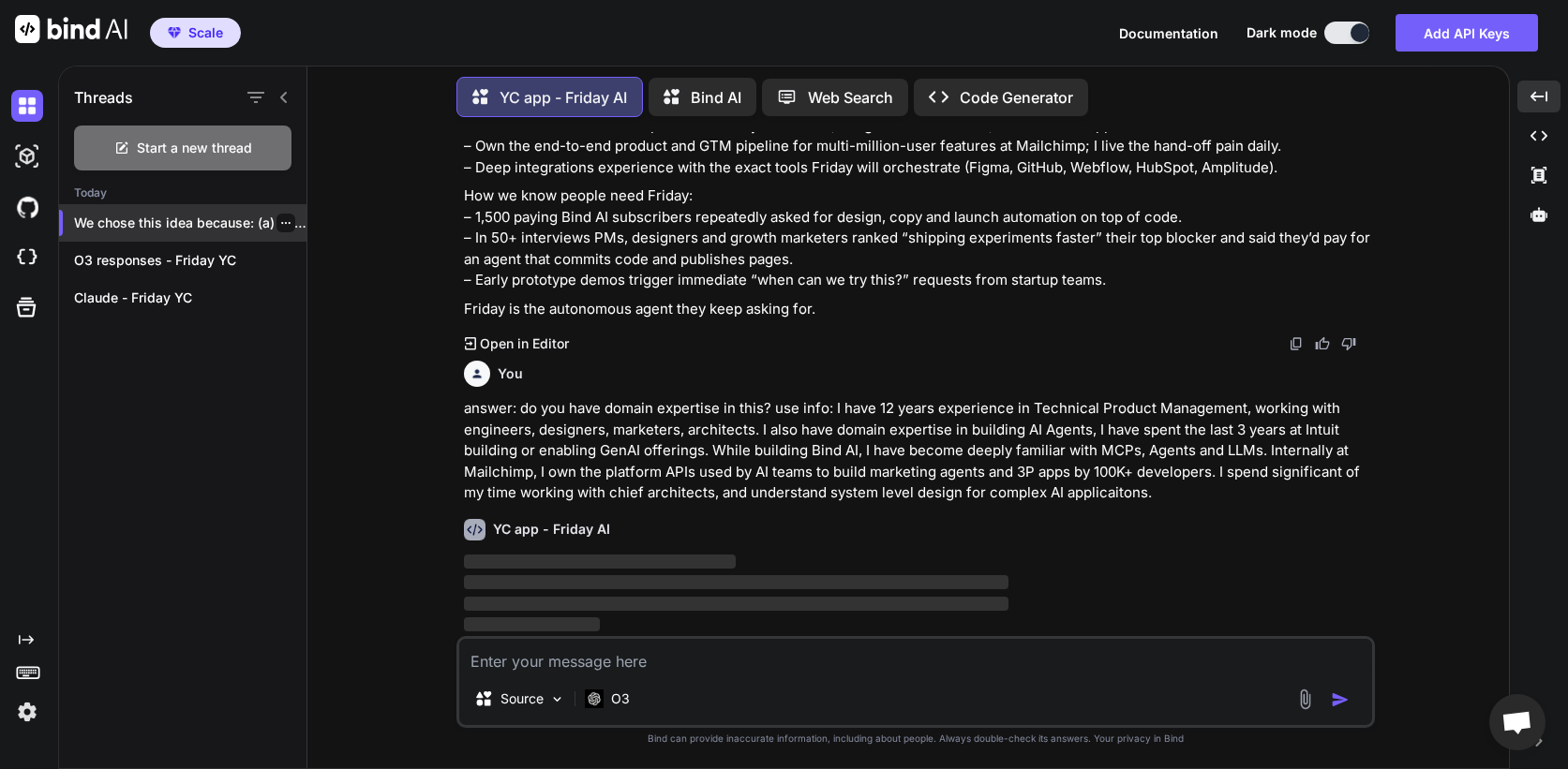 click 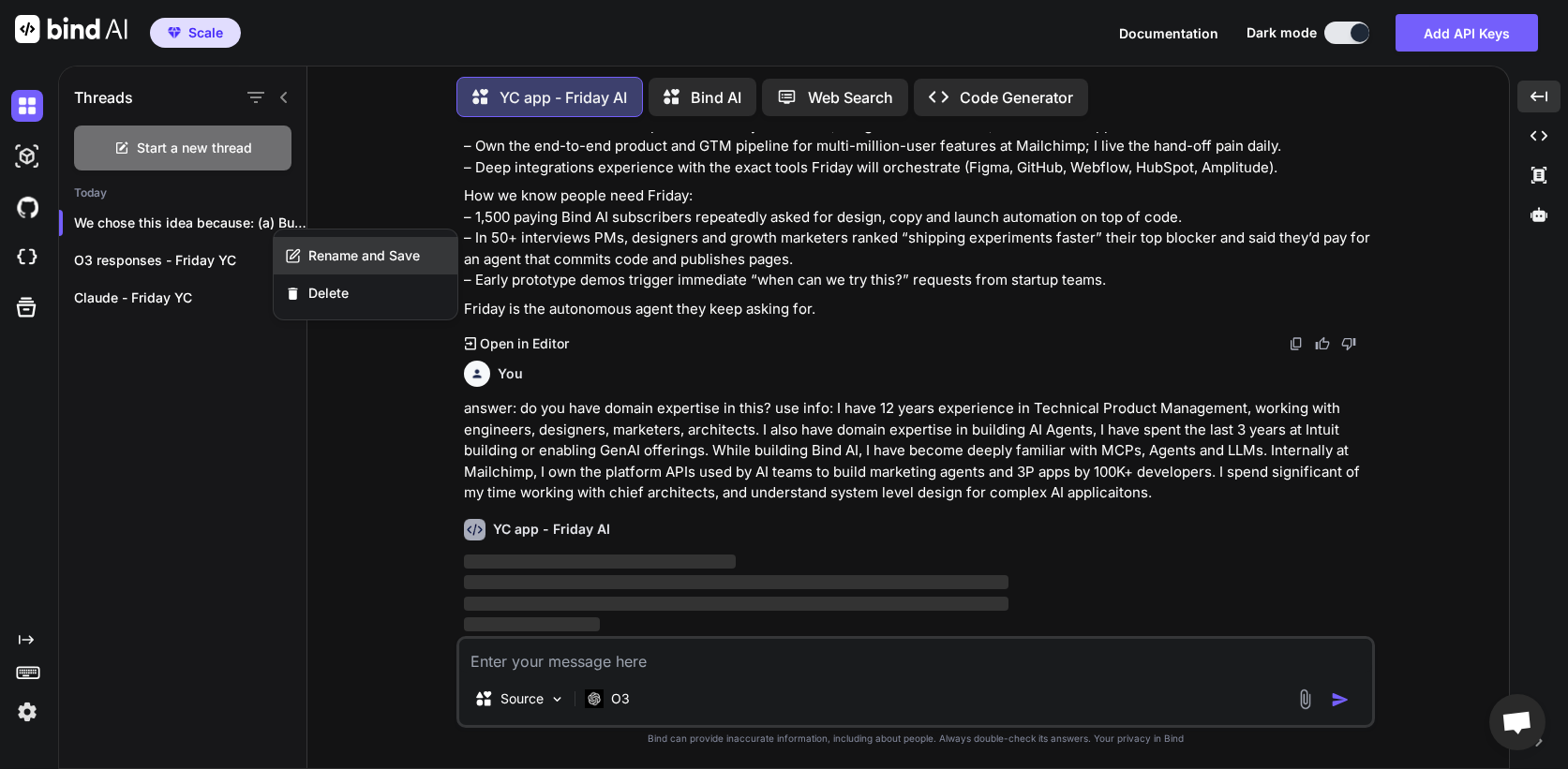 click on "Rename and Save" at bounding box center (364, 256) 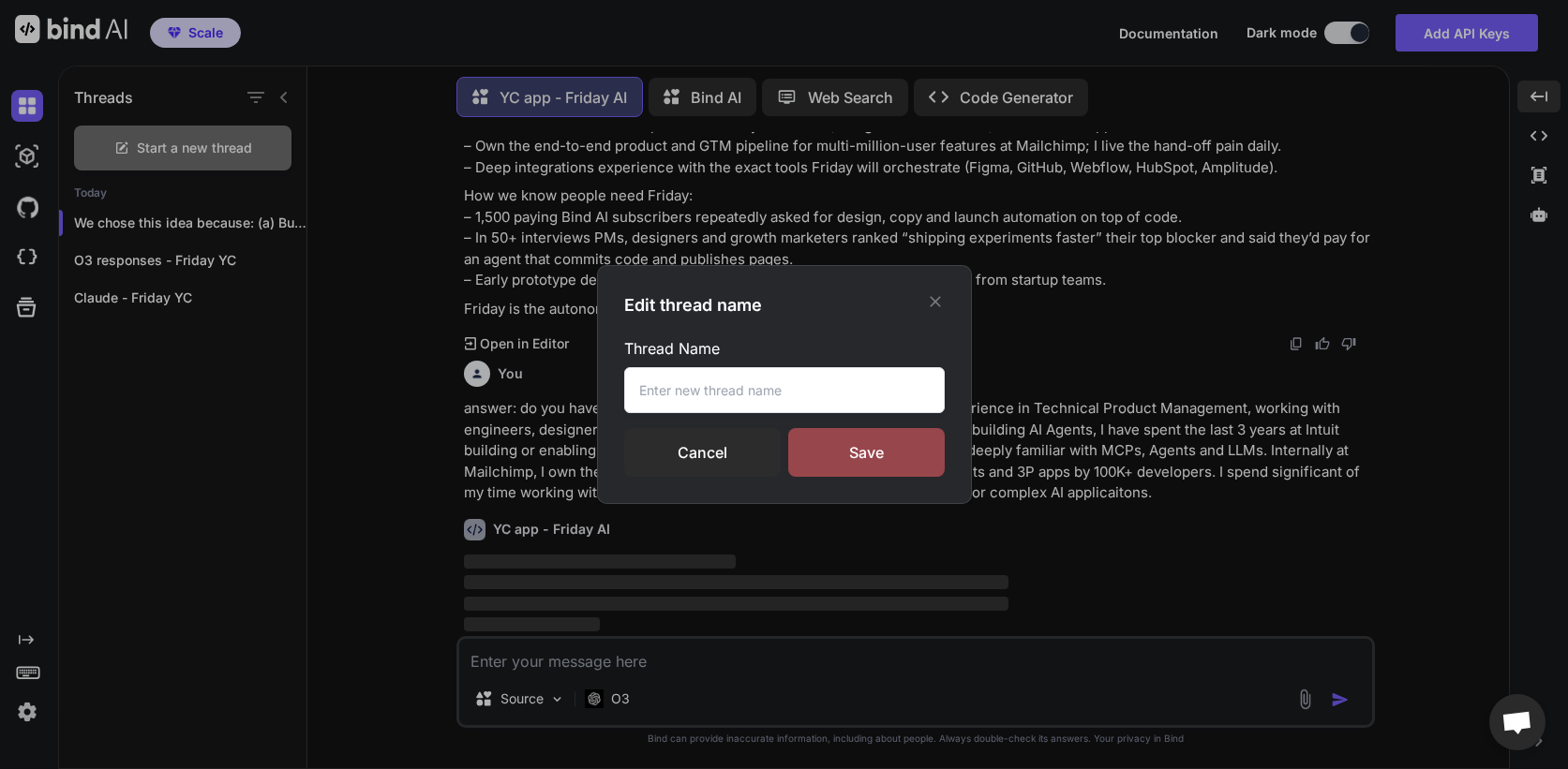 click at bounding box center [784, 390] 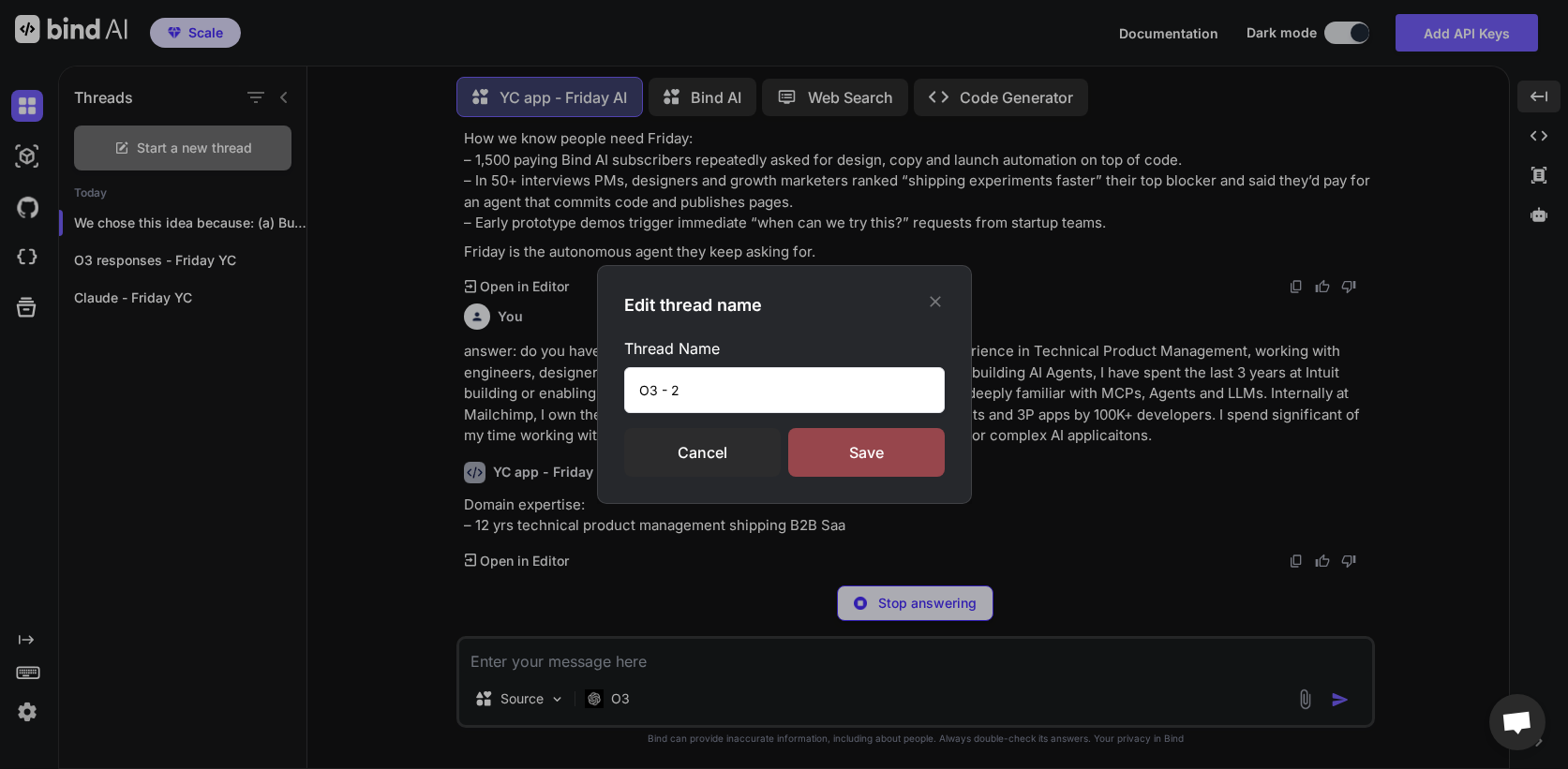 scroll, scrollTop: 842, scrollLeft: 0, axis: vertical 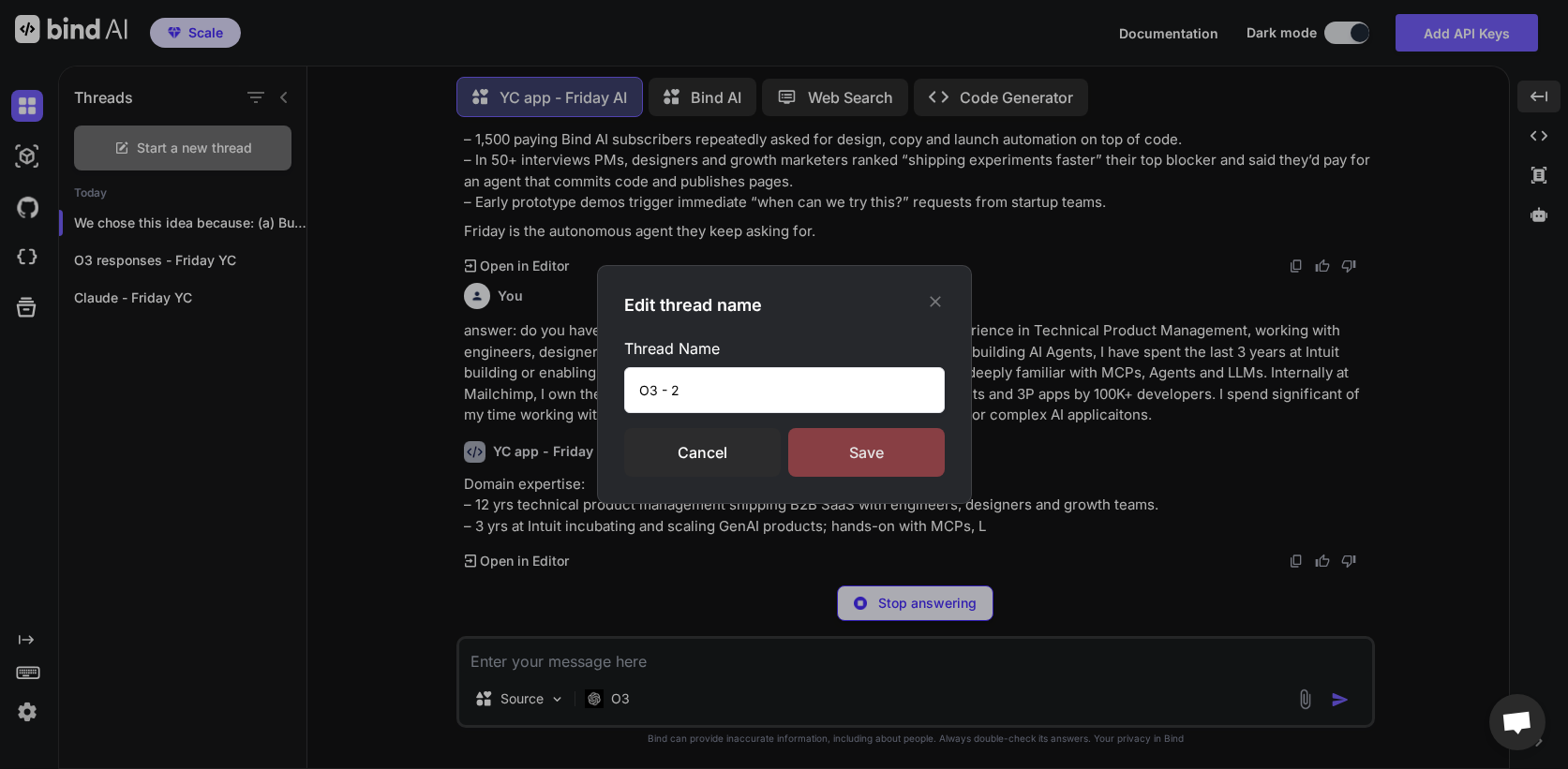 click on "Save" at bounding box center [866, 452] 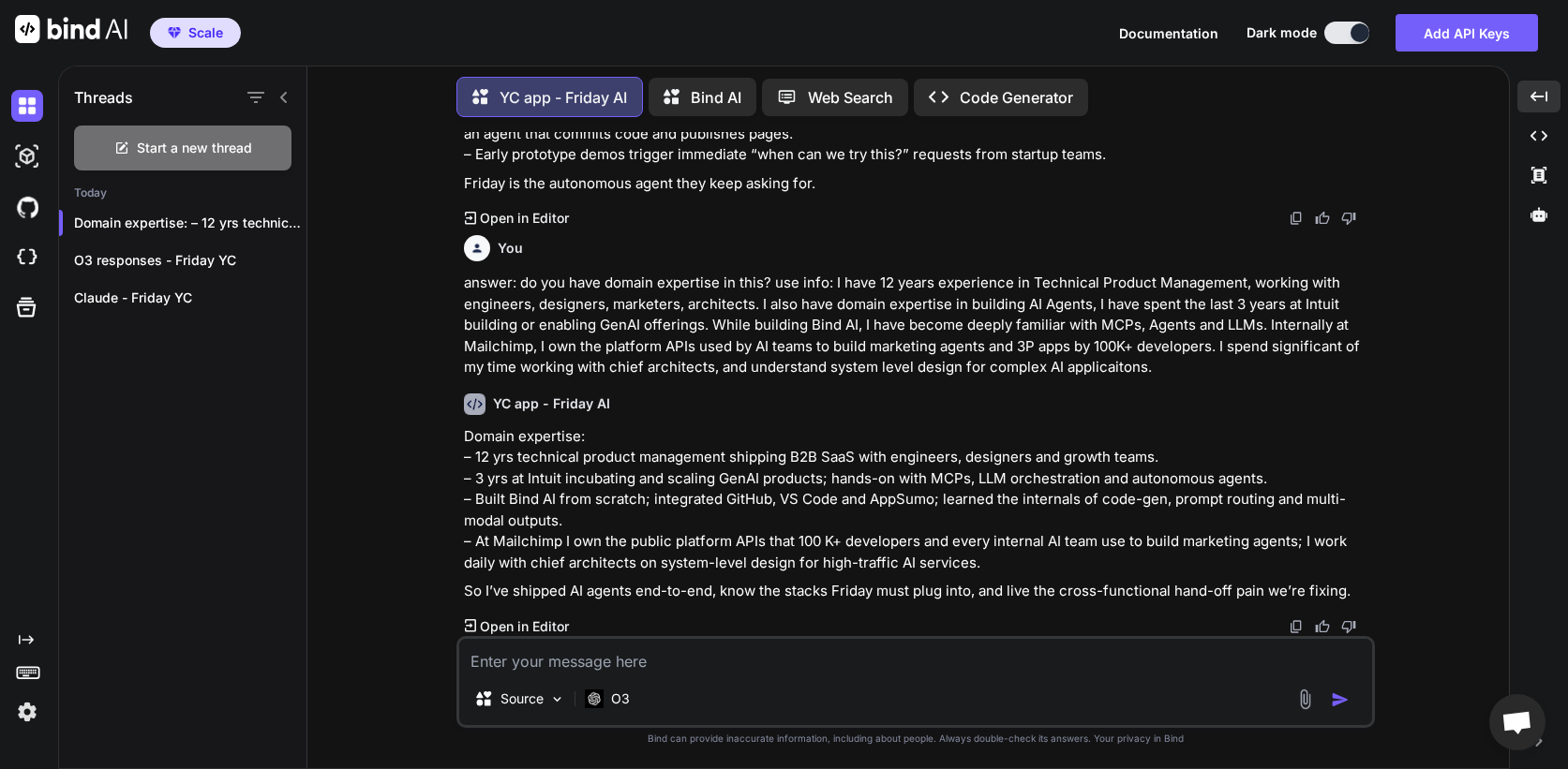 scroll, scrollTop: 1052, scrollLeft: 0, axis: vertical 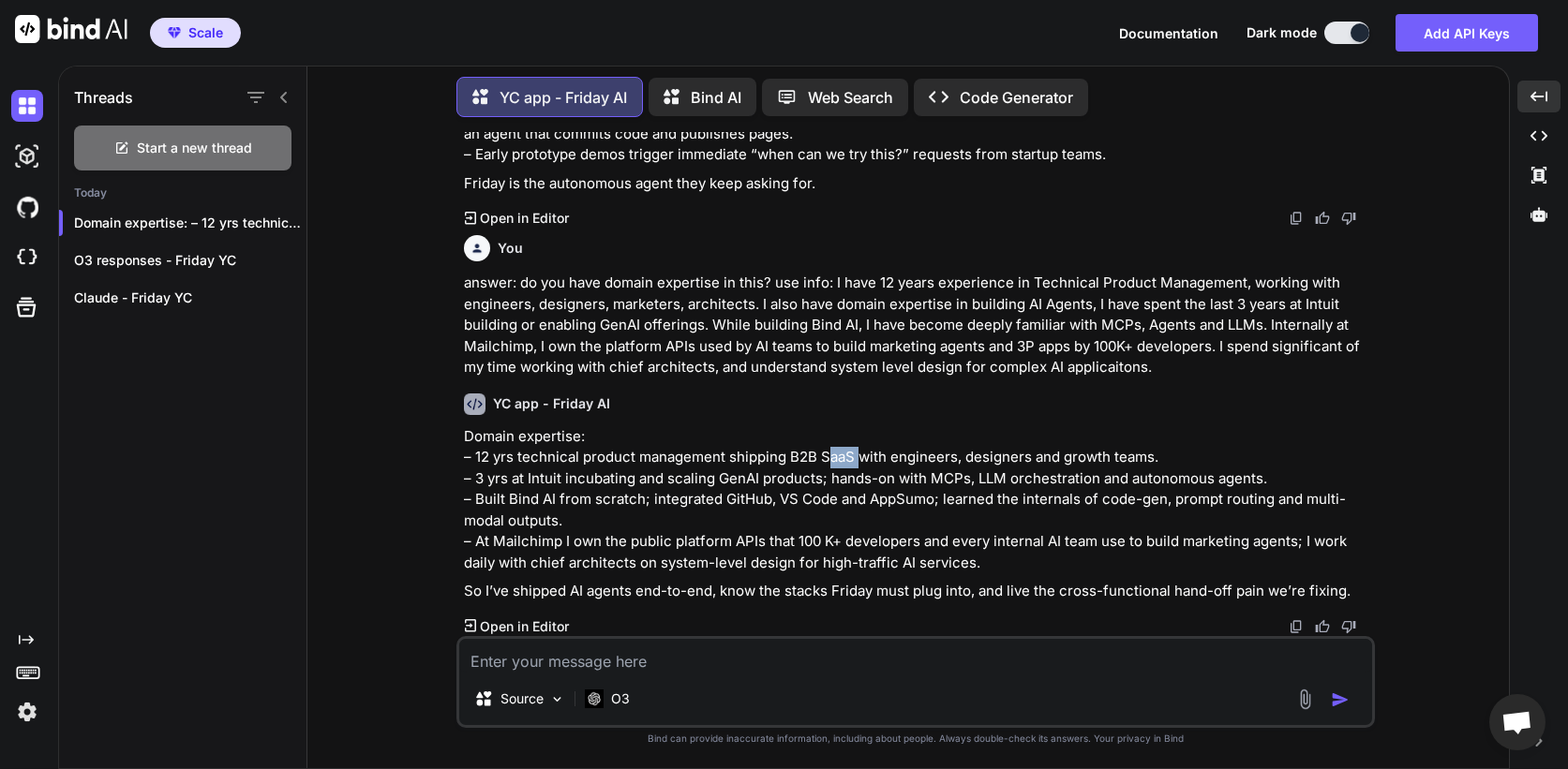 click on "Domain expertise:
– 12 yrs technical product management shipping B2B SaaS with engineers, designers and growth teams.
– 3 yrs at Intuit incubating and scaling GenAI products; hands-on with MCPs, LLM orchestration and autonomous agents.
– Built Bind AI from scratch; integrated GitHub, VS Code and AppSumo; learned the internals of code-gen, prompt routing and multi-modal outputs.
– At Mailchimp I own the public platform APIs that 100 K+ developers and every internal AI team use to build marketing agents; I work daily with chief architects on system-level design for high-traffic AI services." at bounding box center (918, 500) 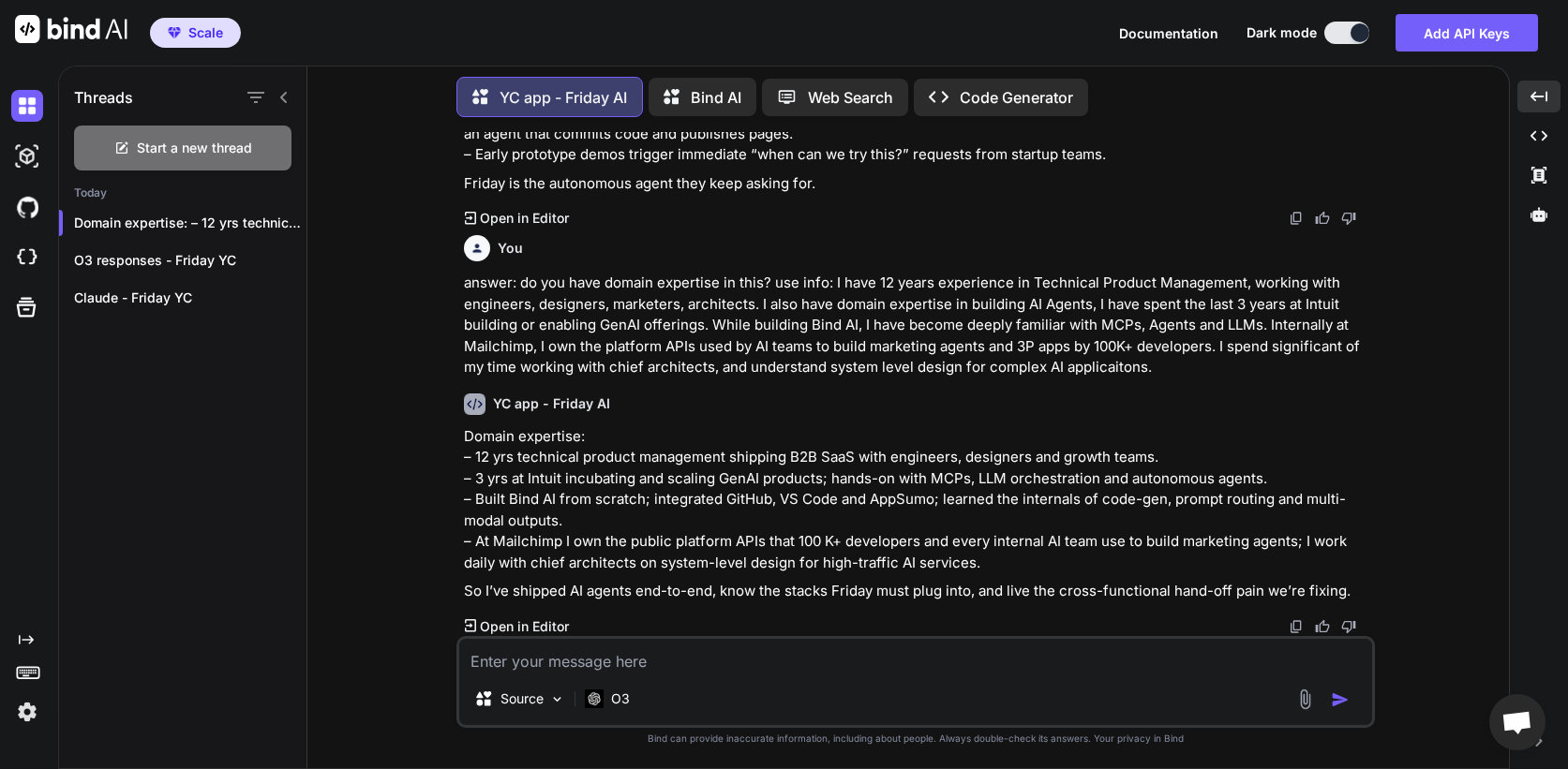 click on "Domain expertise:
– 12 yrs technical product management shipping B2B SaaS with engineers, designers and growth teams.
– 3 yrs at Intuit incubating and scaling GenAI products; hands-on with MCPs, LLM orchestration and autonomous agents.
– Built Bind AI from scratch; integrated GitHub, VS Code and AppSumo; learned the internals of code-gen, prompt routing and multi-modal outputs.
– At Mailchimp I own the public platform APIs that 100 K+ developers and every internal AI team use to build marketing agents; I work daily with chief architects on system-level design for high-traffic AI services." at bounding box center (918, 500) 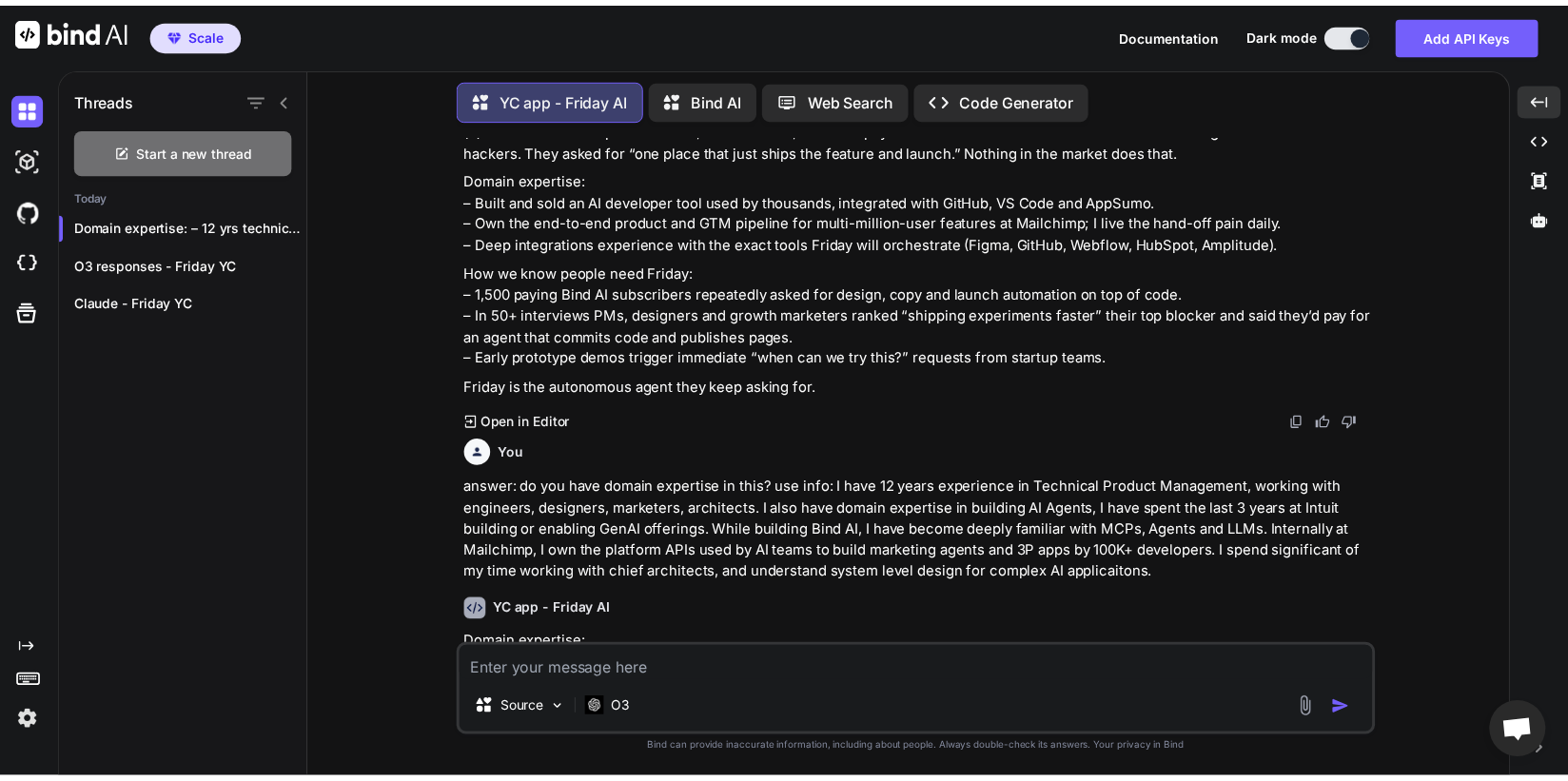 scroll, scrollTop: 613, scrollLeft: 0, axis: vertical 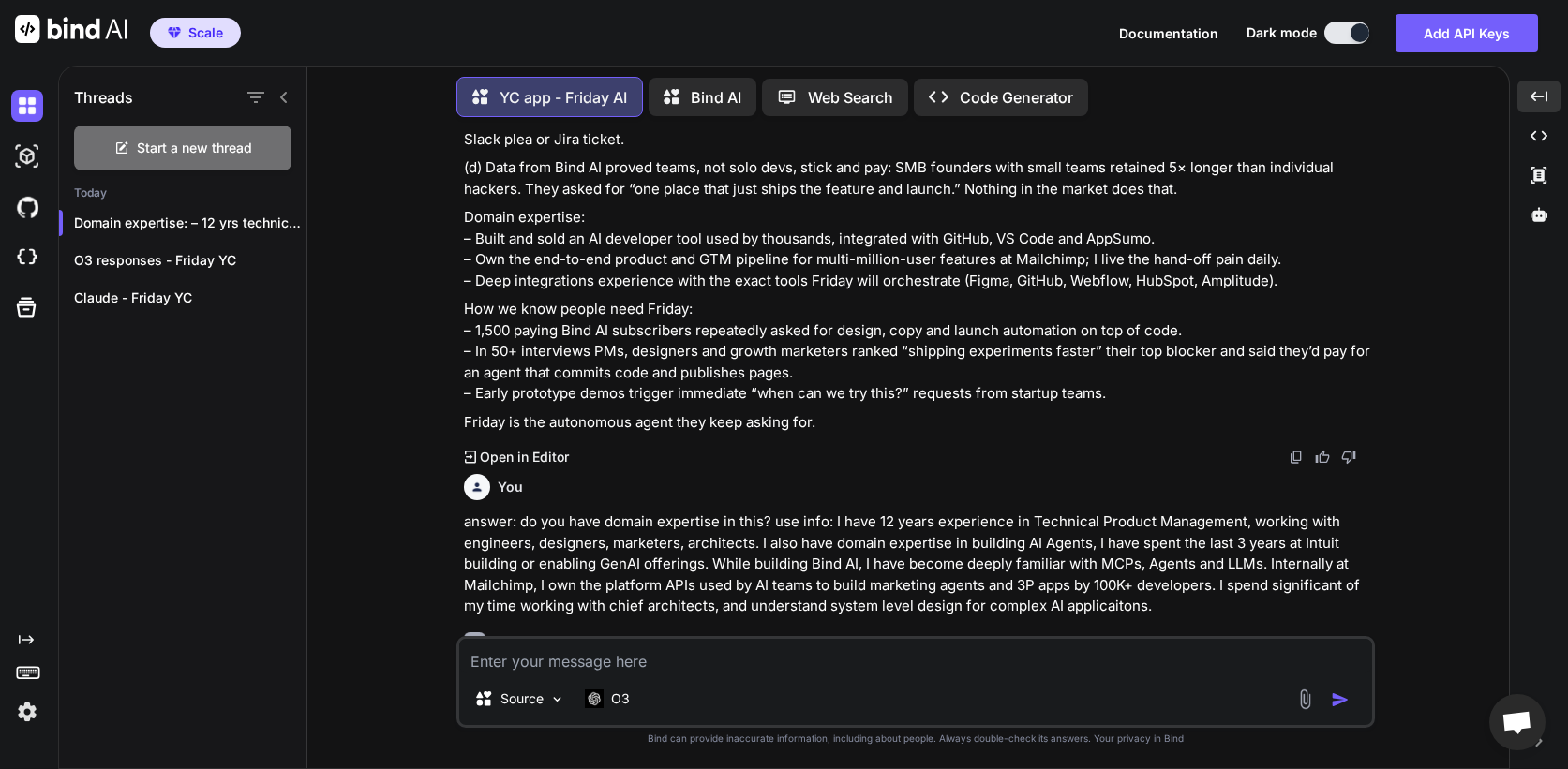 click on "How we know people need Friday:
– 1,500 paying Bind AI subscribers repeatedly asked for design, copy and launch automation on top of code.
– In 50+ interviews PMs, designers and growth marketers ranked “shipping experiments faster” their top blocker and said they’d pay for an agent that commits code and publishes pages.
– Early prototype demos trigger immediate “when can we try this?” requests from startup teams." at bounding box center [918, 351] 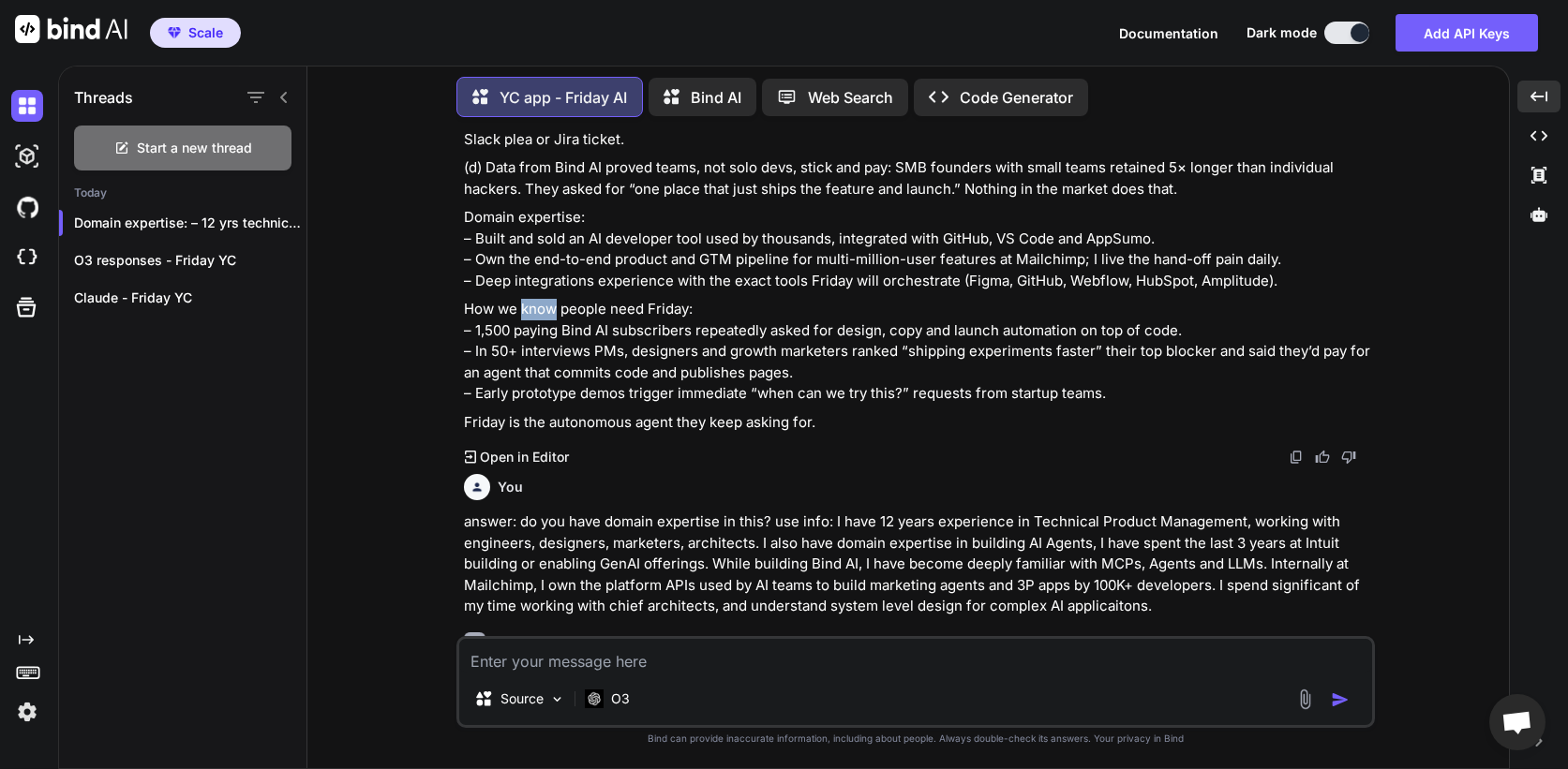 click on "How we know people need Friday:
– 1,500 paying Bind AI subscribers repeatedly asked for design, copy and launch automation on top of code.
– In 50+ interviews PMs, designers and growth marketers ranked “shipping experiments faster” their top blocker and said they’d pay for an agent that commits code and publishes pages.
– Early prototype demos trigger immediate “when can we try this?” requests from startup teams." at bounding box center [918, 351] 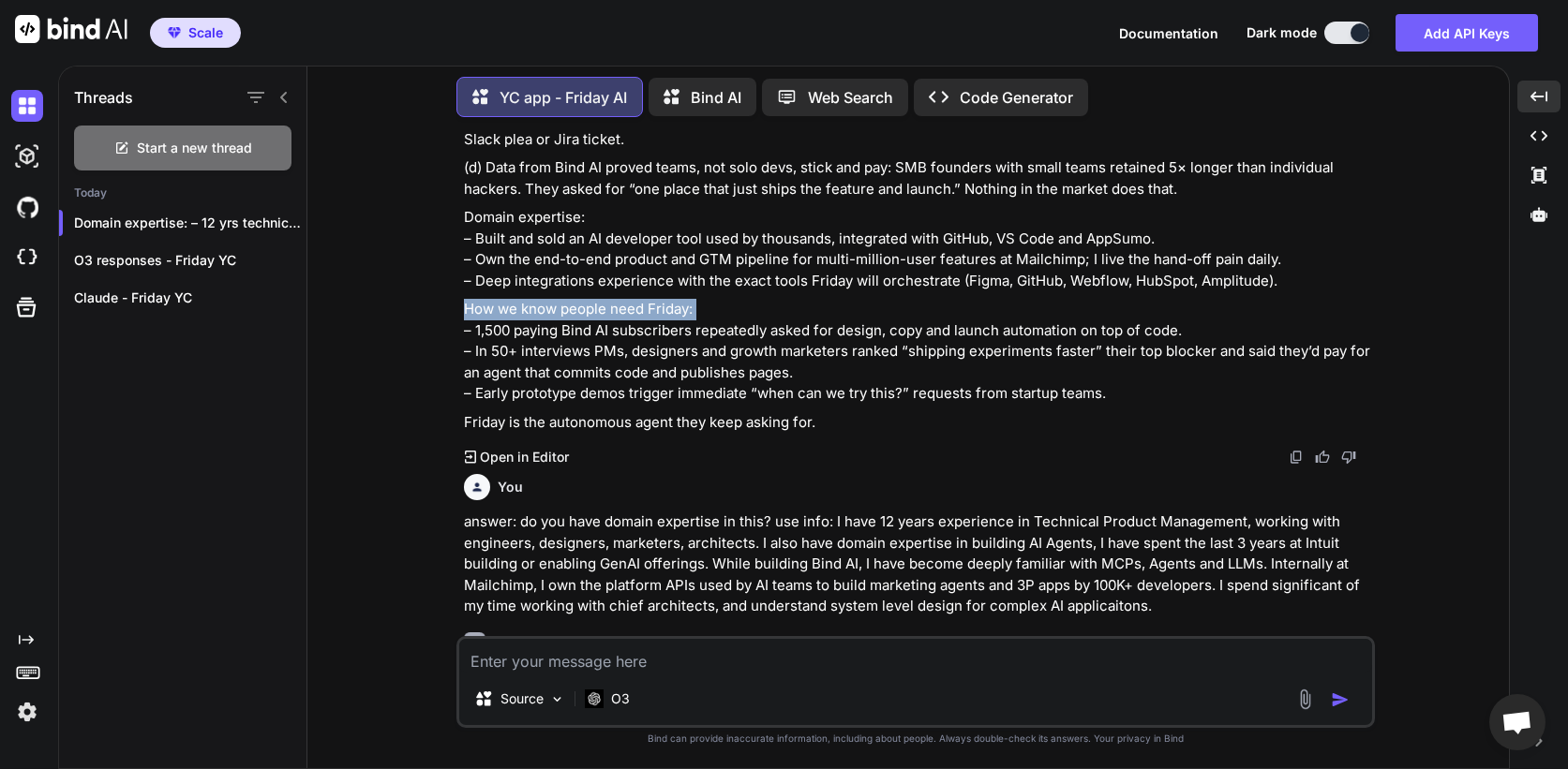 click on "How we know people need Friday:
– 1,500 paying Bind AI subscribers repeatedly asked for design, copy and launch automation on top of code.
– In 50+ interviews PMs, designers and growth marketers ranked “shipping experiments faster” their top blocker and said they’d pay for an agent that commits code and publishes pages.
– Early prototype demos trigger immediate “when can we try this?” requests from startup teams." at bounding box center [918, 351] 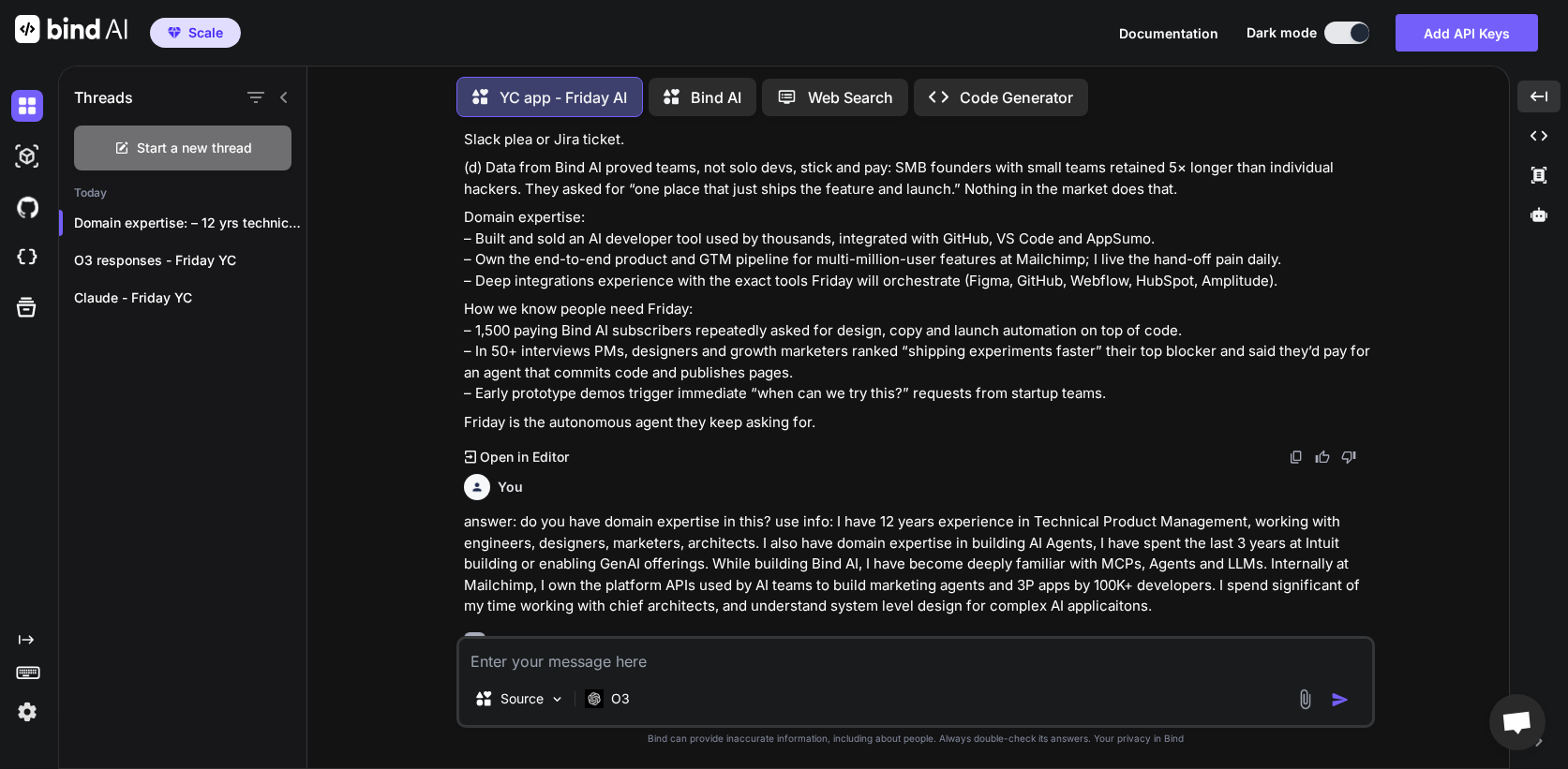 click on "How we know people need Friday:
– 1,500 paying Bind AI subscribers repeatedly asked for design, copy and launch automation on top of code.
– In 50+ interviews PMs, designers and growth marketers ranked “shipping experiments faster” their top blocker and said they’d pay for an agent that commits code and publishes pages.
– Early prototype demos trigger immediate “when can we try this?” requests from startup teams." at bounding box center (918, 351) 